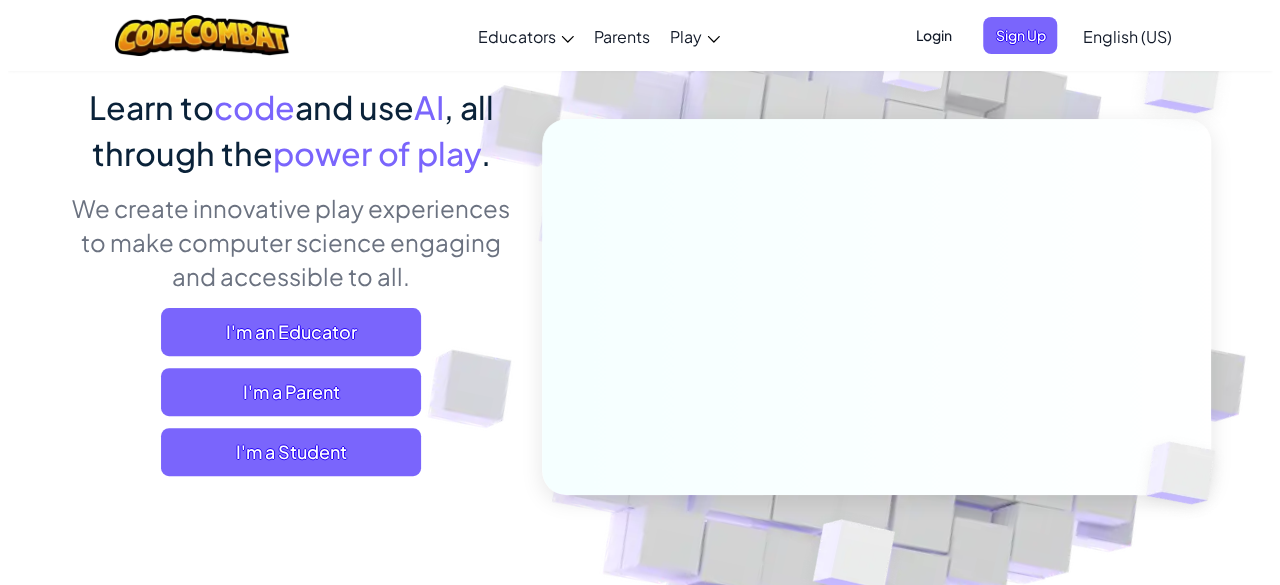 scroll, scrollTop: 160, scrollLeft: 0, axis: vertical 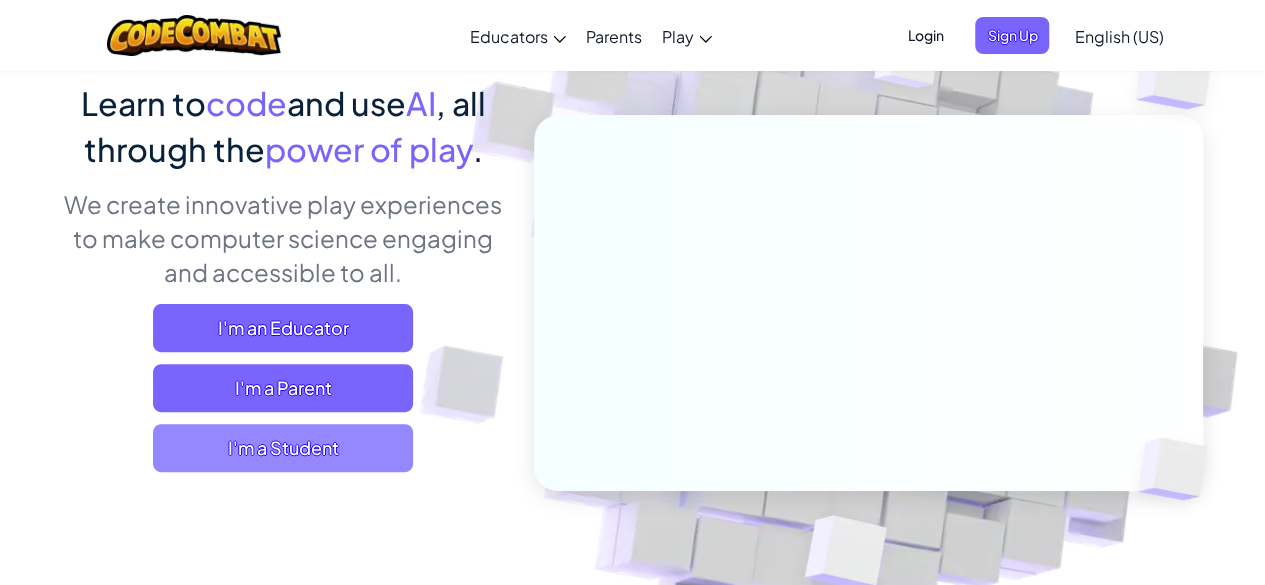 click on "I'm a Student" at bounding box center [283, 448] 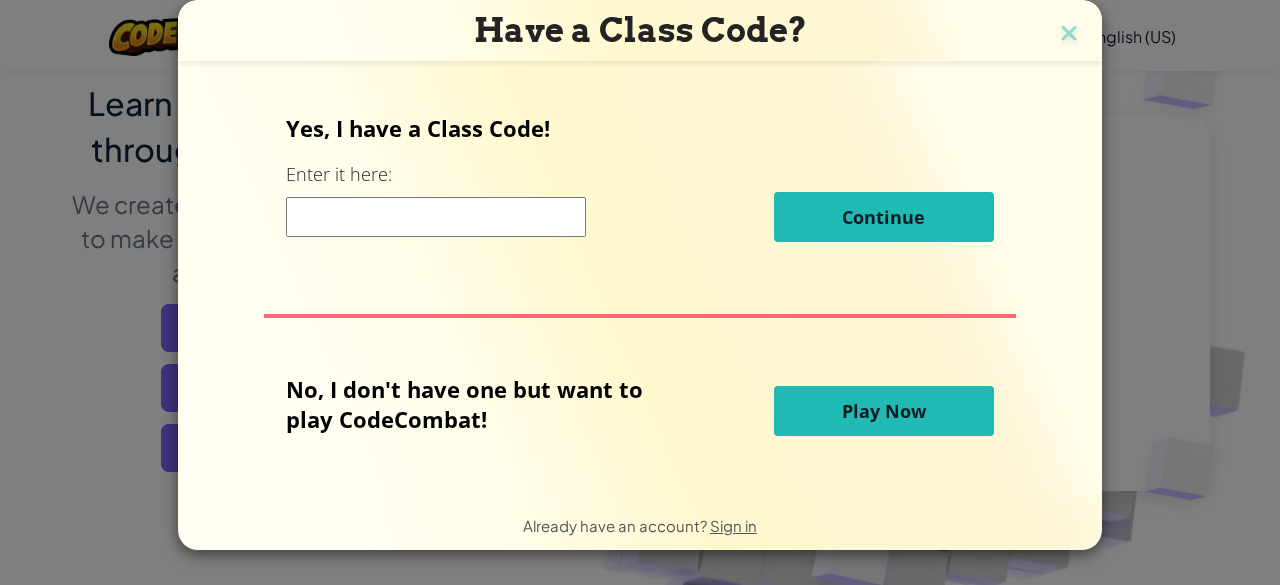 click on "Play Now" at bounding box center [884, 411] 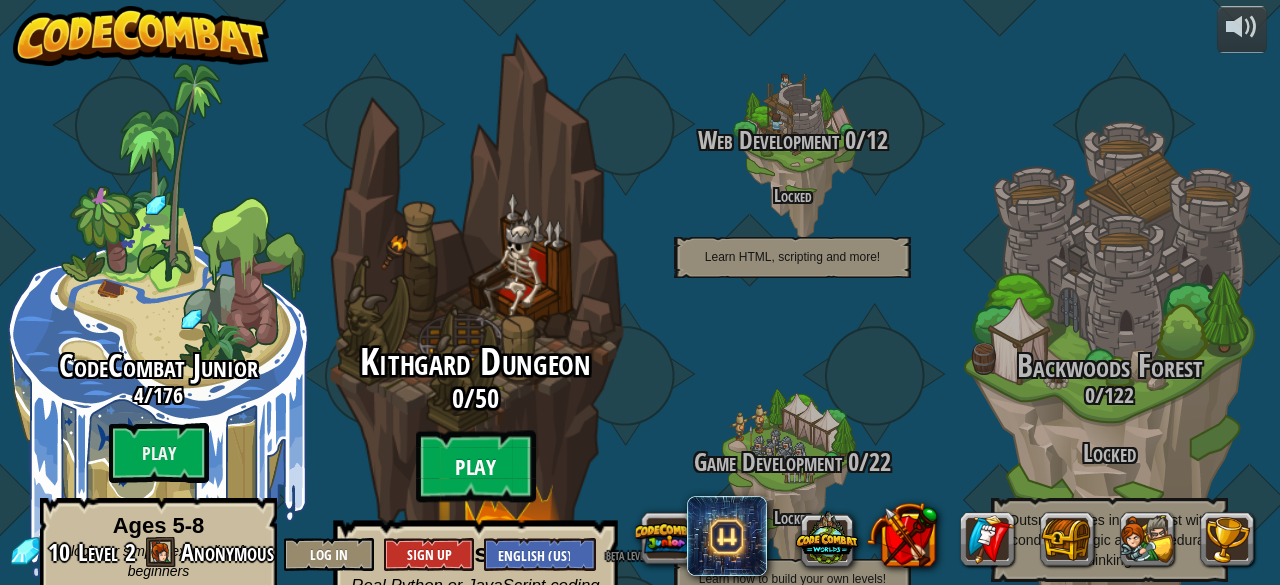 click on "Play" at bounding box center (476, 467) 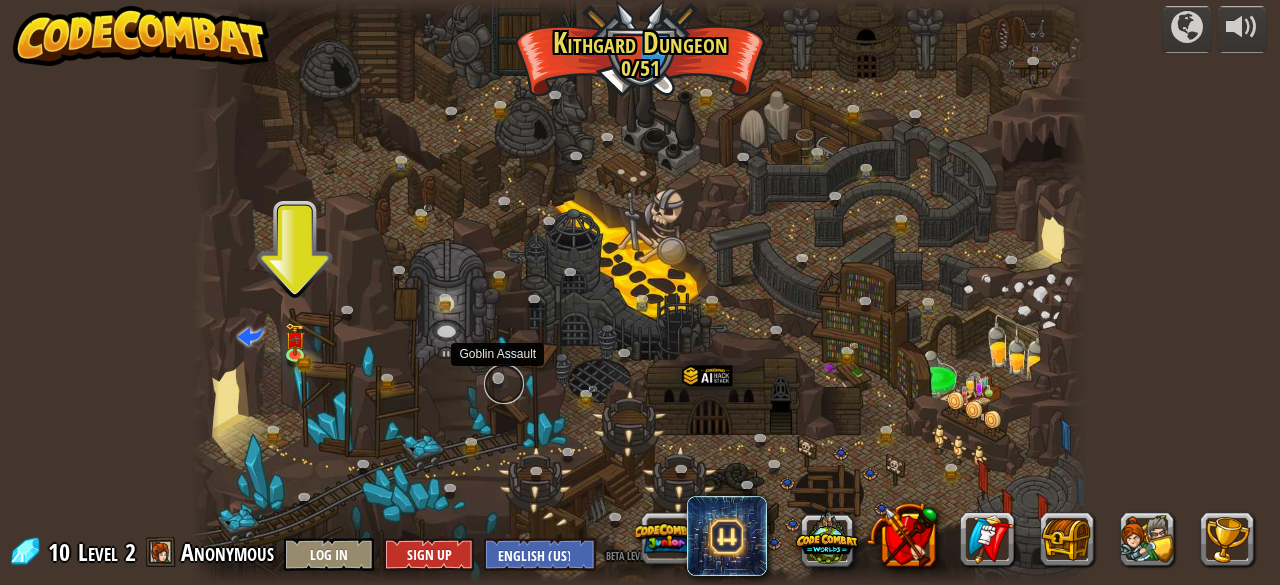 click at bounding box center [504, 384] 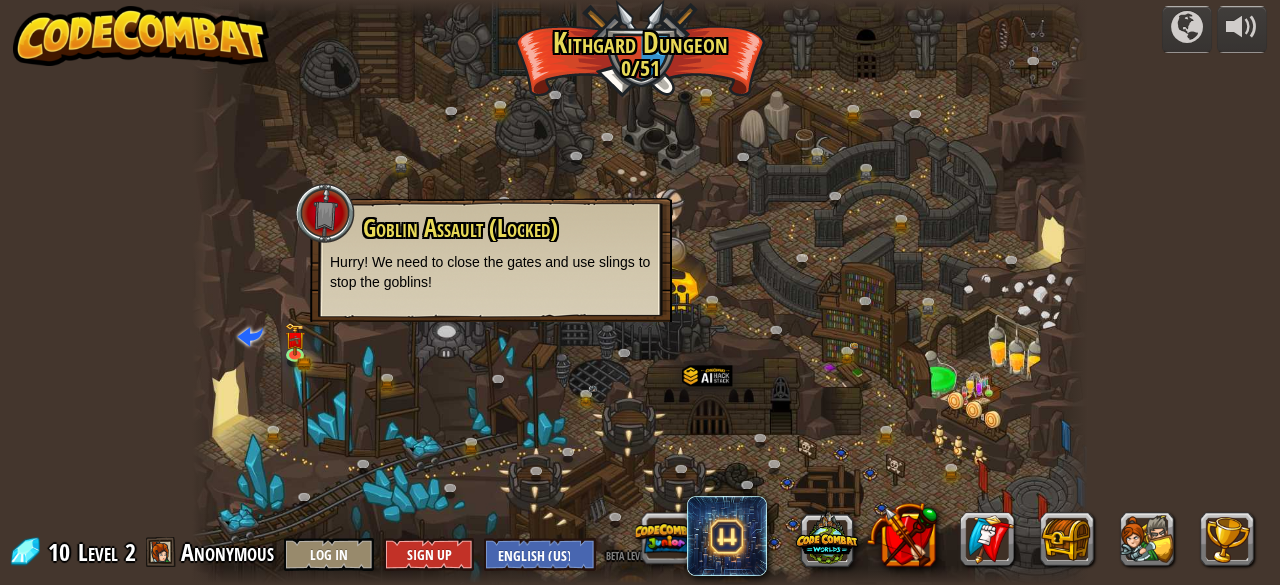 click at bounding box center [639, 292] 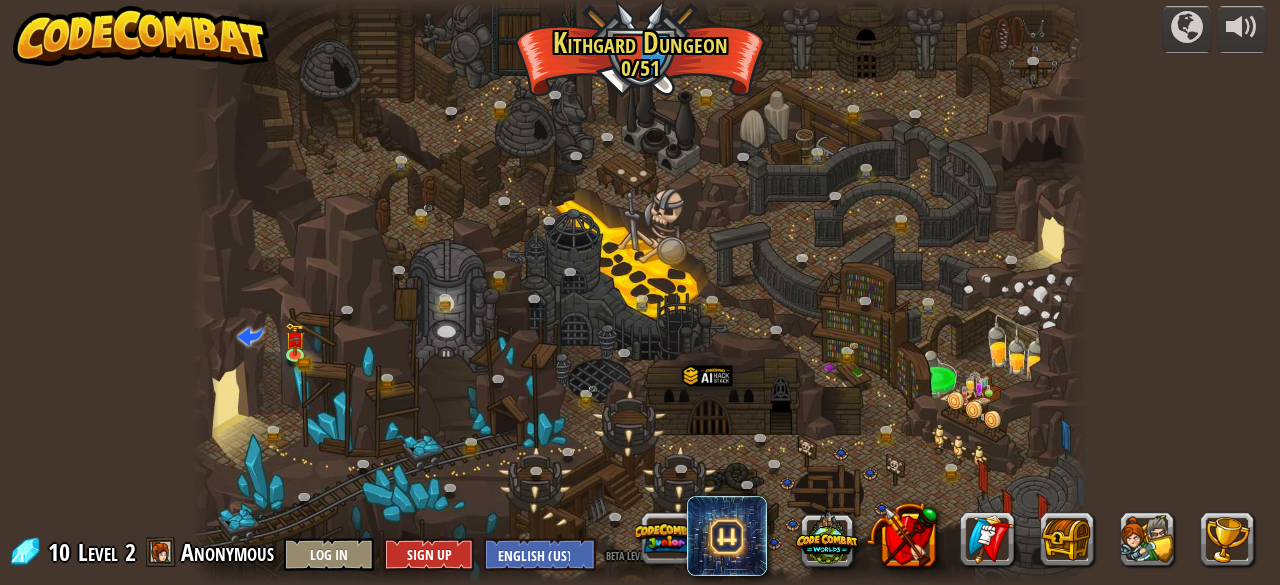 click at bounding box center [639, 292] 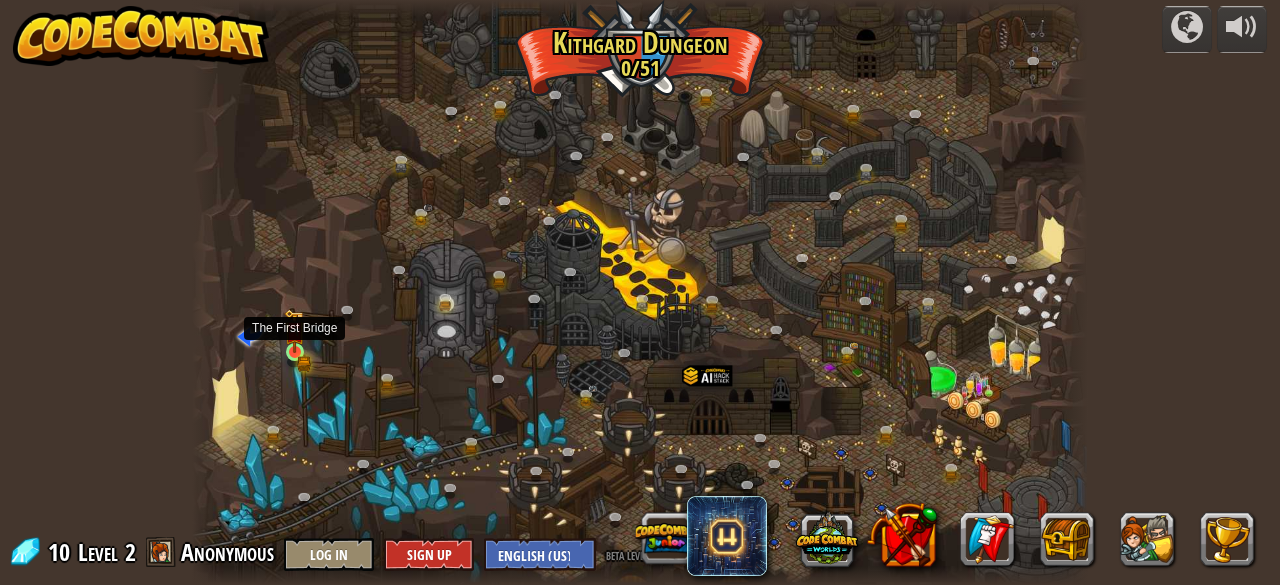 click at bounding box center (295, 331) 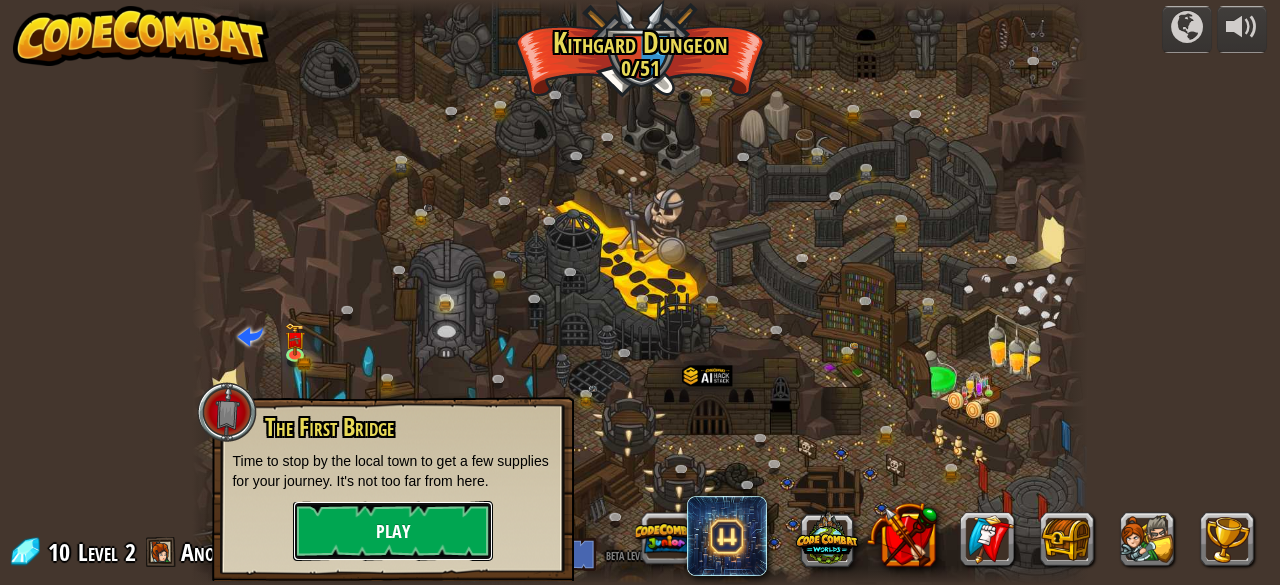 click on "Play" at bounding box center (393, 531) 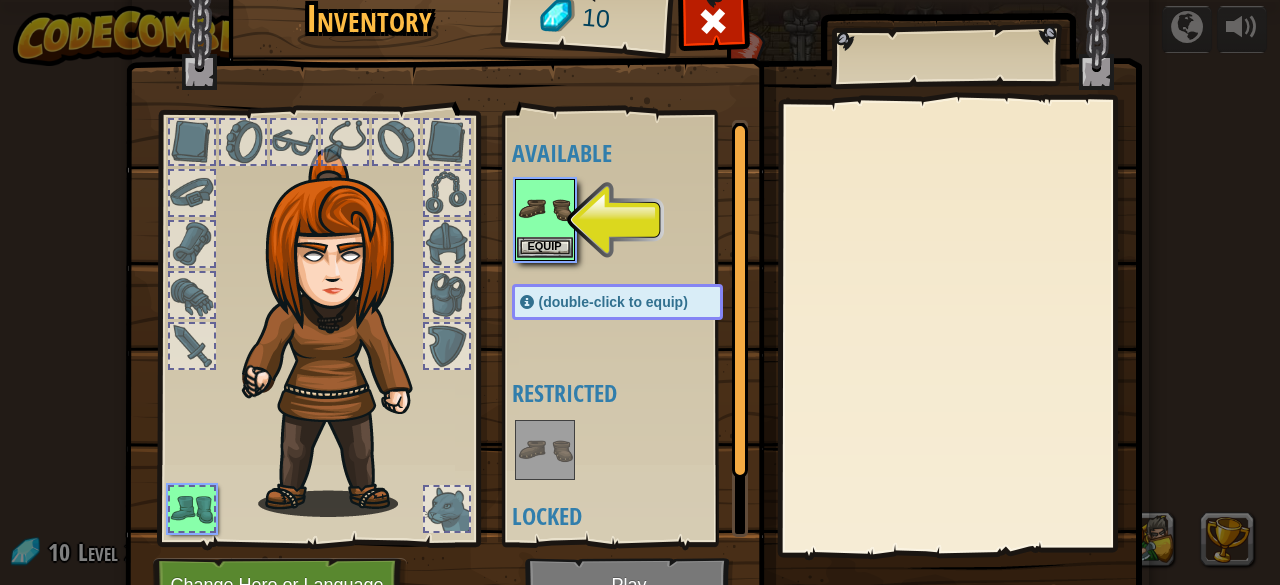 click at bounding box center (545, 209) 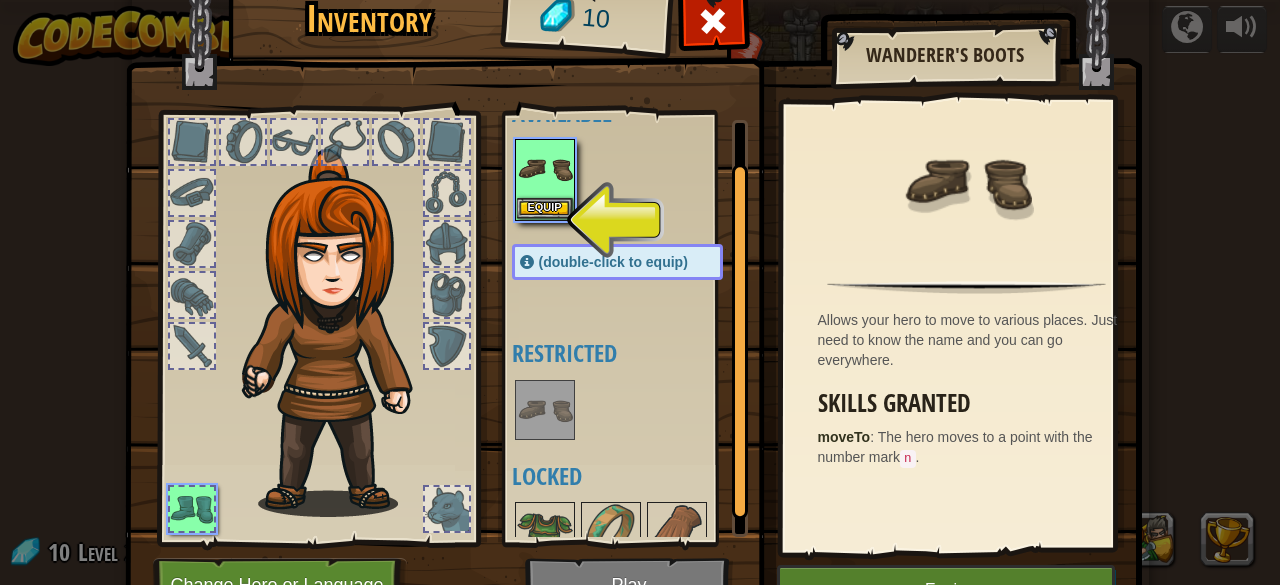 scroll, scrollTop: 64, scrollLeft: 0, axis: vertical 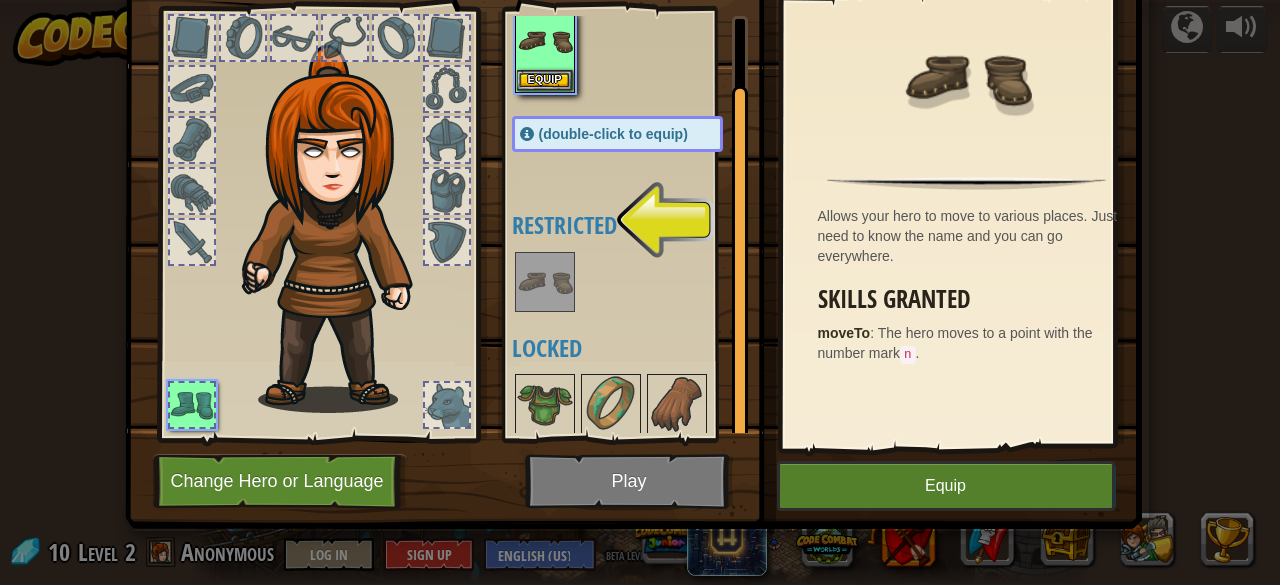 click on "Restricted" at bounding box center (637, 225) 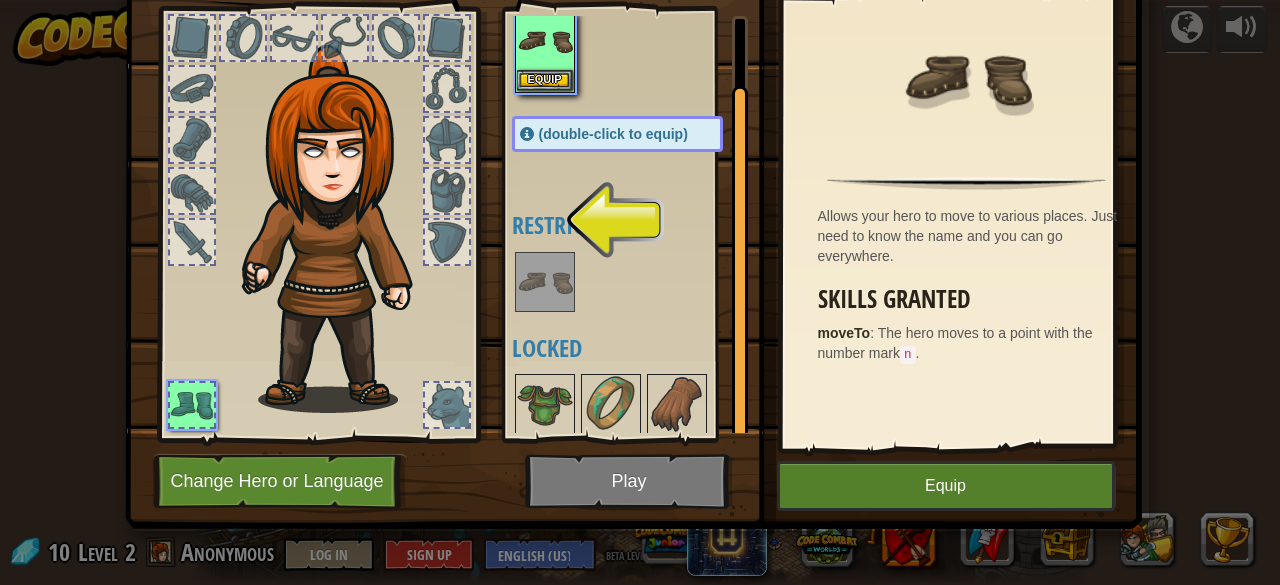 click at bounding box center [637, 52] 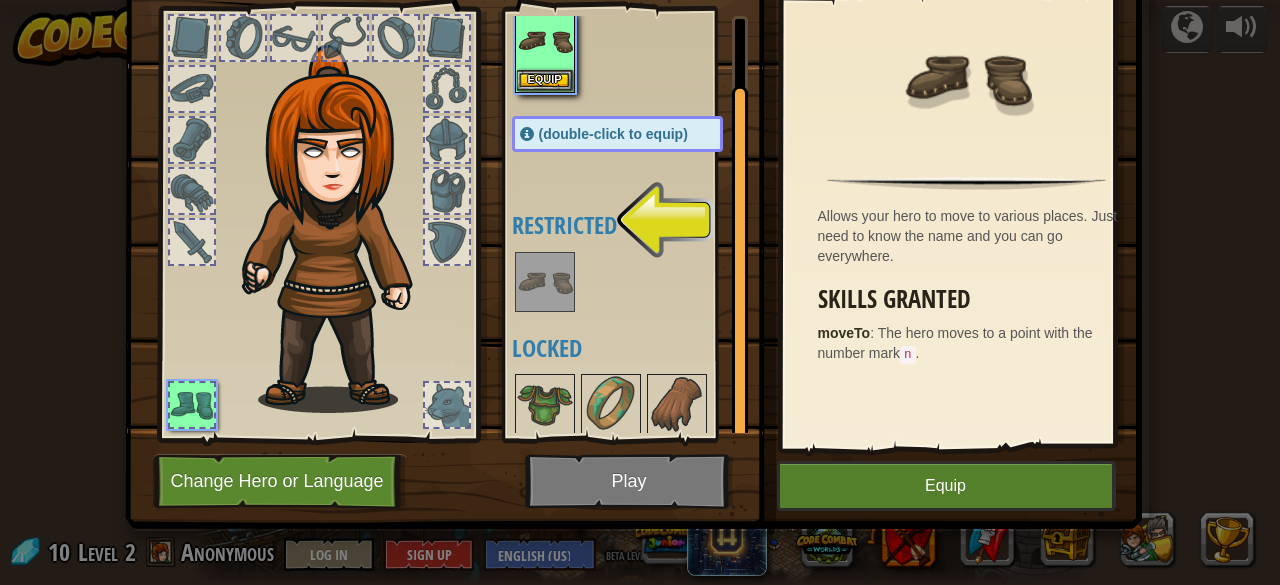 click at bounding box center (637, 52) 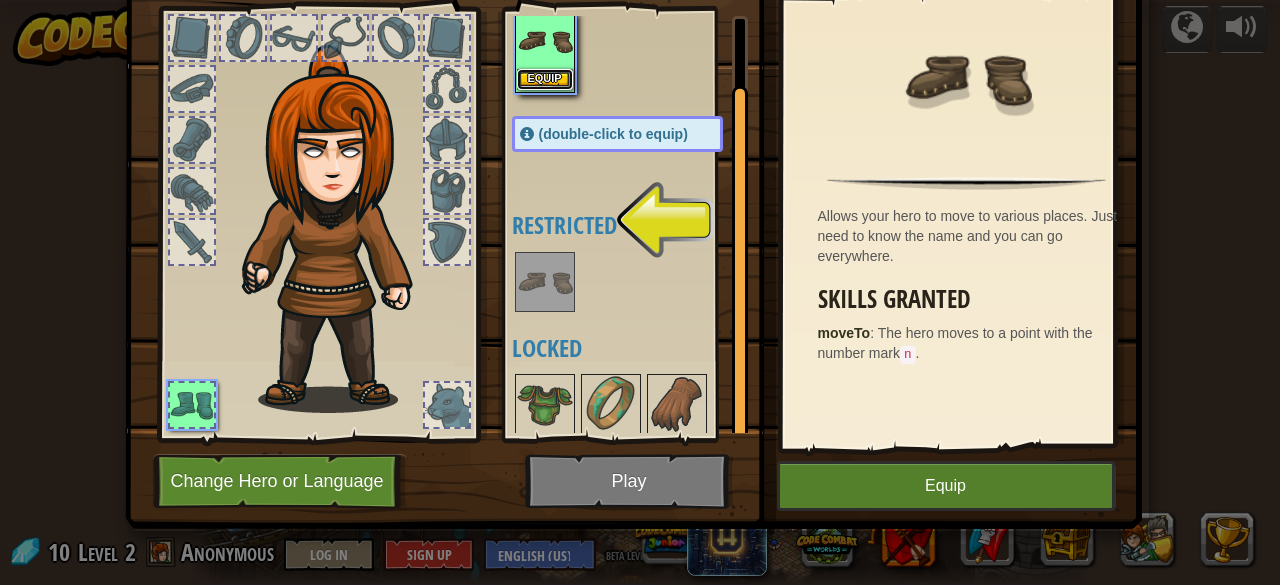 click on "Equip" at bounding box center [545, 79] 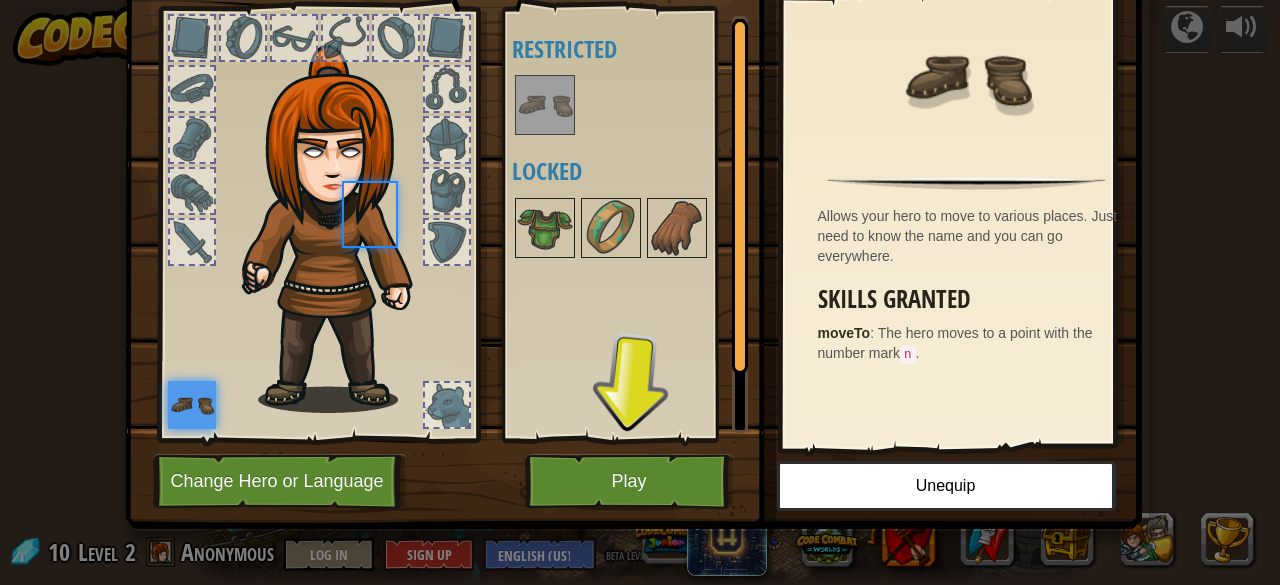 click on "powered by Twisted Canyon (Locked) Challenge: collect the most gold using all the programming skills you've learned so far!
Basic Syntax While Loops Strings Variables Reading the Docs Known Enemy (Locked) Using your first variable to achieve victory.
Arguments Basic Syntax Strings Variables Hack and Dash (Locked) Escape the Dungeon Sprite with the help of a speed potion.
Arguments Basic Syntax Strings While Loops Dread Door (Locked) Behind a dread door lies a chest full of riches.
Arguments Basic Syntax Strings While Loops Master of Names (Locked) Use your new coding powers to target nameless enemies.
Arguments Basic Syntax Variables Pong Pong (Locked) Challenge: write the shortest solution using all the programming skills you've learned so far!
Basic Syntax Reading the Docs Ingredient Identification (Locked) Variables are like labeled bottles that hold data.
Basic Syntax Variables Cupboards of Kithgard (Locked) Who knows what horrors lurk in the Cupboards of Kithgard?
Arguments Basic Syntax" at bounding box center [640, 1] 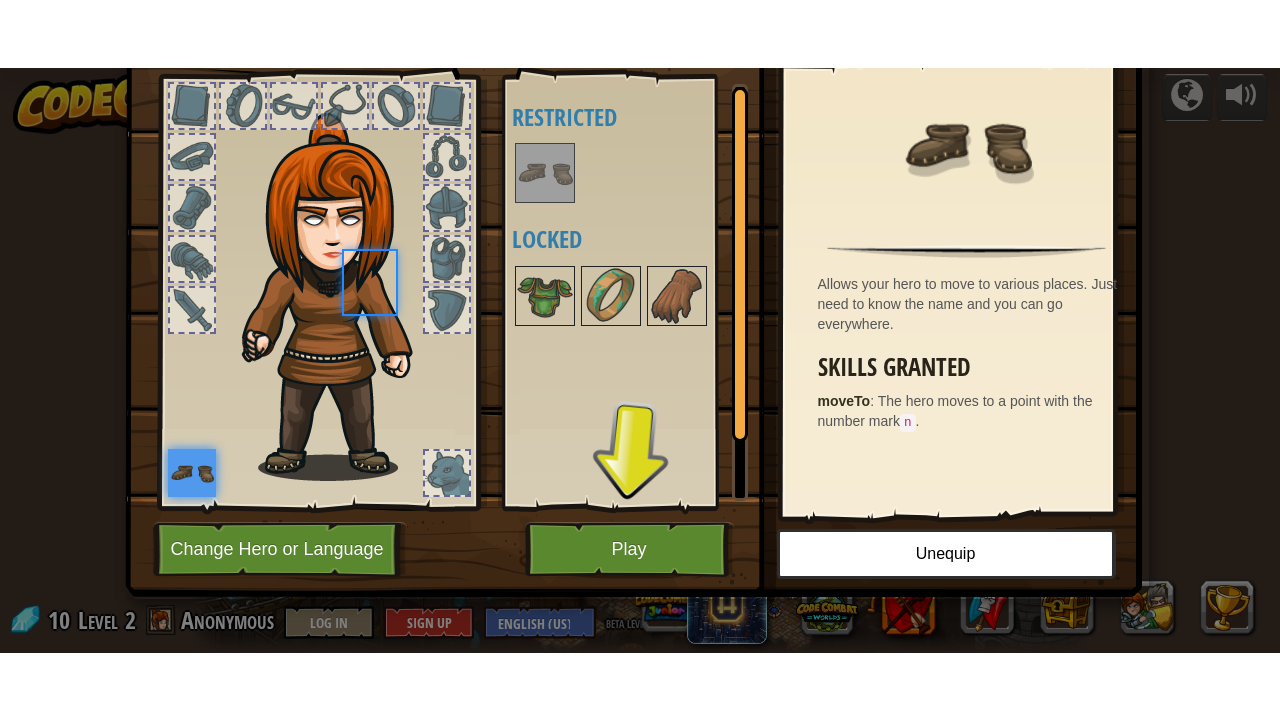 scroll, scrollTop: 0, scrollLeft: 0, axis: both 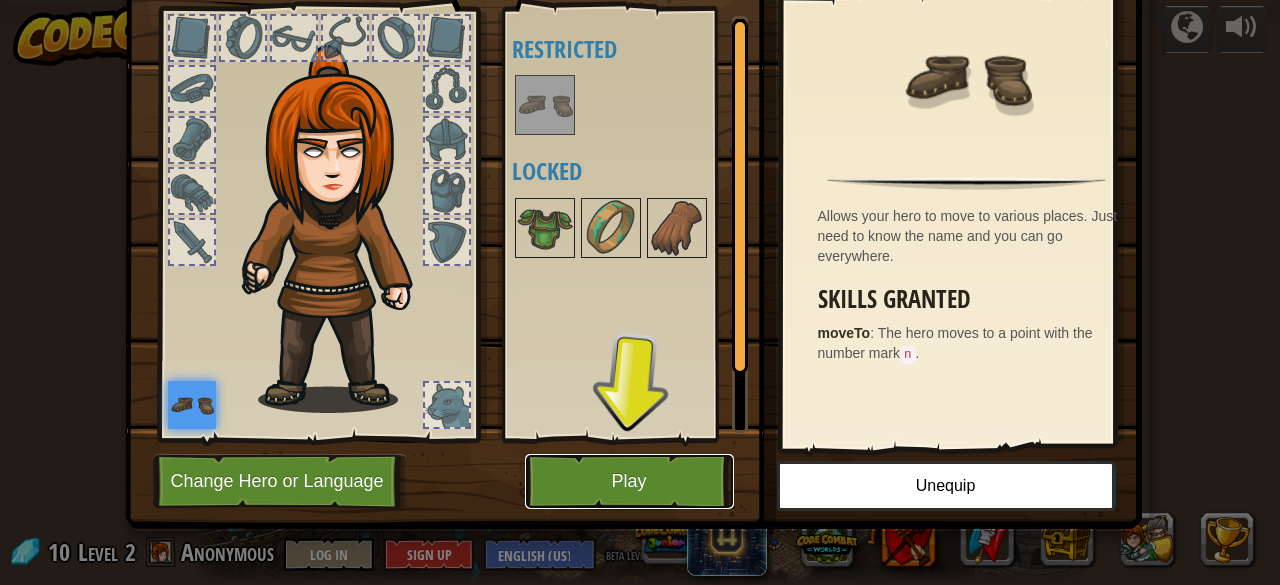 click on "Play" at bounding box center [629, 481] 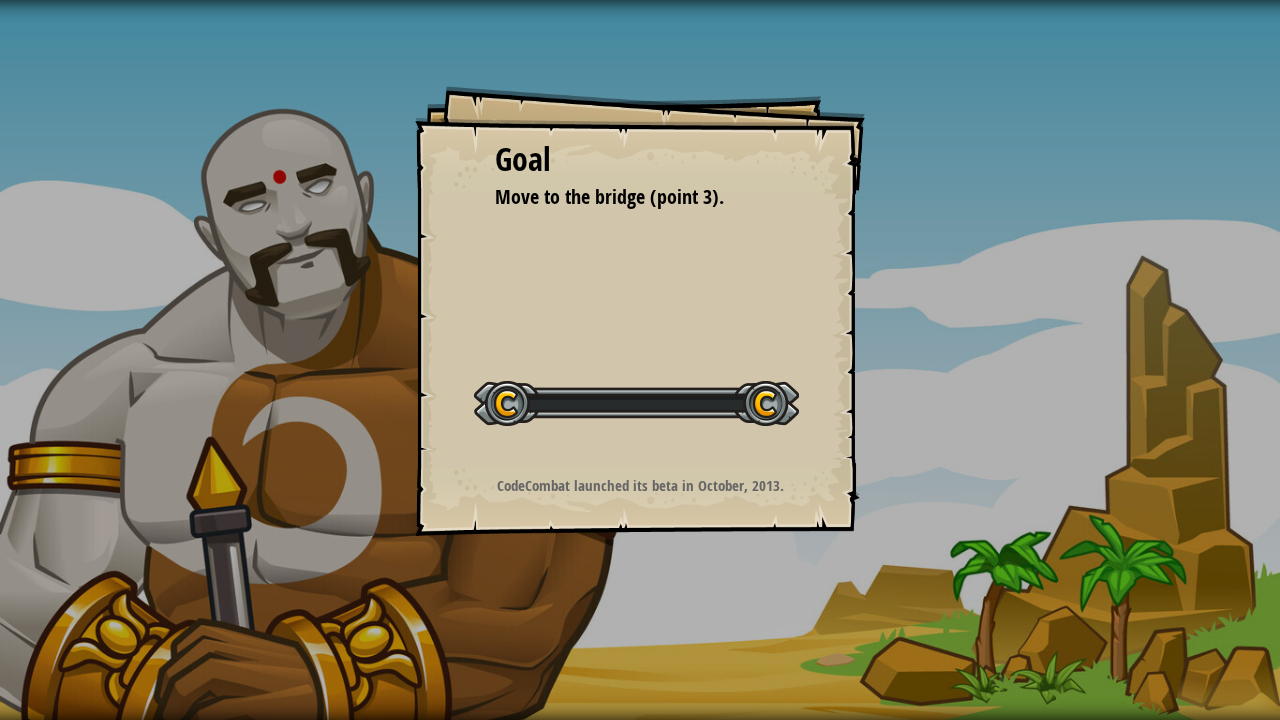 scroll, scrollTop: 0, scrollLeft: 0, axis: both 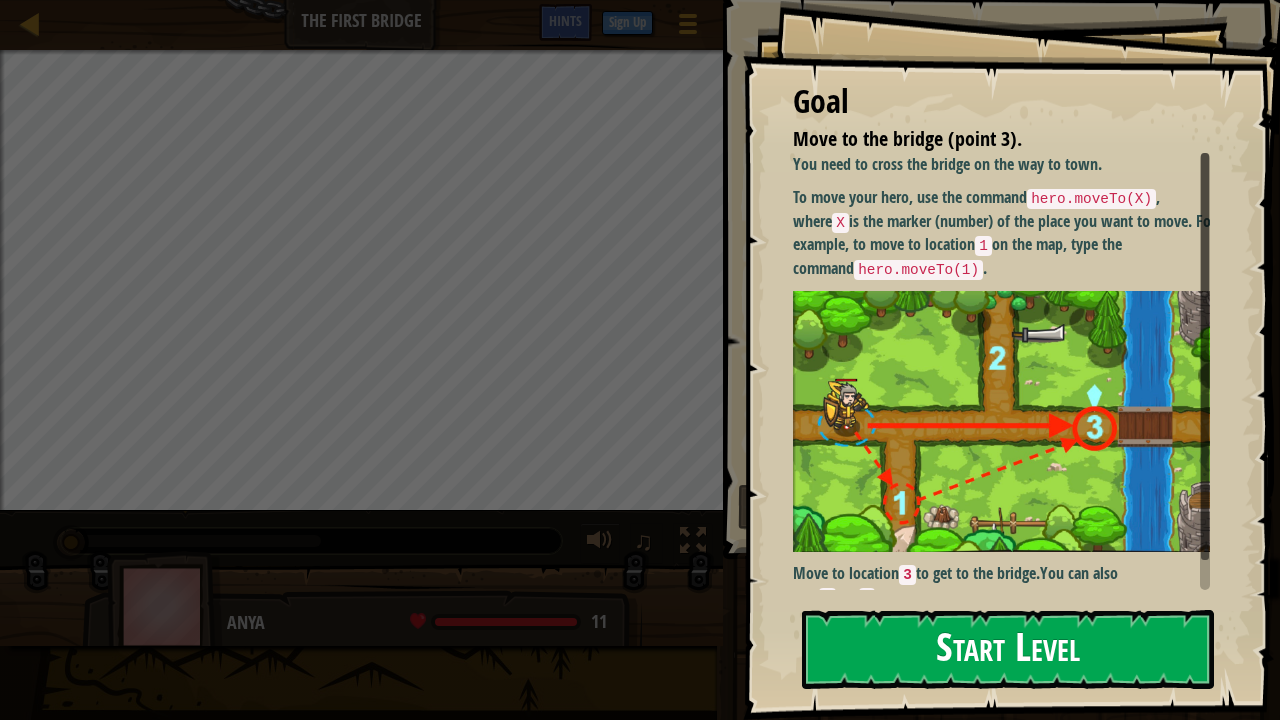 click on "Start Level" at bounding box center [1008, 649] 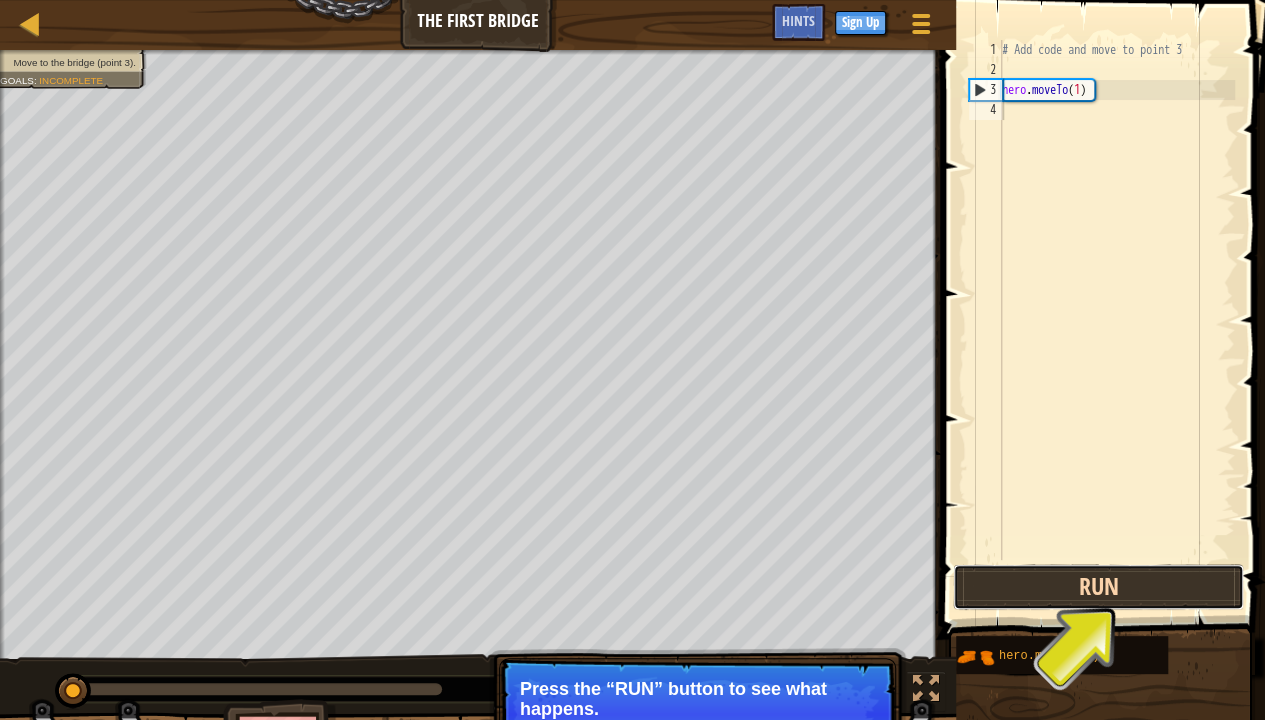 click on "Run" at bounding box center [1098, 587] 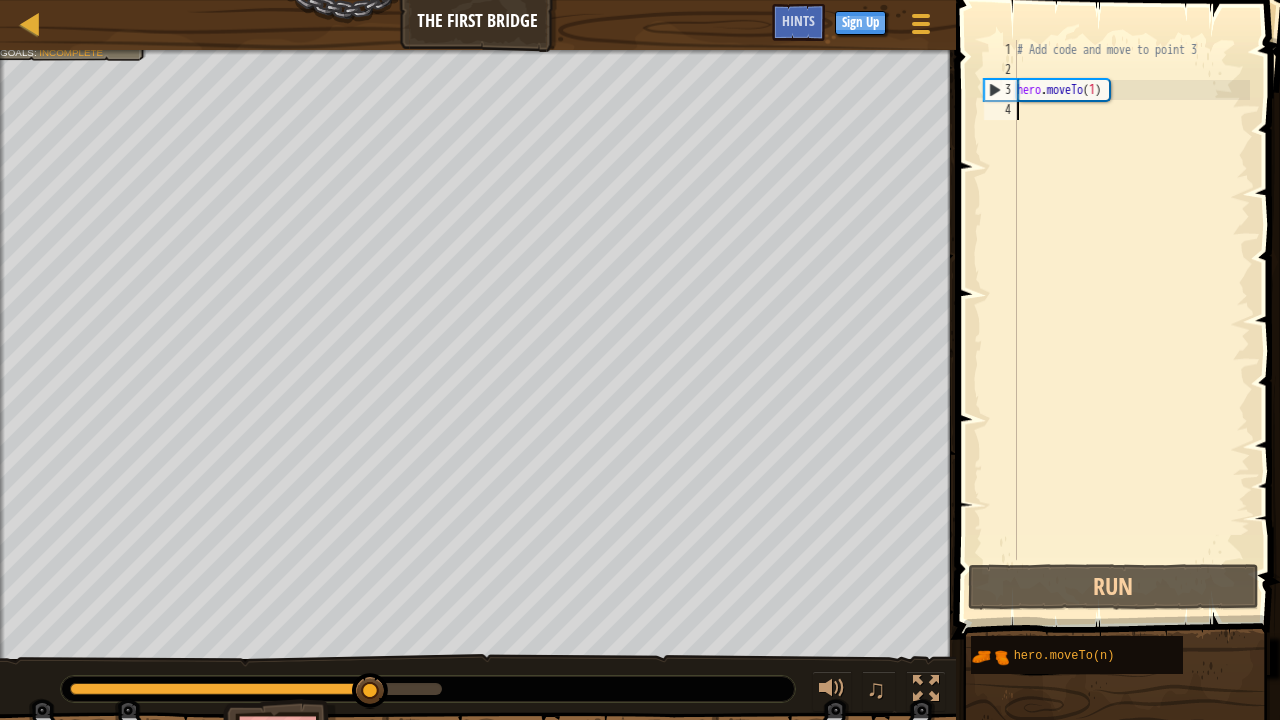 scroll, scrollTop: 9, scrollLeft: 0, axis: vertical 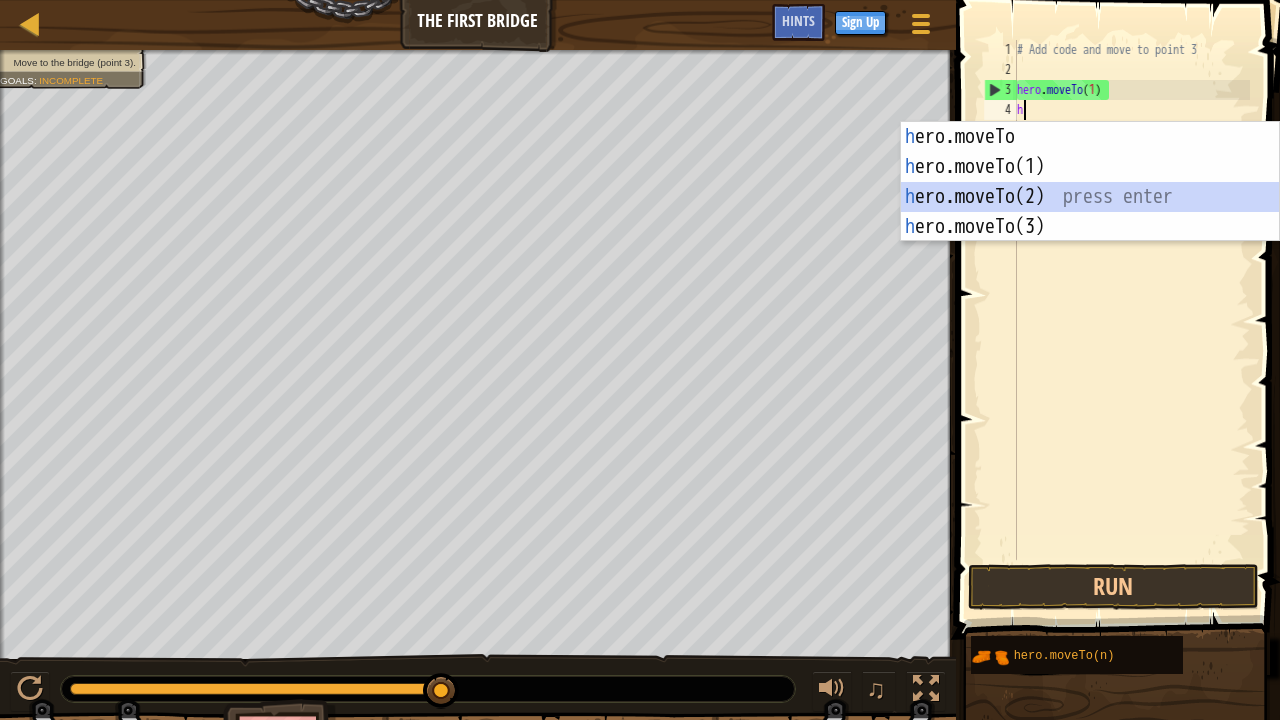 click on "h ero.moveTo press enter h ero.moveTo(1) press enter h ero.moveTo(2) press enter h ero.moveTo(3) press enter" at bounding box center (1090, 212) 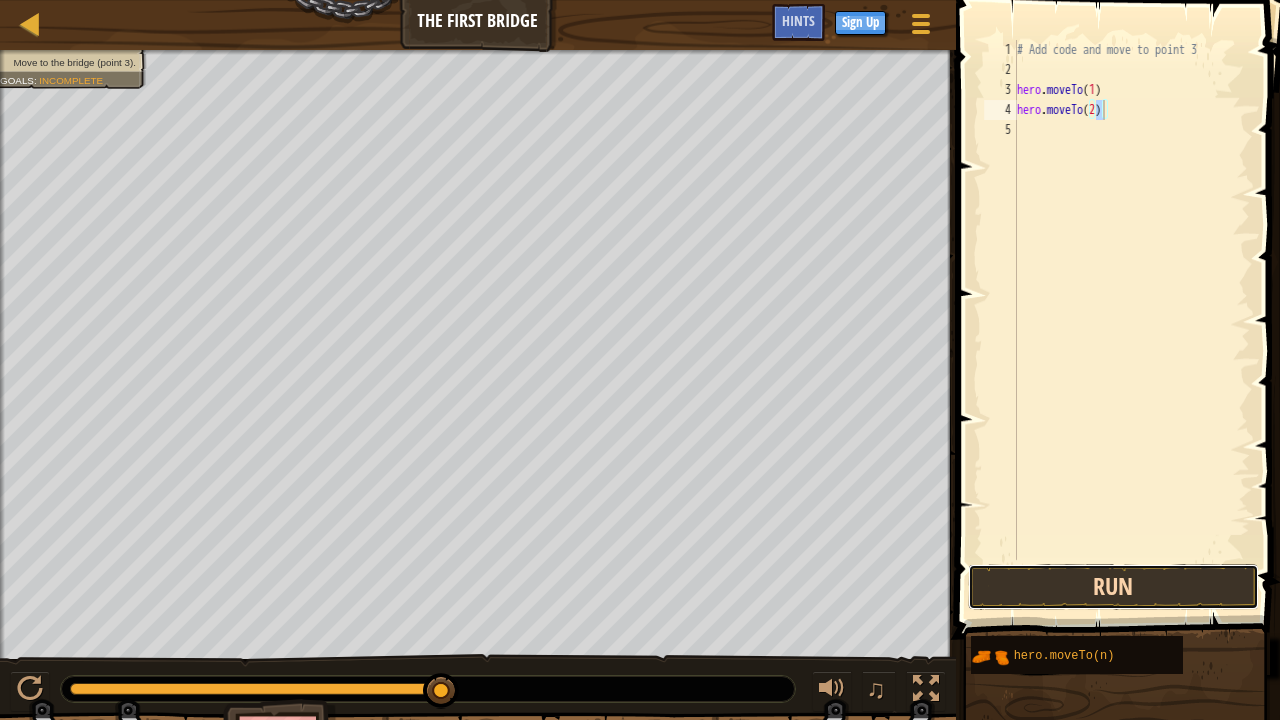 click on "Run" at bounding box center (1113, 587) 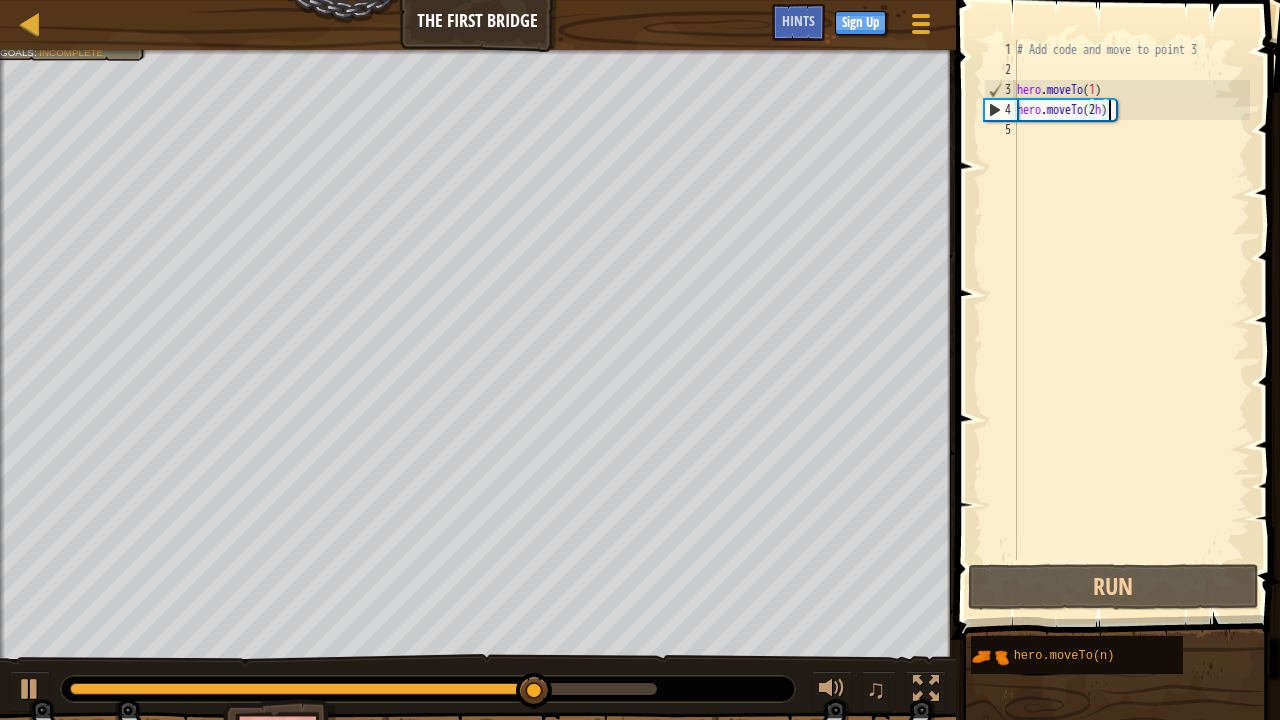 scroll, scrollTop: 9, scrollLeft: 6, axis: both 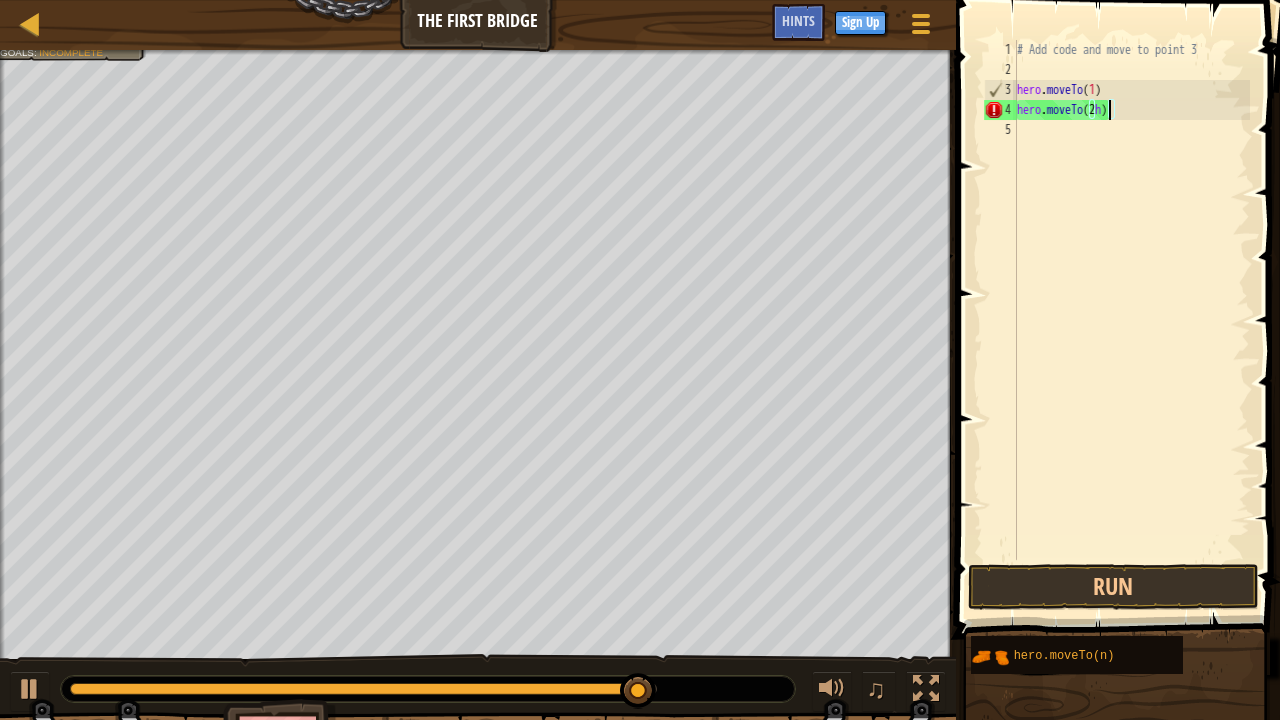 type on "hero.moveTo(2)" 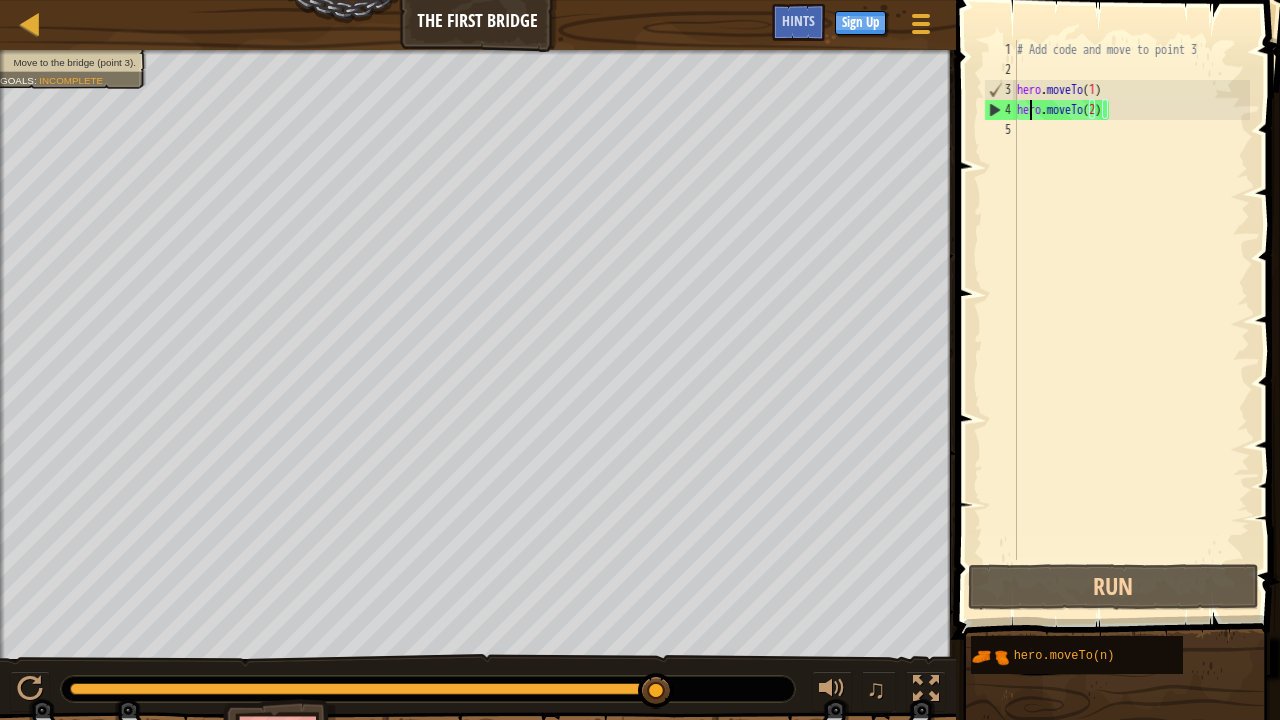 click on "# Add code and move to point 3 hero . moveTo ( 1 ) hero . moveTo ( 2 )" at bounding box center [1131, 320] 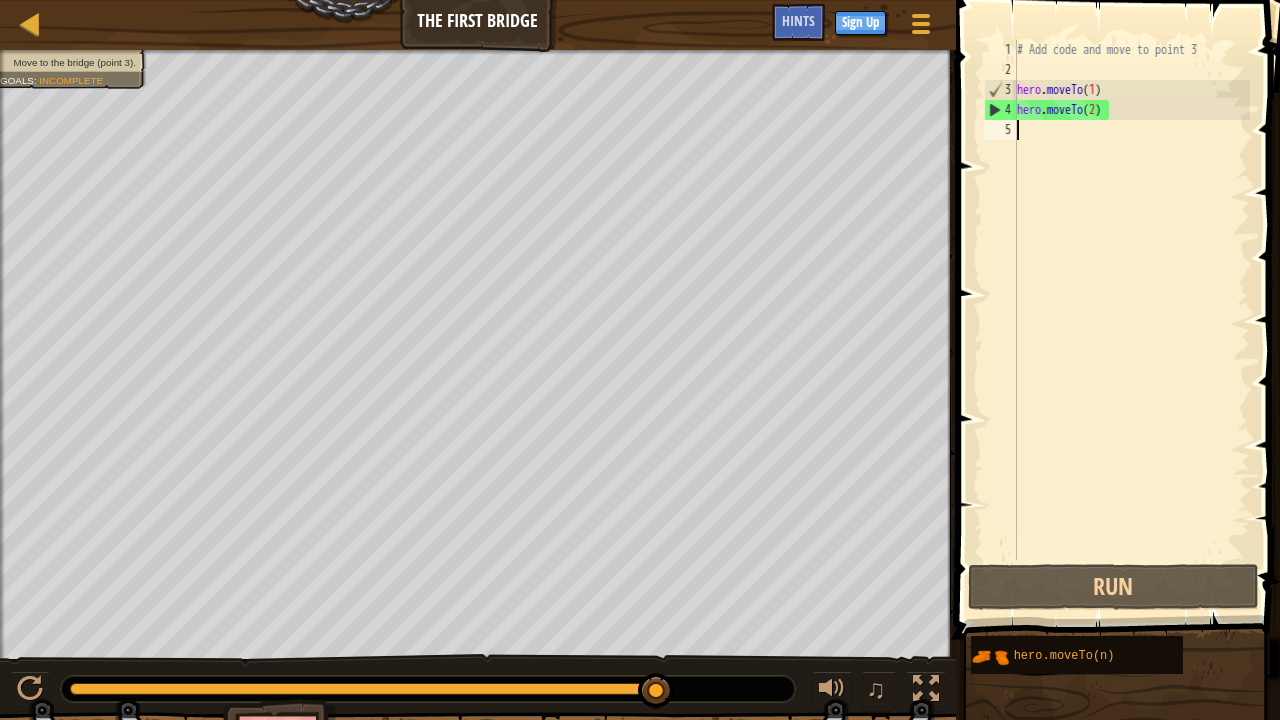 click on "# Add code and move to point 3 hero . moveTo ( 1 ) hero . moveTo ( 2 )" at bounding box center (1131, 320) 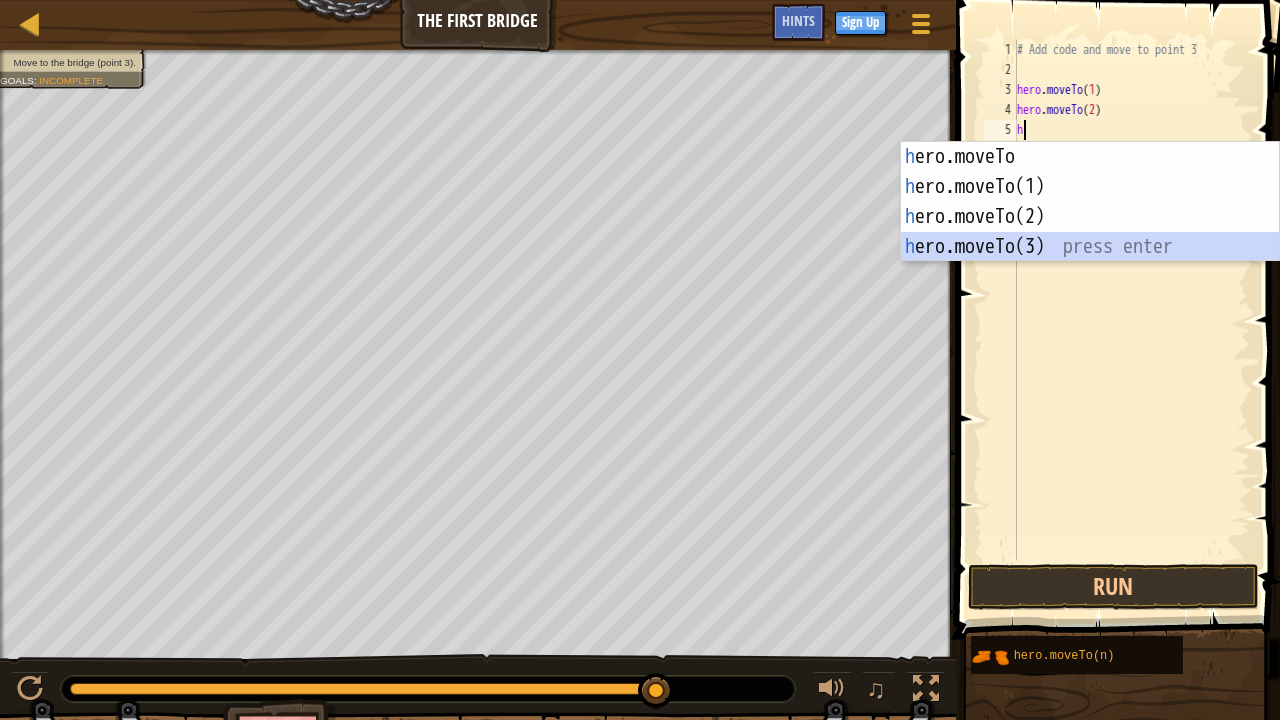 click on "h ero.moveTo press enter h ero.moveTo(1) press enter h ero.moveTo(2) press enter h ero.moveTo(3) press enter" at bounding box center (1090, 232) 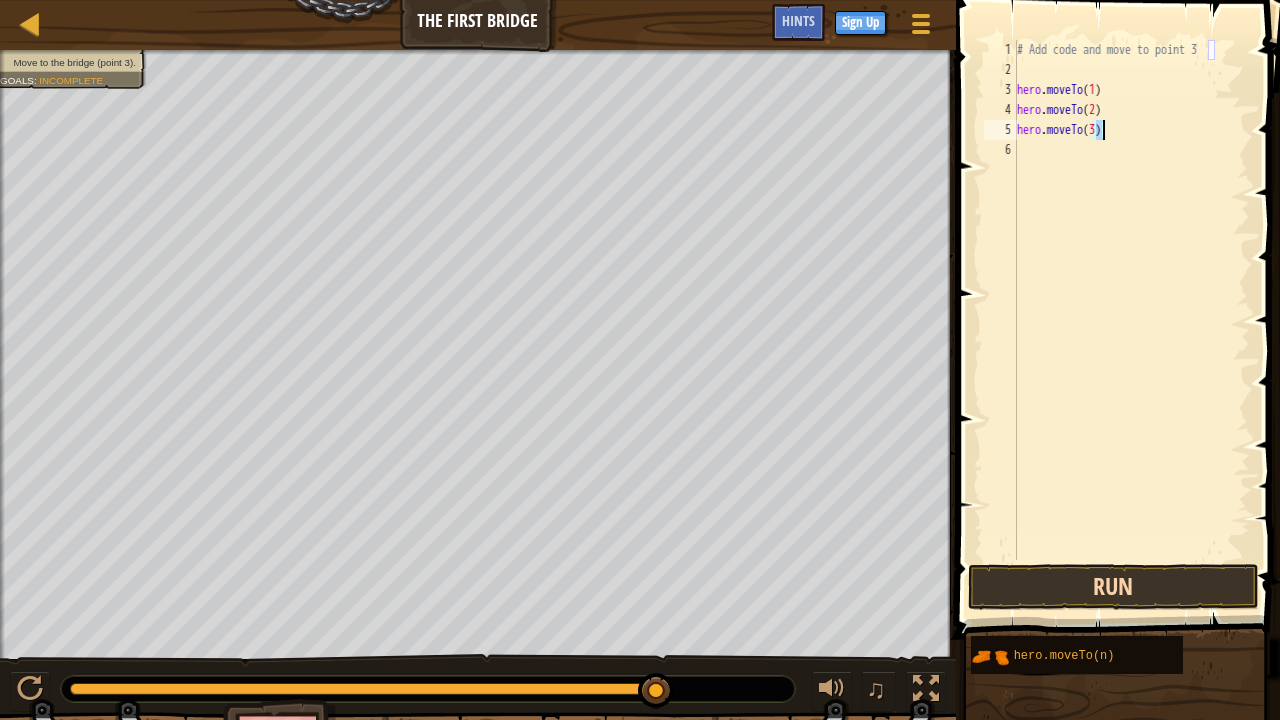 type on "hero.moveTo(3)" 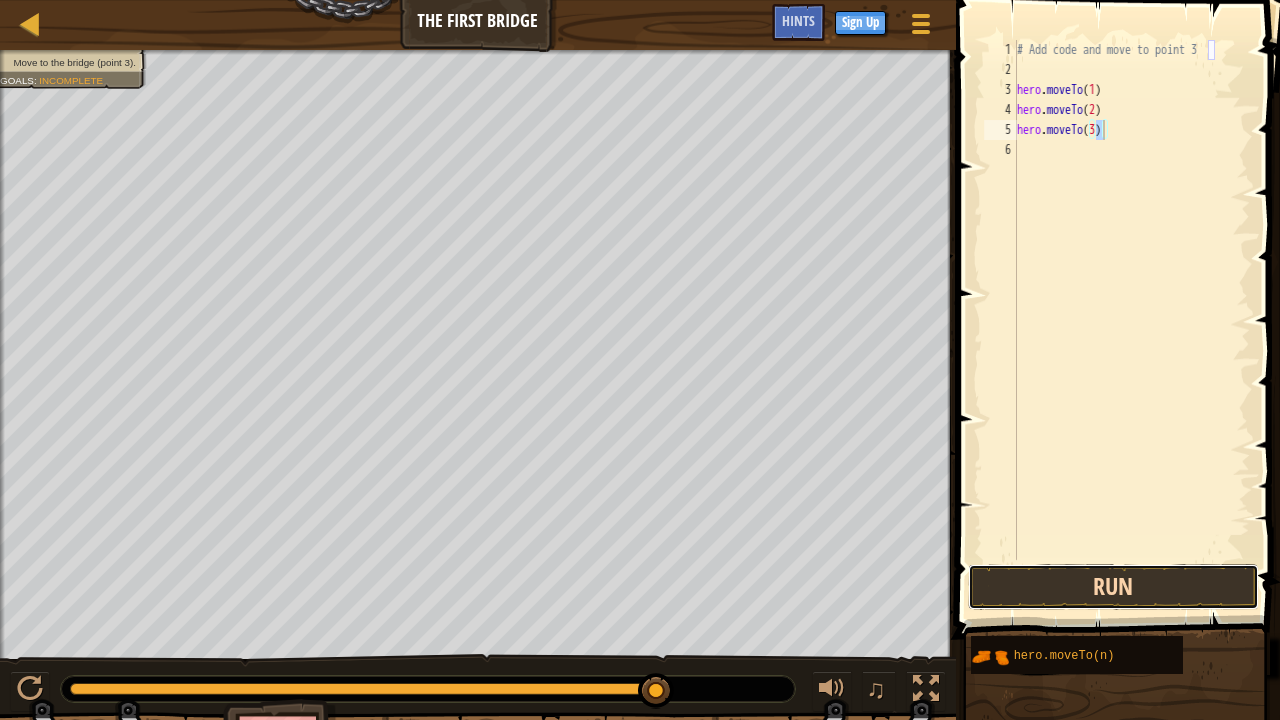 click on "Run" at bounding box center [1113, 587] 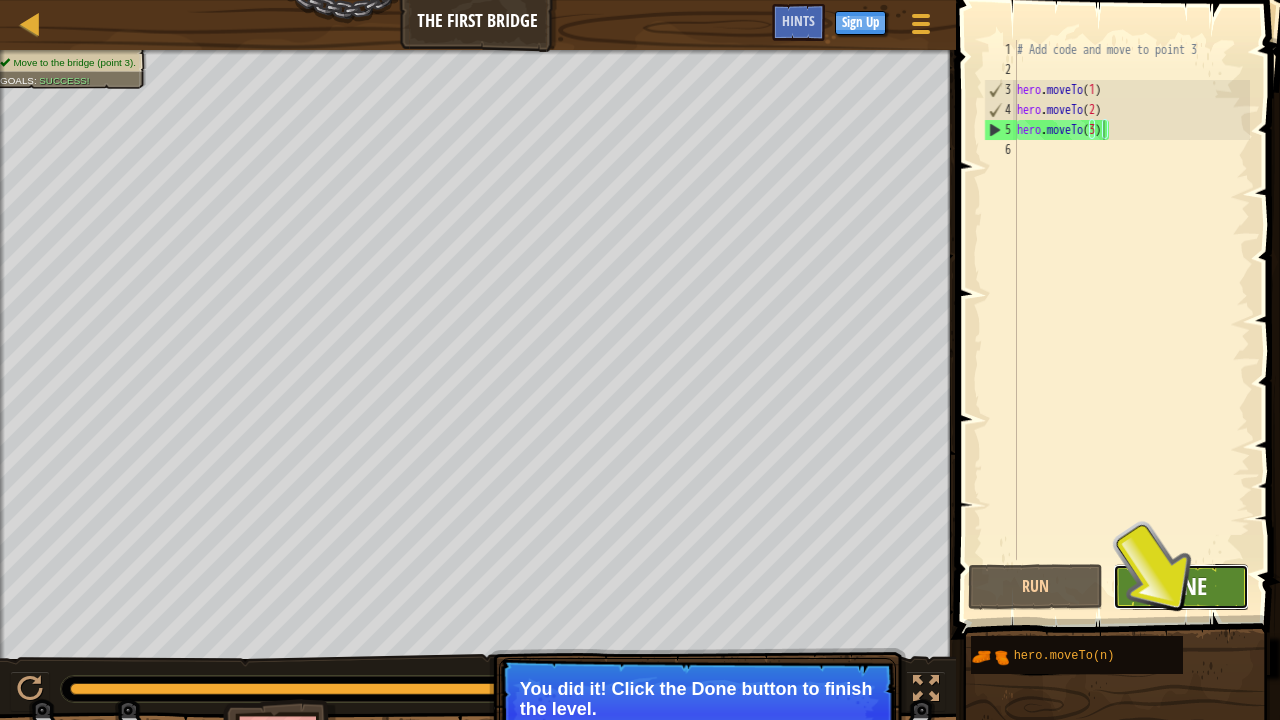 click on "Done" at bounding box center (1181, 586) 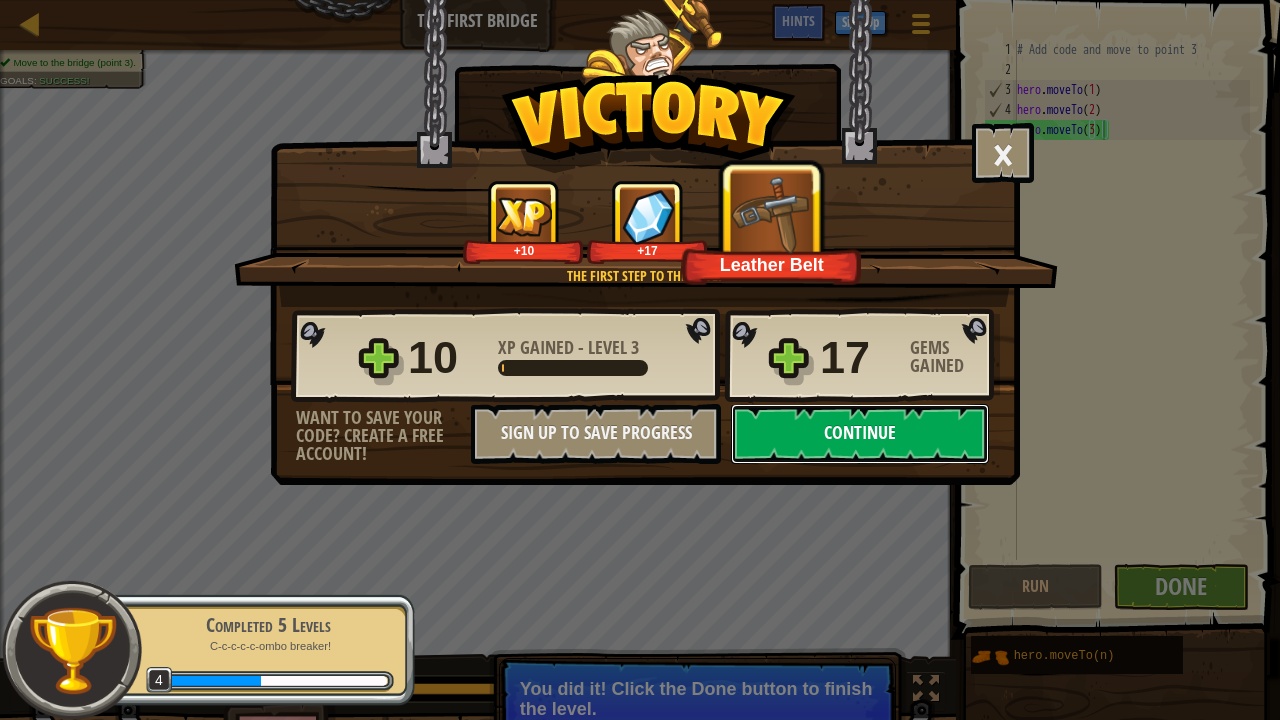 click on "Continue" at bounding box center (860, 434) 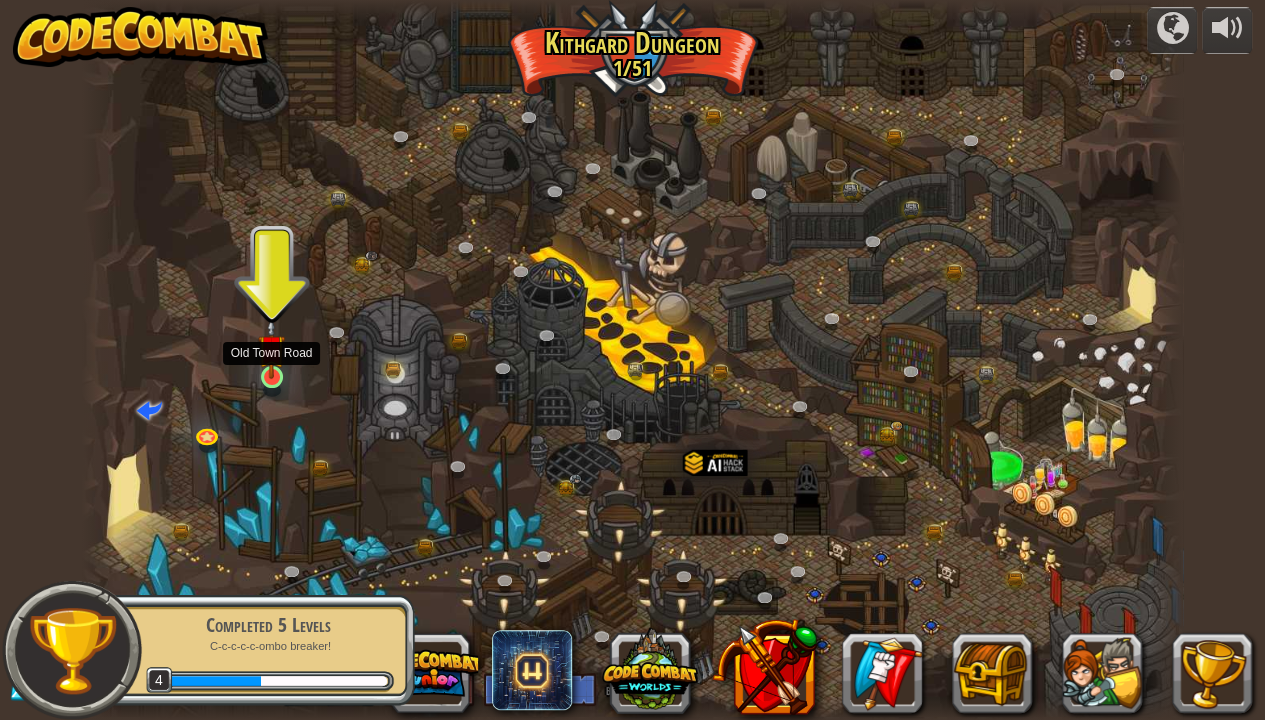 click at bounding box center (271, 348) 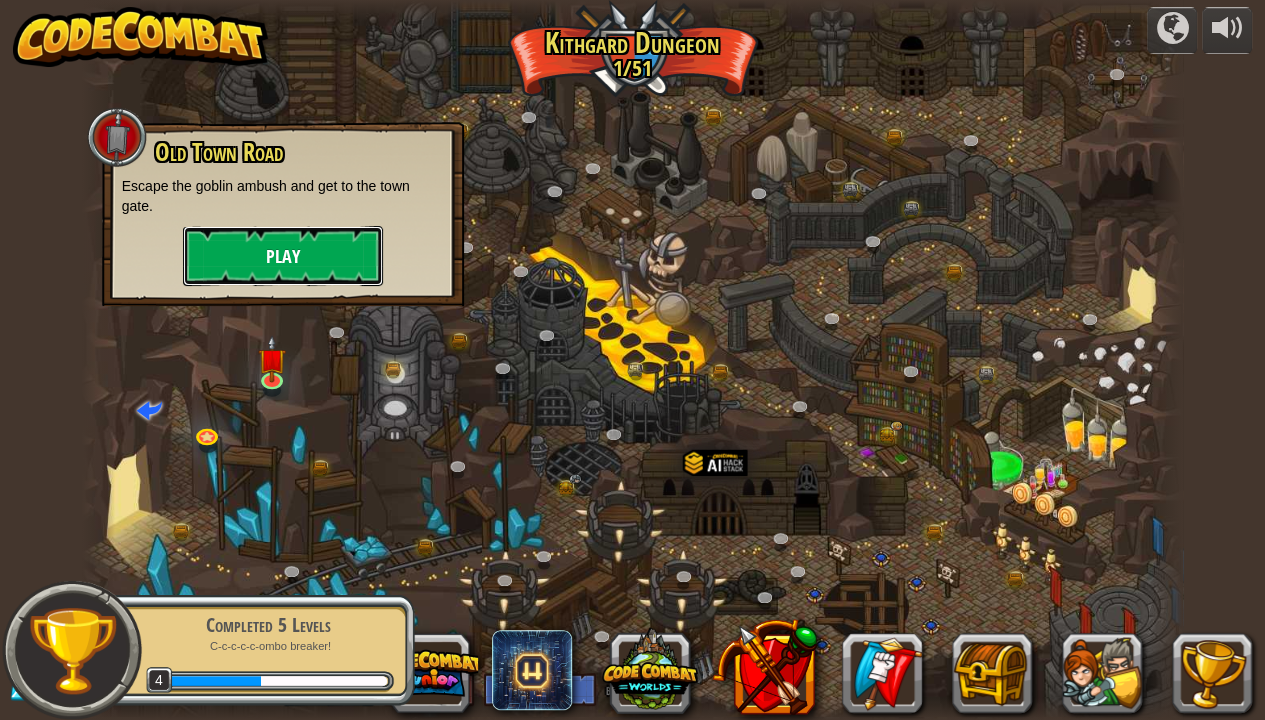 click on "Play" at bounding box center (283, 256) 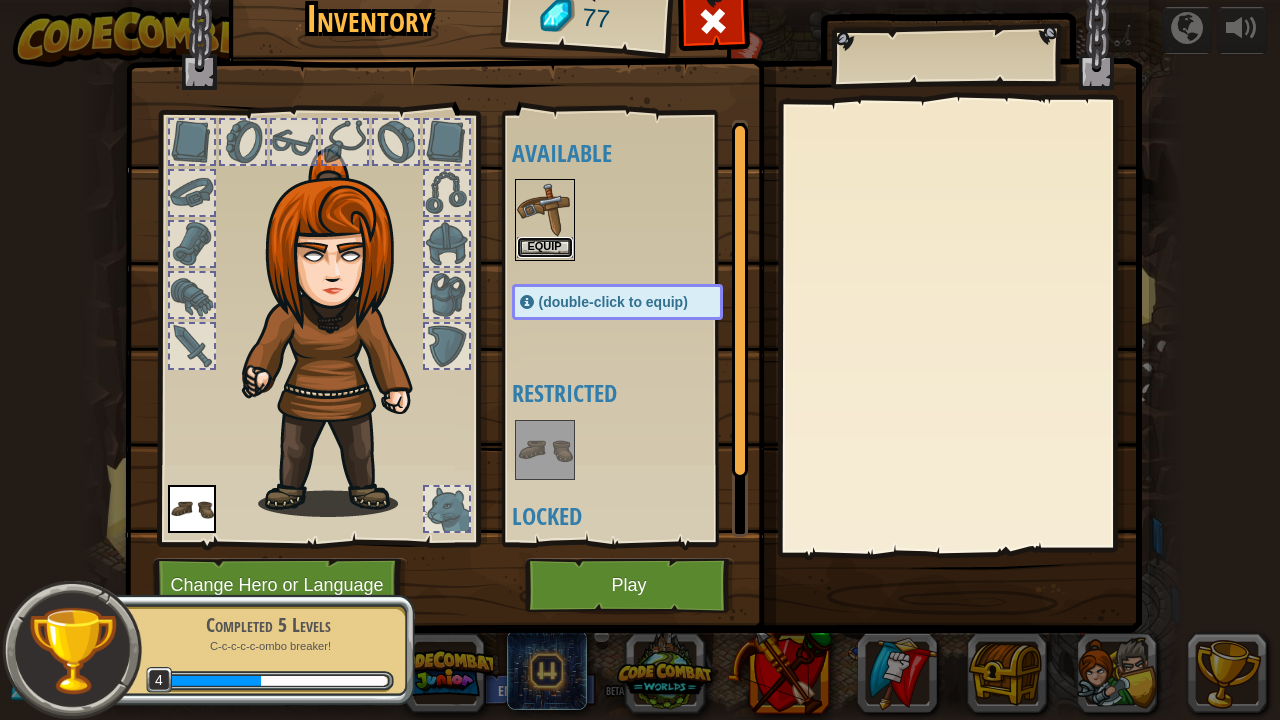 click on "Equip" at bounding box center (545, 247) 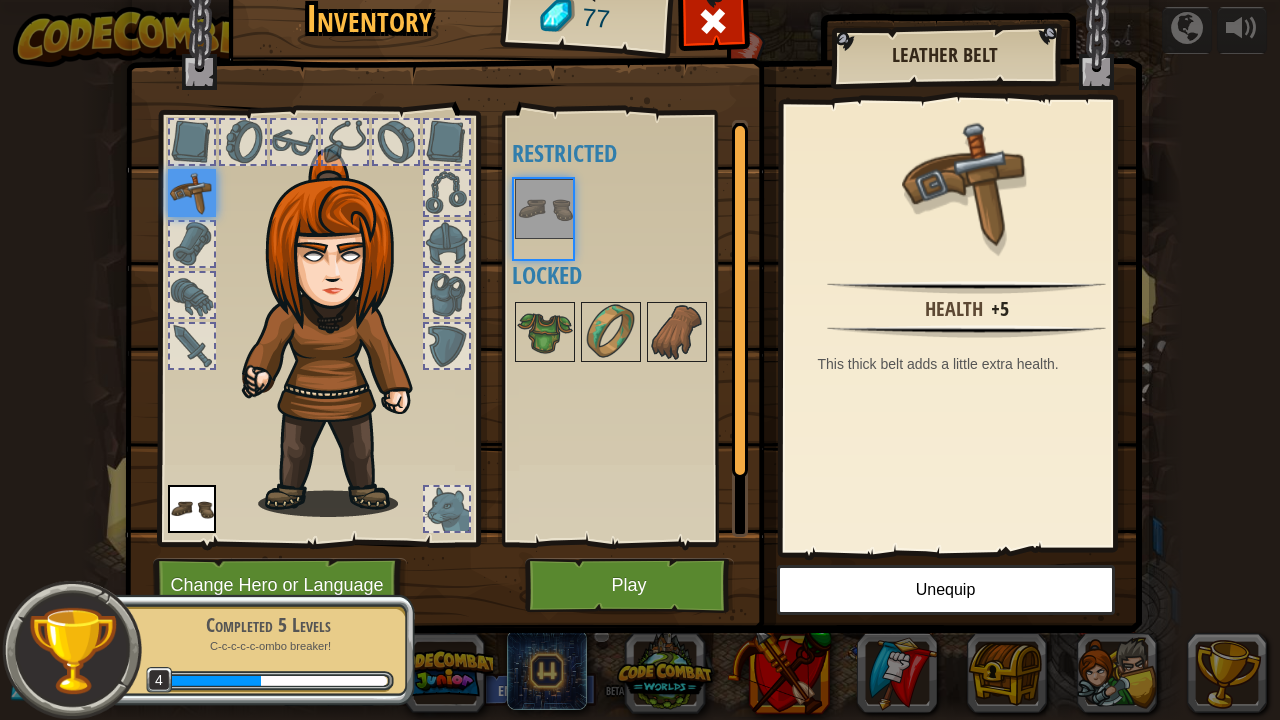 click on "powered by Twisted Canyon (Locked) Challenge: collect the most gold using all the programming skills you've learned so far!
Basic Syntax While Loops Strings Variables Reading the Docs Known Enemy (Locked) Using your first variable to achieve victory.
Arguments Basic Syntax Strings Variables Hack and Dash (Locked) Escape the Dungeon Sprite with the help of a speed potion.
Arguments Basic Syntax Strings While Loops Dread Door (Locked) Behind a dread door lies a chest full of riches.
Arguments Basic Syntax Strings While Loops Master of Names (Locked) Use your new coding powers to target nameless enemies.
Arguments Basic Syntax Variables Pong Pong (Locked) Challenge: write the shortest solution using all the programming skills you've learned so far!
Basic Syntax Reading the Docs Ingredient Identification (Locked) Variables are like labeled bottles that hold data.
Basic Syntax Variables Cupboards of Kithgard (Locked) Who knows what horrors lurk in the Cupboards of Kithgard?
Arguments Basic Syntax" at bounding box center (640, 1) 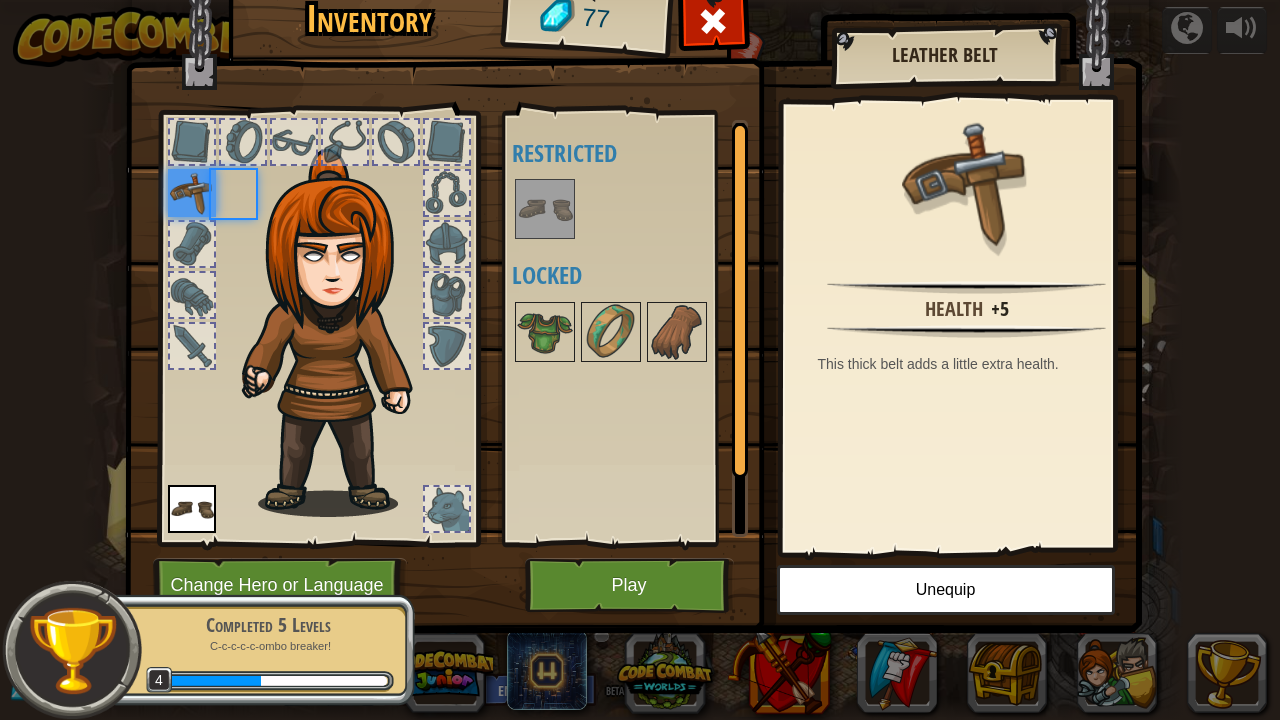 click on "Available Equip (double-click to equip) Restricted Locked" at bounding box center [637, 328] 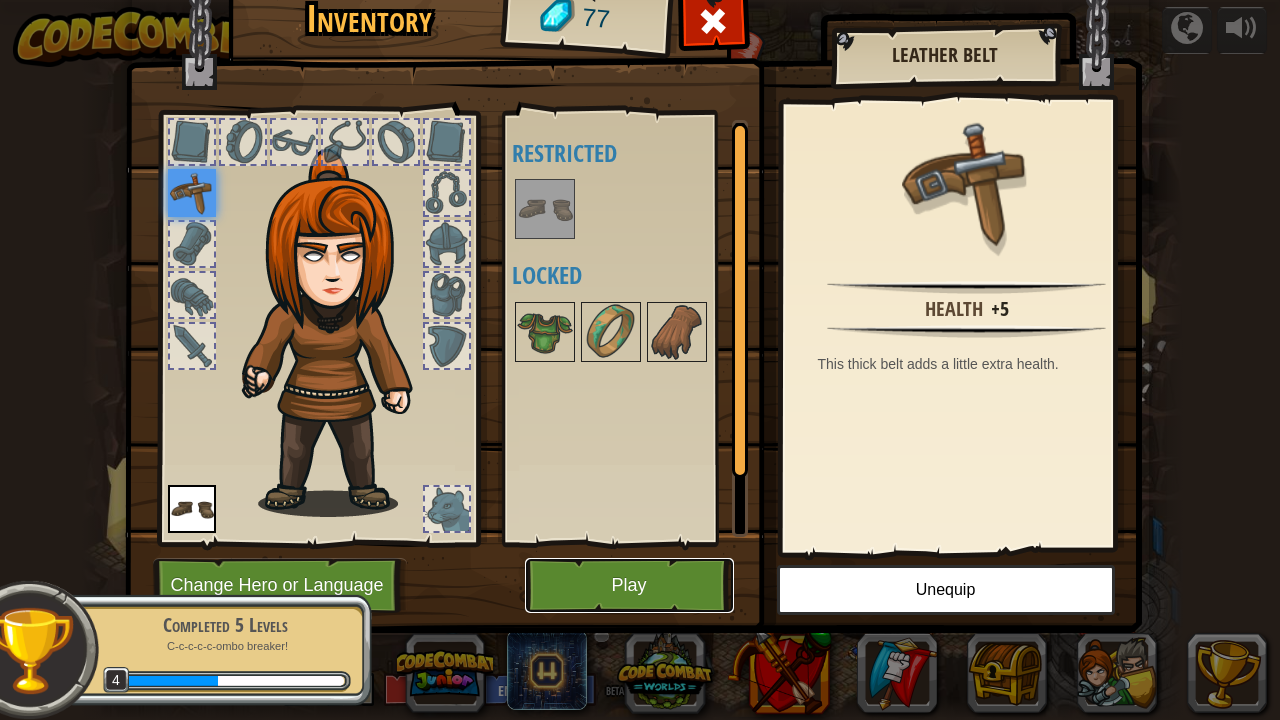 click on "Play" at bounding box center [629, 585] 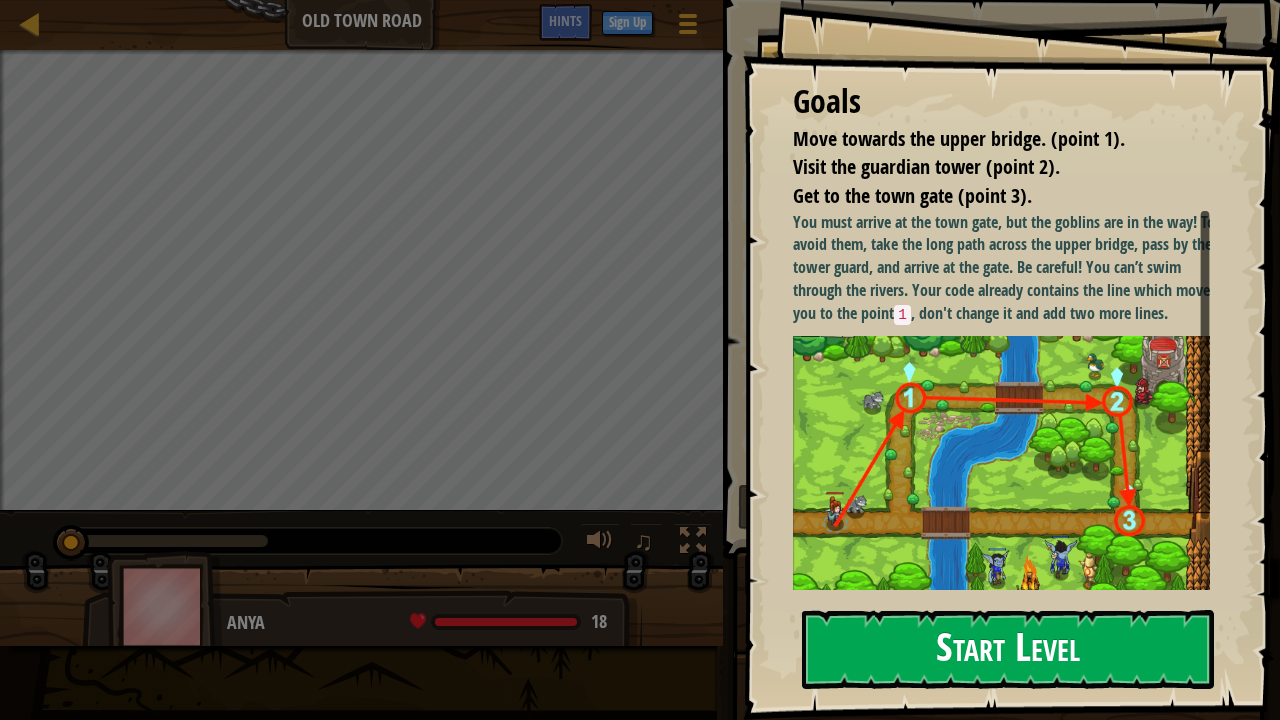 click on "Start Level" at bounding box center [1008, 649] 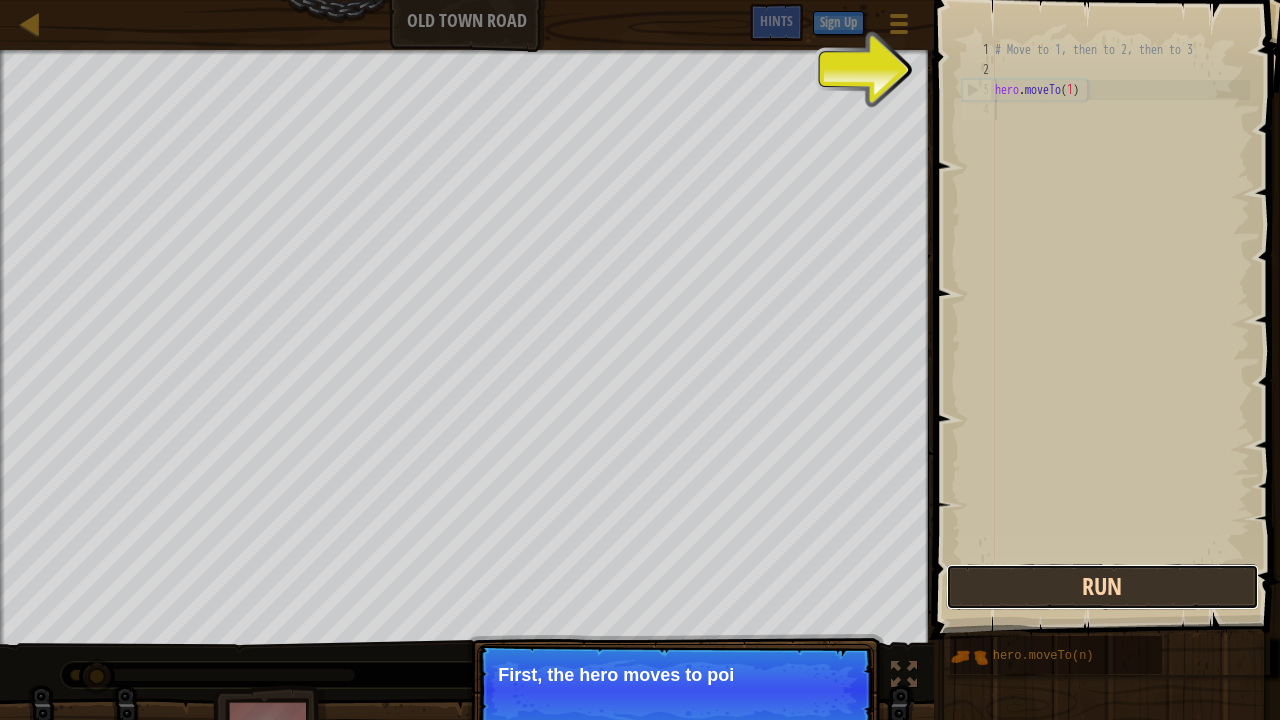 click on "Run" at bounding box center [1102, 587] 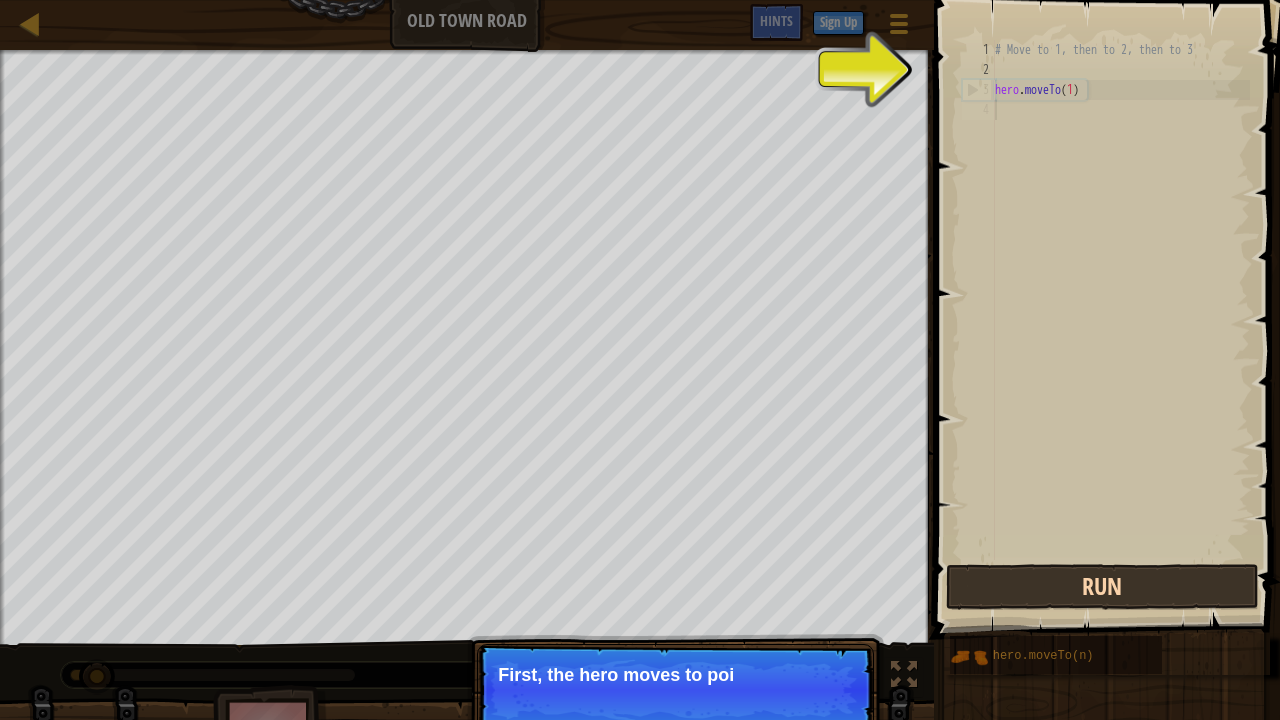 scroll, scrollTop: 9, scrollLeft: 0, axis: vertical 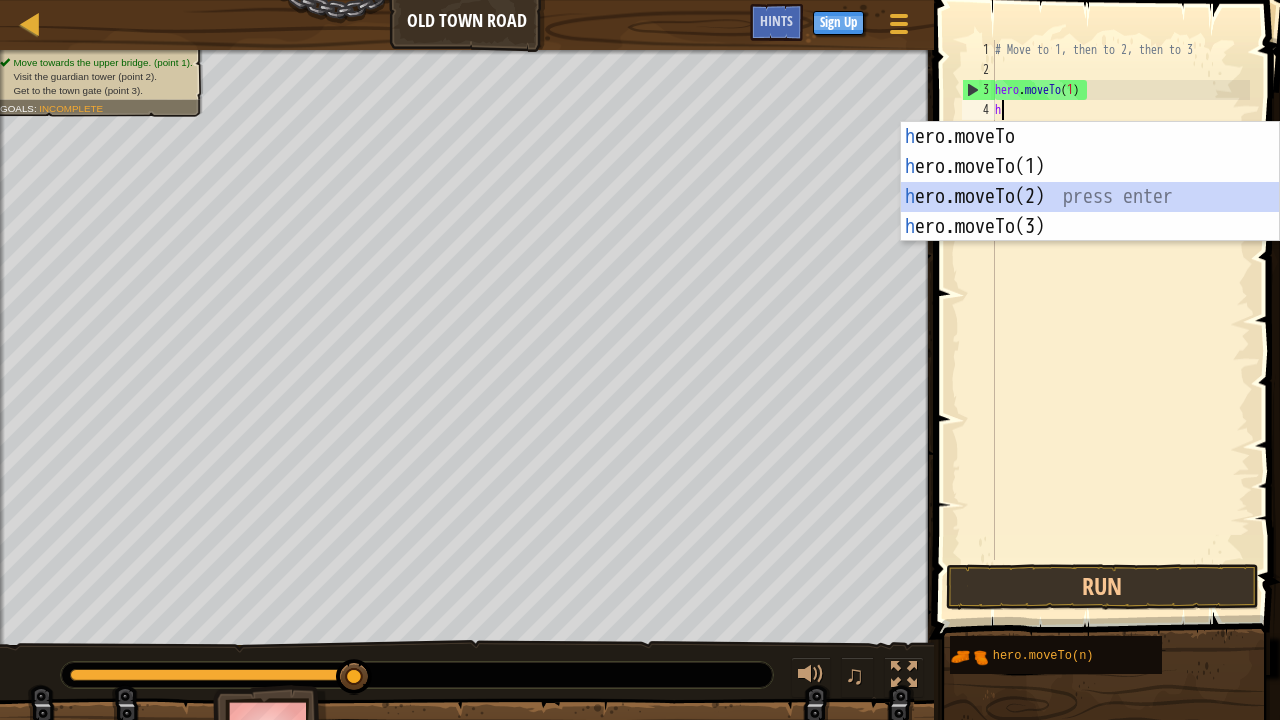 click on "h ero.moveTo press enter h ero.moveTo(1) press enter h ero.moveTo(2) press enter h ero.moveTo(3) press enter" at bounding box center [1090, 212] 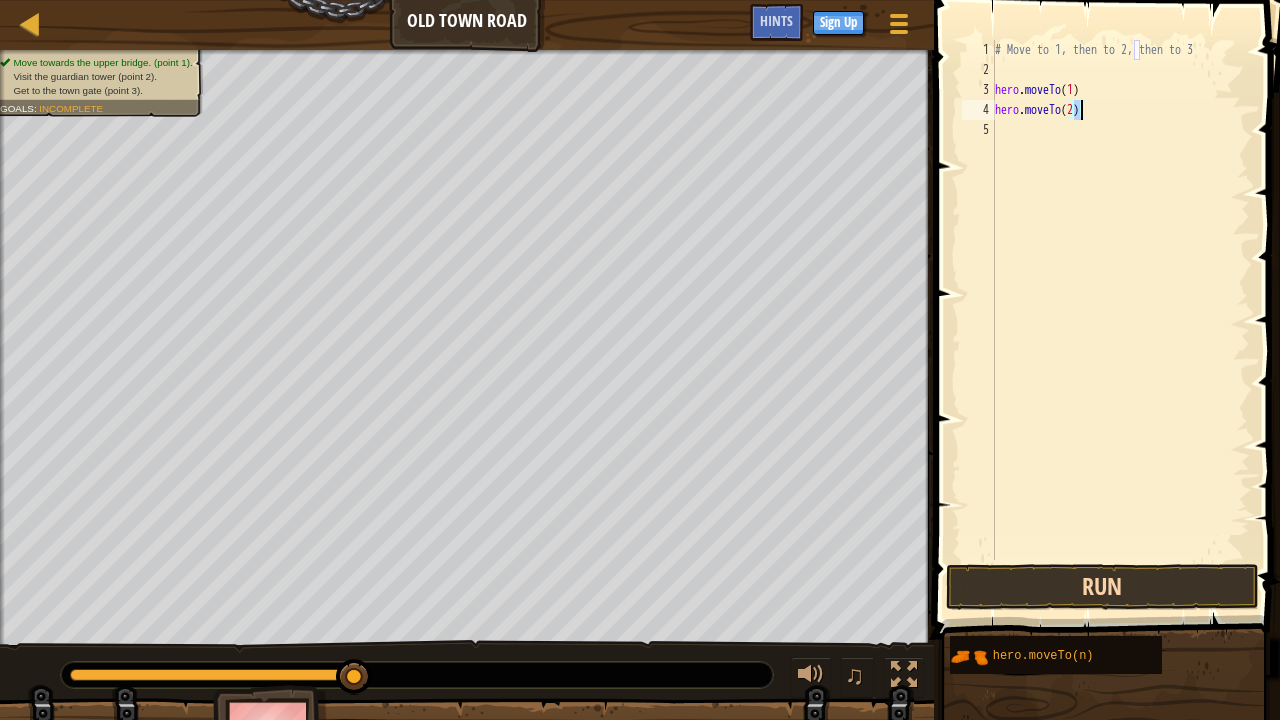type on "hero.moveTo(2)" 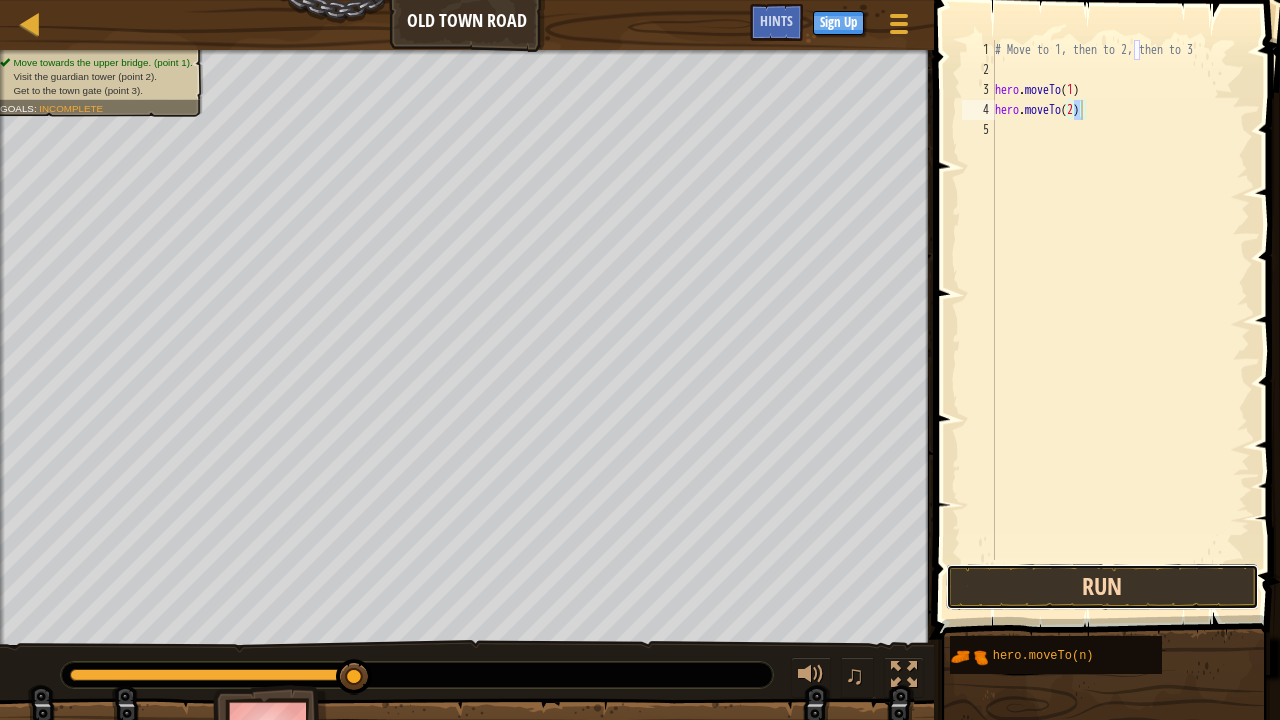 click on "Run" at bounding box center (1102, 587) 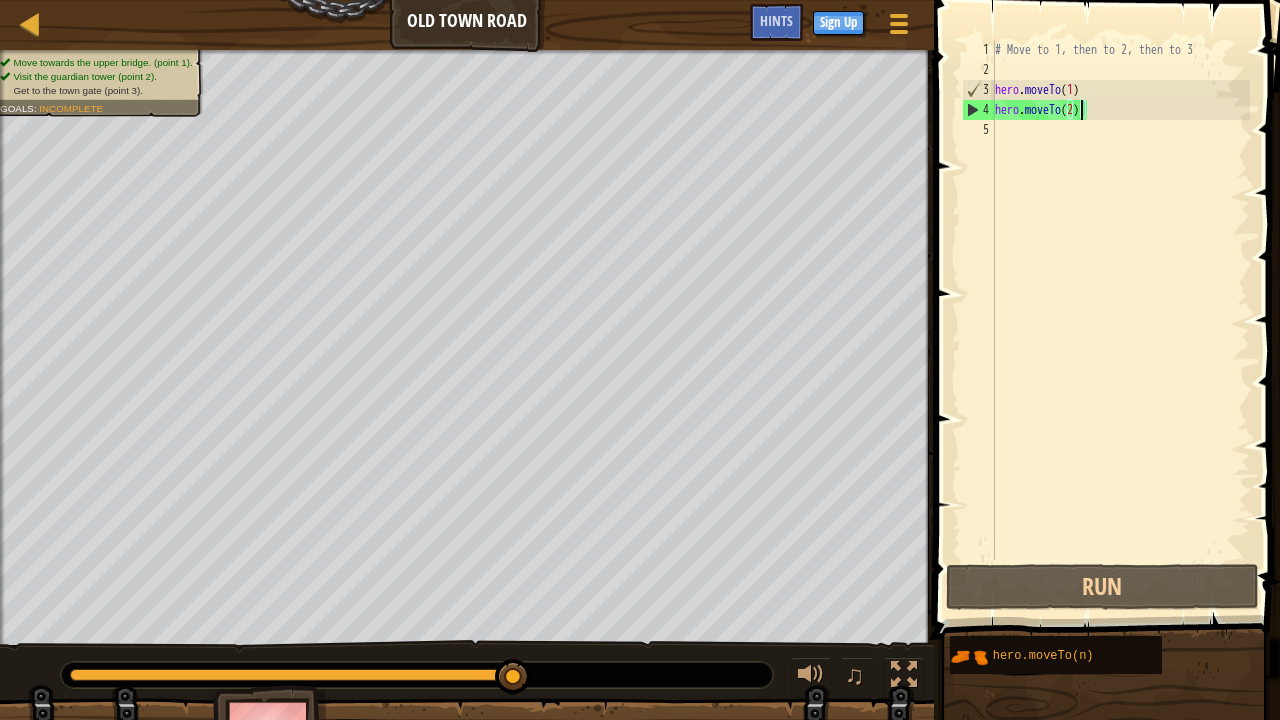 click on "5" at bounding box center [978, 130] 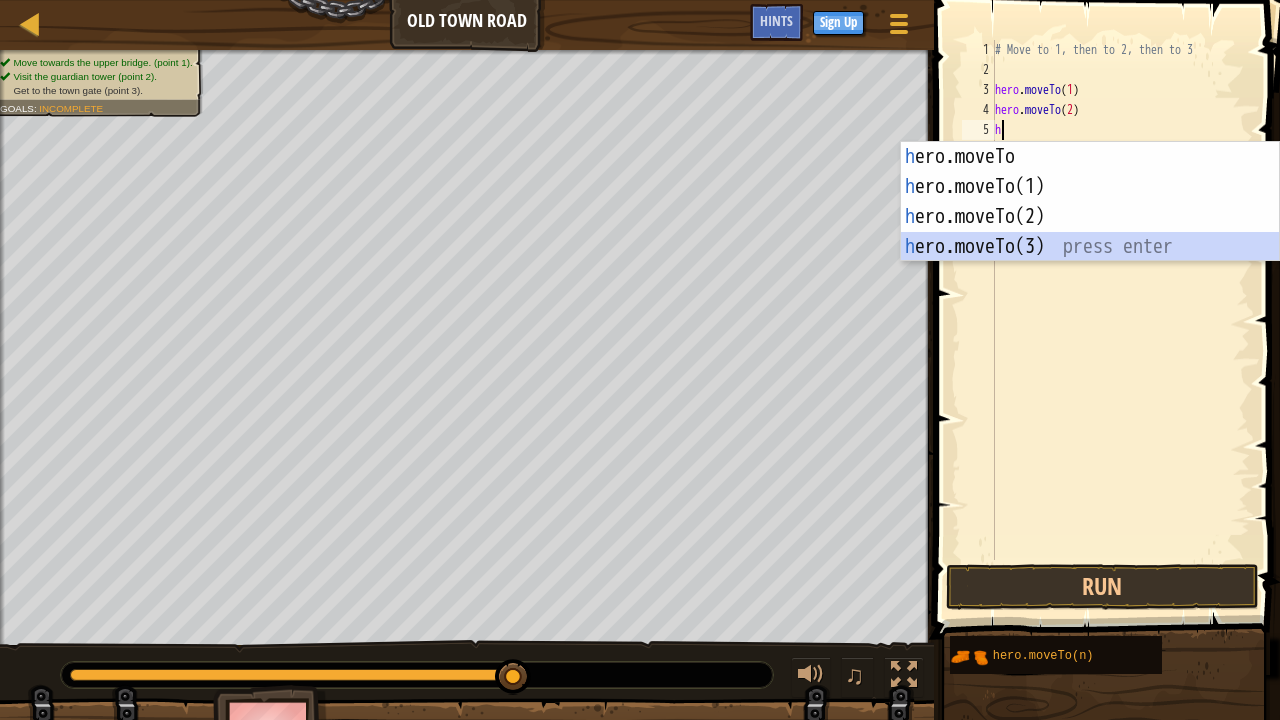 click on "h ero.moveTo press enter h ero.moveTo(1) press enter h ero.moveTo(2) press enter h ero.moveTo(3) press enter" at bounding box center (1090, 232) 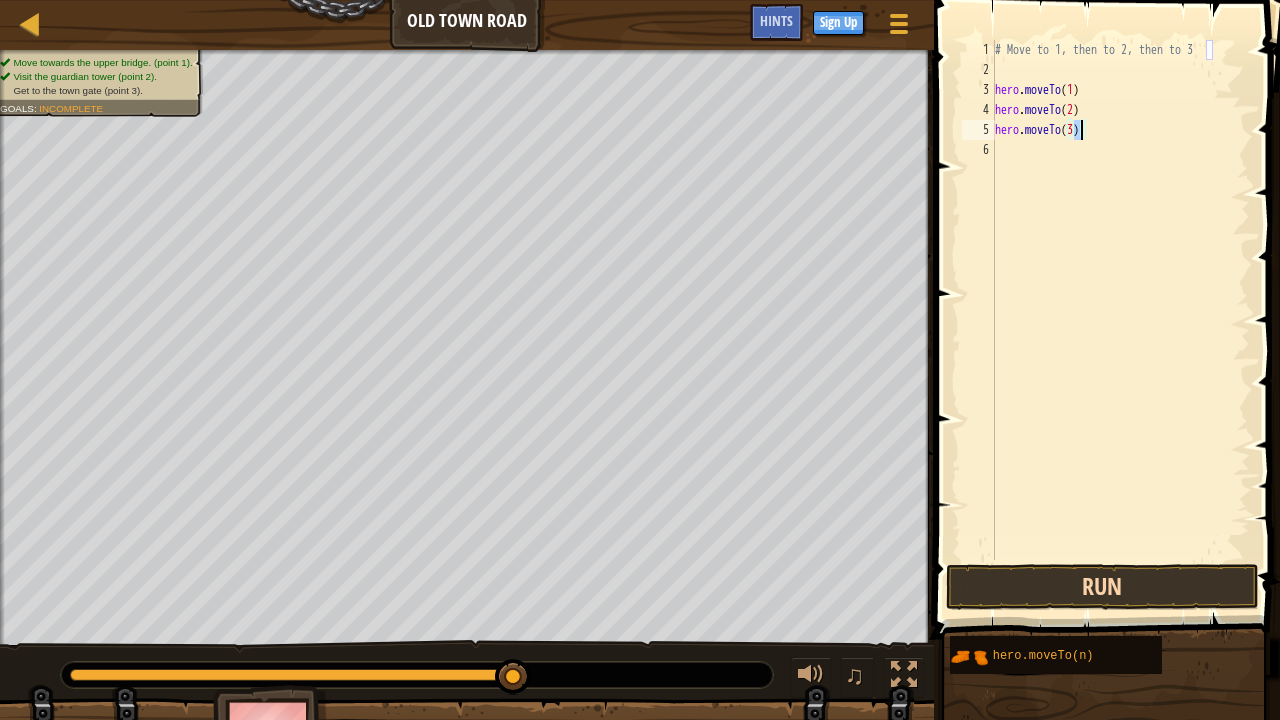 type on "hero.moveTo(3)" 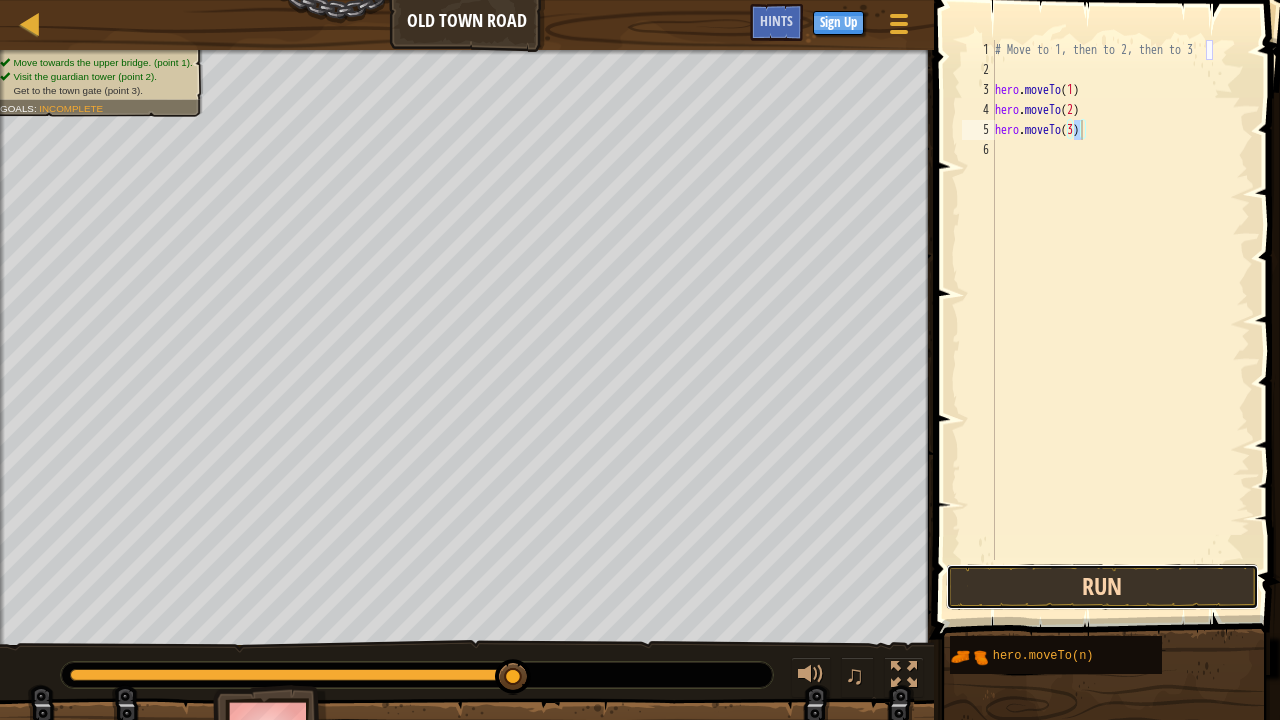 click on "Run" at bounding box center (1102, 587) 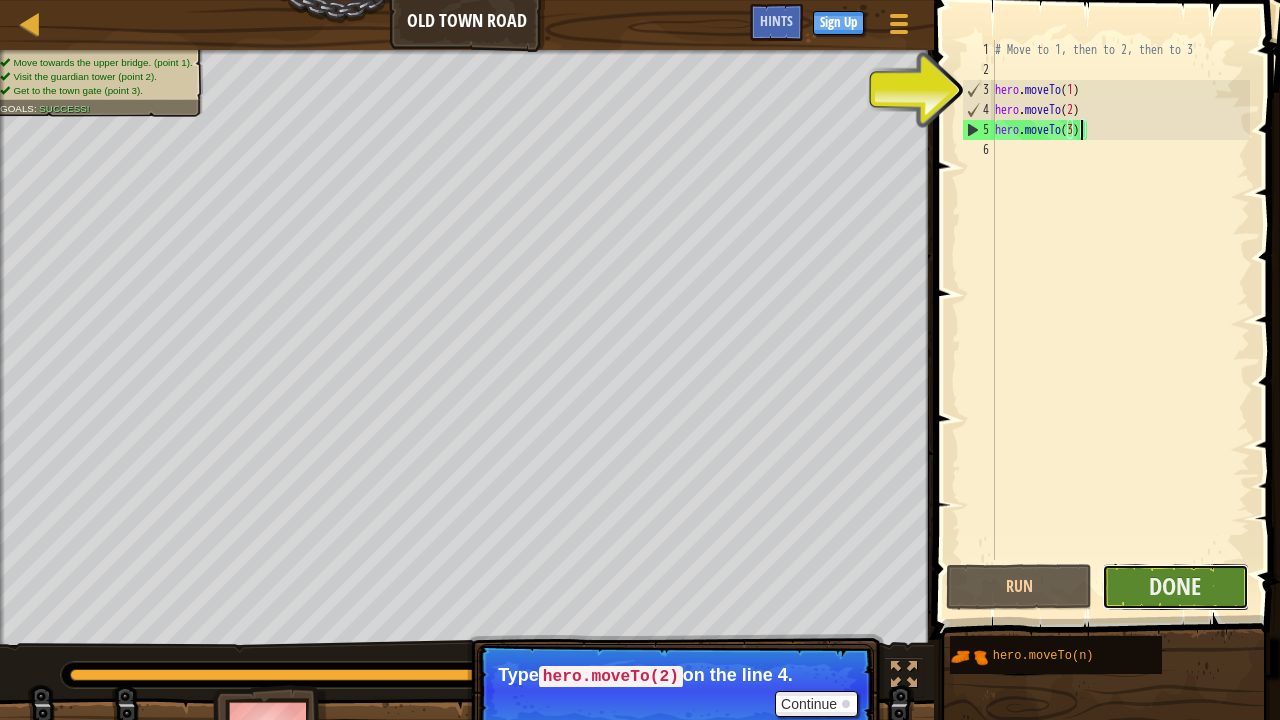 click on "Done" at bounding box center (1175, 587) 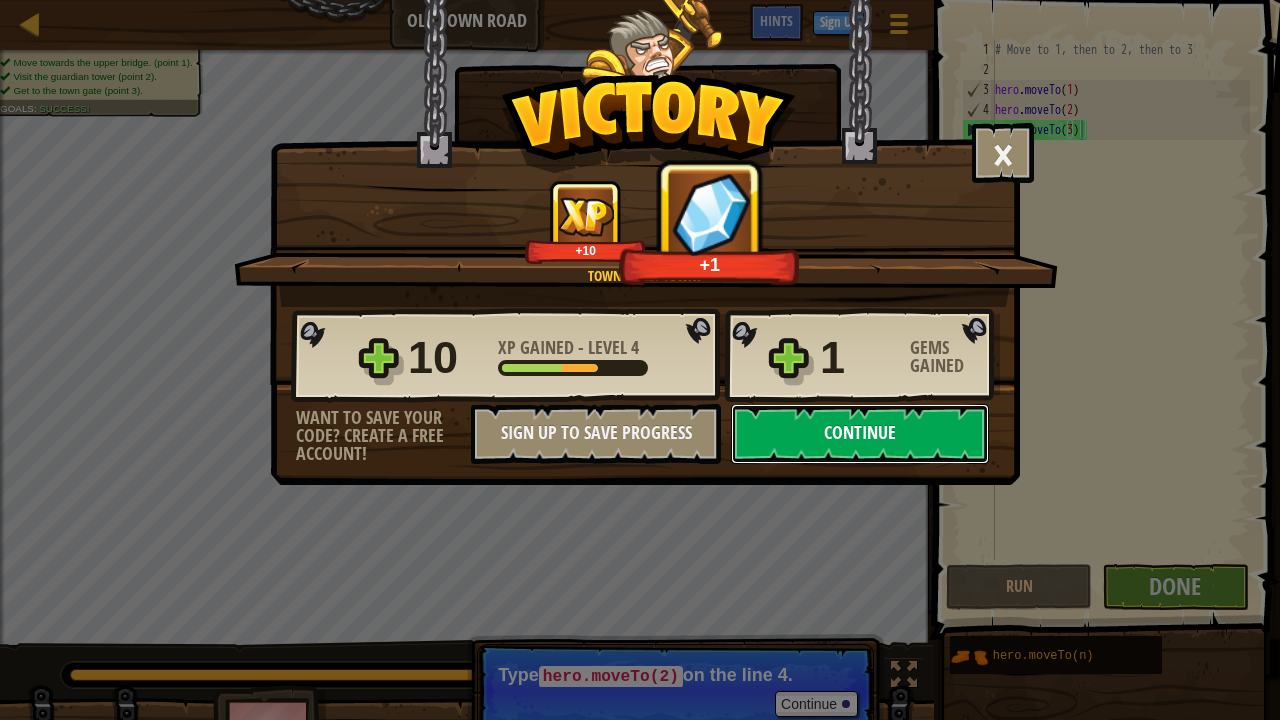 click on "Continue" at bounding box center (860, 434) 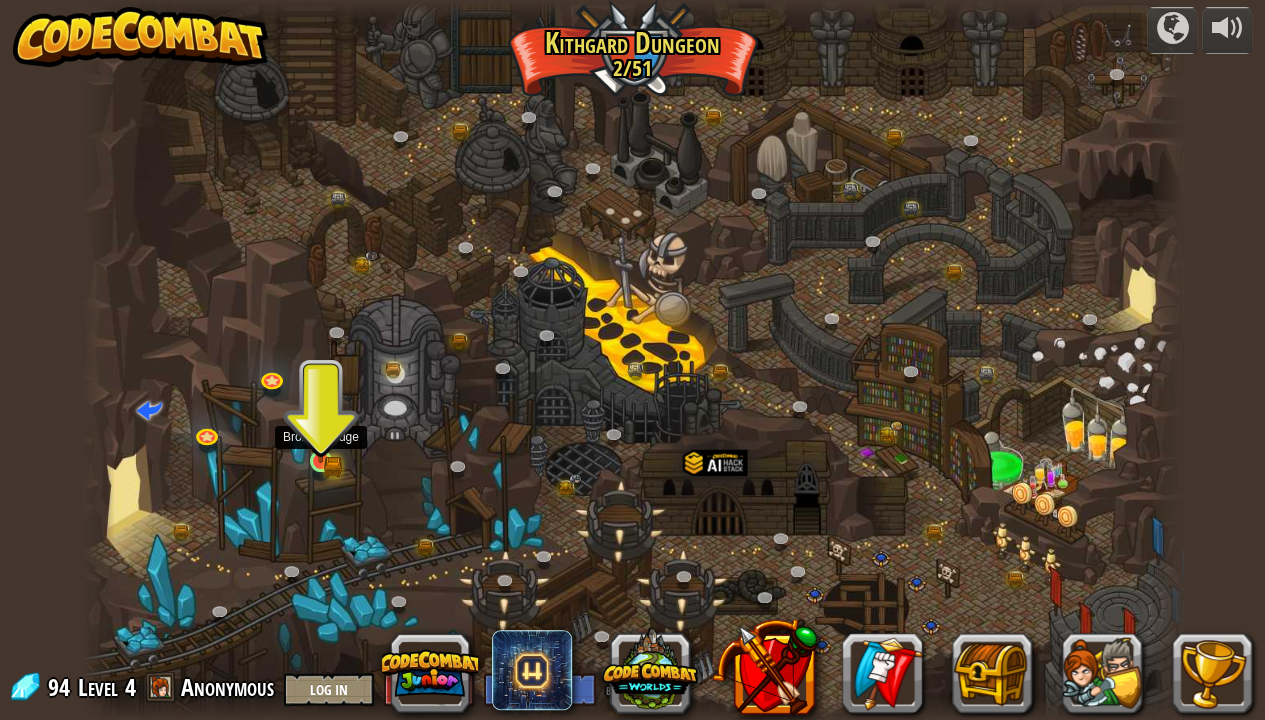 click at bounding box center [321, 434] 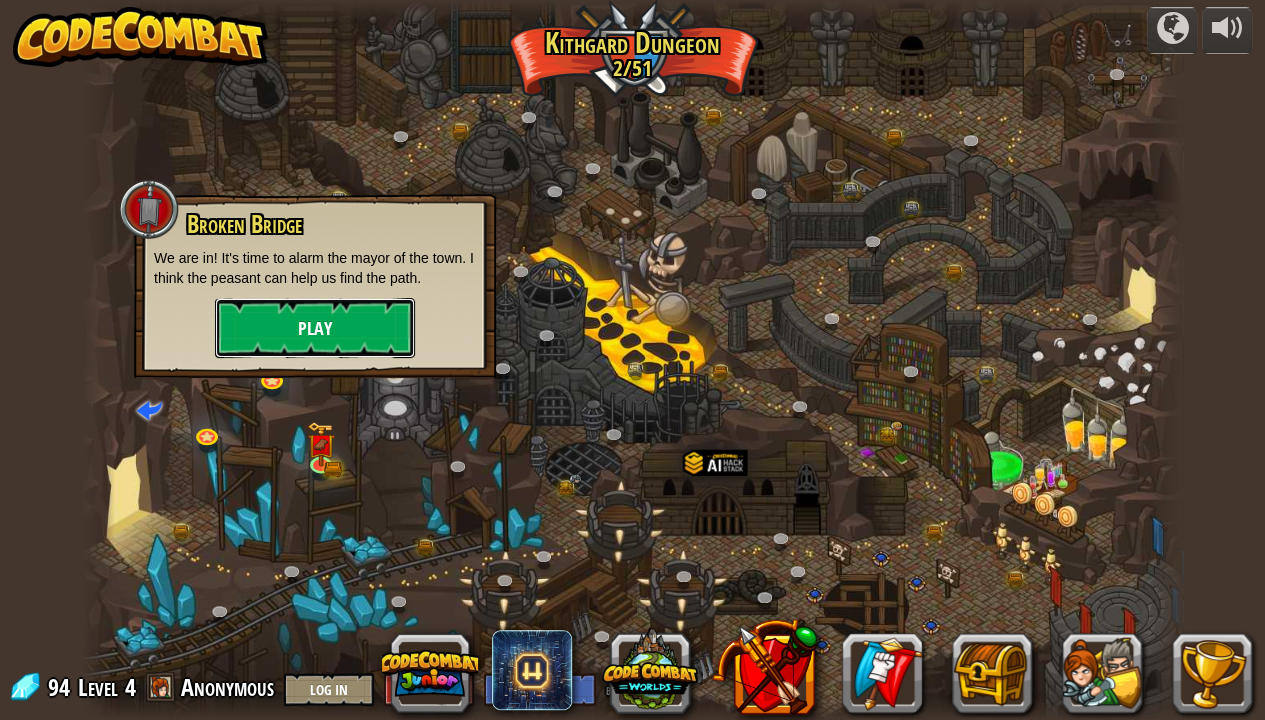 click on "Play" at bounding box center (315, 328) 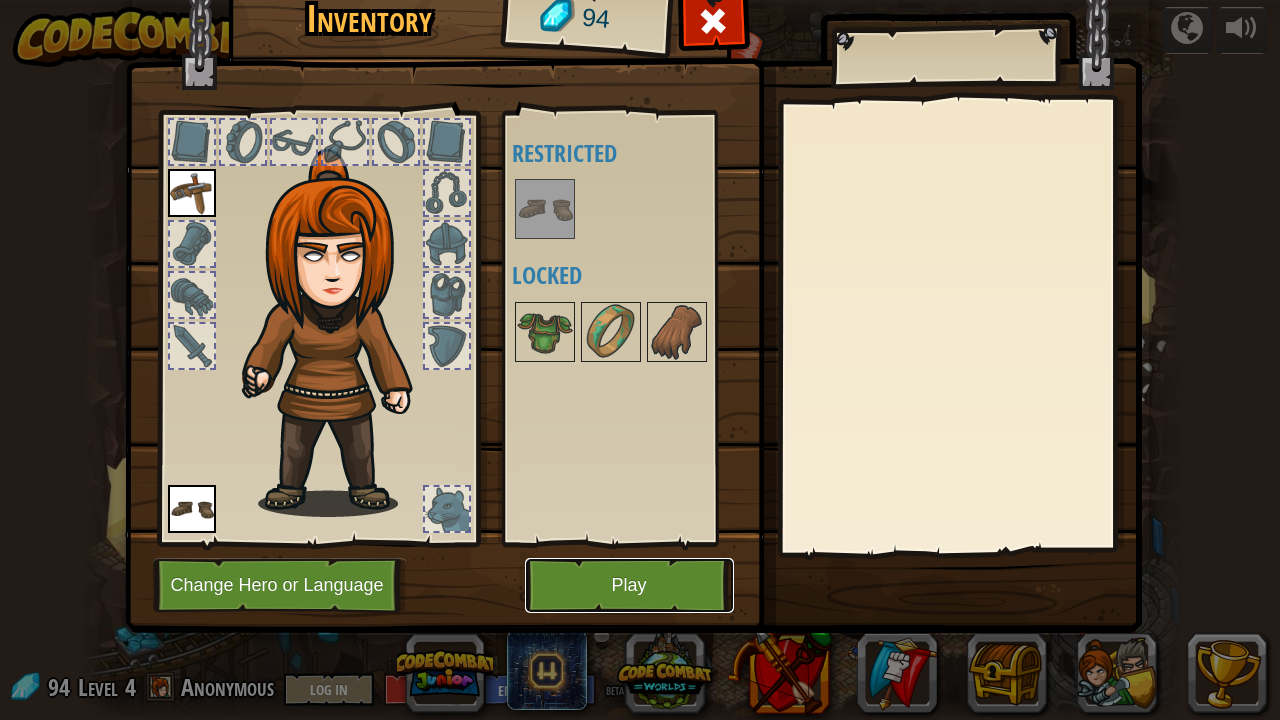 click on "Play" at bounding box center (629, 585) 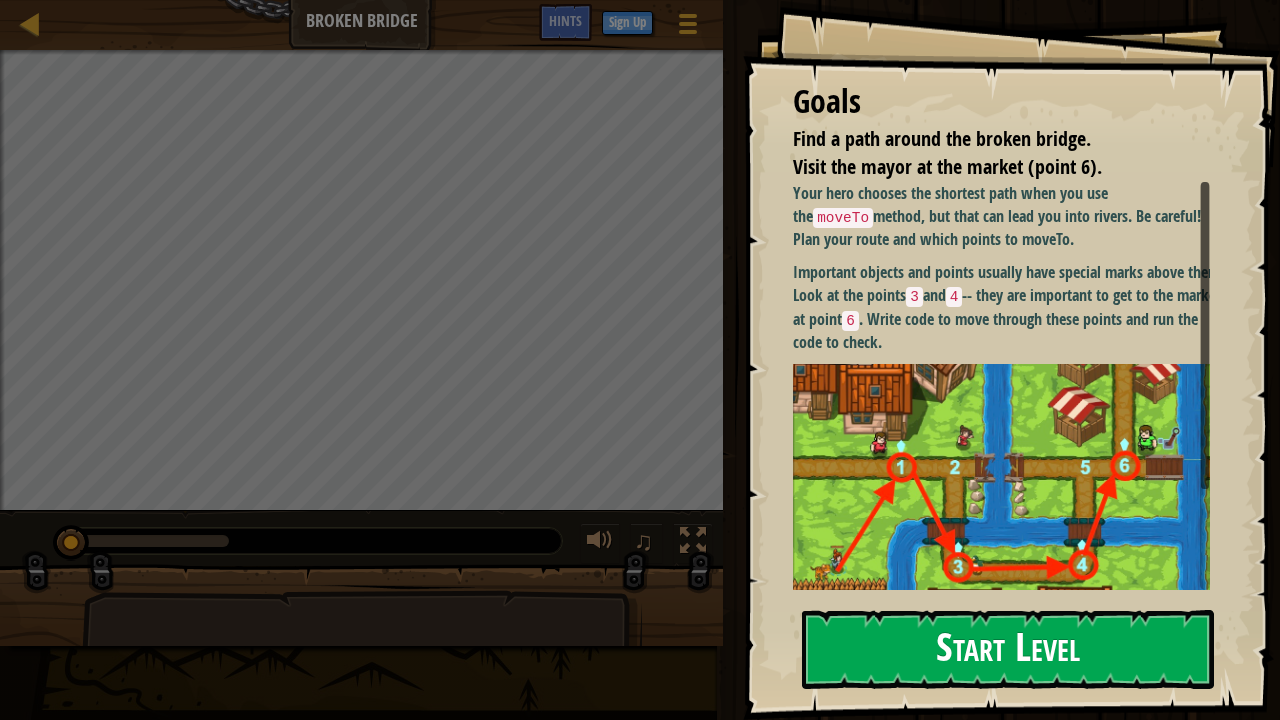 click on "Start Level" at bounding box center [1008, 649] 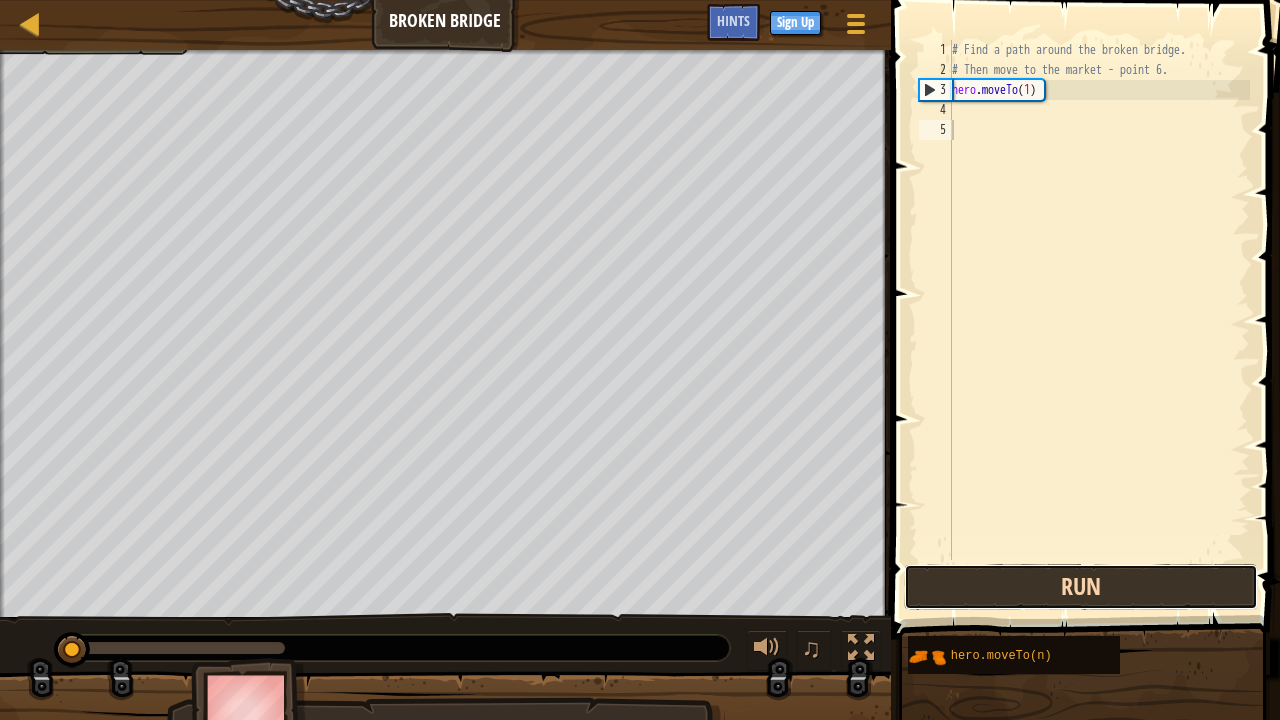 click on "Run" at bounding box center (1081, 587) 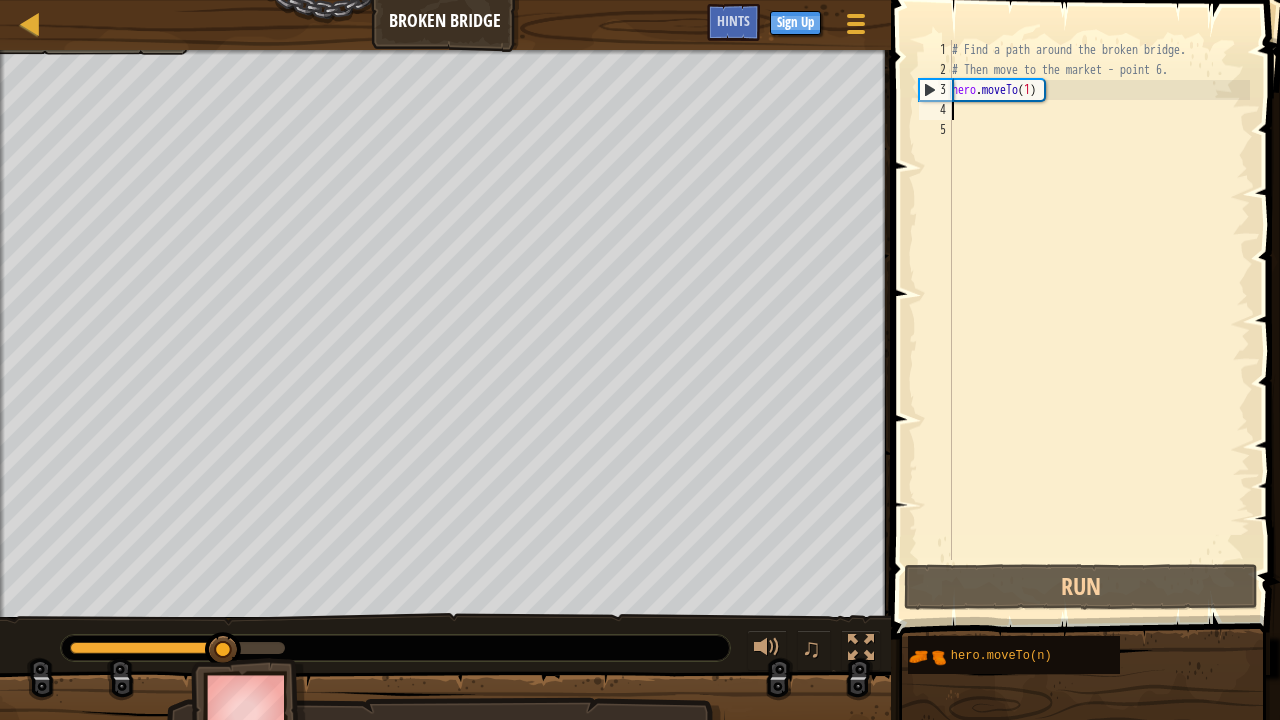click on "# Find a path around the broken bridge. # Then move to the market - point 6. hero . moveTo ( 1 )" at bounding box center [1099, 320] 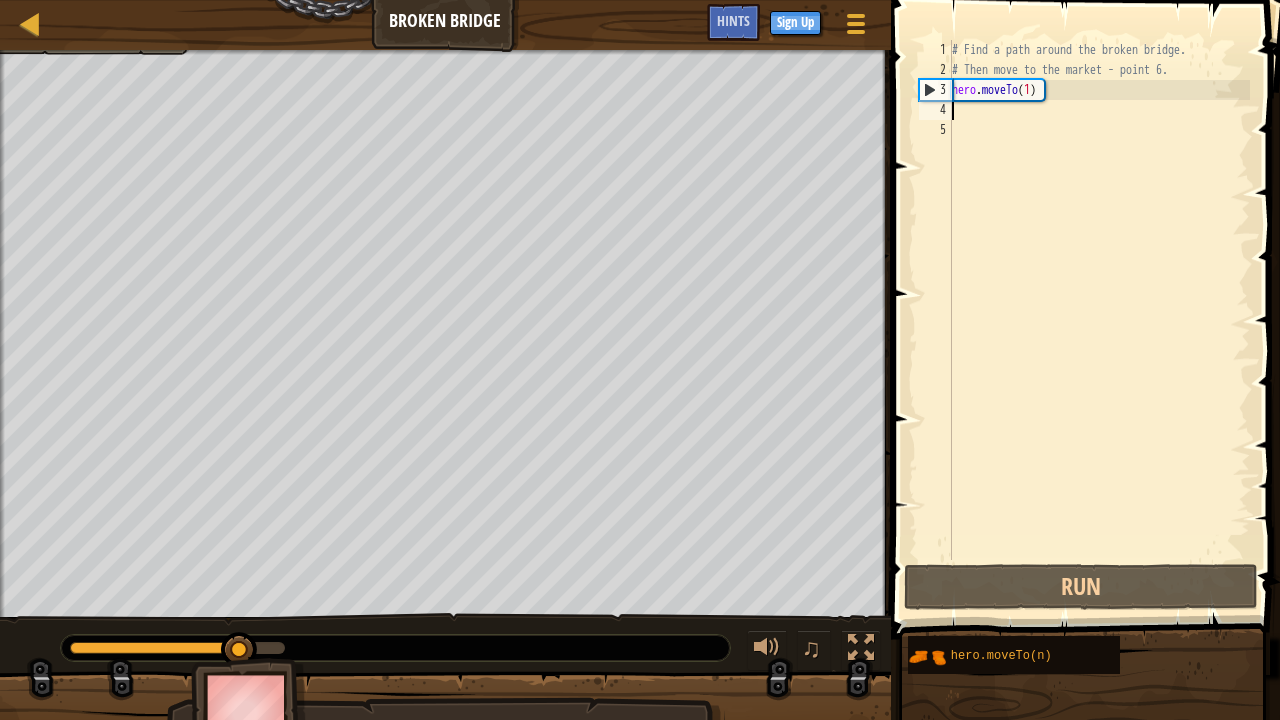 scroll, scrollTop: 9, scrollLeft: 0, axis: vertical 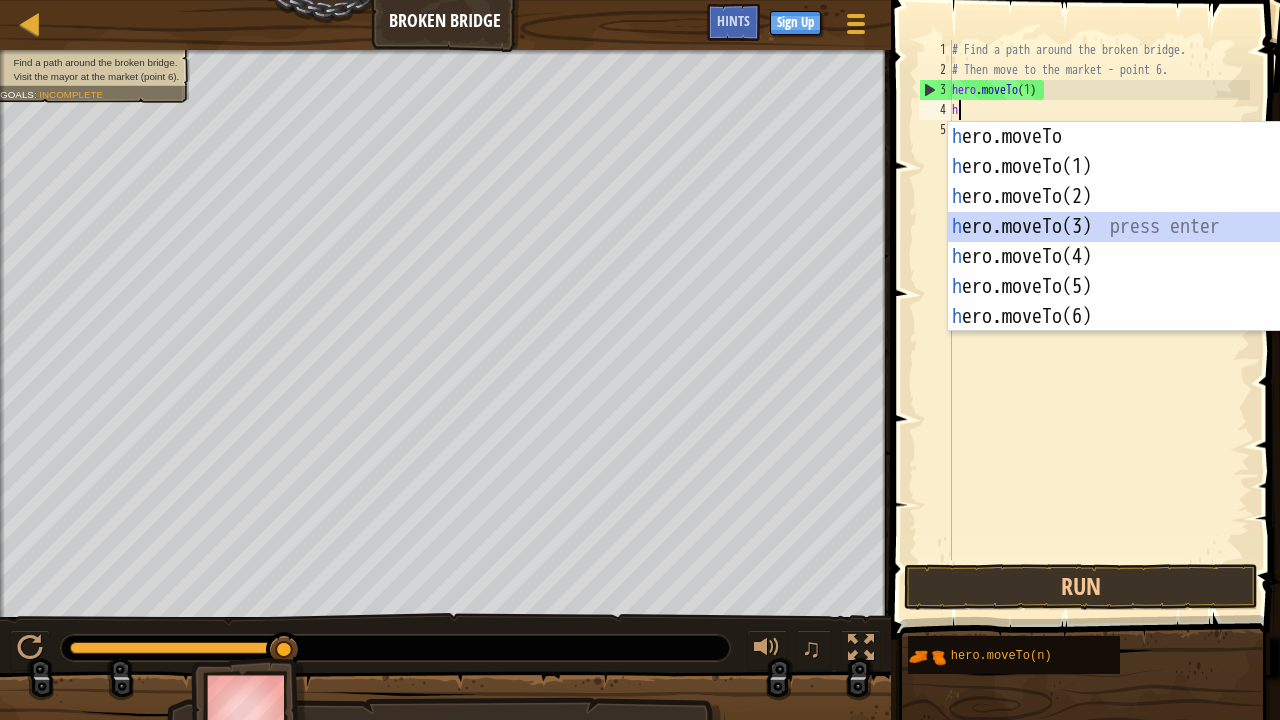 click on "h ero.moveTo press enter h ero.moveTo(1) press enter h ero.moveTo(2) press enter h ero.moveTo(3) press enter h ero.moveTo(4) press enter h ero.moveTo(5) press enter h ero.moveTo(6) press enter" at bounding box center (1137, 257) 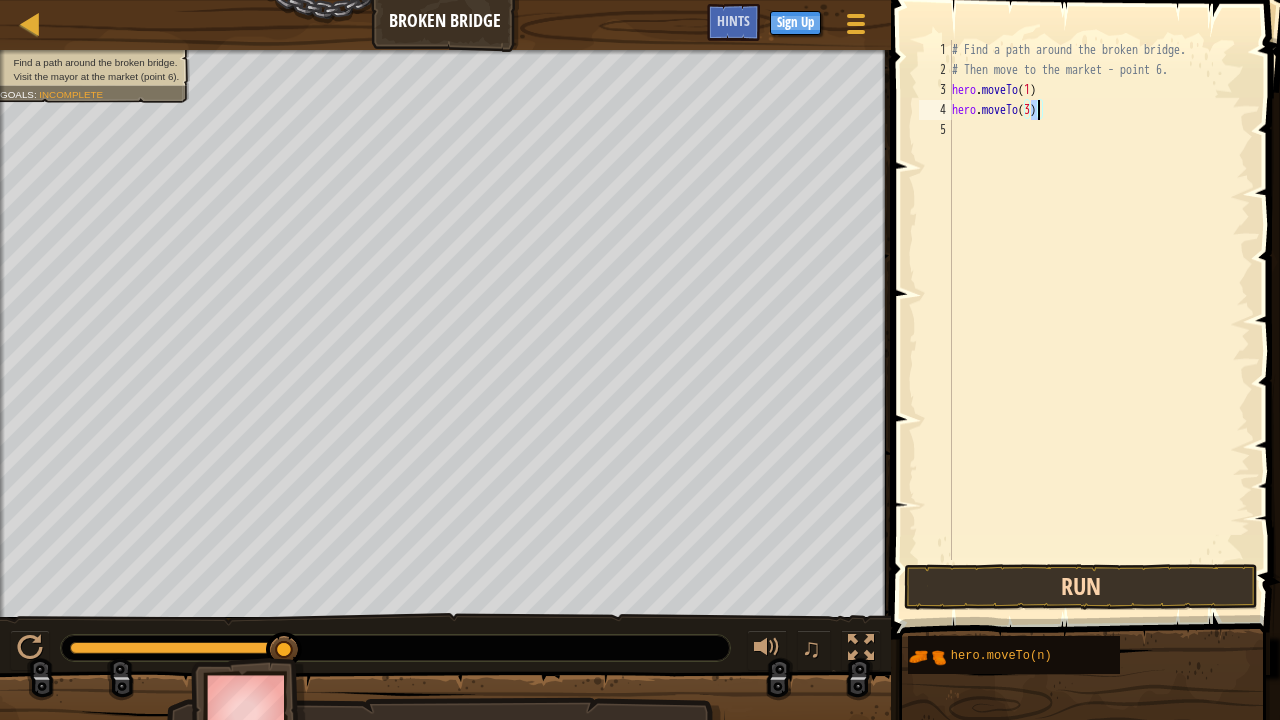 type on "hero.moveTo(3)" 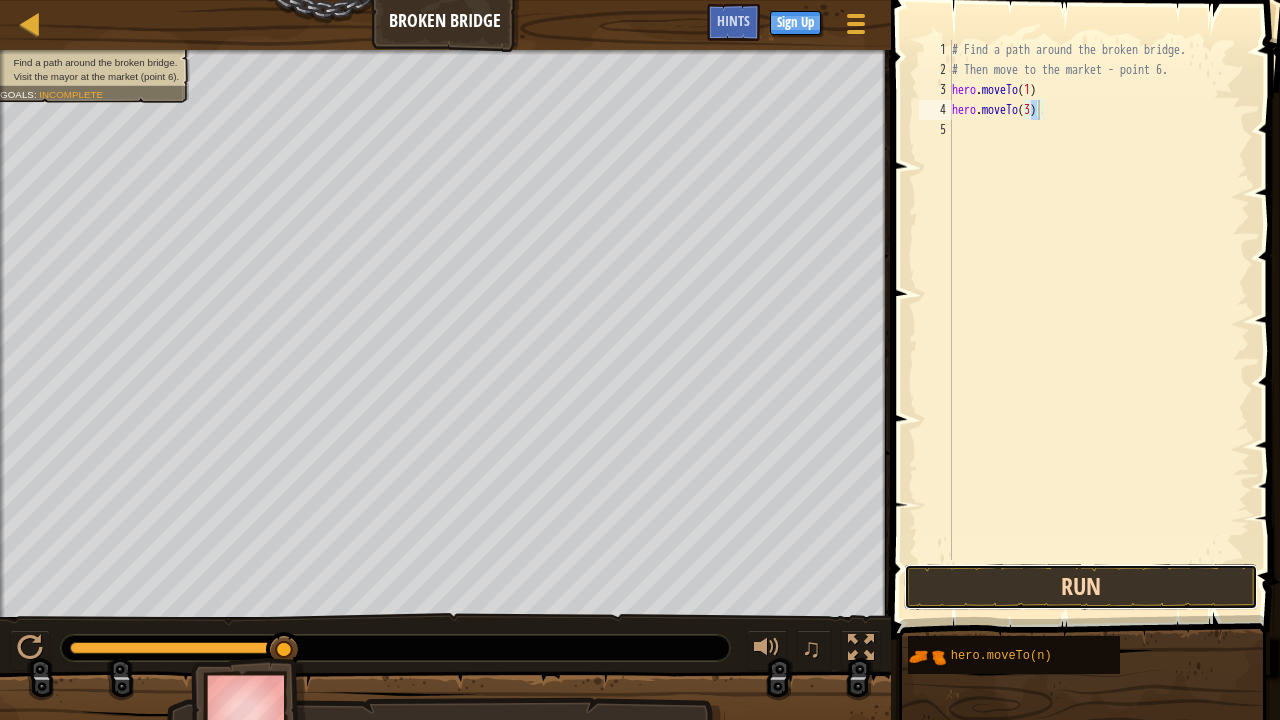 click on "Run" at bounding box center [1081, 587] 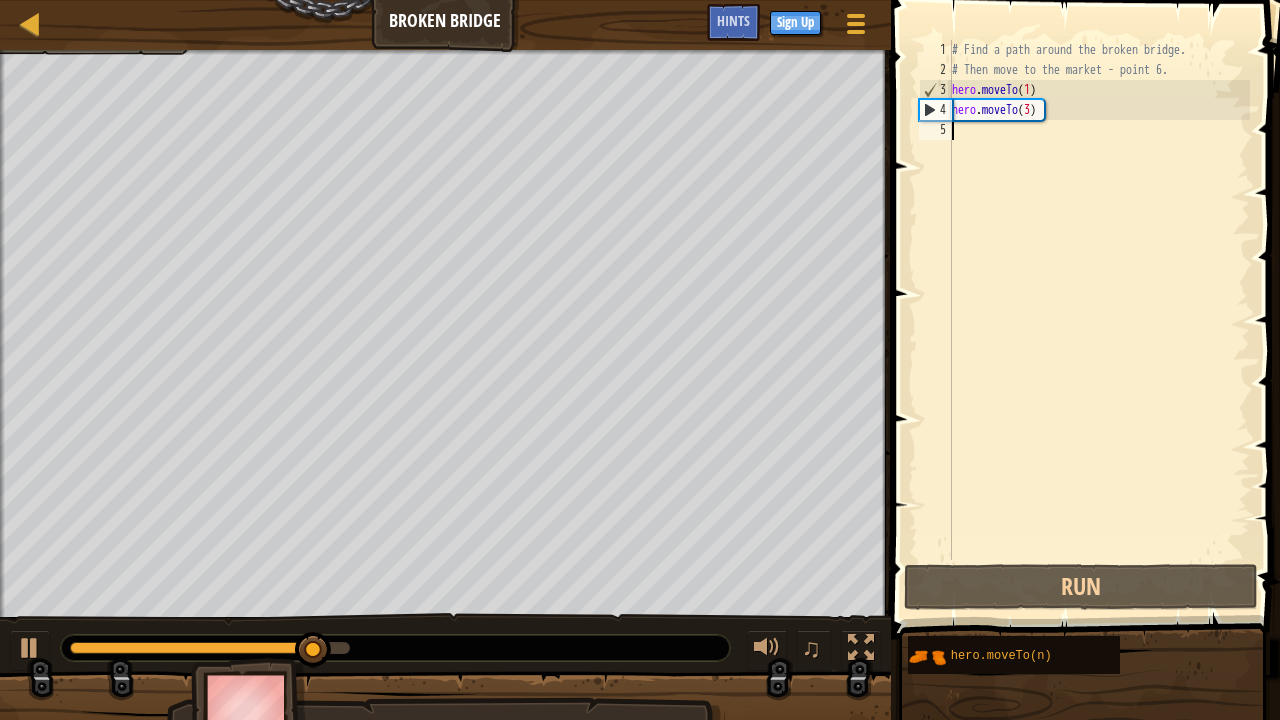 click on "# Find a path around the broken bridge. # Then move to the market - point 6. hero . moveTo ( 1 ) hero . moveTo ( 3 )" at bounding box center [1099, 320] 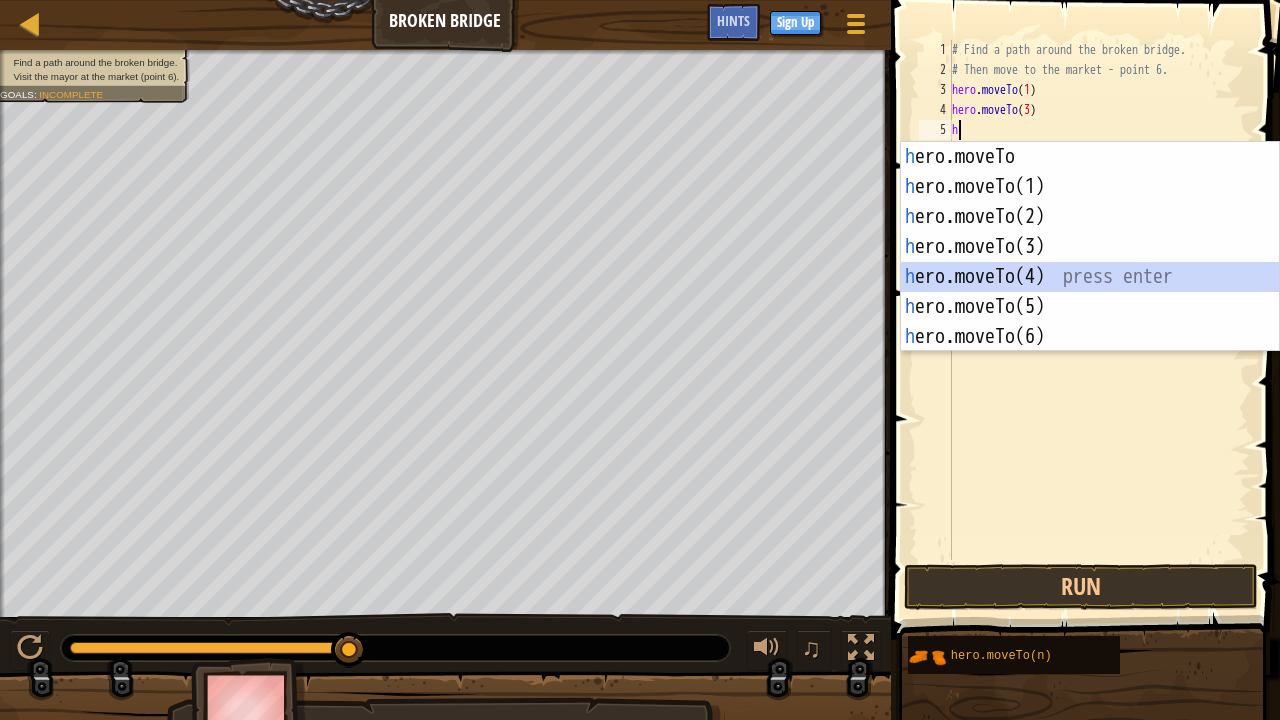 click on "h ero.moveTo press enter h ero.moveTo(1) press enter h ero.moveTo(2) press enter h ero.moveTo(3) press enter h ero.moveTo(4) press enter h ero.moveTo(5) press enter h ero.moveTo(6) press enter" at bounding box center (1090, 277) 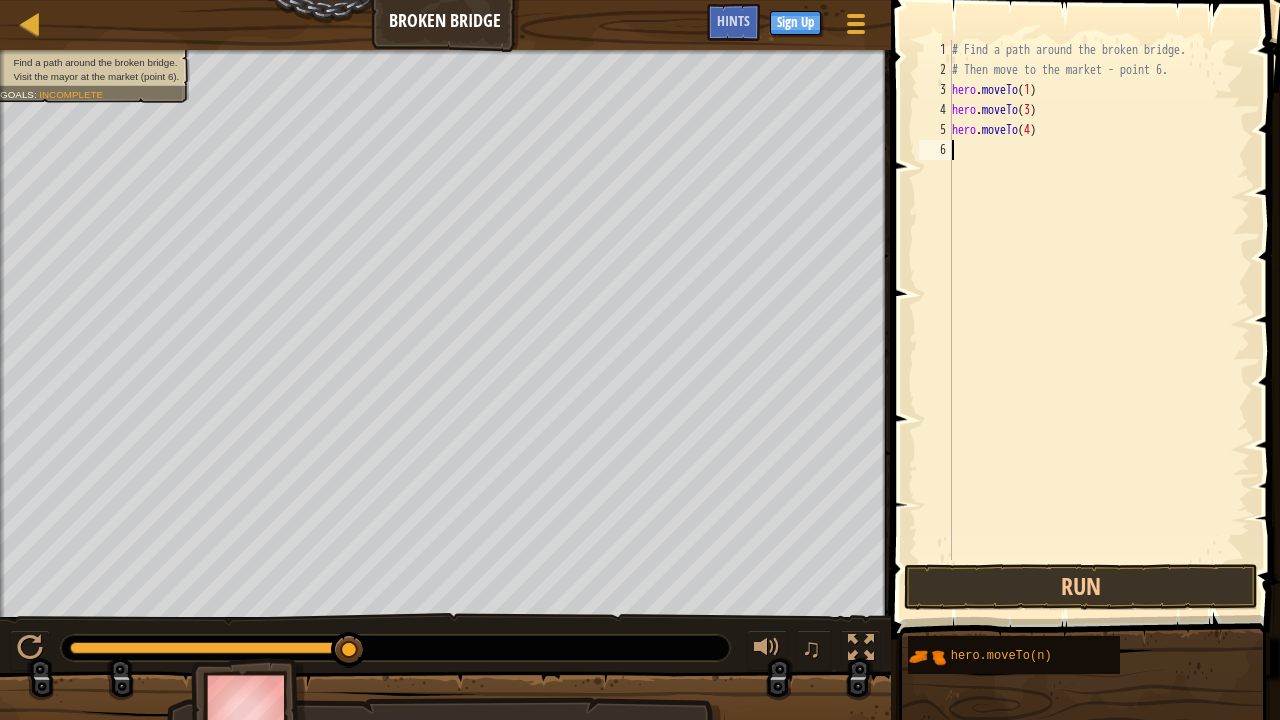 click on "# Find a path around the broken bridge. # Then move to the market - point 6. hero . moveTo ( 1 ) hero . moveTo ( 3 ) hero . moveTo ( 4 )" at bounding box center [1099, 320] 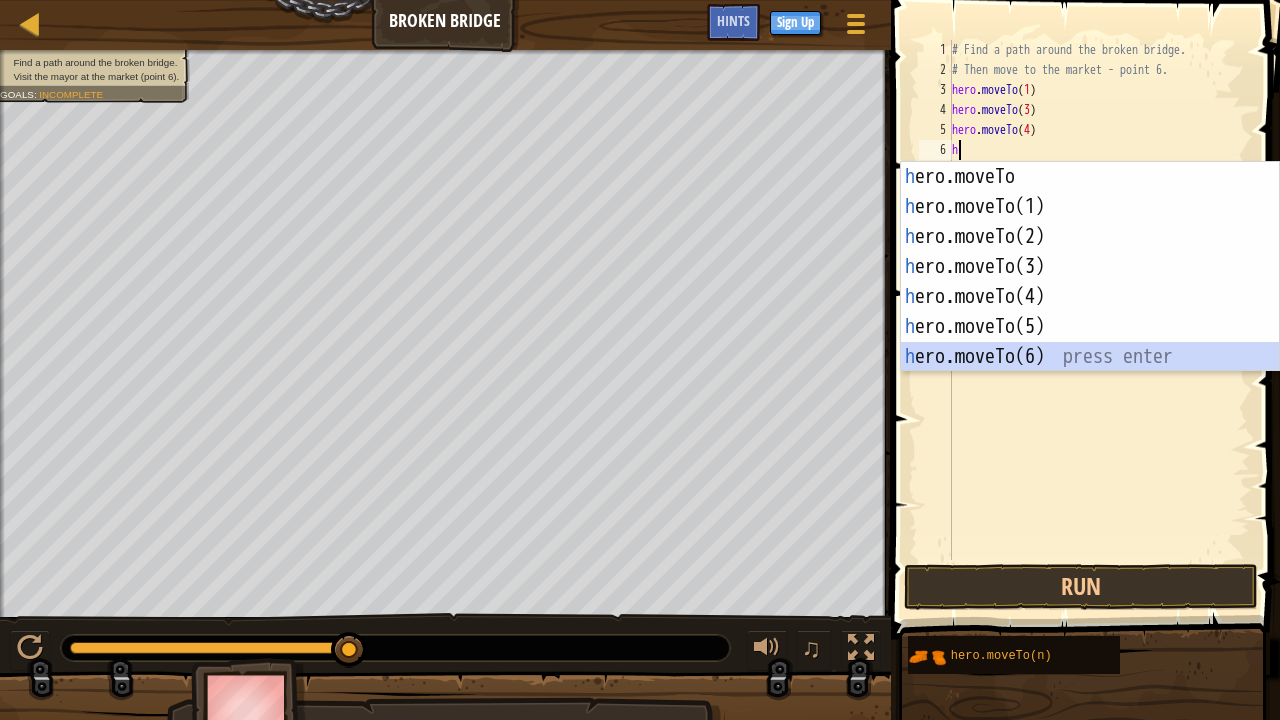 click on "h ero.moveTo press enter h ero.moveTo(1) press enter h ero.moveTo(2) press enter h ero.moveTo(3) press enter h ero.moveTo(4) press enter h ero.moveTo(5) press enter h ero.moveTo(6) press enter" at bounding box center [1090, 297] 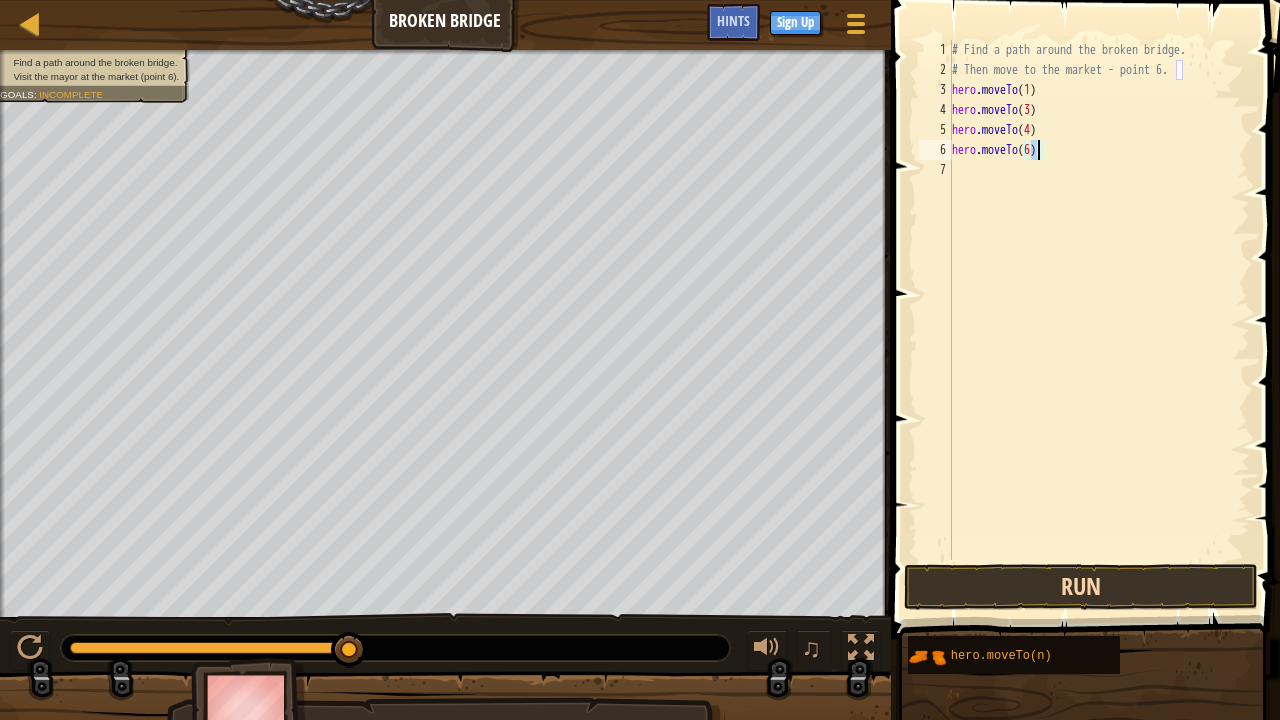 type on "hero.moveTo(6)" 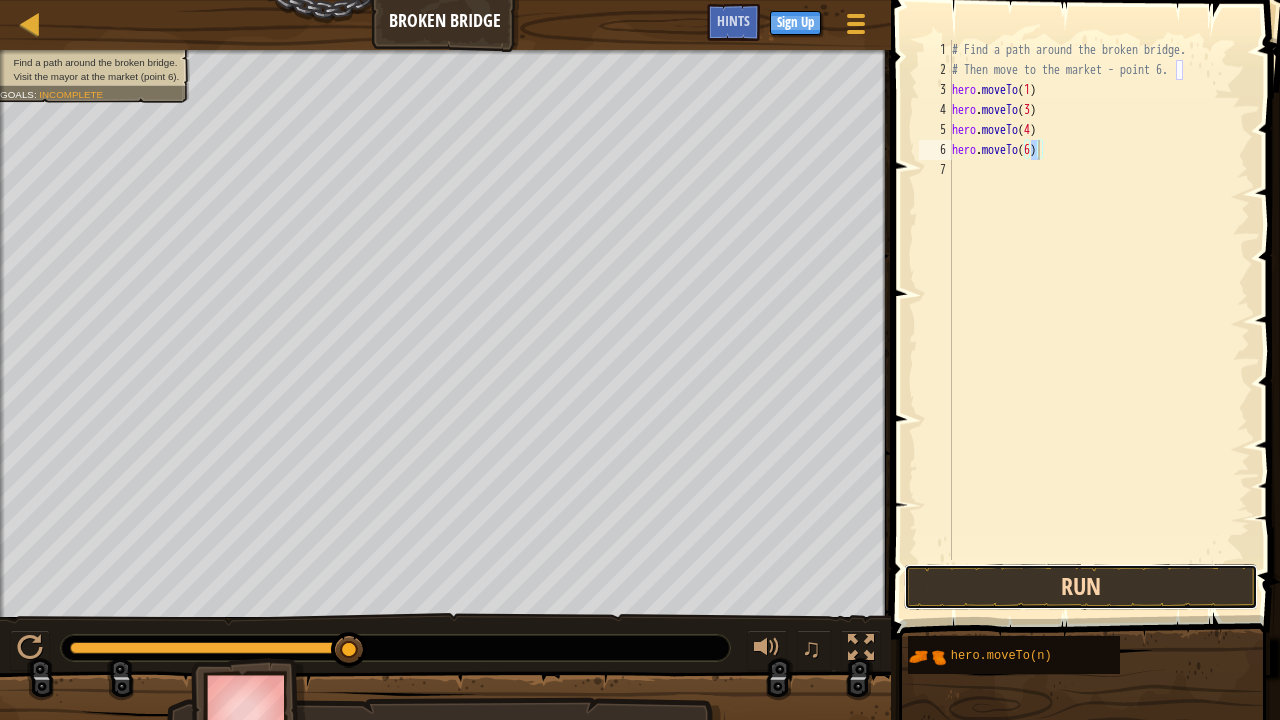 click on "Run" at bounding box center [1081, 587] 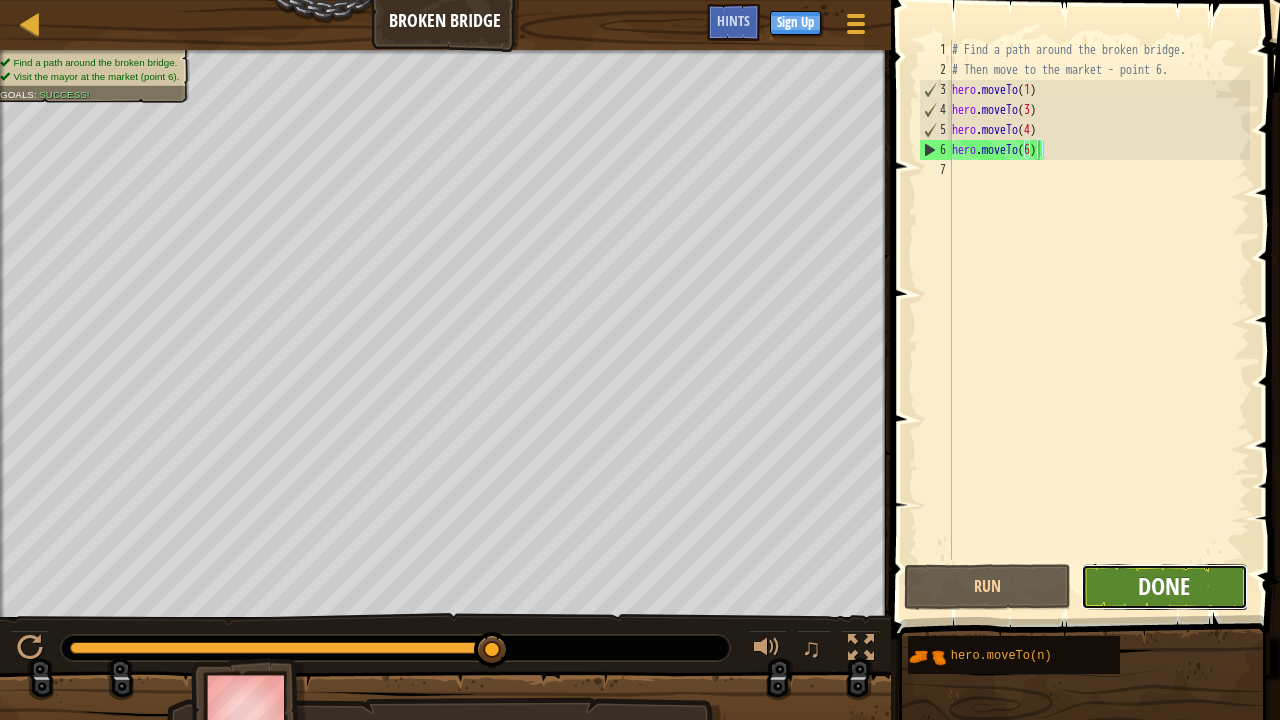 click on "Done" at bounding box center (1164, 586) 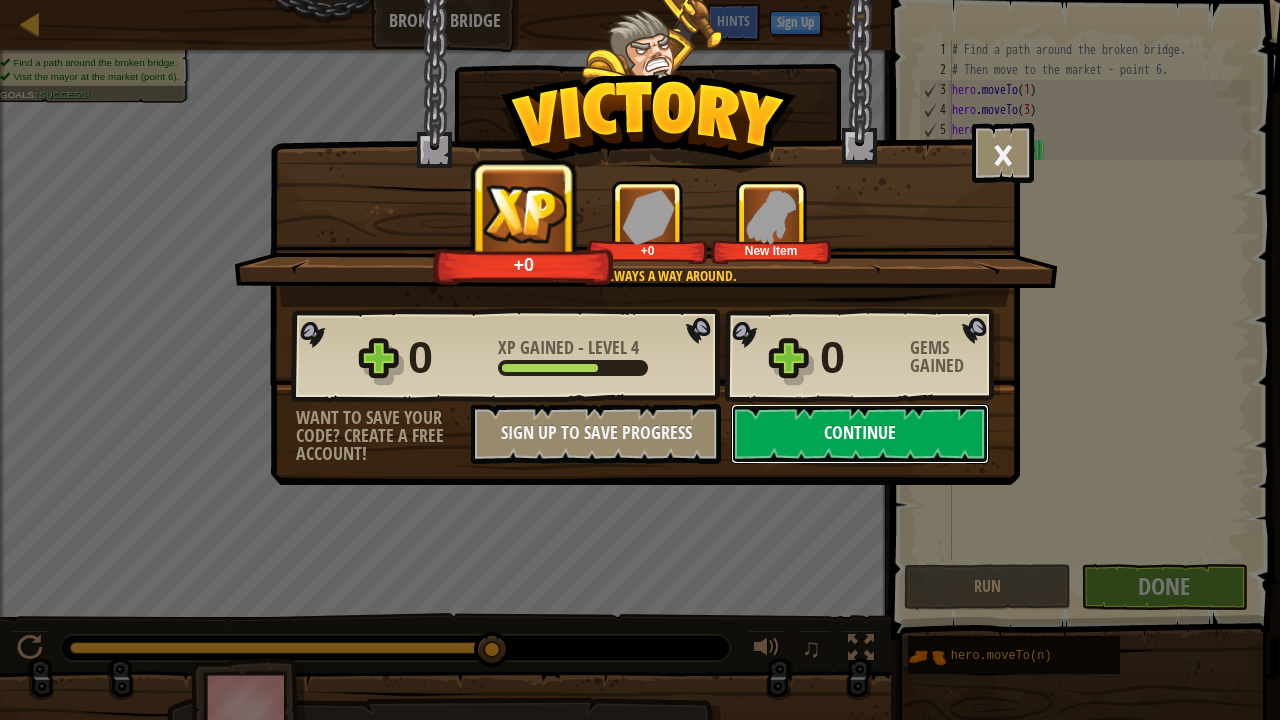 click on "Continue" at bounding box center [860, 434] 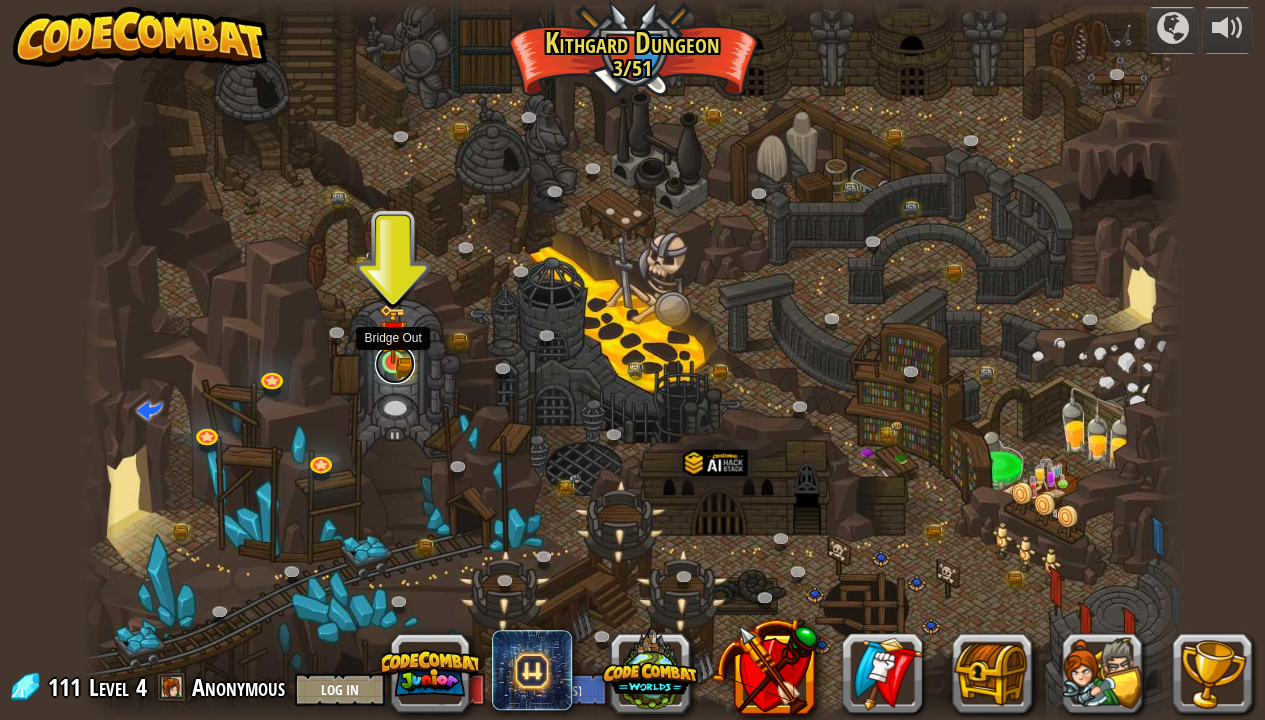 click at bounding box center [395, 364] 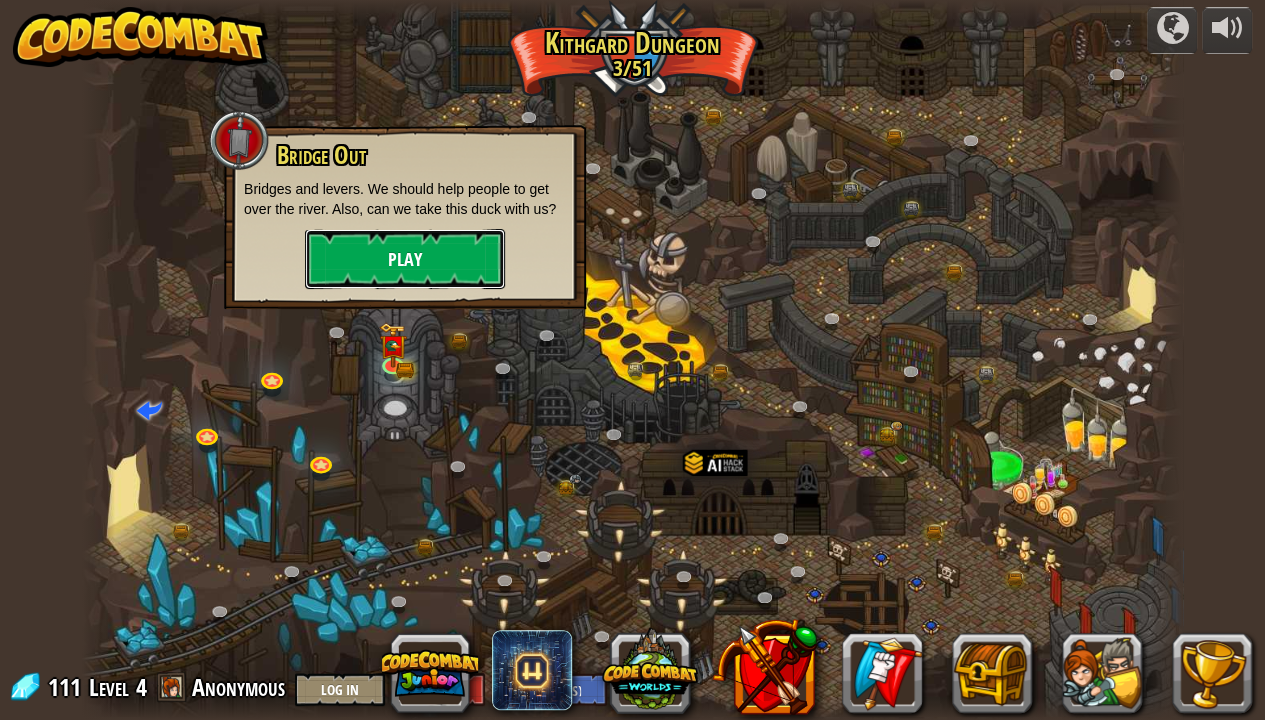 click on "Play" at bounding box center [405, 259] 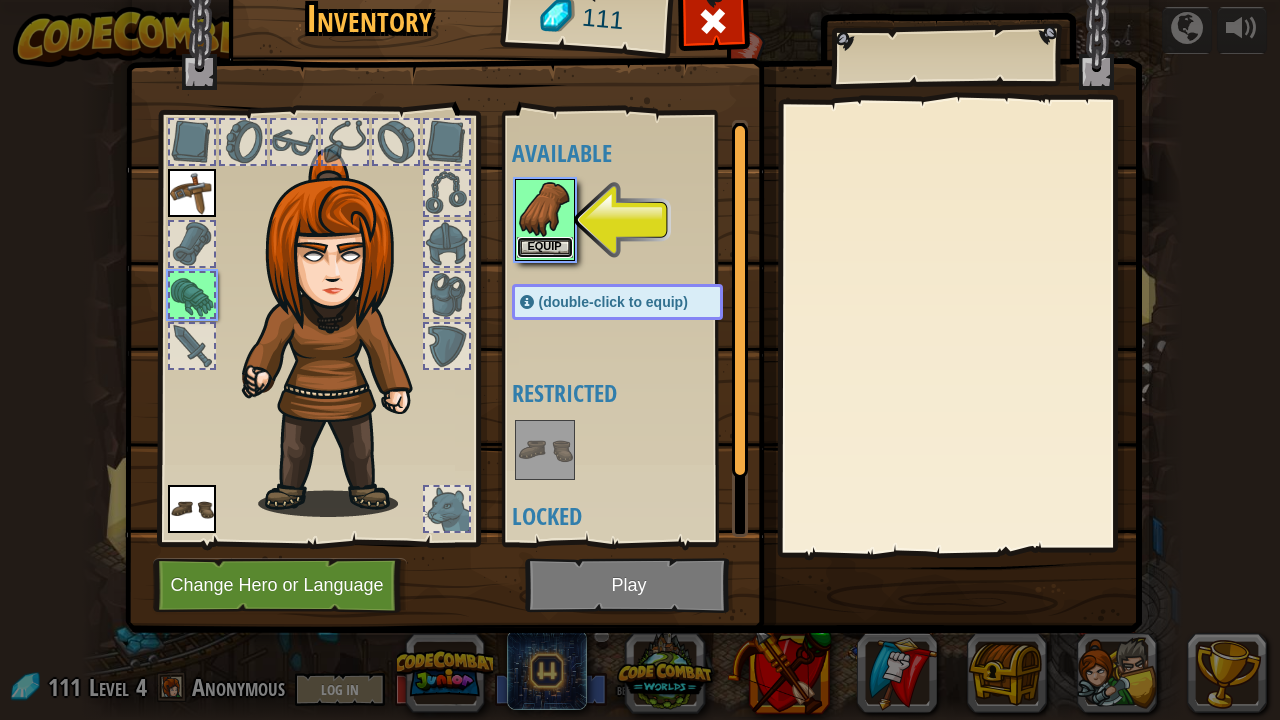 click on "Equip" at bounding box center (545, 247) 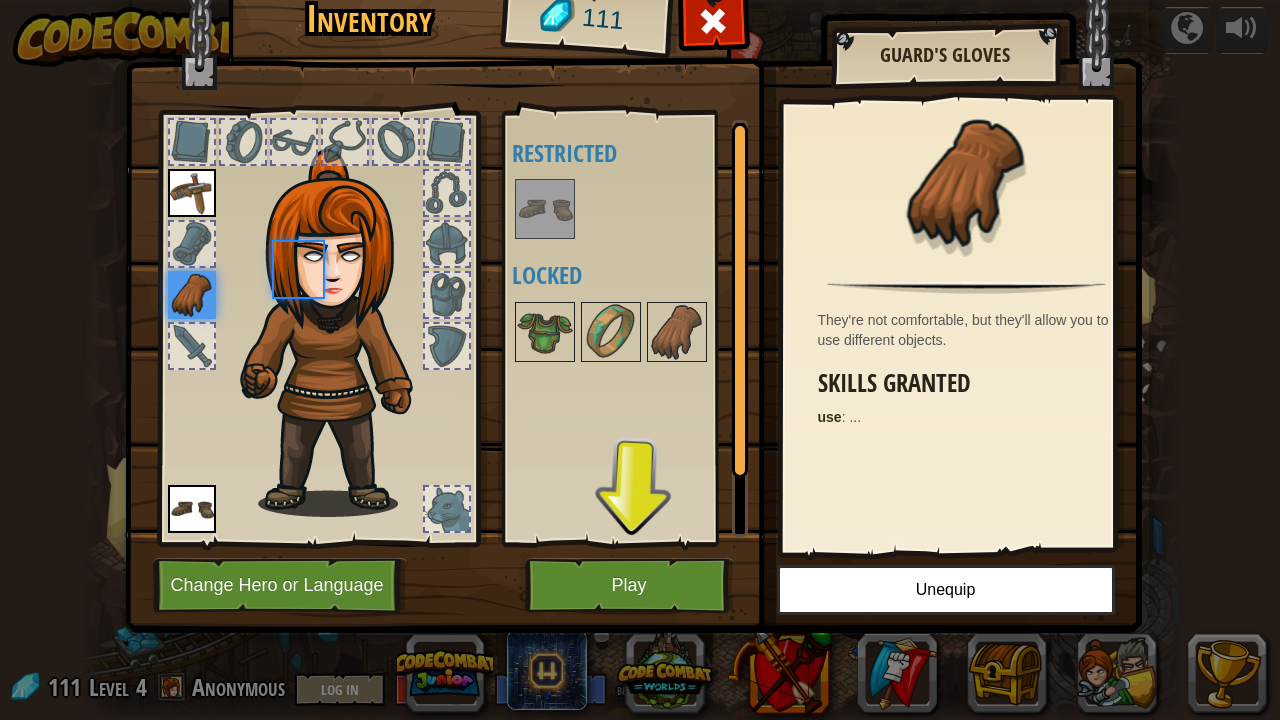 click on "powered by Twisted Canyon (Locked) Challenge: collect the most gold using all the programming skills you've learned so far!
Basic Syntax While Loops Strings Variables Reading the Docs Known Enemy (Locked) Using your first variable to achieve victory.
Arguments Basic Syntax Strings Variables Hack and Dash (Locked) Escape the Dungeon Sprite with the help of a speed potion.
Arguments Basic Syntax Strings While Loops Dread Door (Locked) Behind a dread door lies a chest full of riches.
Arguments Basic Syntax Strings While Loops Master of Names (Locked) Use your new coding powers to target nameless enemies.
Arguments Basic Syntax Variables Pong Pong (Locked) Challenge: write the shortest solution using all the programming skills you've learned so far!
Basic Syntax Reading the Docs Ingredient Identification (Locked) Variables are like labeled bottles that hold data.
Basic Syntax Variables Cupboards of Kithgard (Locked) Who knows what horrors lurk in the Cupboards of Kithgard?
Arguments Basic Syntax" at bounding box center [640, 1] 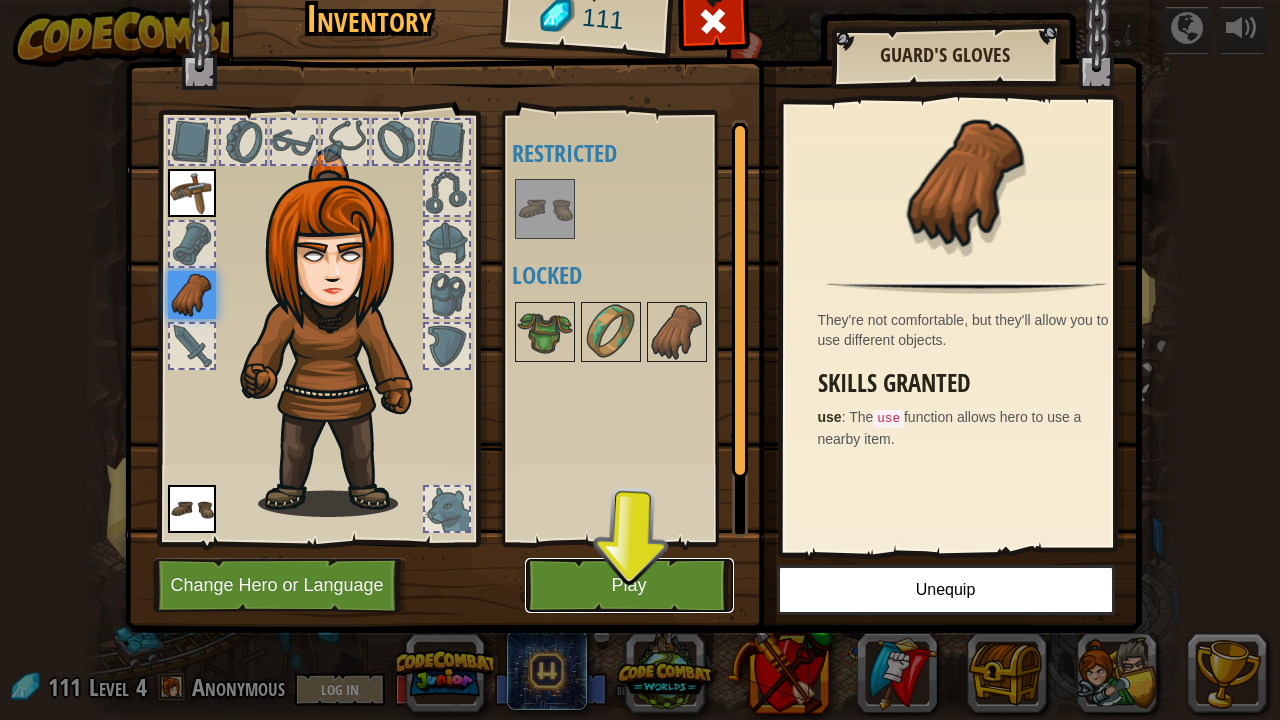 click on "Play" at bounding box center [629, 585] 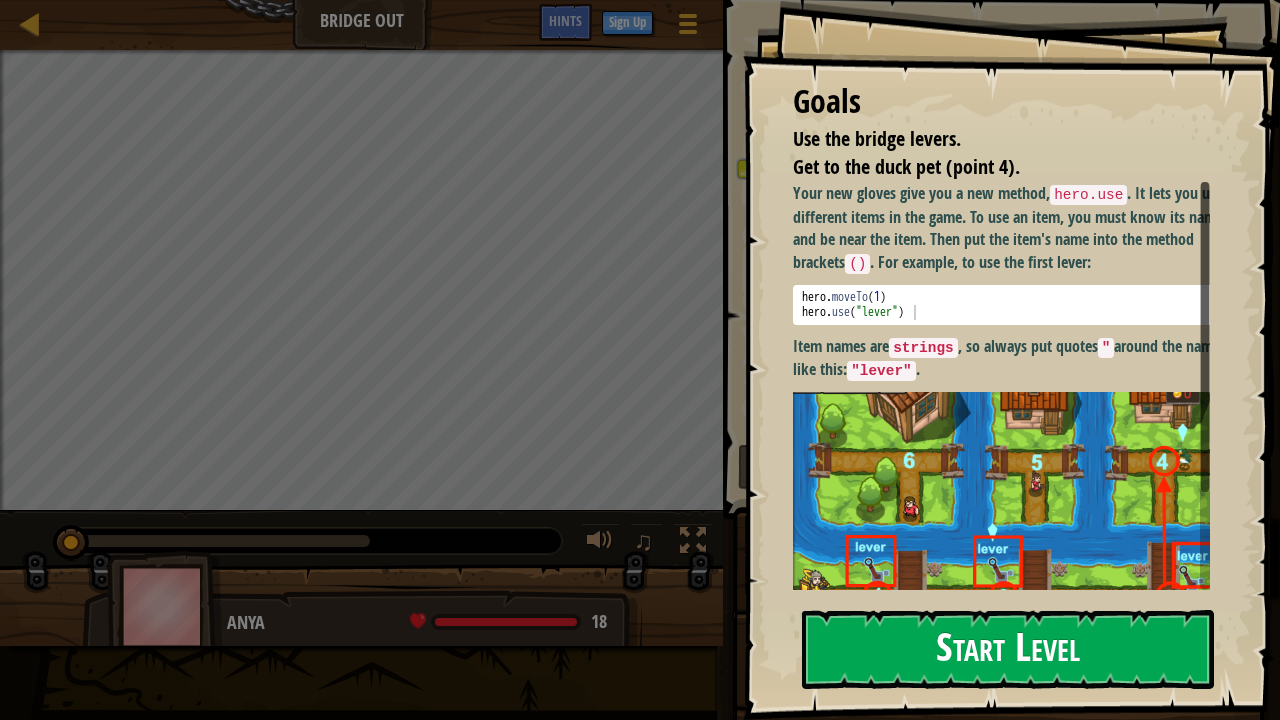 click on "Start Level" at bounding box center [1008, 649] 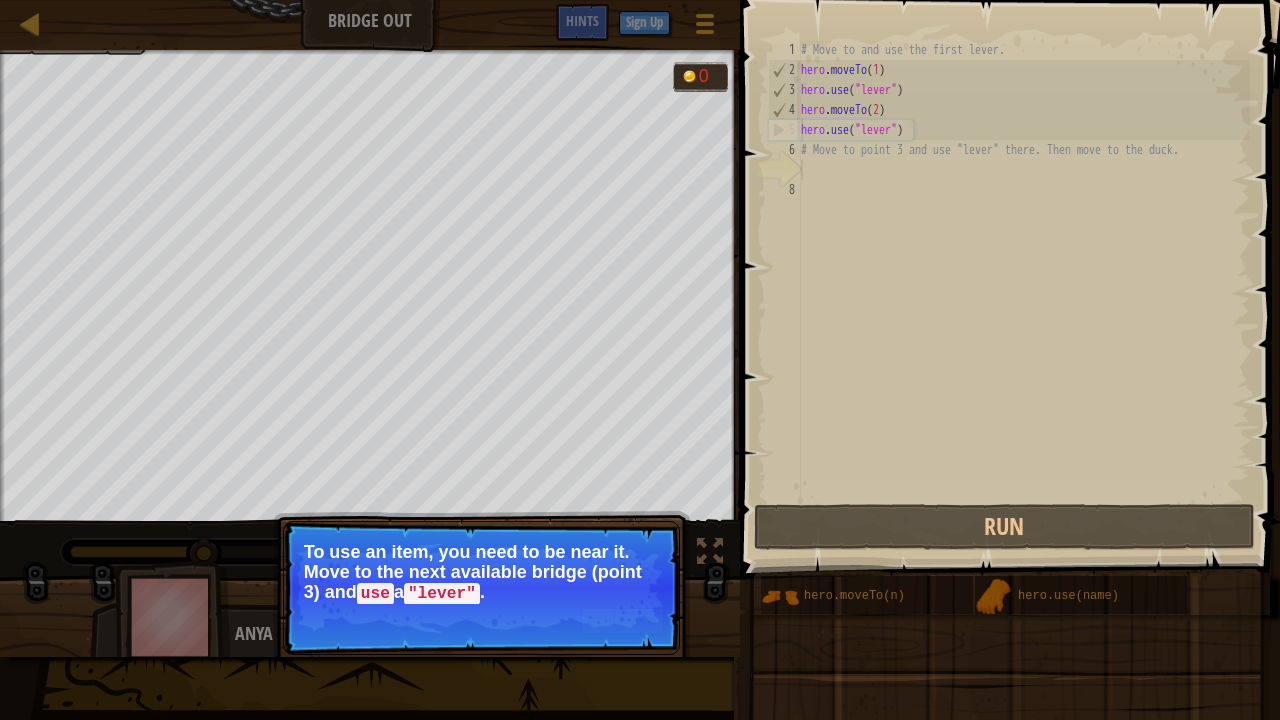 click on "# Move to and use the first lever. hero . moveTo ( 1 ) hero . use ( "lever" ) hero . moveTo ( 2 ) hero . use ( "lever" ) # Move to point 3 and use "lever" there. Then move to the duck." at bounding box center [1023, 290] 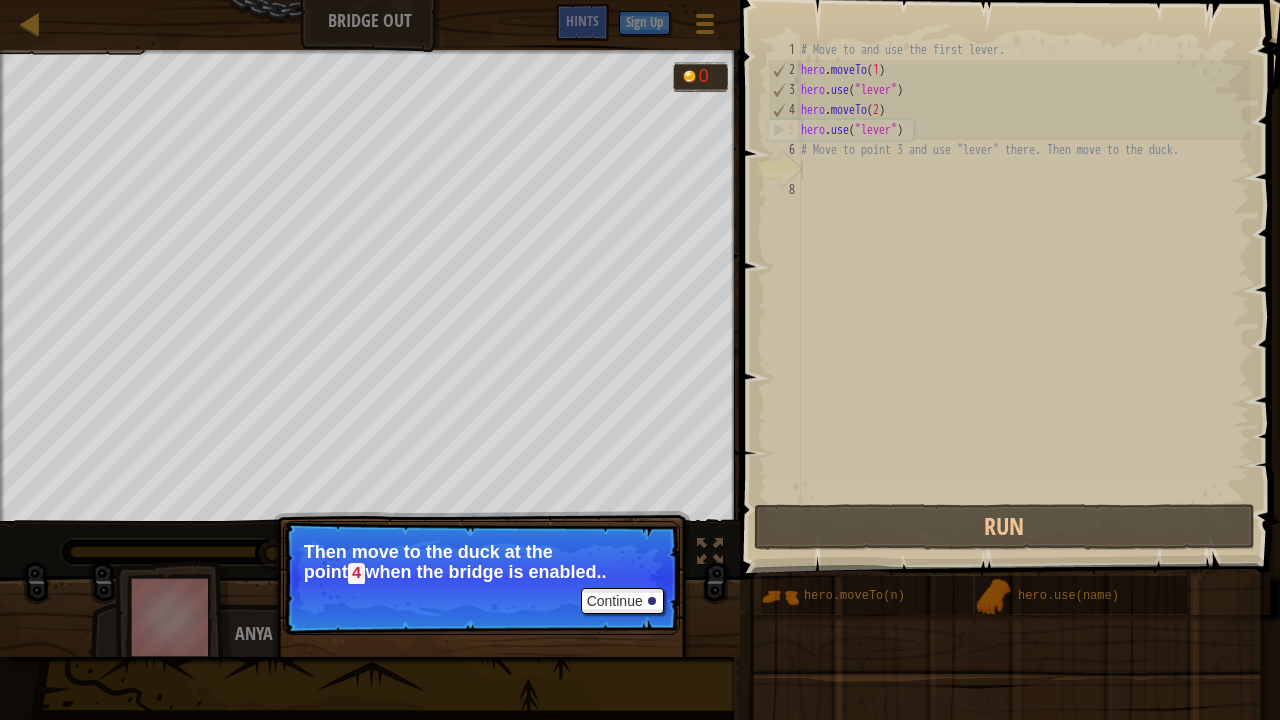 click on "# Move to and use the first lever. hero . moveTo ( 1 ) hero . use ( "lever" ) hero . moveTo ( 2 ) hero . use ( "lever" ) # Move to point 3 and use "lever" there. Then move to the duck." at bounding box center [1023, 290] 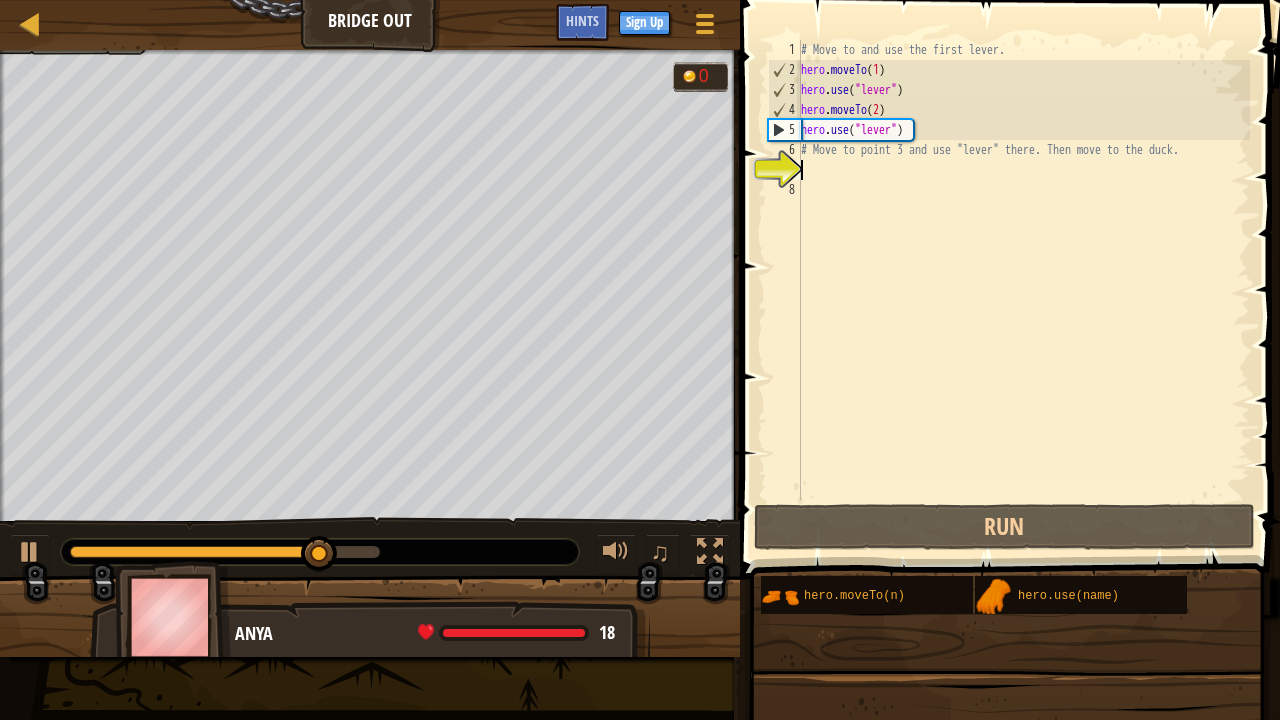 scroll, scrollTop: 9, scrollLeft: 0, axis: vertical 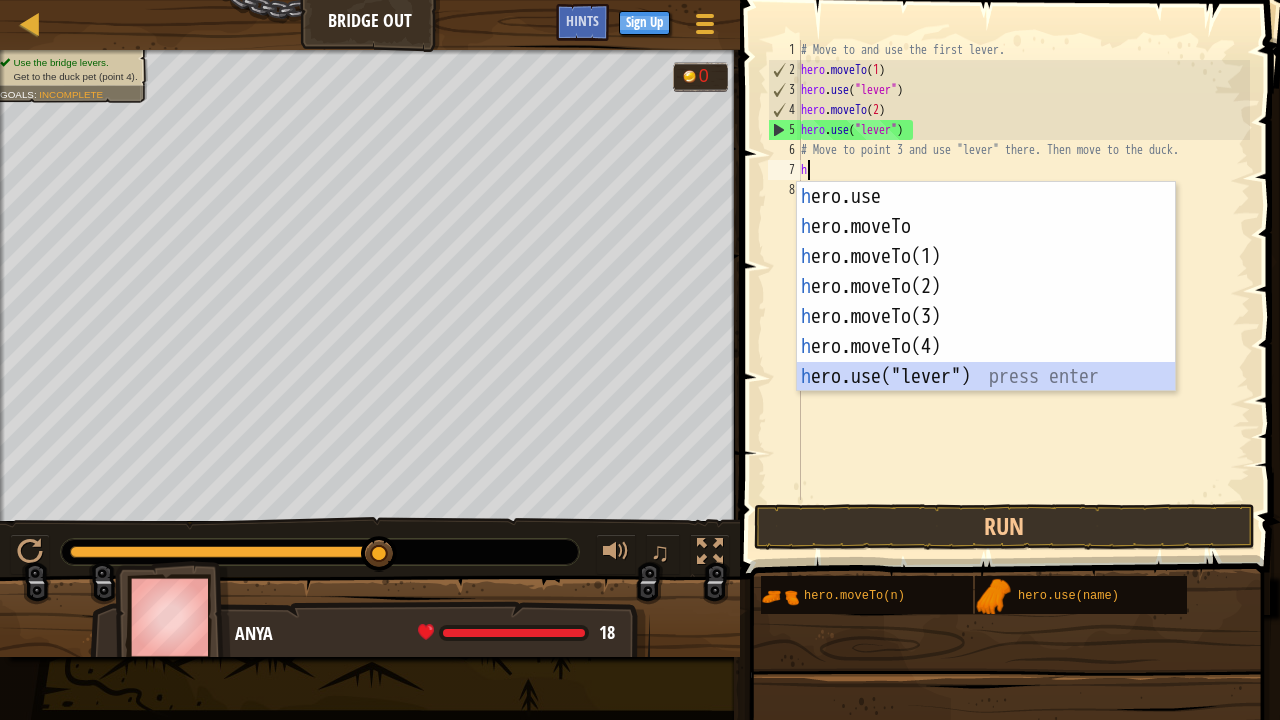 click on "h ero.use press enter h ero.moveTo press enter h ero.moveTo(1) press enter h ero.moveTo(2) press enter h ero.moveTo(3) press enter h ero.moveTo(4) press enter h ero.use("lever") press enter" at bounding box center [986, 317] 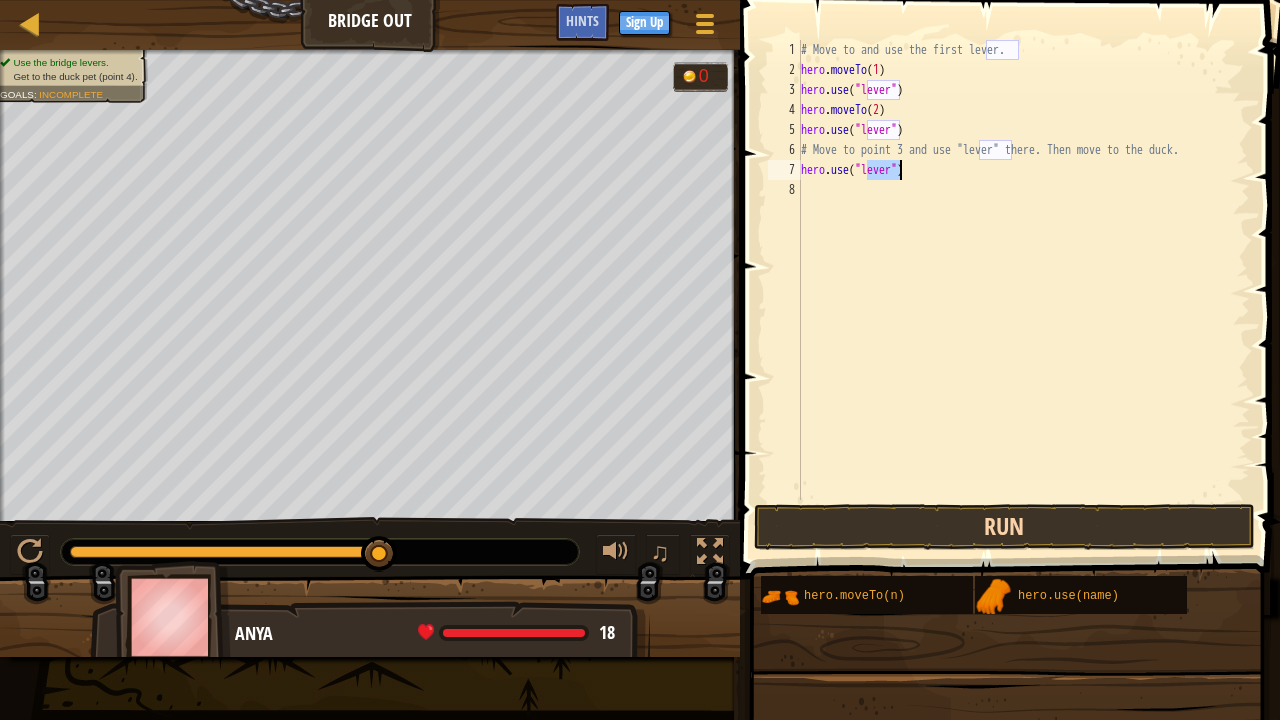 type on "hero.use("lever")" 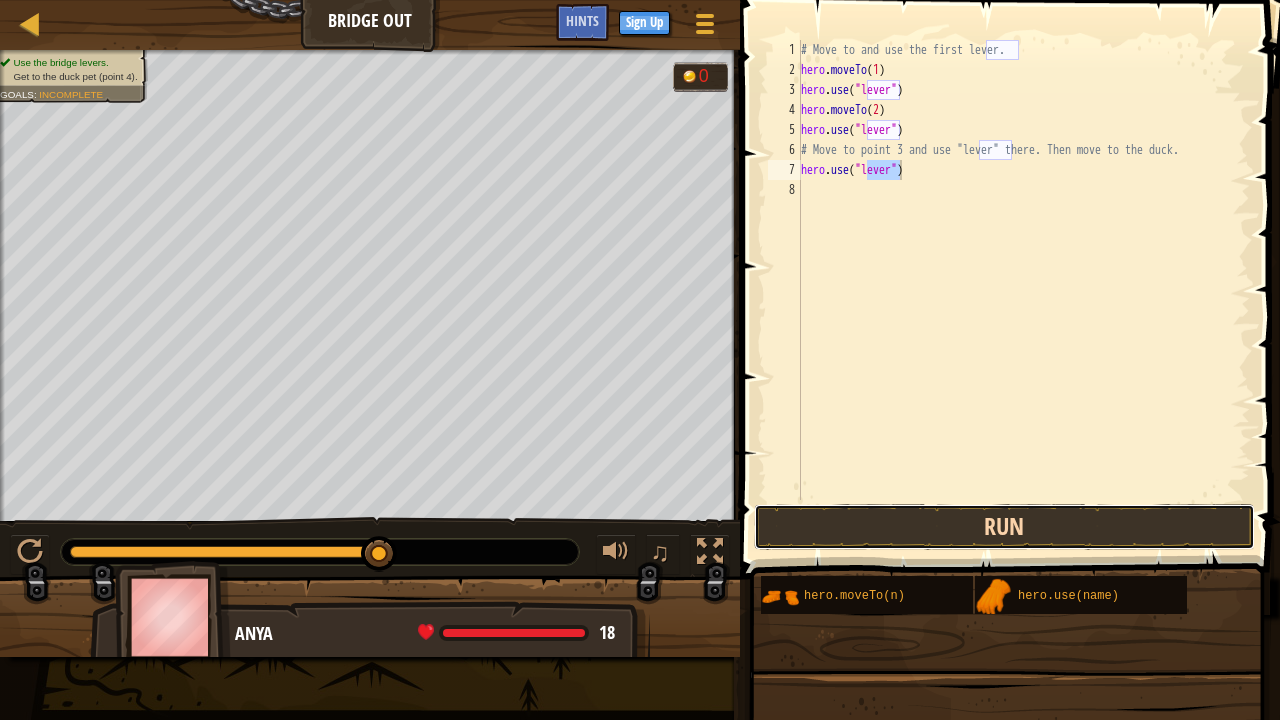 click on "Run" at bounding box center [1004, 527] 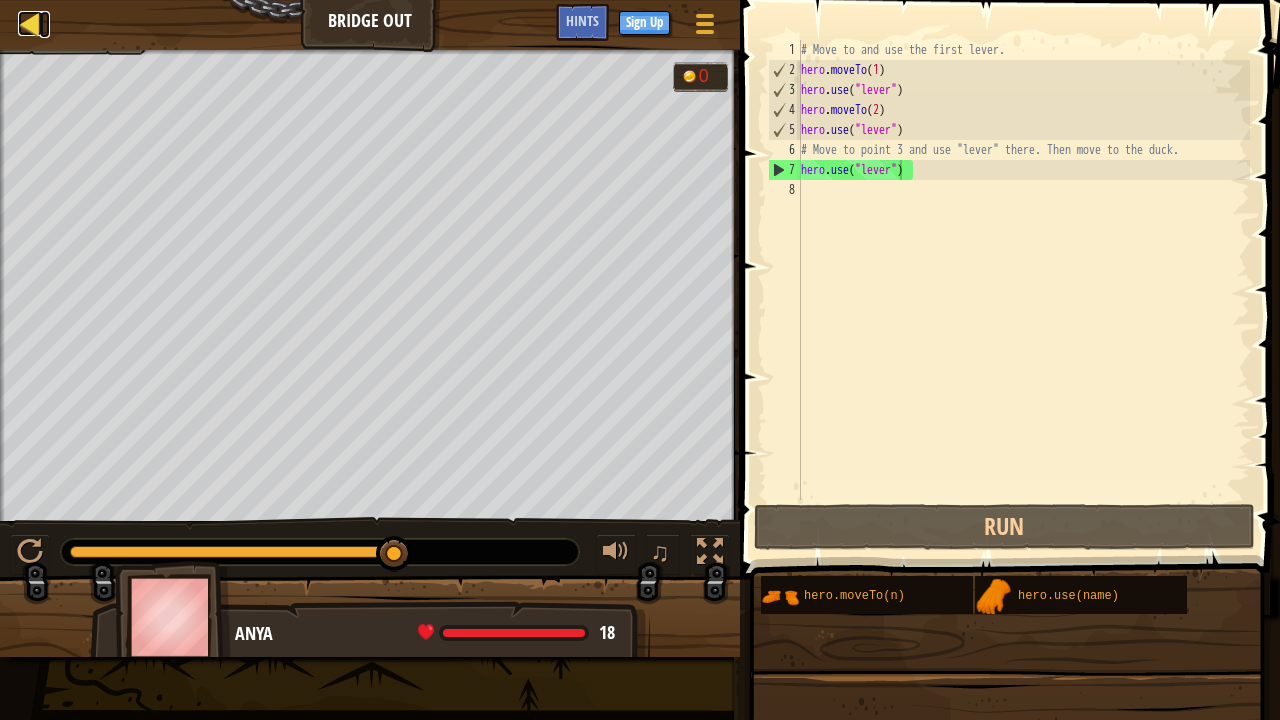 click at bounding box center [30, 23] 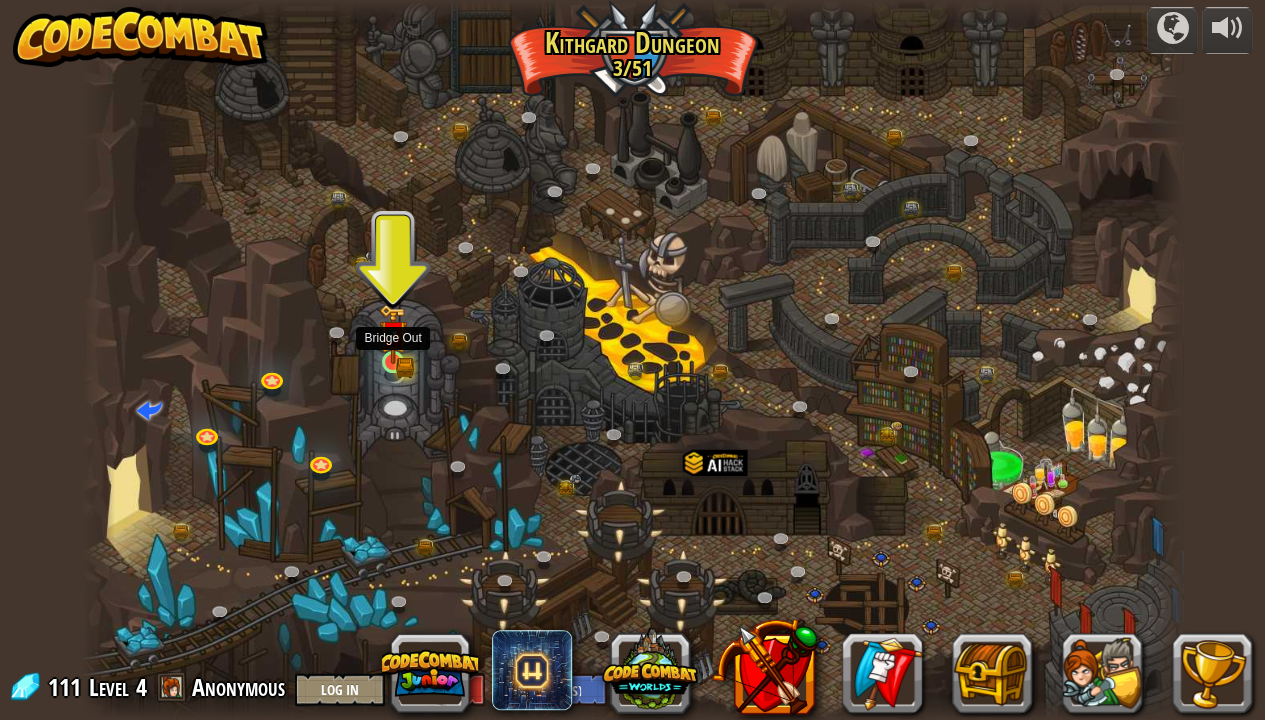 click at bounding box center (392, 334) 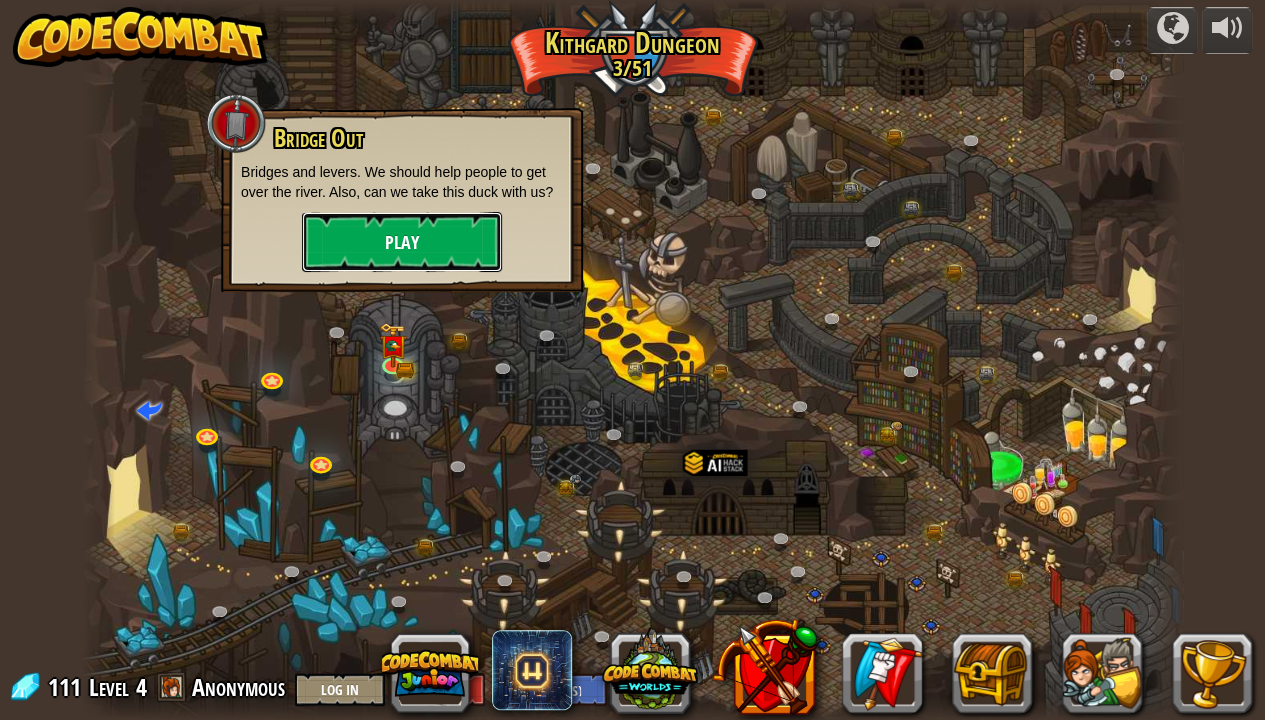 click on "Play" at bounding box center (402, 242) 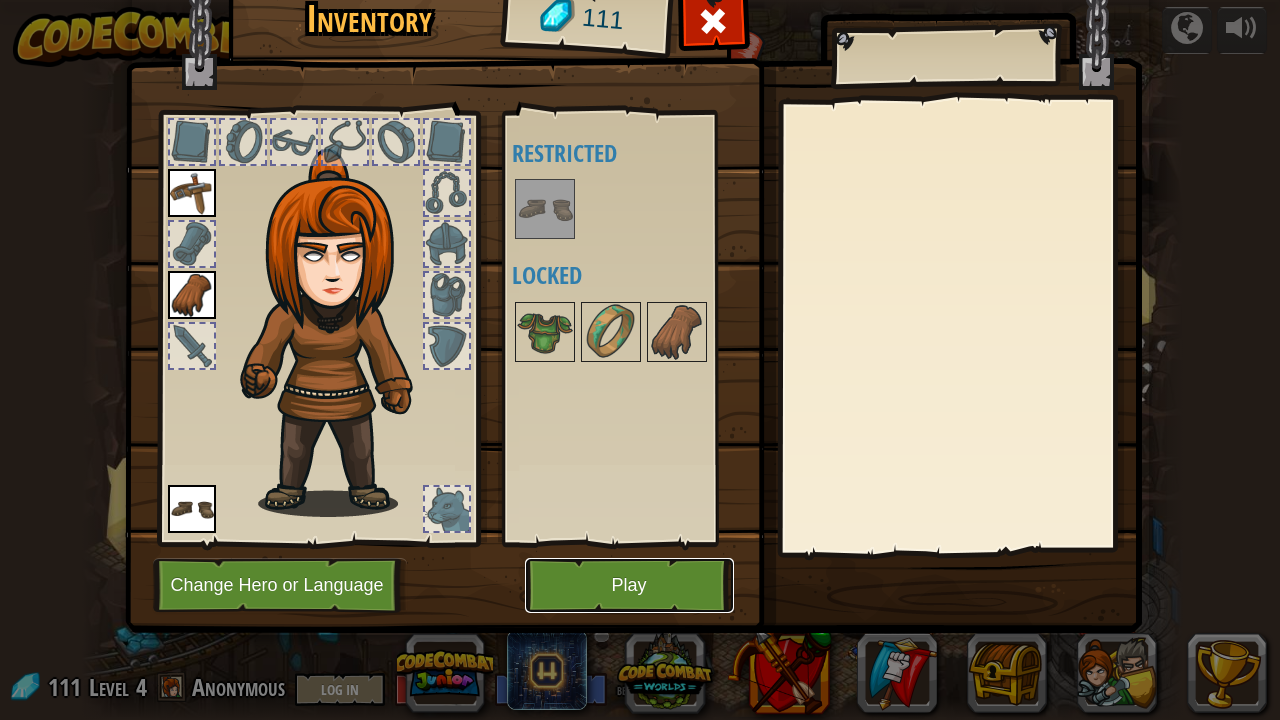 click on "Play" at bounding box center (629, 585) 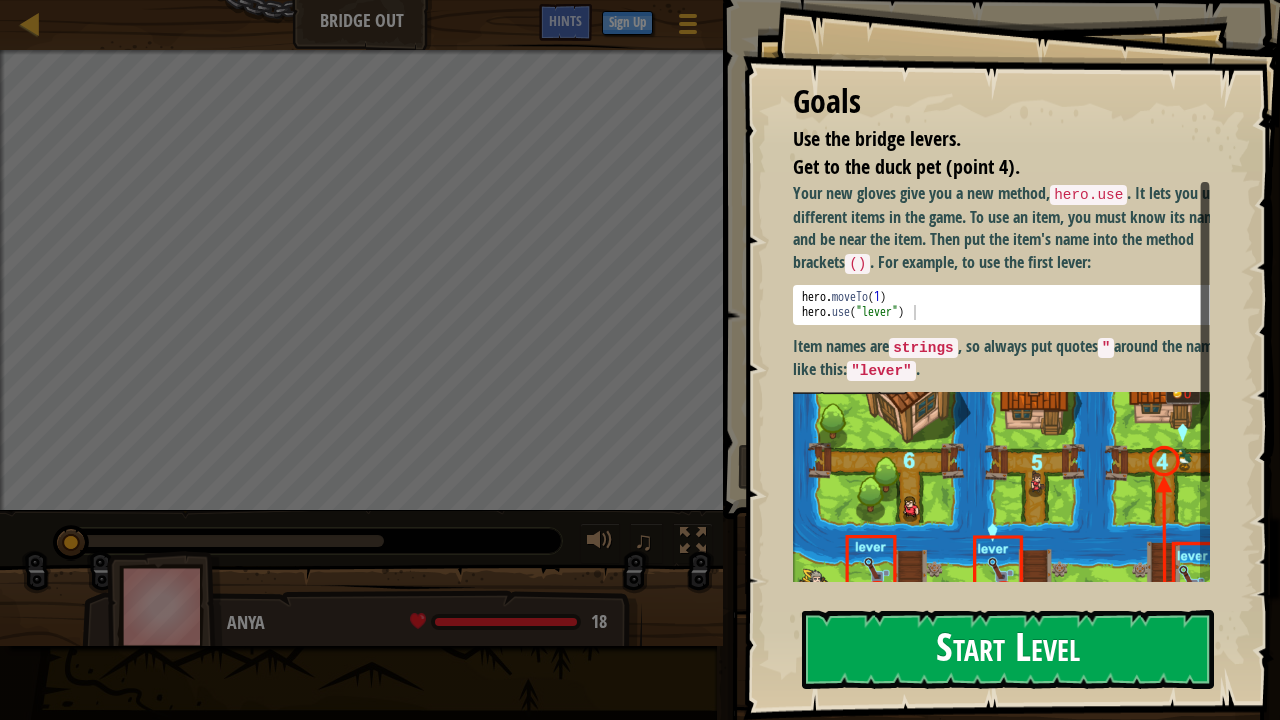 click on "Start Level" at bounding box center [1008, 649] 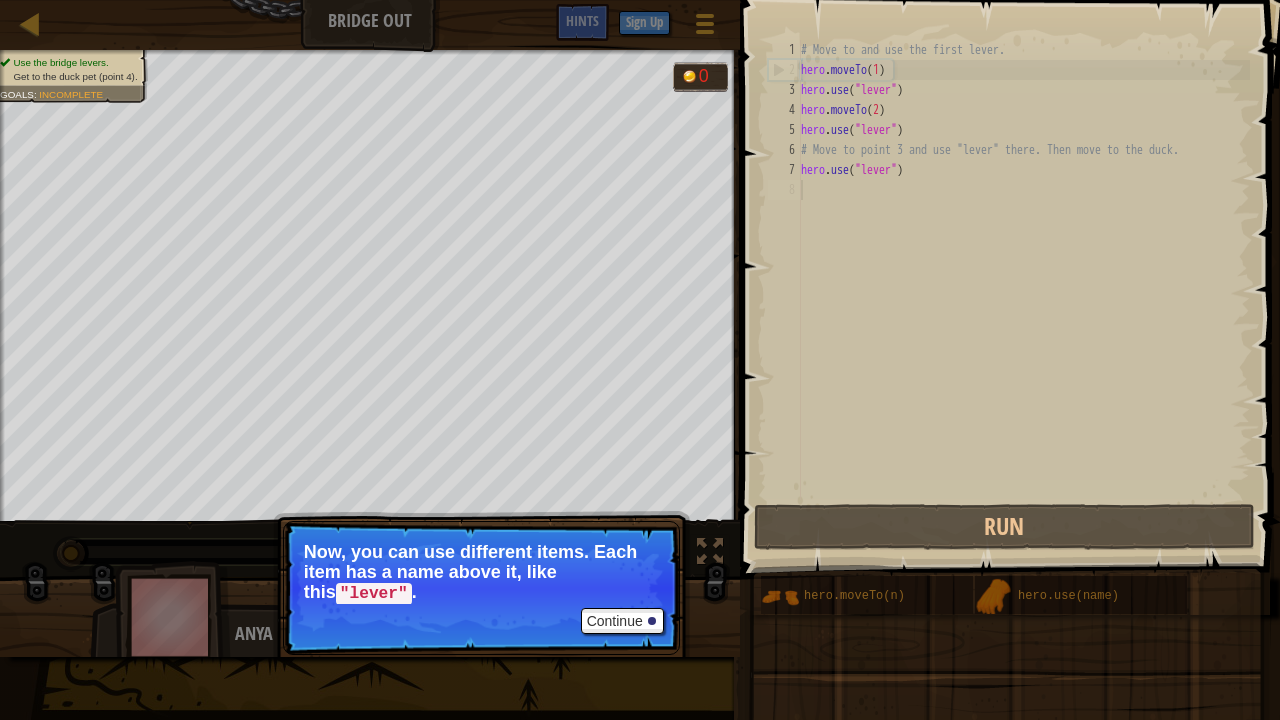 click on "# Move to and use the first lever. hero . moveTo ( 1 ) hero . use ( "lever" ) hero . moveTo ( 2 ) hero . use ( "lever" ) # Move to point 3 and use "lever" there. Then move to the duck. hero . use ( "lever" )" at bounding box center (1023, 290) 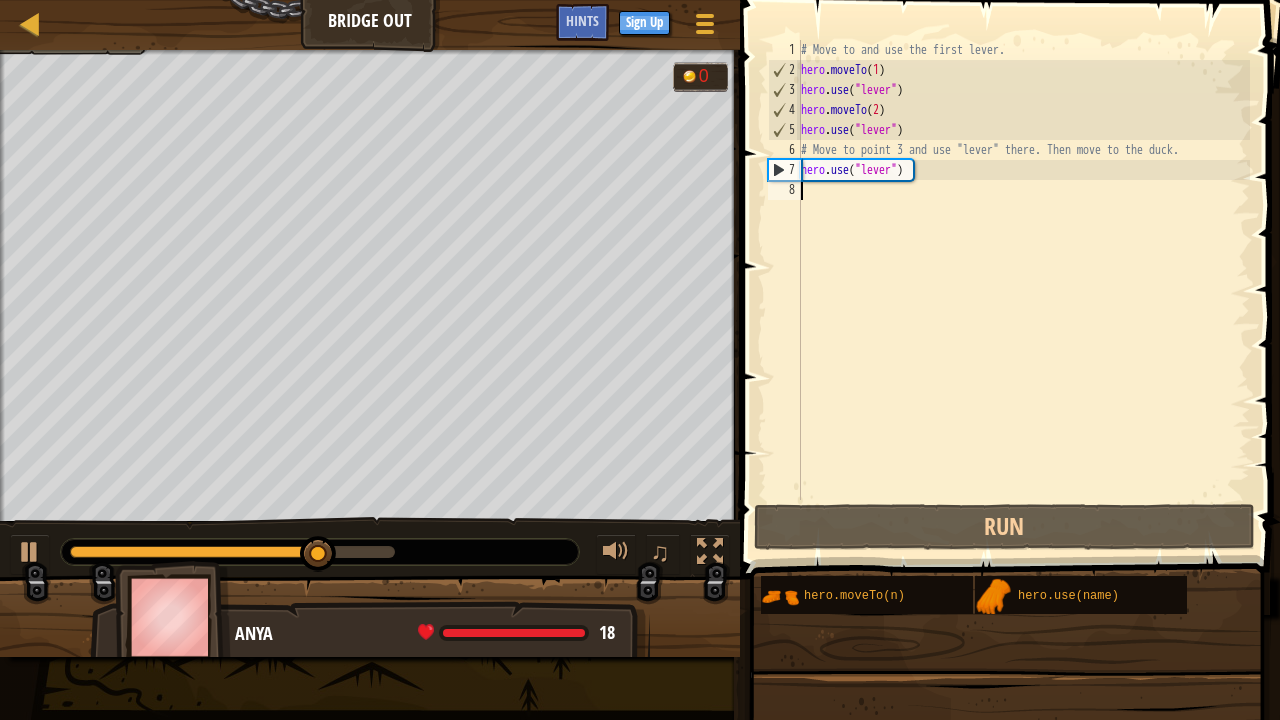 scroll, scrollTop: 9, scrollLeft: 0, axis: vertical 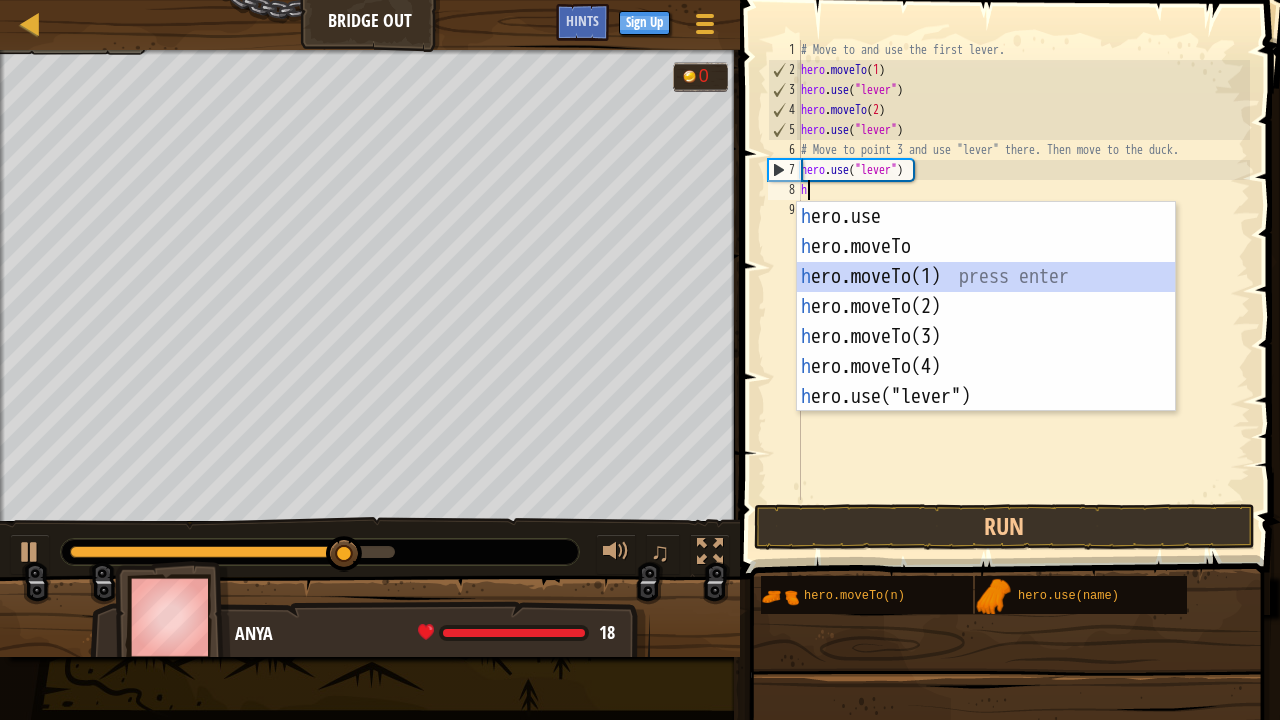 click on "h ero.use press enter h ero.moveTo press enter h ero.moveTo(1) press enter h ero.moveTo(2) press enter h ero.moveTo(3) press enter h ero.moveTo(4) press enter h ero.use("lever") press enter" at bounding box center (986, 337) 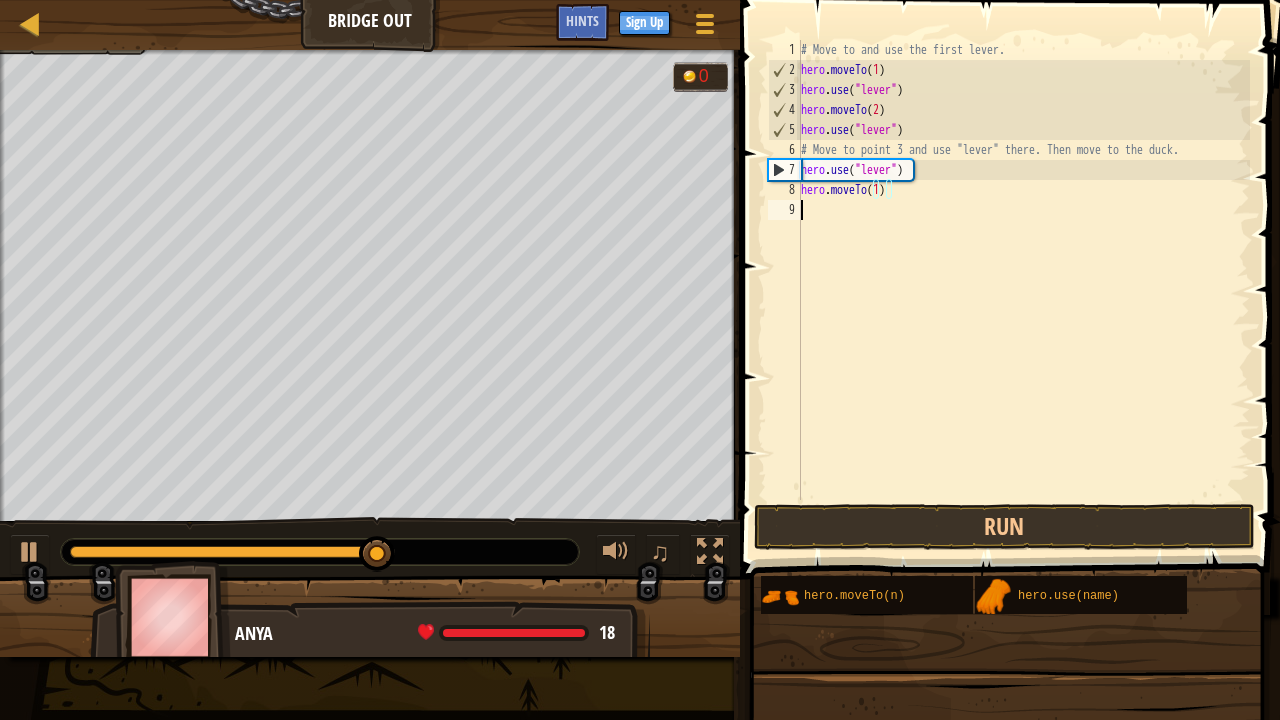 click on "# Move to and use the first lever. hero . moveTo ( 1 ) hero . use ( "lever" ) hero . moveTo ( 2 ) hero . use ( "lever" ) # Move to point 3 and use "lever" there. Then move to the duck. hero . use ( "lever" ) hero . moveTo ( 1 )" at bounding box center [1023, 290] 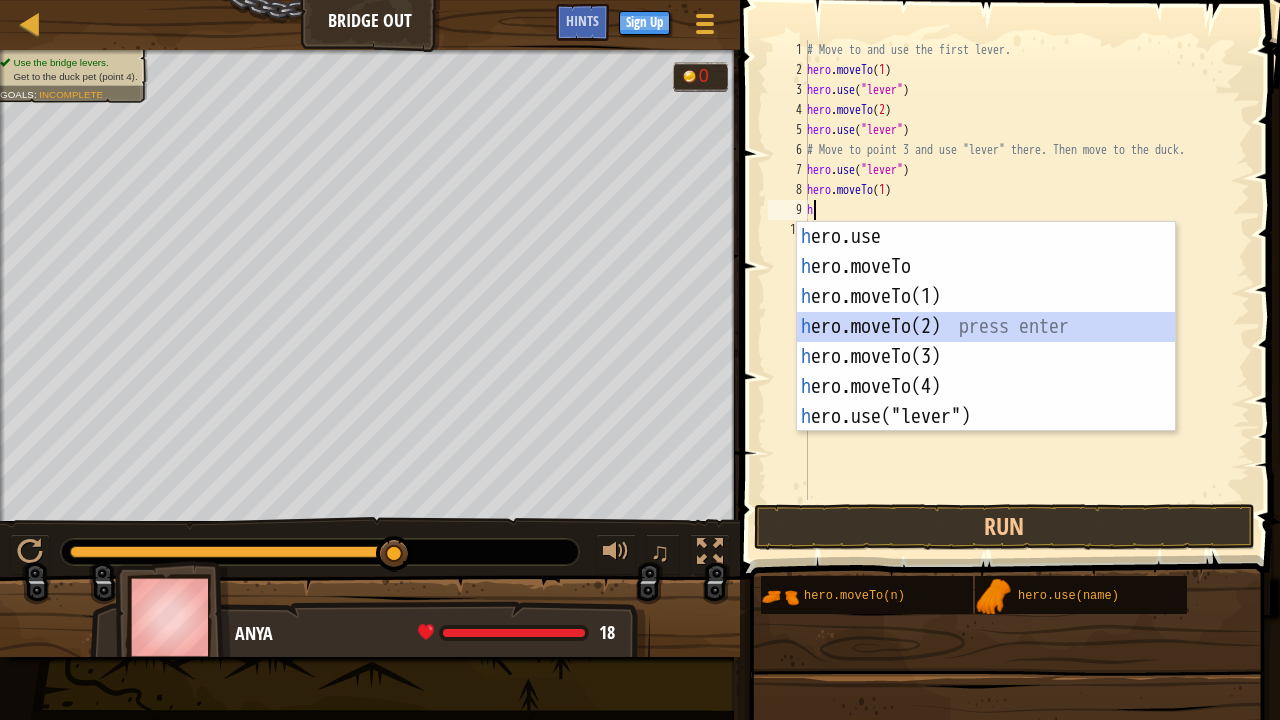click on "h ero.use press enter h ero.moveTo press enter h ero.moveTo(1) press enter h ero.moveTo(2) press enter h ero.moveTo(3) press enter h ero.moveTo(4) press enter h ero.use("lever") press enter" at bounding box center [986, 357] 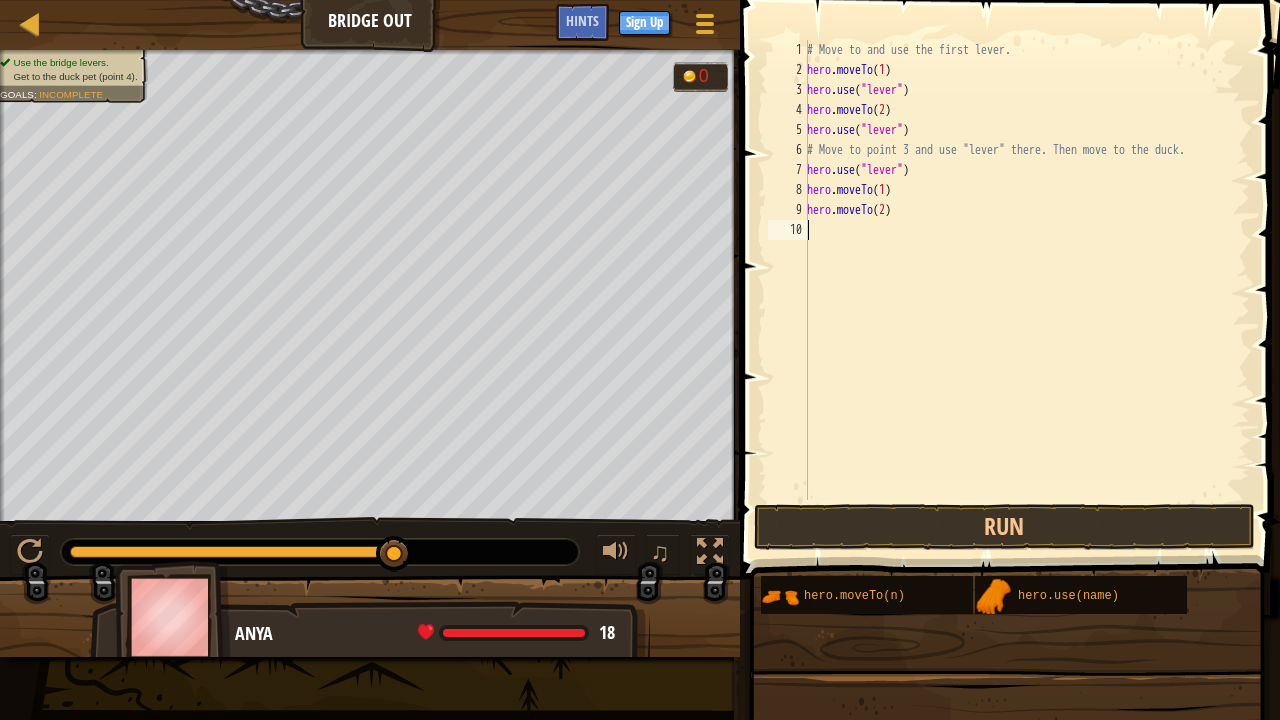 click on "# Move to and use the first lever. hero . moveTo ( 1 ) hero . use ( "lever" ) hero . moveTo ( 2 ) hero . use ( "lever" ) # Move to point 3 and use "lever" there. Then move to the duck. hero . use ( "lever" ) hero . moveTo ( 1 ) hero . moveTo ( 2 )" at bounding box center [1026, 290] 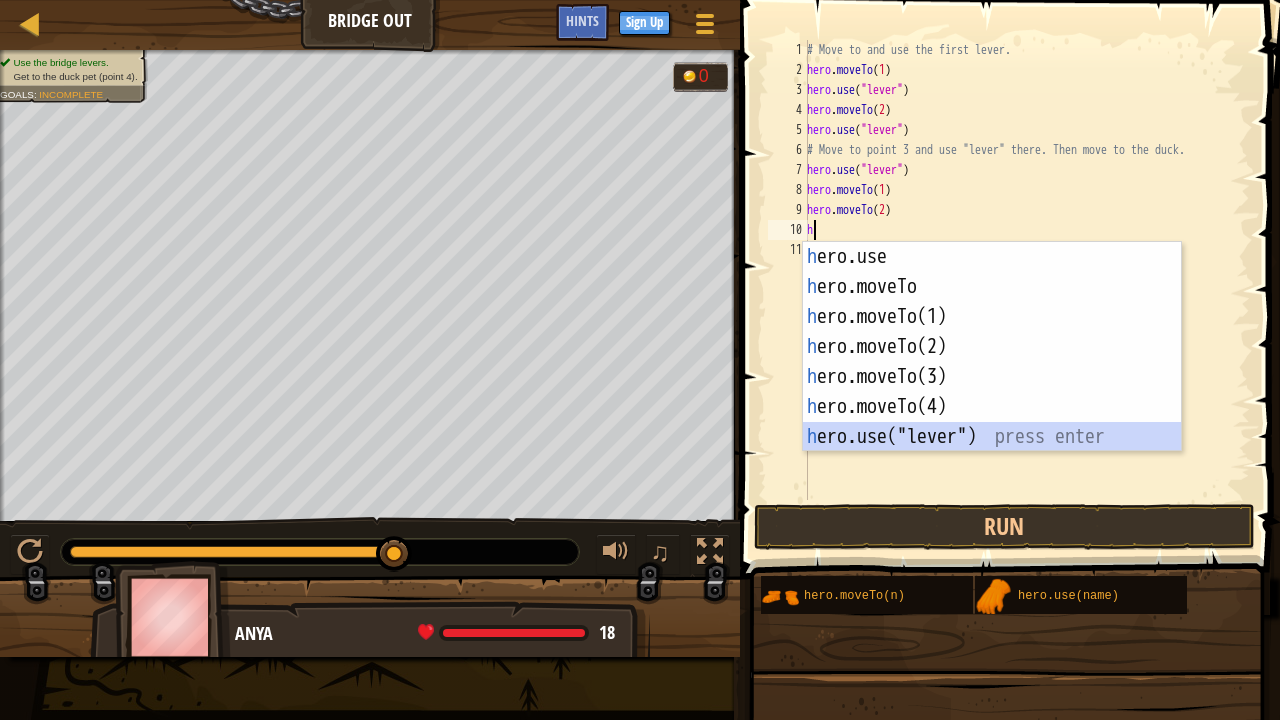 click on "h ero.use press enter h ero.moveTo press enter h ero.moveTo(1) press enter h ero.moveTo(2) press enter h ero.moveTo(3) press enter h ero.moveTo(4) press enter h ero.use("lever") press enter" at bounding box center (992, 377) 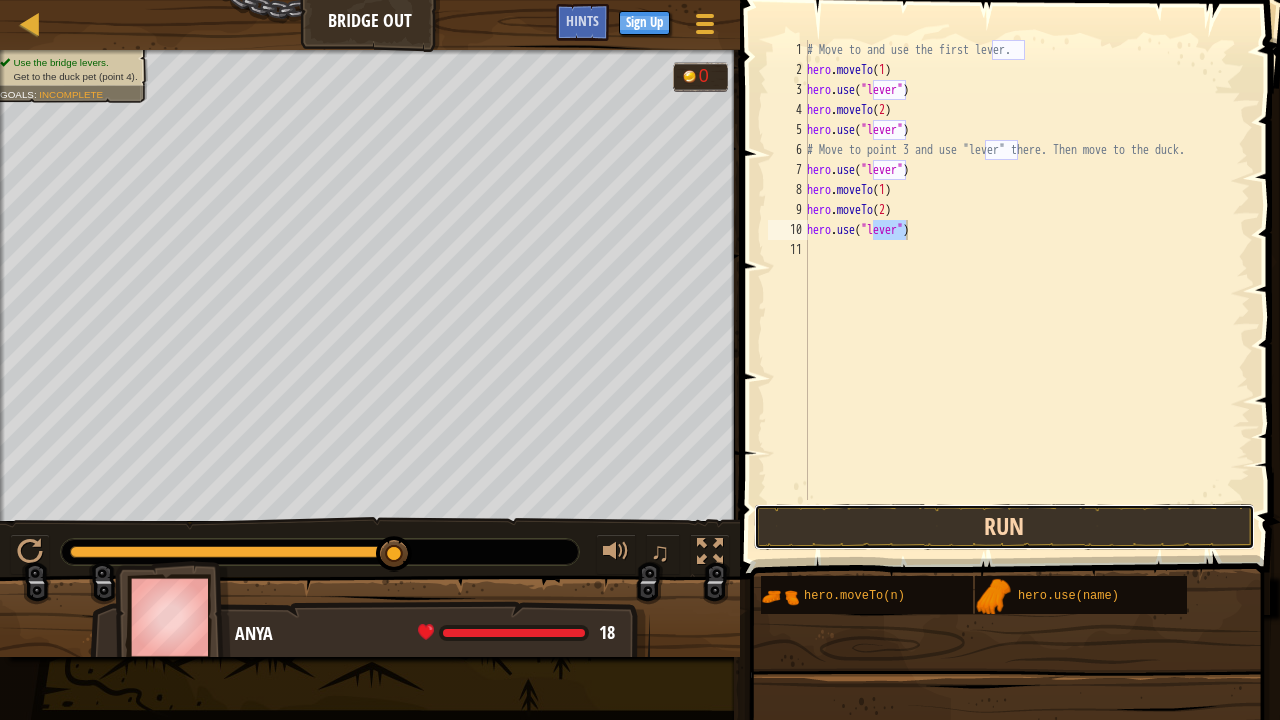 click on "Run" at bounding box center (1004, 527) 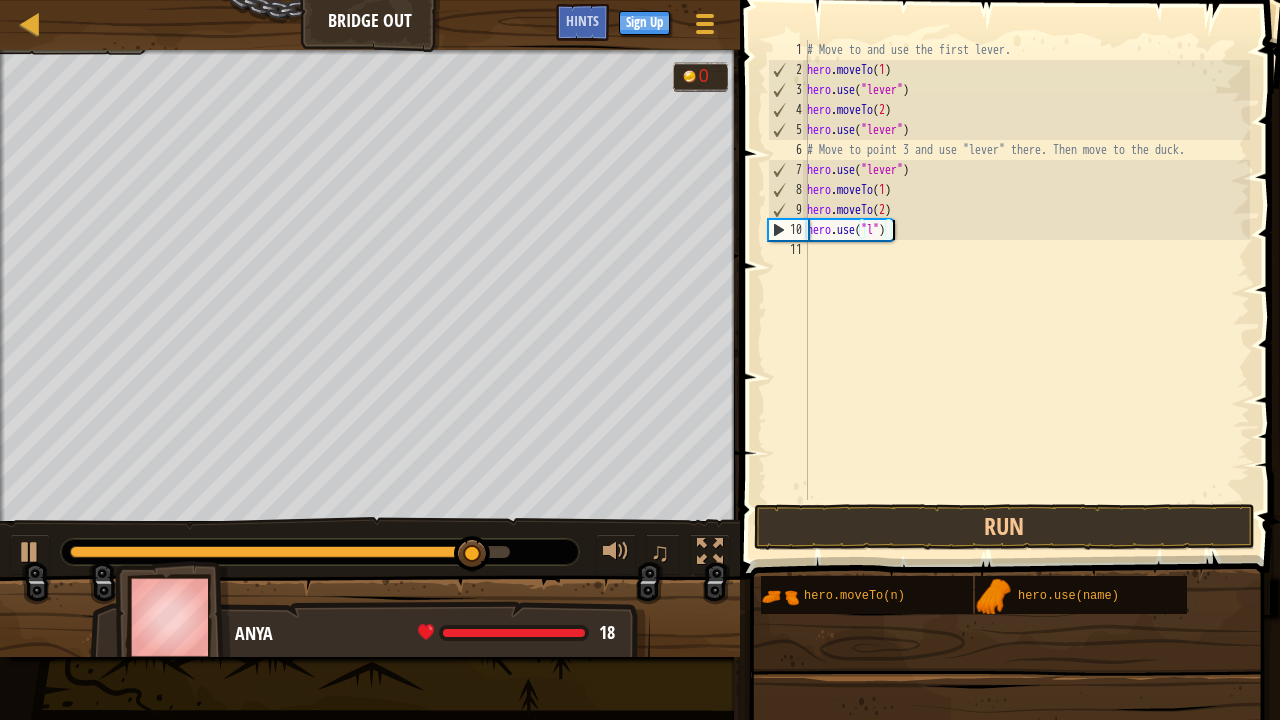 click on "# Move to and use the first lever. hero . moveTo ( 1 ) hero . use ( "lever" ) hero . moveTo ( 2 ) hero . use ( "lever" ) # Move to point 3 and use "lever" there. Then move to the duck. hero . use ( "lever" ) hero . moveTo ( 1 ) hero . moveTo ( 2 ) hero . use ( "l" )" at bounding box center (1026, 290) 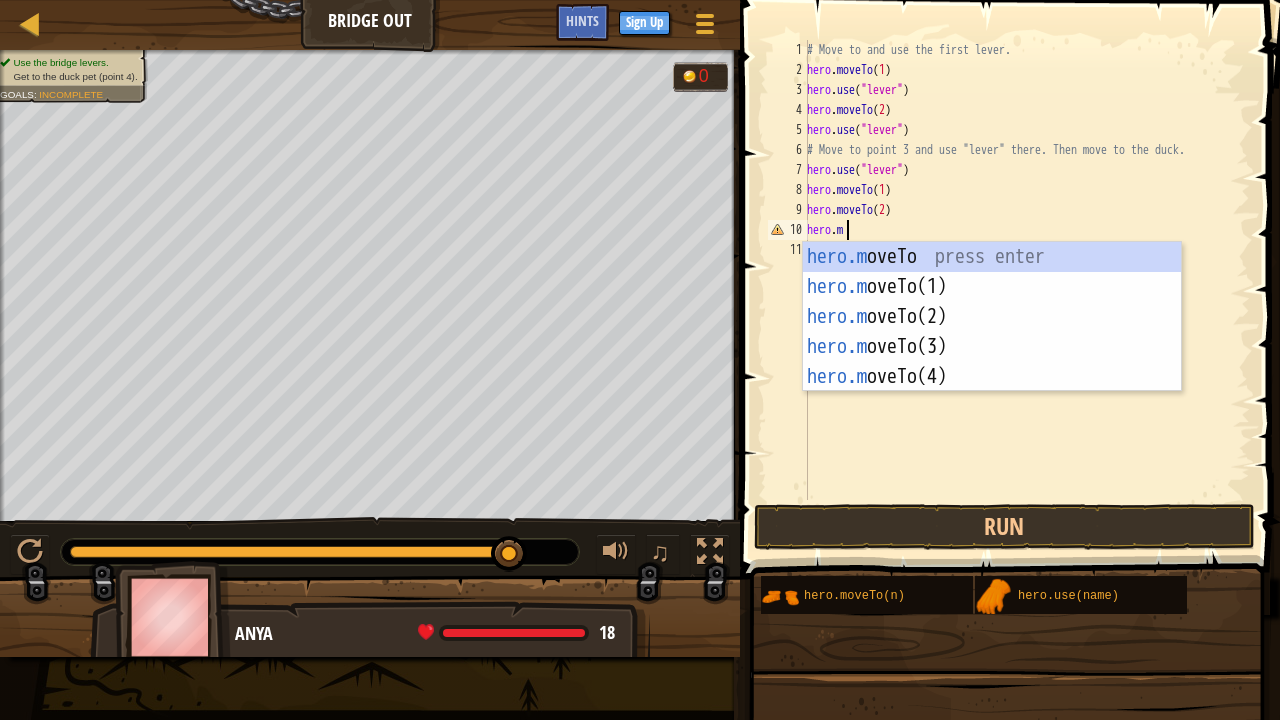 scroll, scrollTop: 9, scrollLeft: 2, axis: both 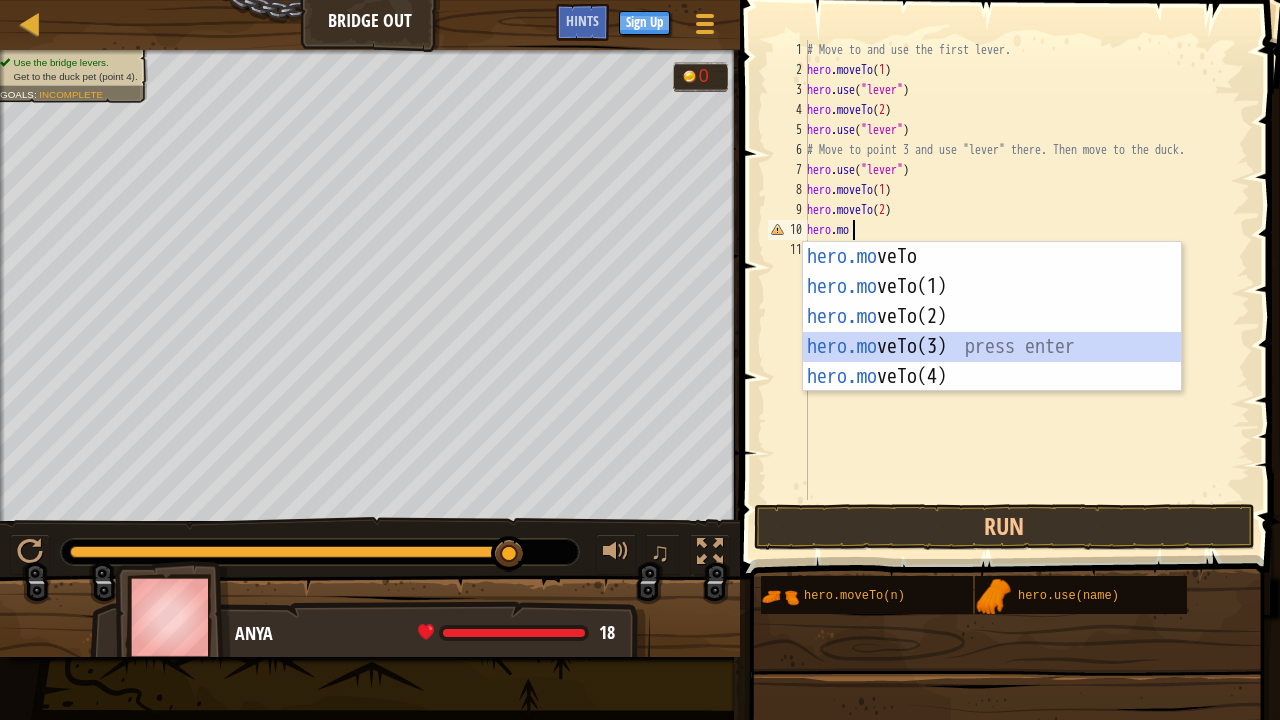 click on "hero.mo veTo press enter hero.mo veTo(1) press enter hero.mo veTo(2) press enter hero.mo veTo(3) press enter hero.mo veTo(4) press enter" at bounding box center [992, 347] 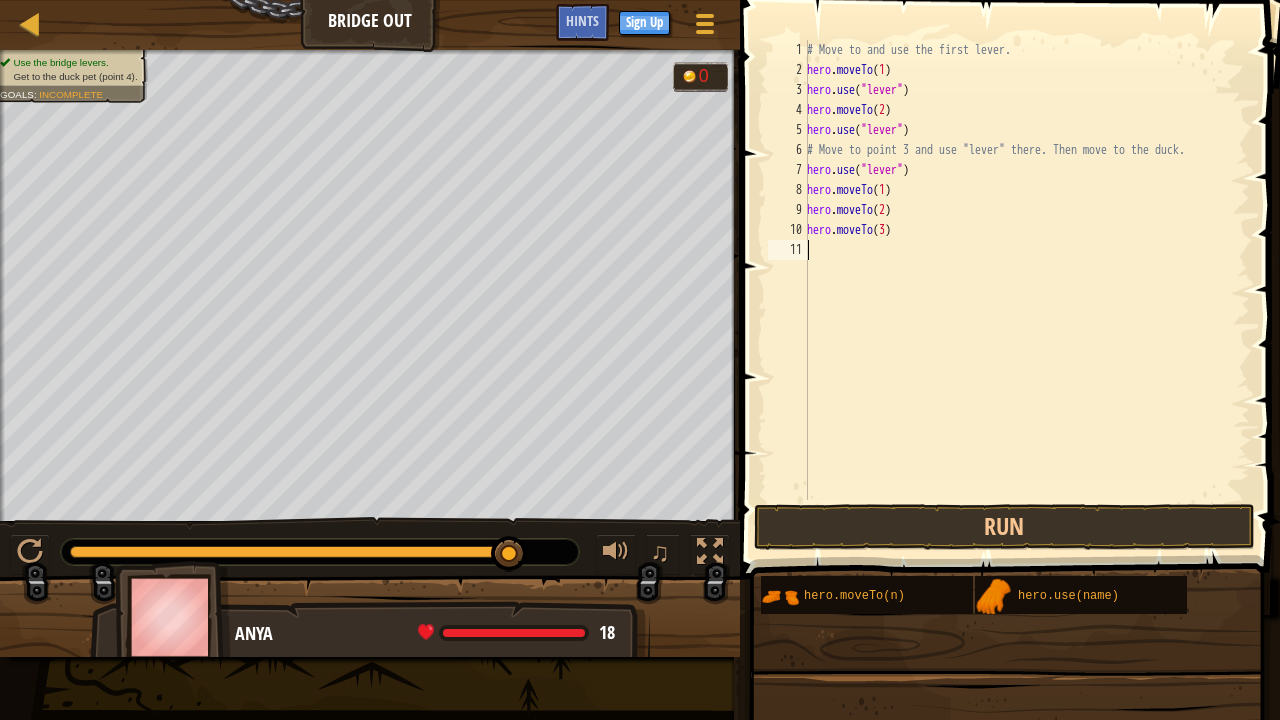 click on "# Move to and use the first lever. hero . moveTo ( 1 ) hero . use ( "lever" ) hero . moveTo ( 2 ) hero . use ( "lever" ) # Move to point 3 and use "lever" there. Then move to the duck. hero . use ( "lever" ) hero . moveTo ( 1 ) hero . moveTo ( 2 ) hero . moveTo ( 3 )" at bounding box center [1026, 290] 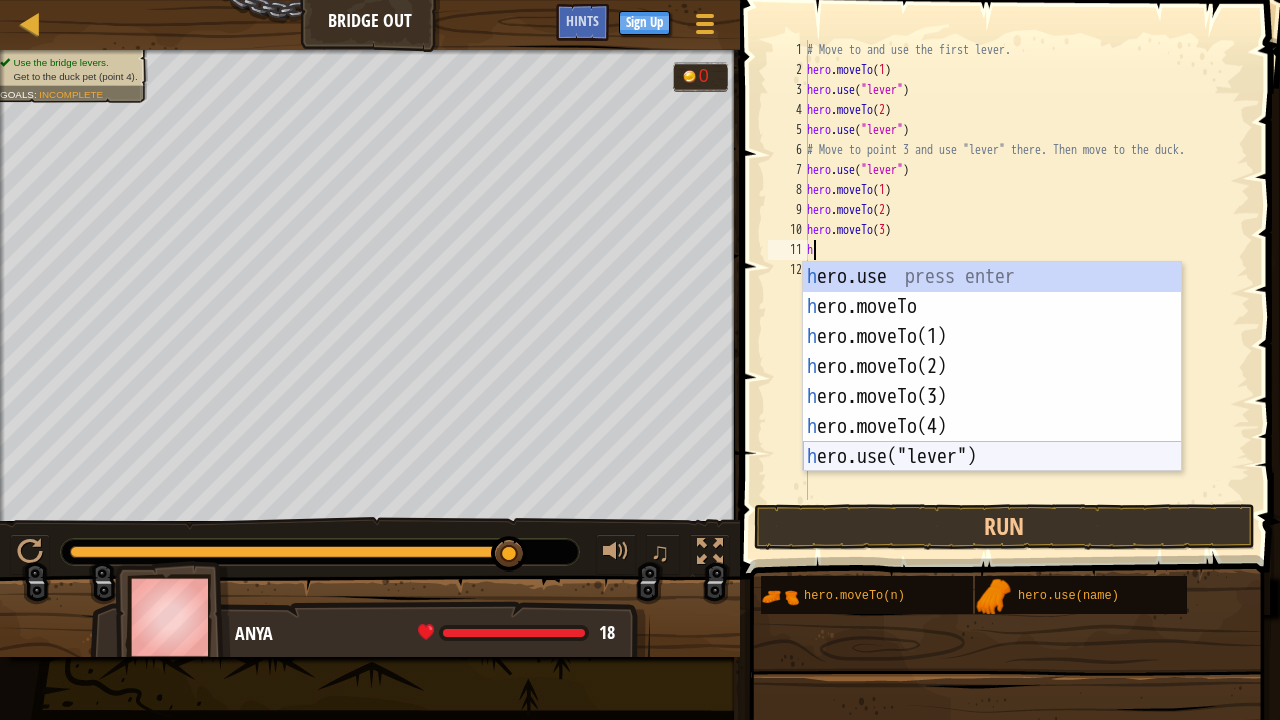 click on "h ero.use press enter h ero.moveTo press enter h ero.moveTo(1) press enter h ero.moveTo(2) press enter h ero.moveTo(3) press enter h ero.moveTo(4) press enter h ero.use("lever") press enter" at bounding box center (992, 397) 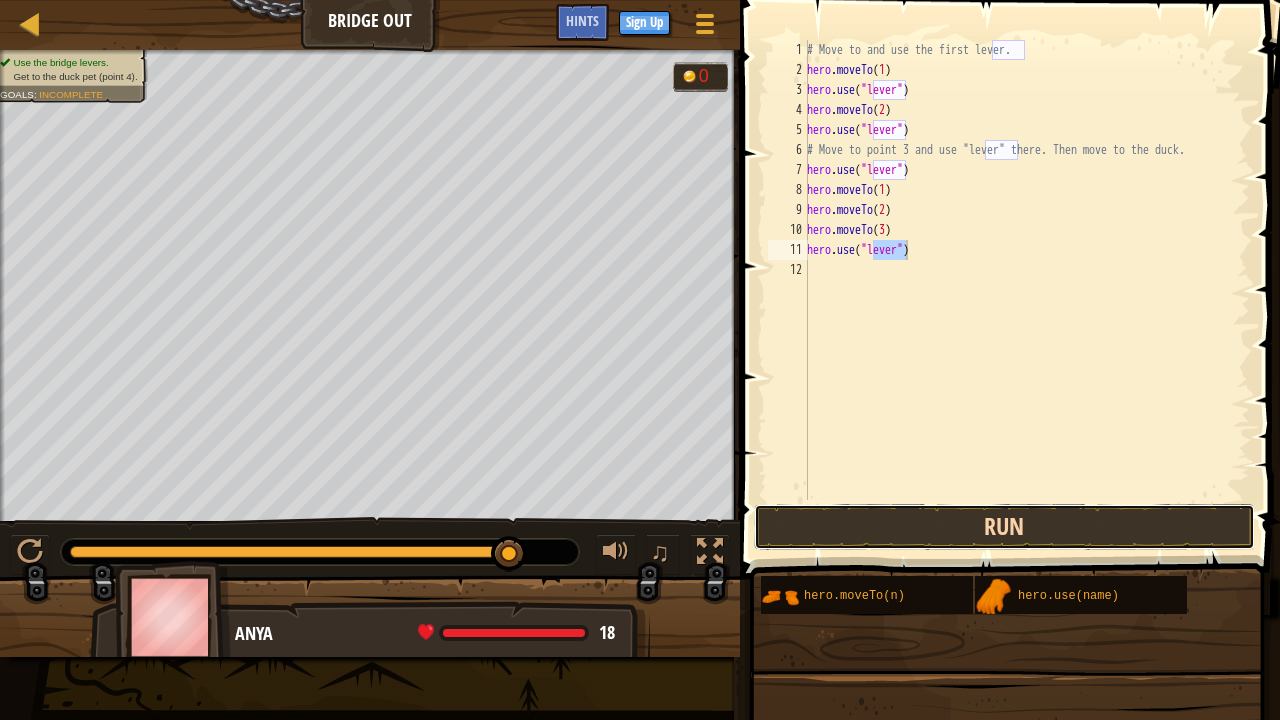 click on "Run" at bounding box center (1004, 527) 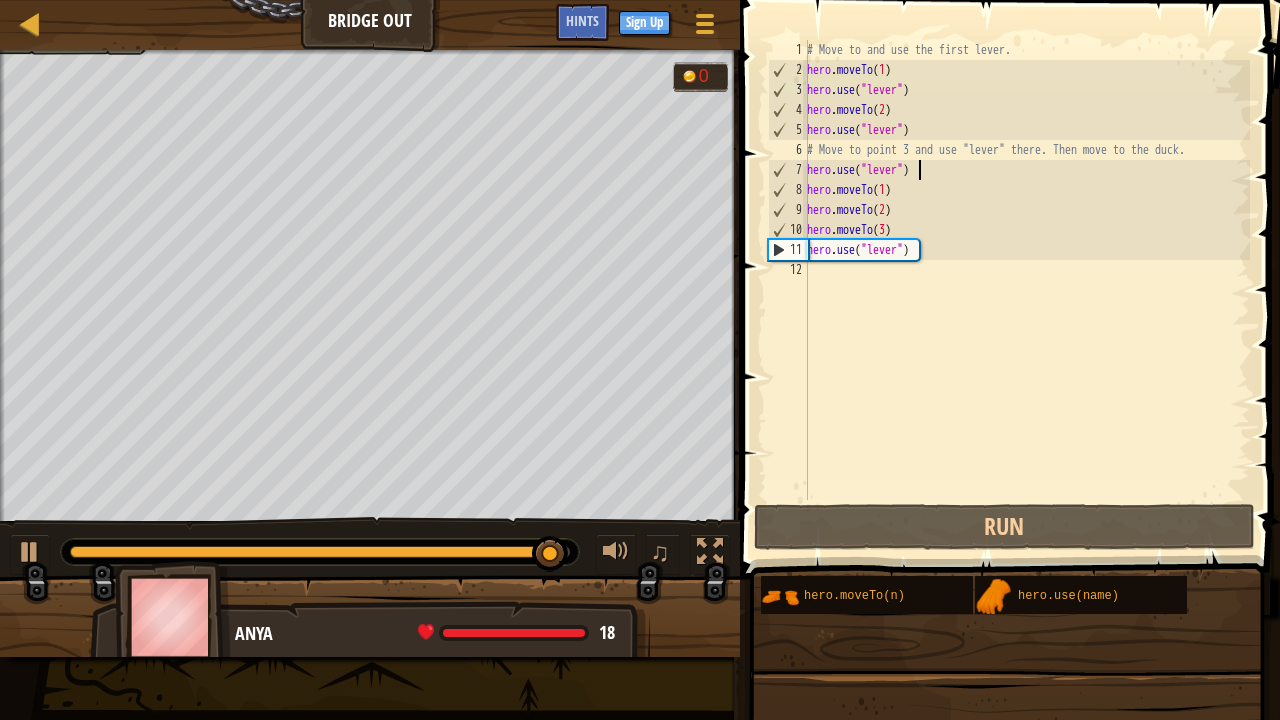 click on "# Move to and use the first lever. hero . moveTo ( 1 ) hero . use ( "lever" ) hero . moveTo ( 2 ) hero . use ( "lever" ) # Move to point 3 and use "lever" there. Then move to the duck. hero . use ( "lever" ) hero . moveTo ( 1 ) hero . moveTo ( 2 ) hero . moveTo ( 3 ) hero . use ( "lever" )" at bounding box center (1026, 290) 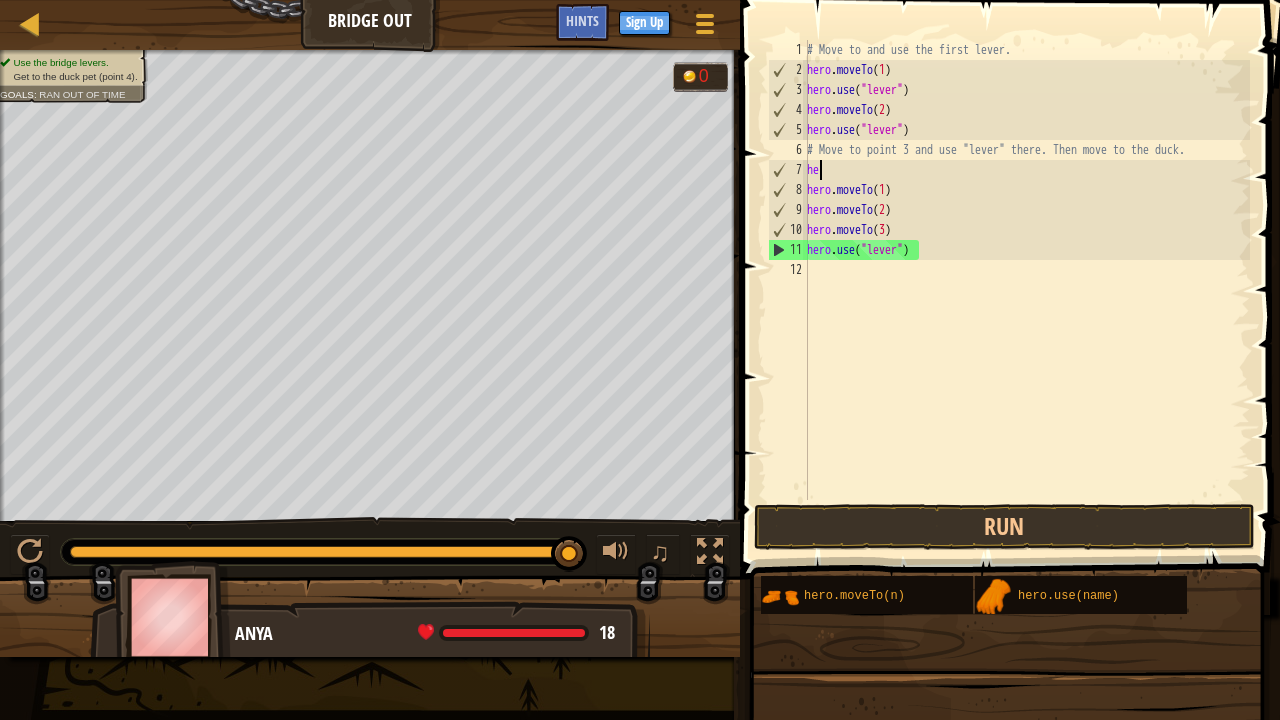 type on "h" 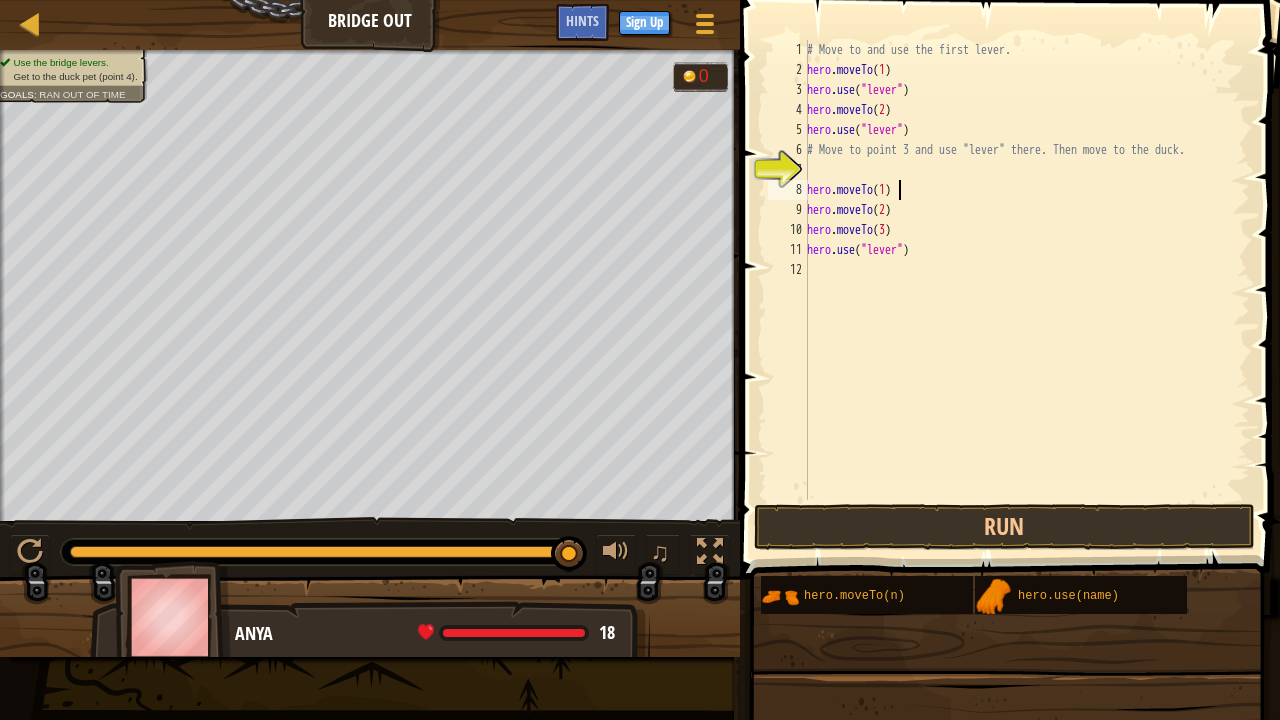 click on "# Move to and use the first lever. hero . moveTo ( 1 ) hero . use ( "lever" ) hero . moveTo ( 2 ) hero . use ( "lever" ) # Move to point 3 and use "lever" there. Then move to the duck. hero . moveTo ( 1 ) hero . moveTo ( 2 ) hero . moveTo ( 3 ) hero . use ( "lever" )" at bounding box center [1026, 290] 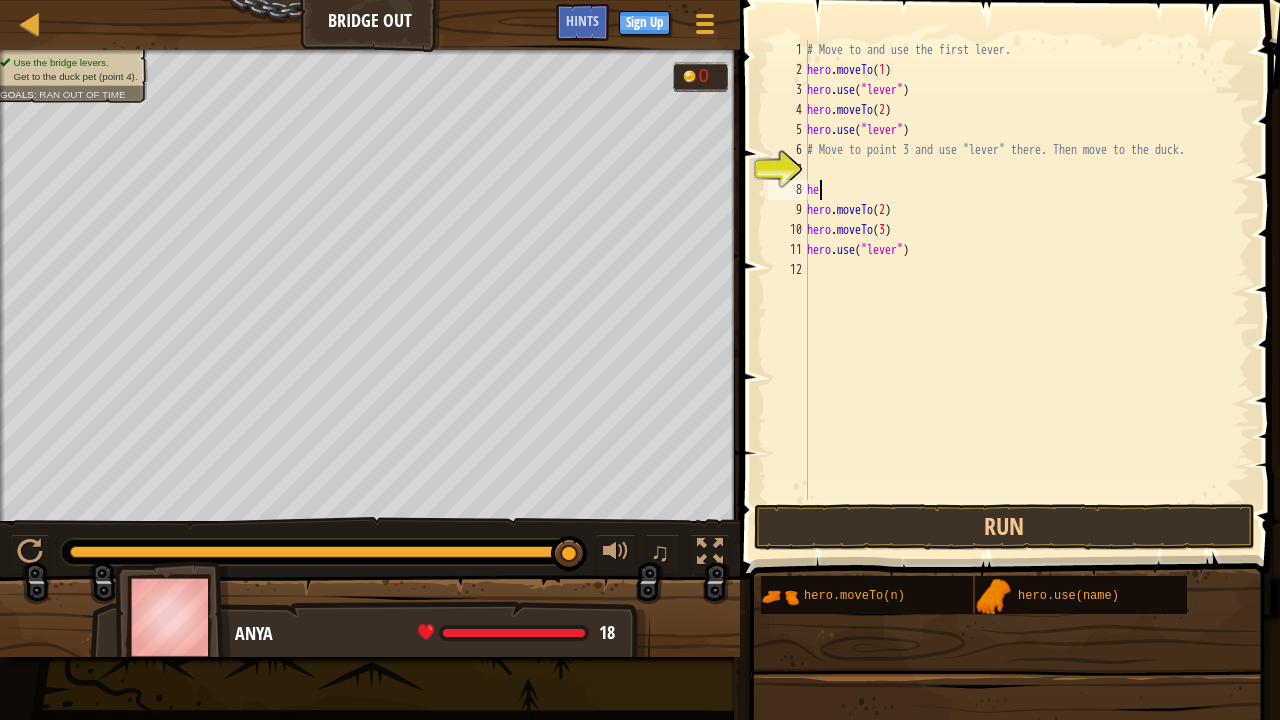 type on "h" 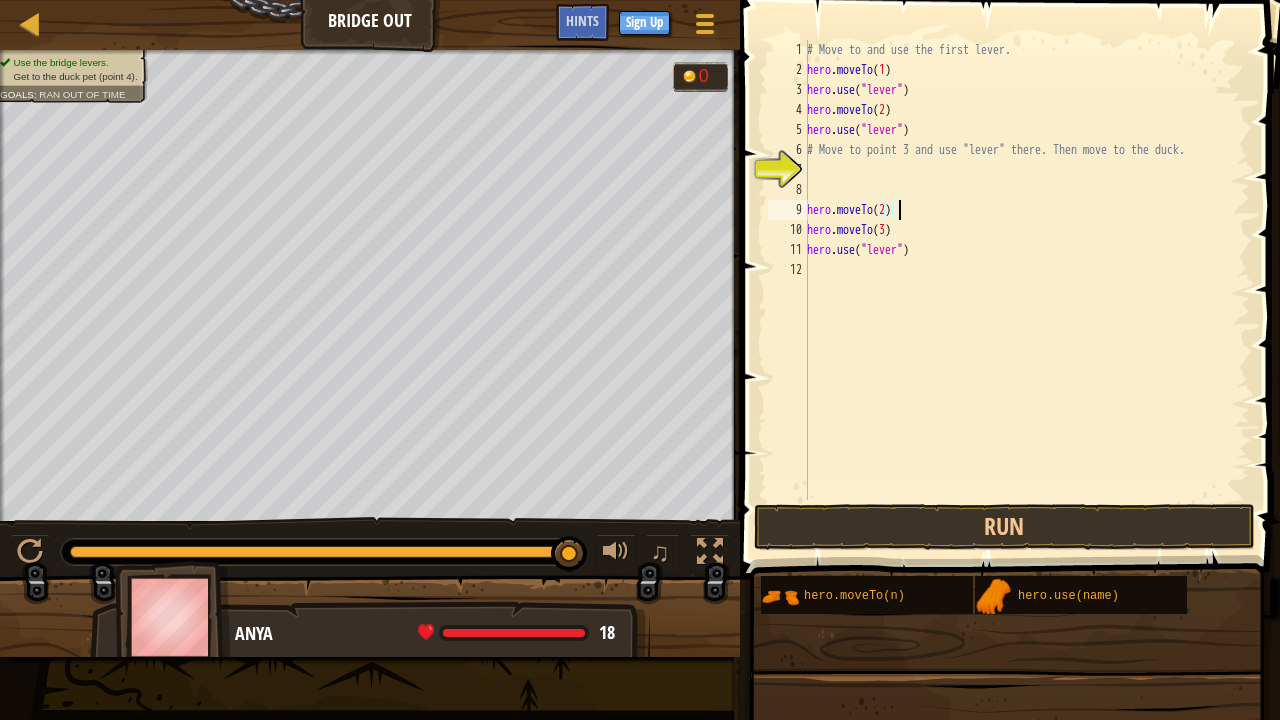 click on "# Move to and use the first lever. hero . moveTo ( 1 ) hero . use ( "lever" ) hero . moveTo ( 2 ) hero . use ( "lever" ) # Move to point 3 and use "lever" there. Then move to the duck. hero . moveTo ( 2 ) hero . moveTo ( 3 ) hero . use ( "lever" )" at bounding box center [1026, 290] 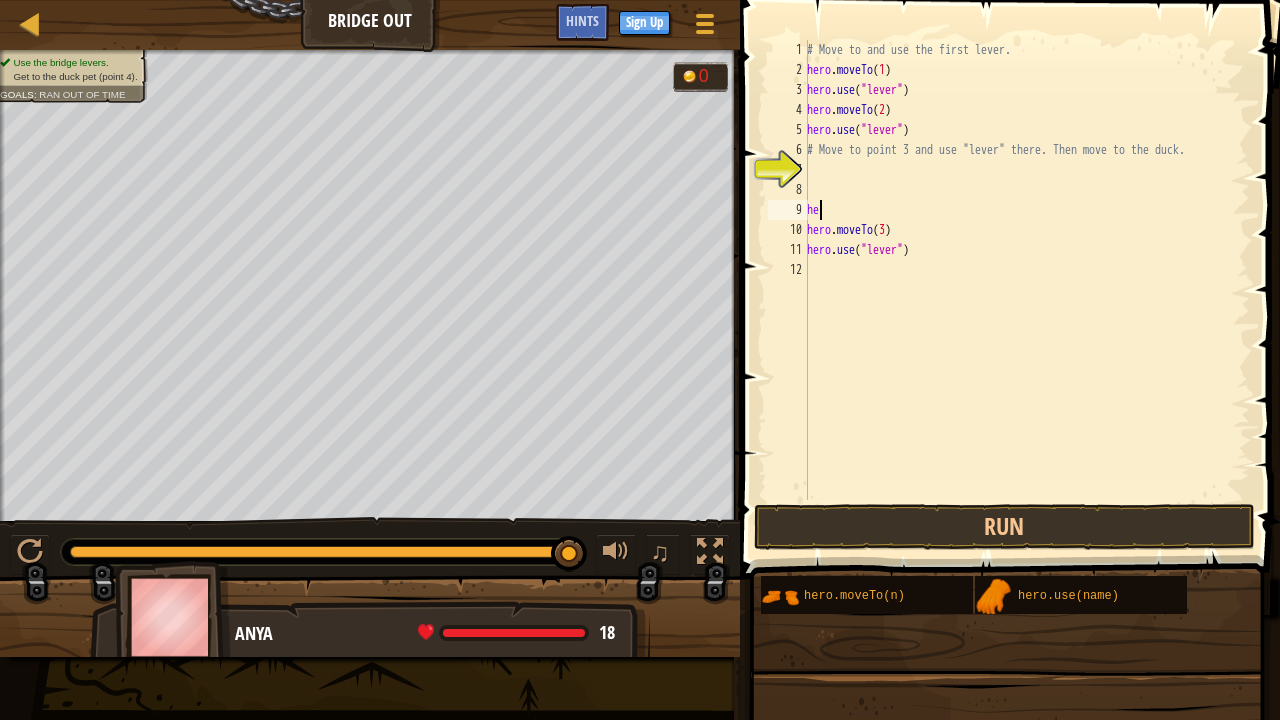 type on "h" 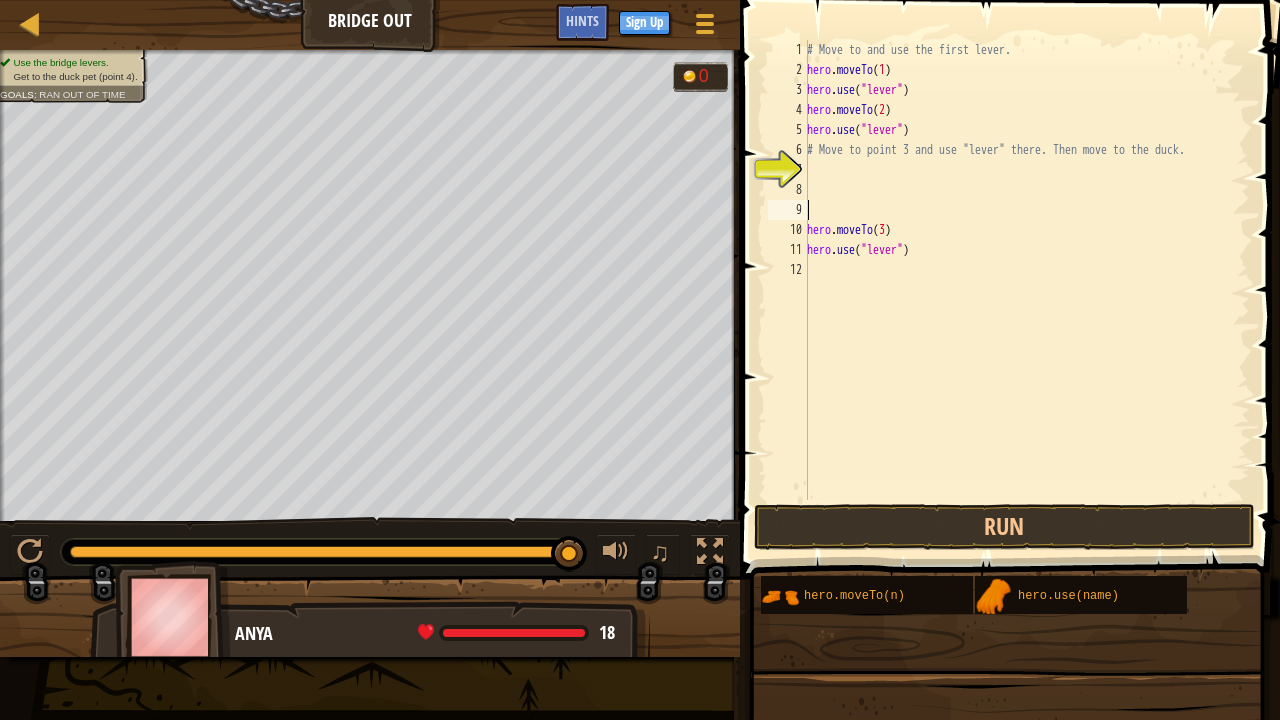 click on "# Move to and use the first lever. hero . moveTo ( 1 ) hero . use ( "lever" ) hero . moveTo ( 2 ) hero . use ( "lever" ) # Move to point 3 and use "lever" there. Then move to the duck. hero . moveTo ( 3 ) hero . use ( "lever" )" at bounding box center [1026, 290] 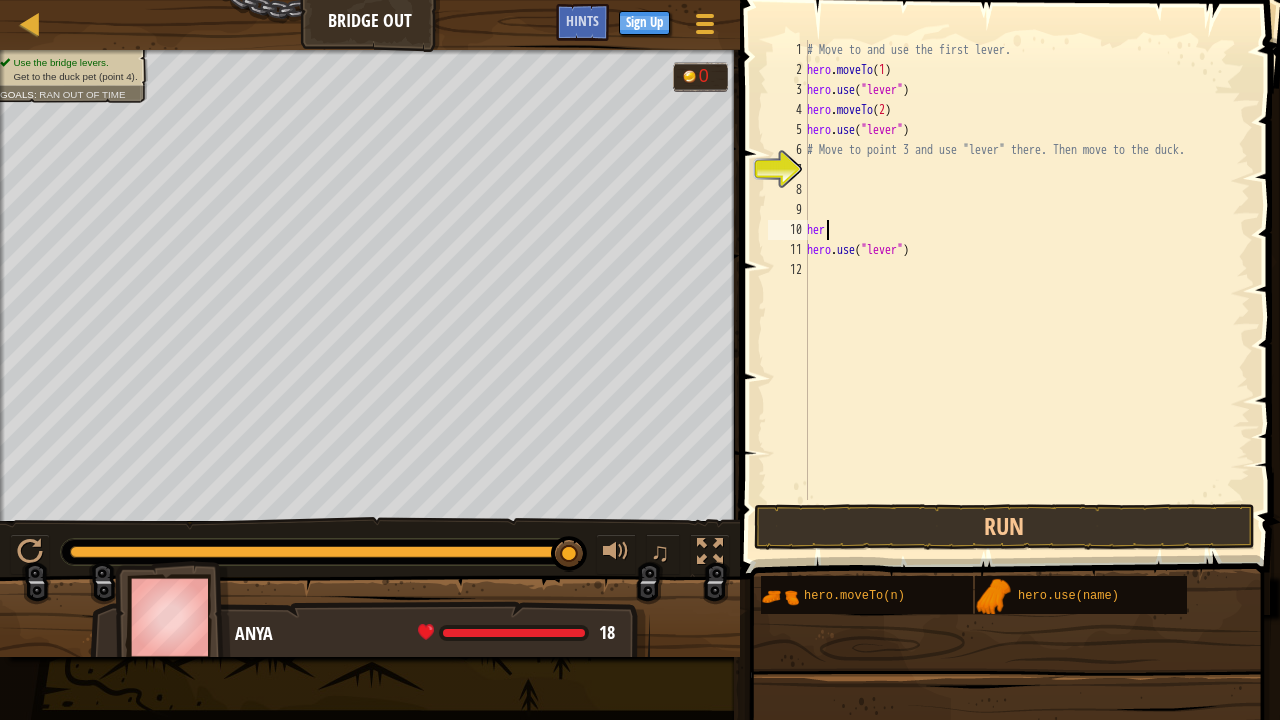 type on "h" 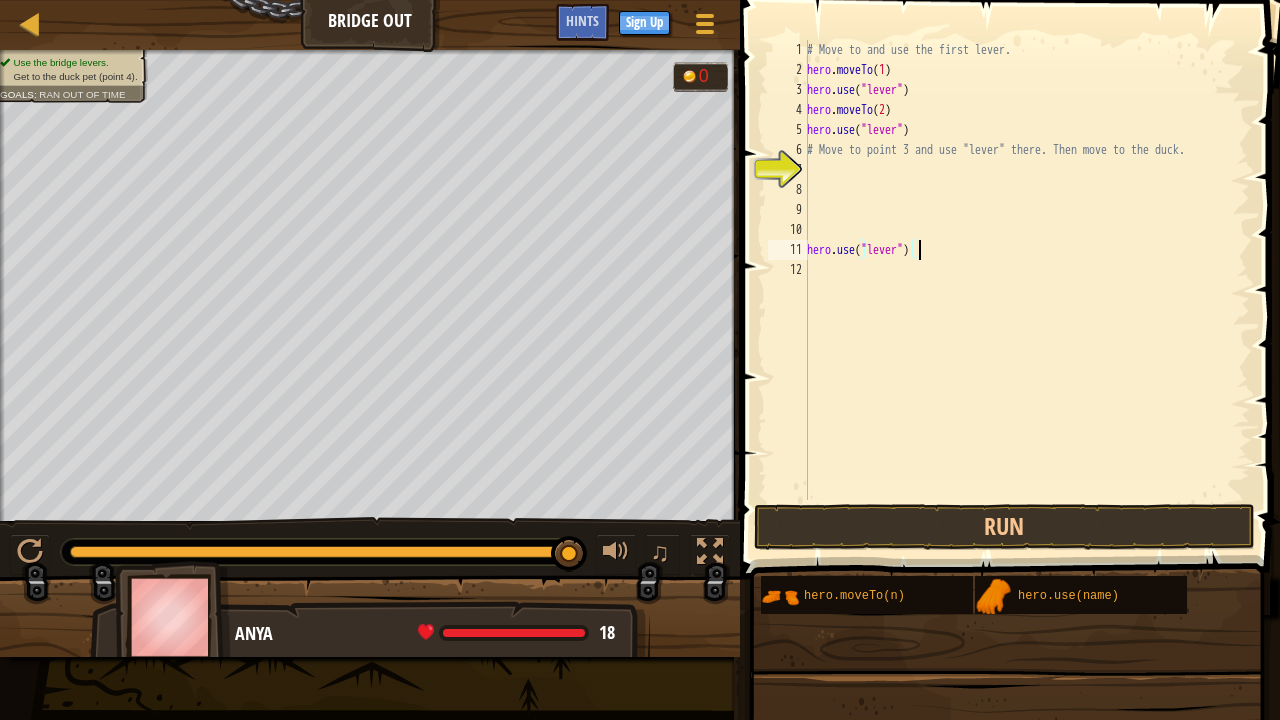 click on "# Move to and use the first lever. hero . moveTo ( 1 ) hero . use ( "lever" ) hero . moveTo ( 2 ) hero . use ( "lever" ) # Move to point 3 and use "lever" there. Then move to the duck. hero . use ( "lever" )" at bounding box center (1026, 290) 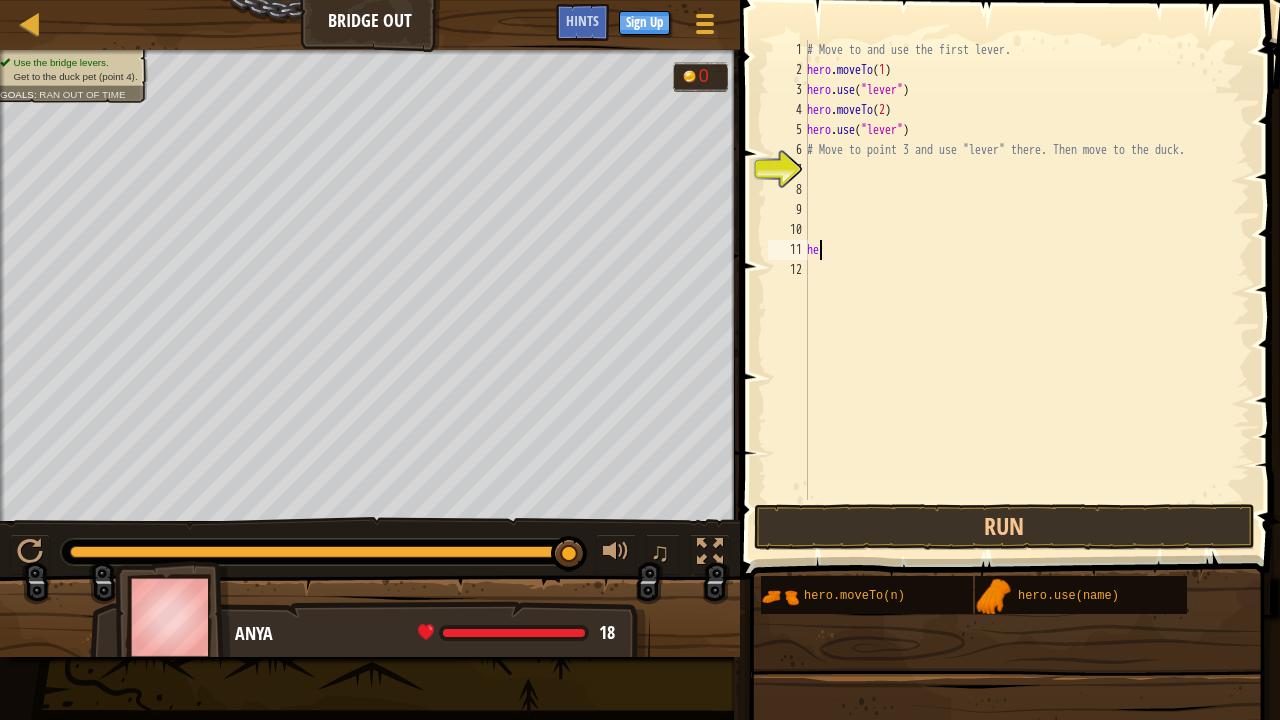 type on "h" 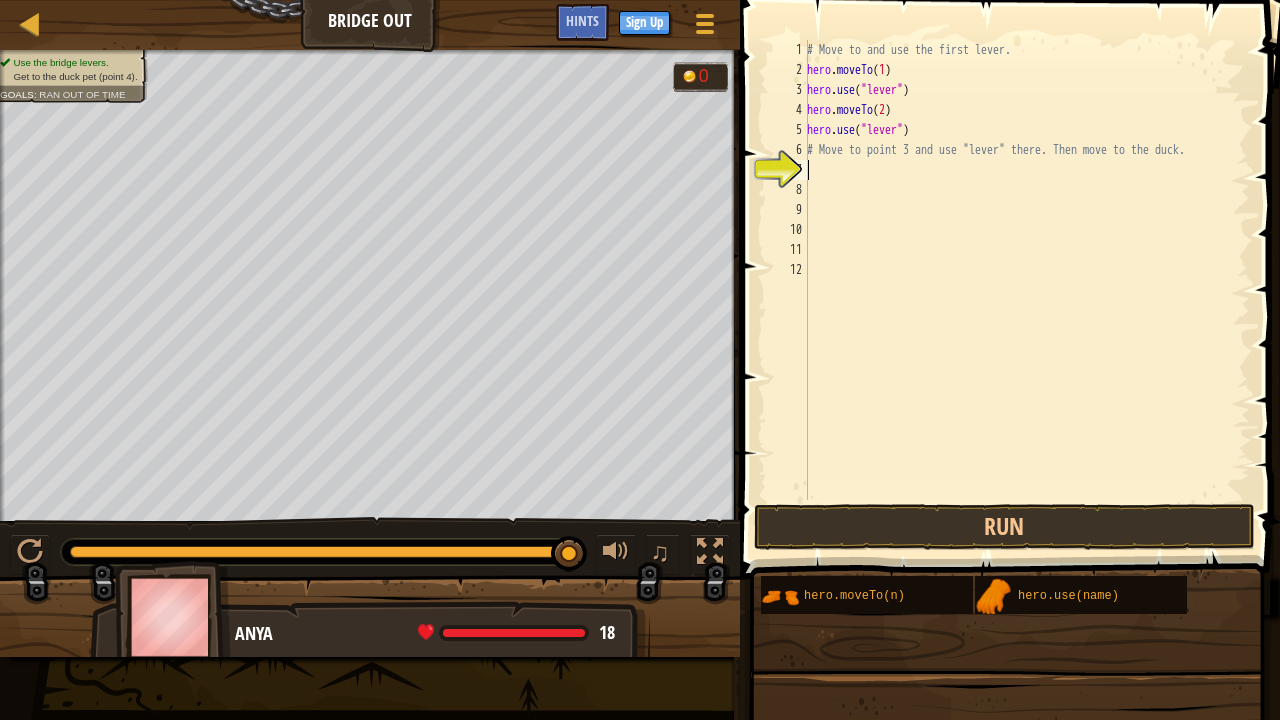 click on "# Move to and use the first lever. hero . moveTo ( 1 ) hero . use ( "lever" ) hero . moveTo ( 2 ) hero . use ( "lever" ) # Move to point 3 and use "lever" there. Then move to the duck." at bounding box center [1026, 290] 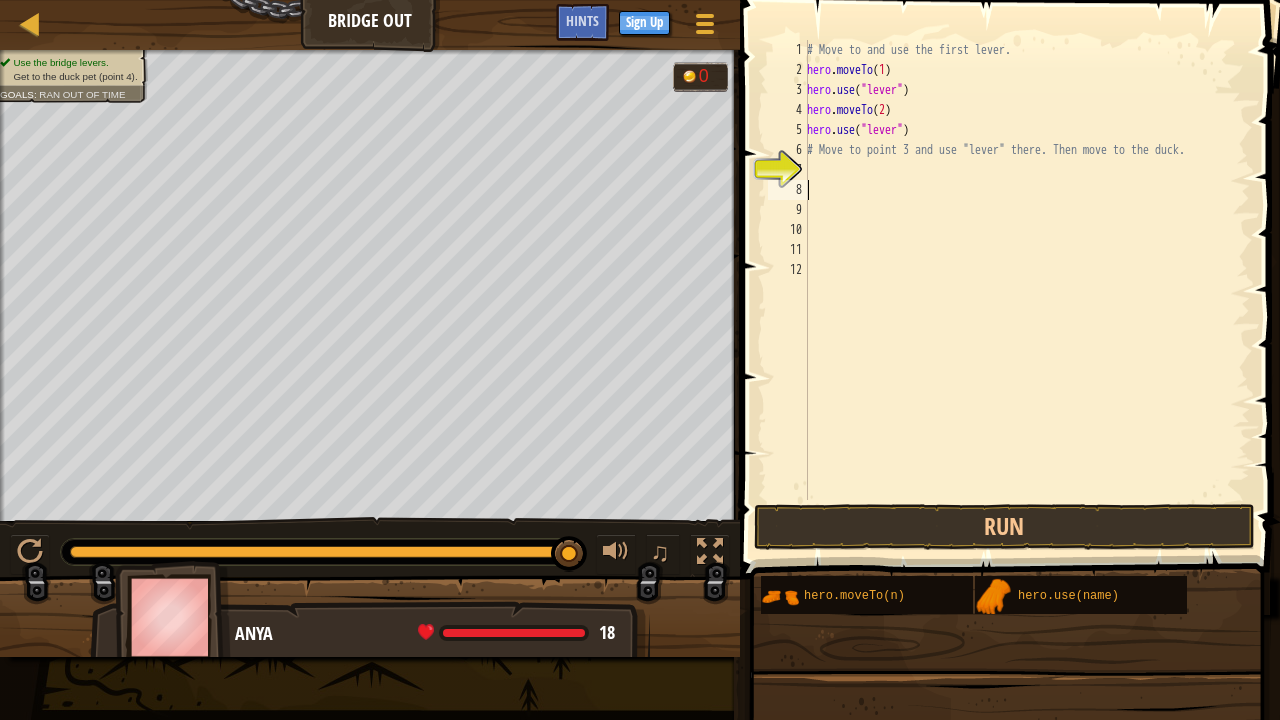 click on "# Move to and use the first lever. hero . moveTo ( 1 ) hero . use ( "lever" ) hero . moveTo ( 2 ) hero . use ( "lever" ) # Move to point 3 and use "lever" there. Then move to the duck." at bounding box center (1026, 290) 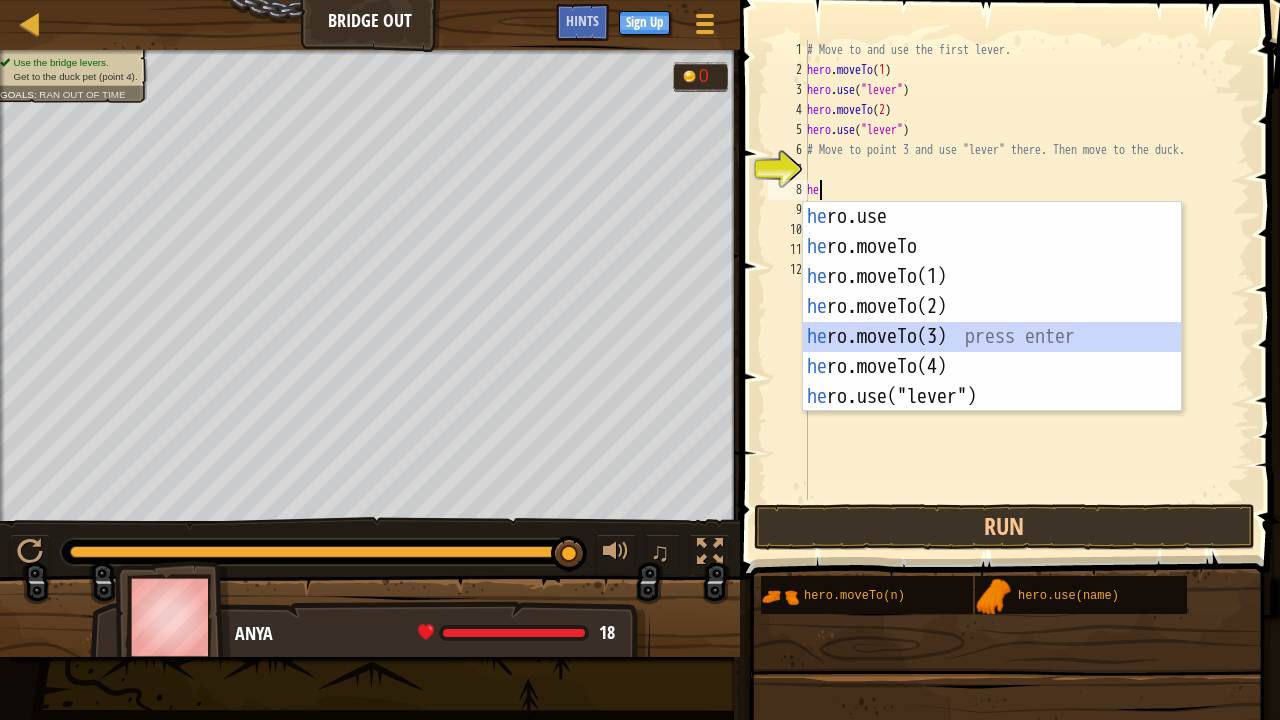 click on "he ro.use press enter he ro.moveTo press enter he ro.moveTo(1) press enter he ro.moveTo(2) press enter he ro.moveTo(3) press enter he ro.moveTo(4) press enter he ro.use("lever") press enter" at bounding box center (992, 337) 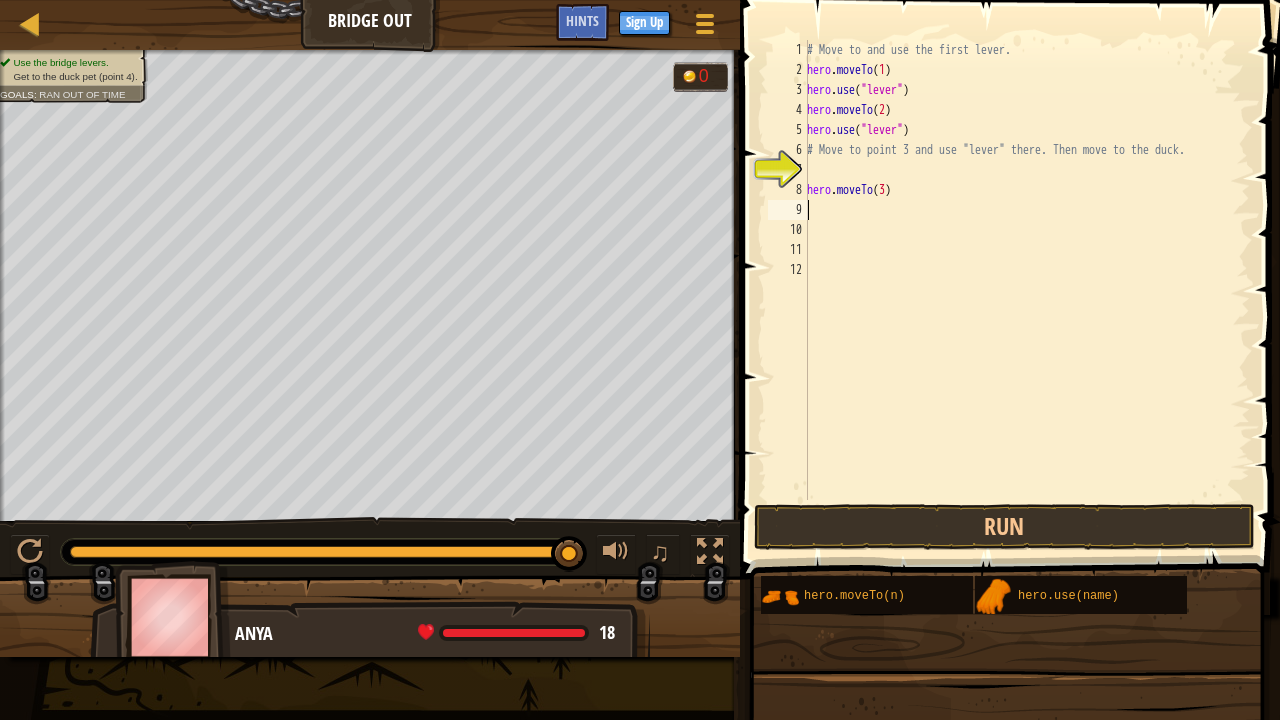 click on "# Move to and use the first lever. hero . moveTo ( 1 ) hero . use ( "lever" ) hero . moveTo ( 2 ) hero . use ( "lever" ) # Move to point 3 and use "lever" there. Then move to the duck. hero . moveTo ( 3 )" at bounding box center (1026, 290) 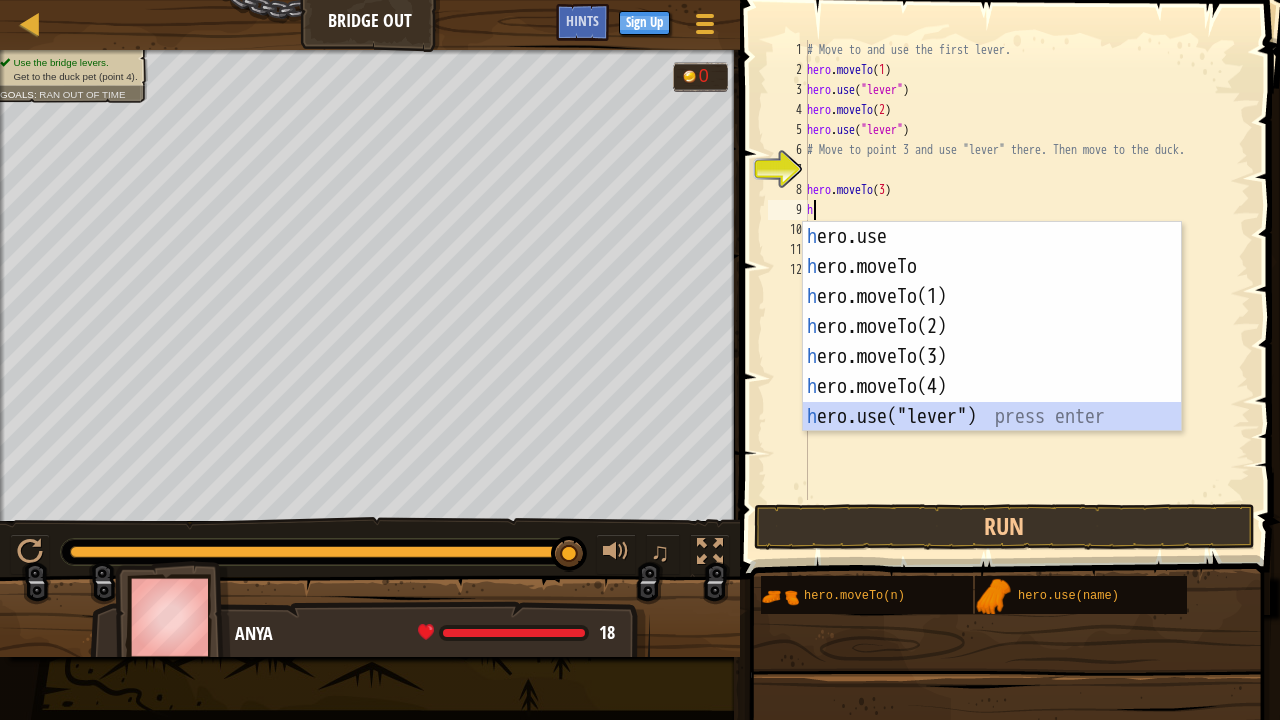 click on "h ero.use press enter h ero.moveTo press enter h ero.moveTo(1) press enter h ero.moveTo(2) press enter h ero.moveTo(3) press enter h ero.moveTo(4) press enter h ero.use("lever") press enter" at bounding box center [992, 357] 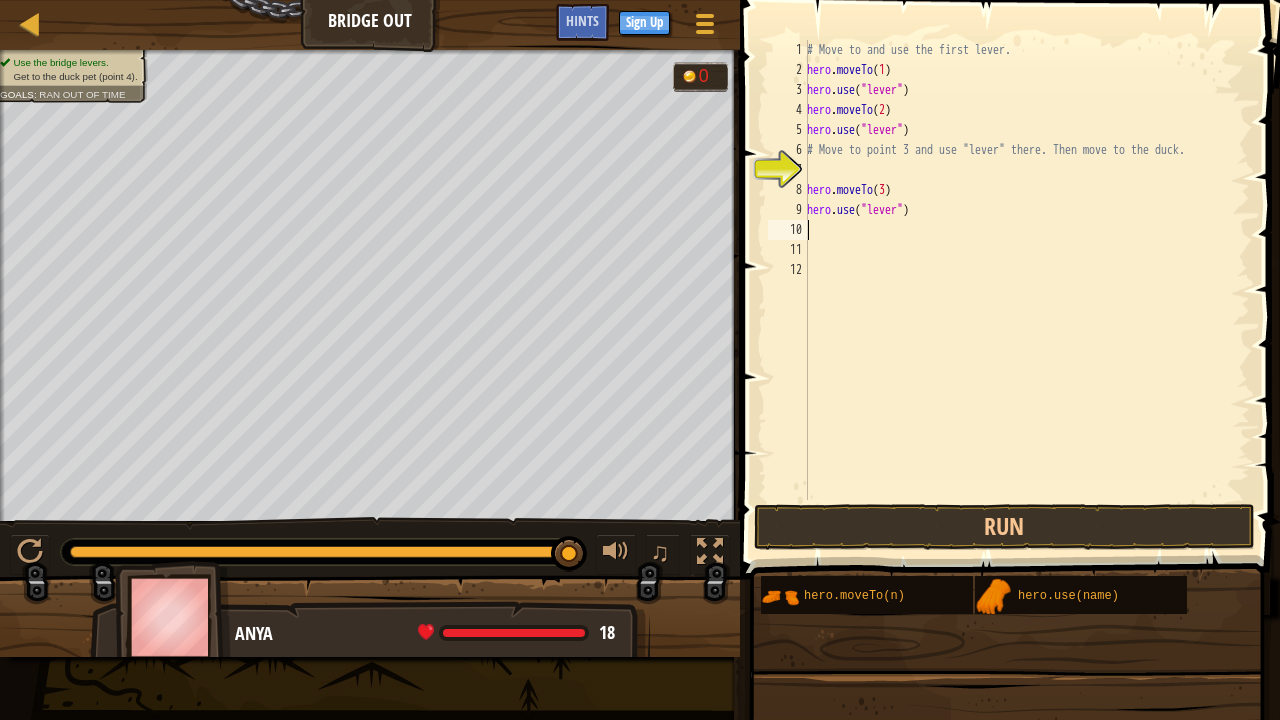click on "# Move to and use the first lever. hero . moveTo ( 1 ) hero . use ( "lever" ) hero . moveTo ( 2 ) hero . use ( "lever" ) # Move to point 3 and use "lever" there. Then move to the duck. hero . moveTo ( 3 ) hero . use ( "lever" )" at bounding box center (1026, 290) 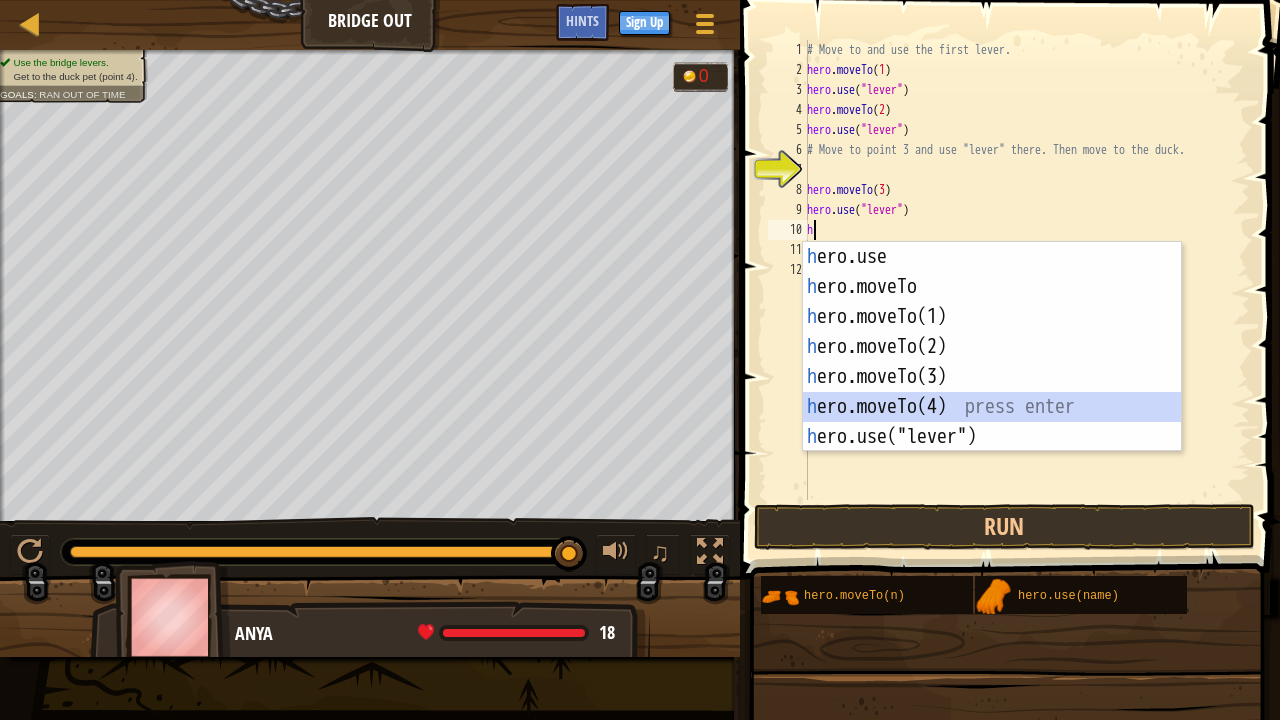 click on "h ero.use press enter h ero.moveTo press enter h ero.moveTo(1) press enter h ero.moveTo(2) press enter h ero.moveTo(3) press enter h ero.moveTo(4) press enter h ero.use("lever") press enter" at bounding box center [992, 377] 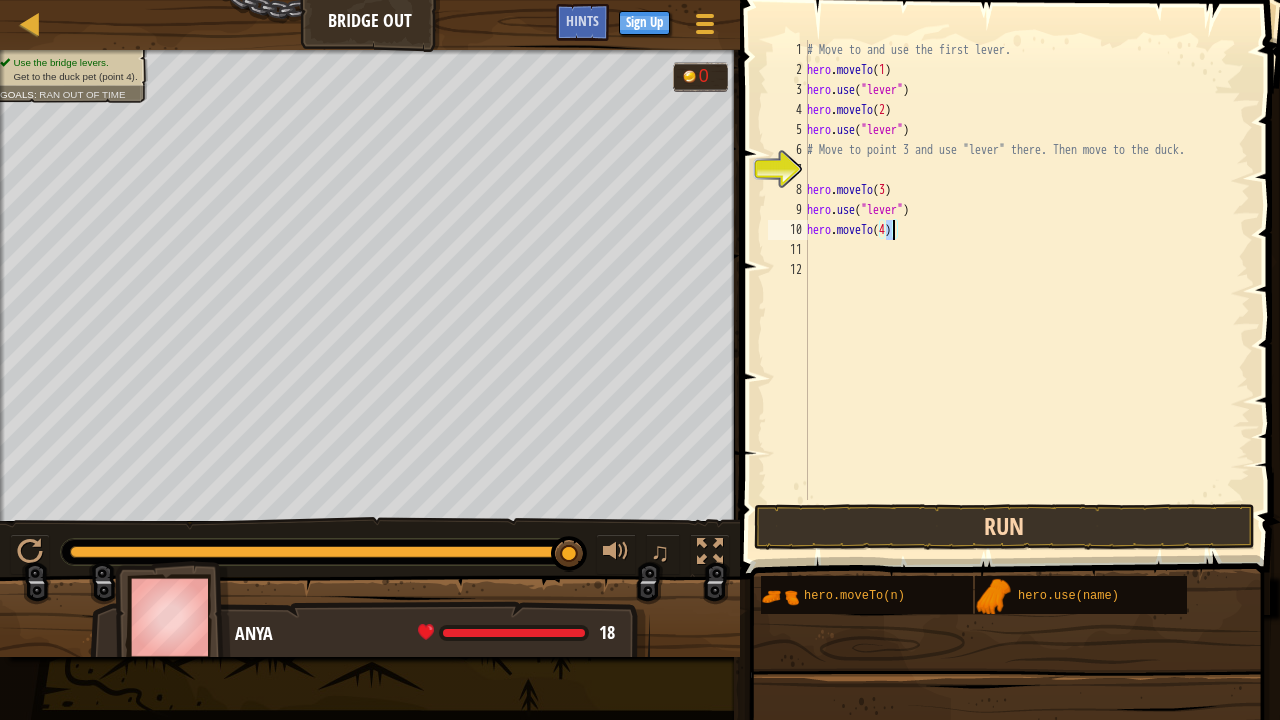type on "hero.moveTo(4)" 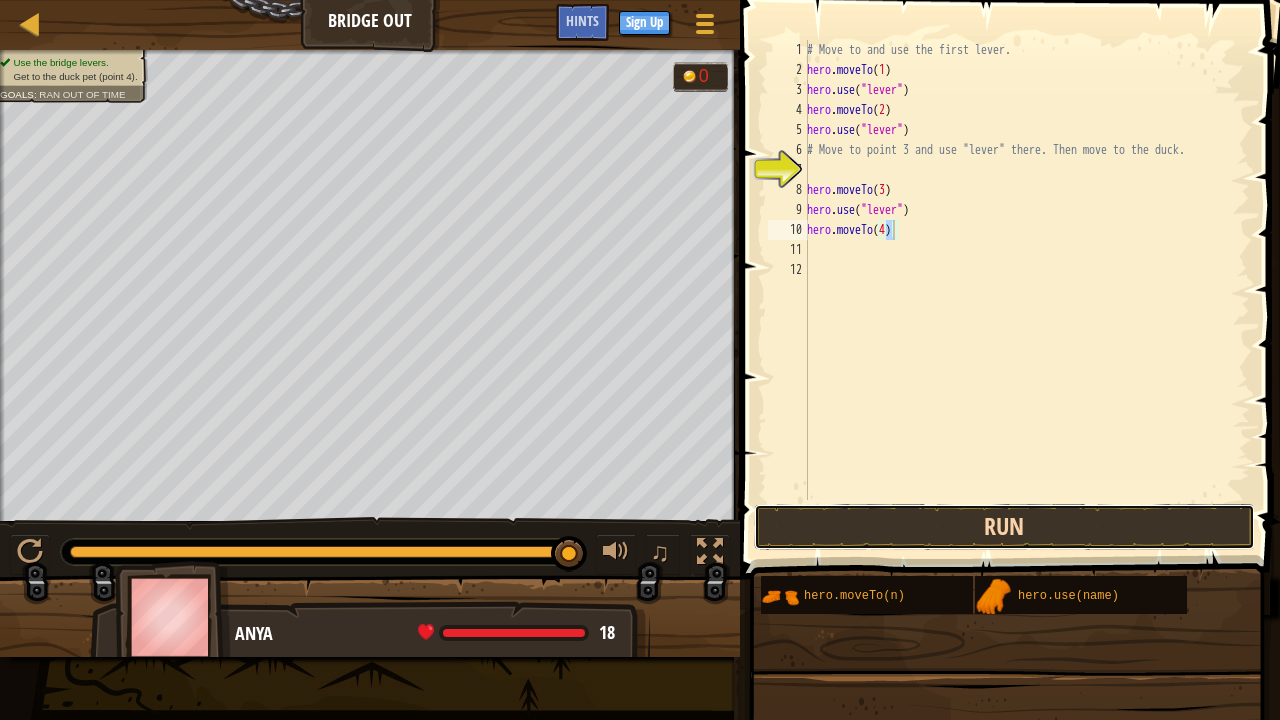 click on "Run" at bounding box center (1004, 527) 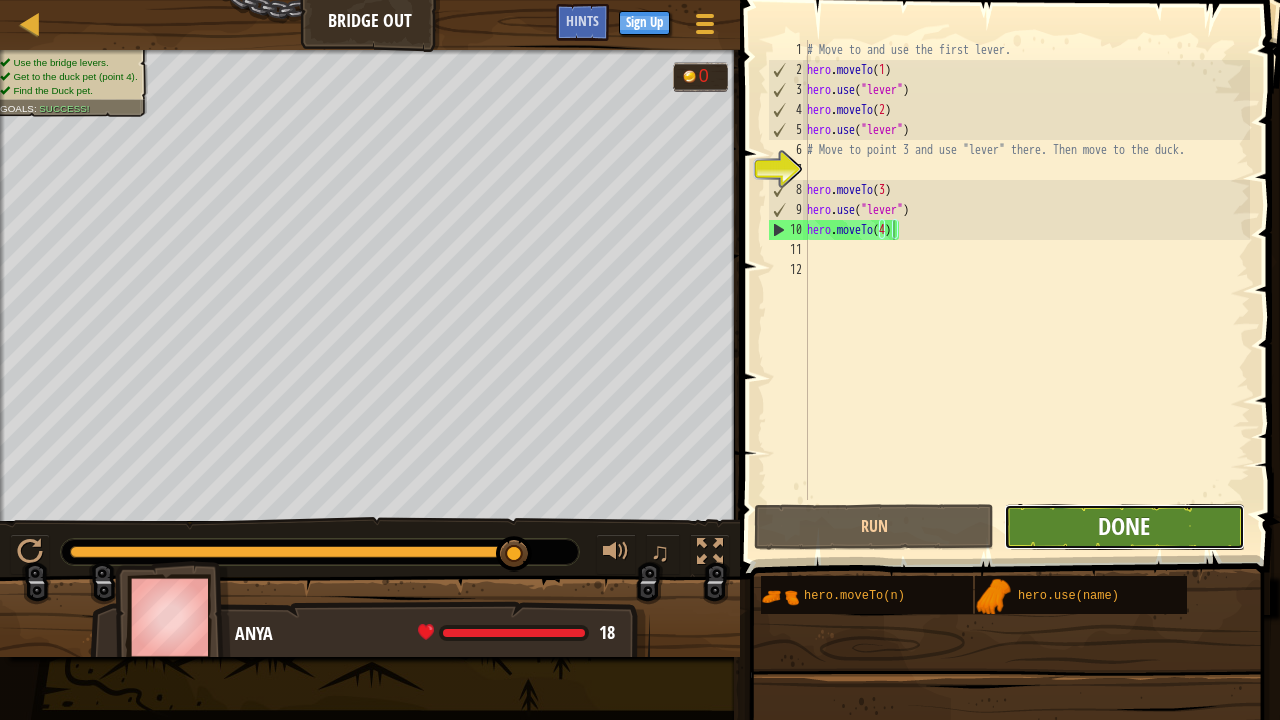 click on "Done" at bounding box center [1124, 526] 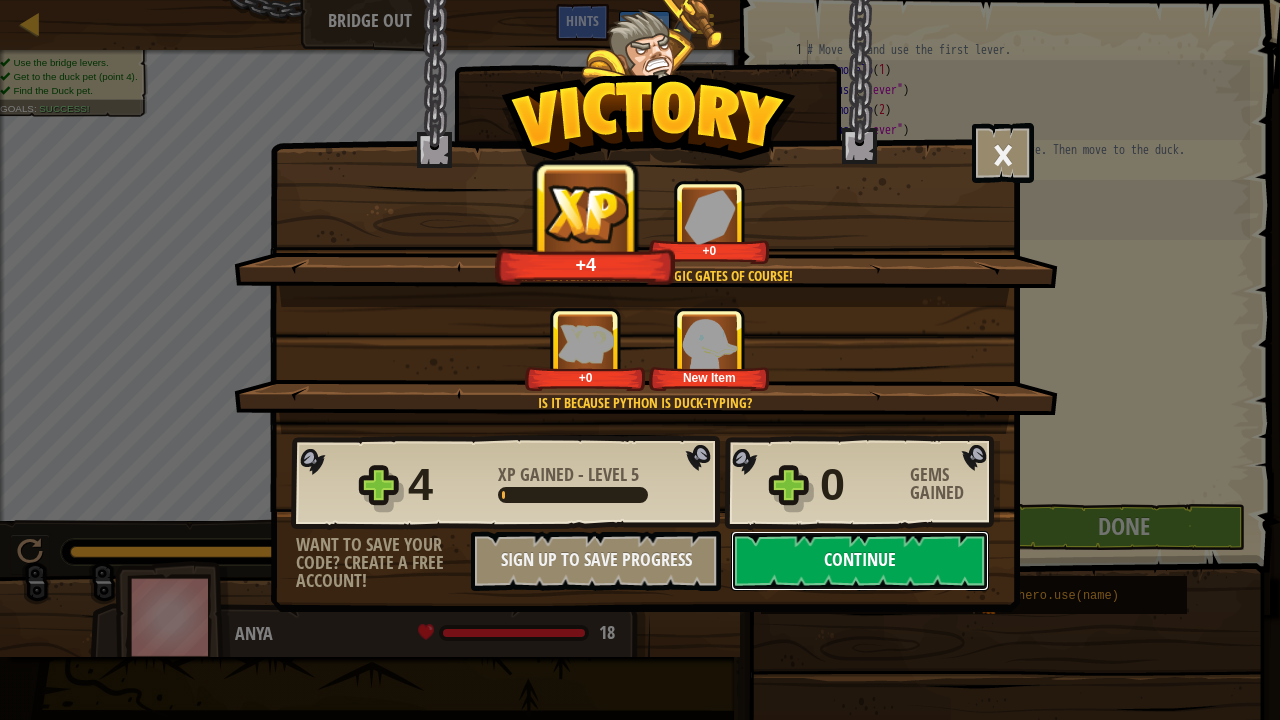 click on "Continue" at bounding box center (860, 561) 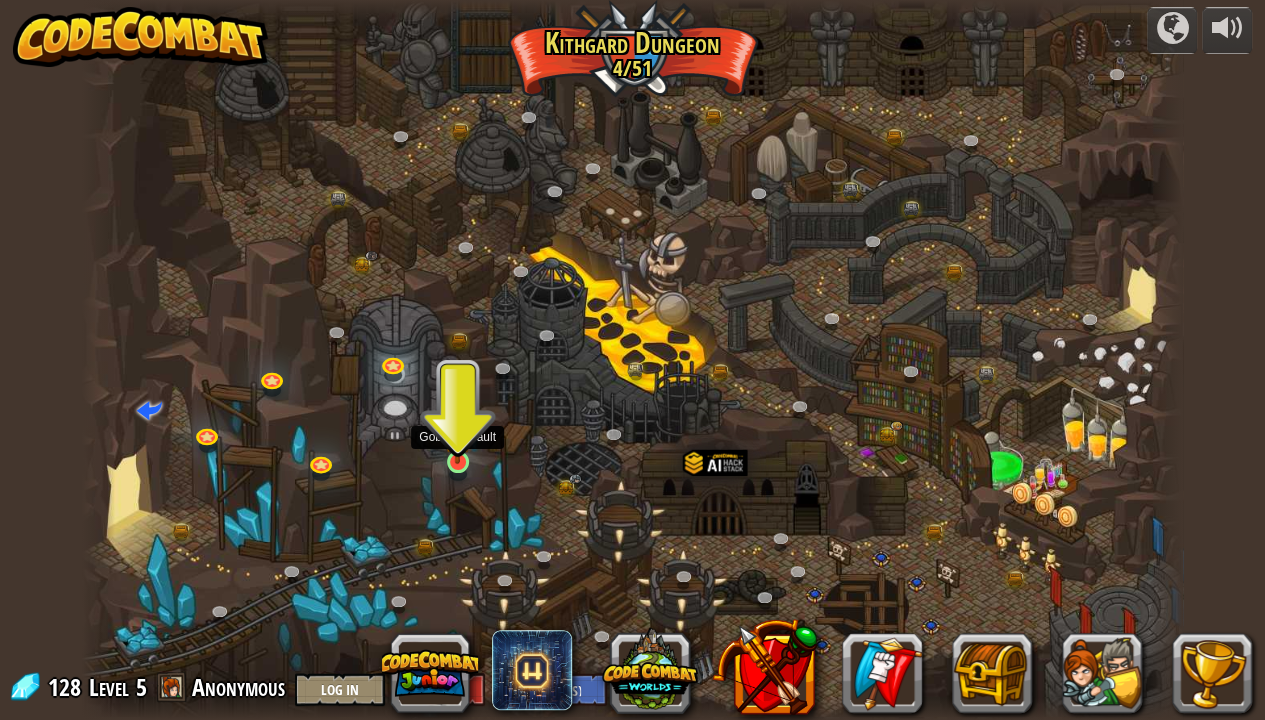 click at bounding box center (457, 432) 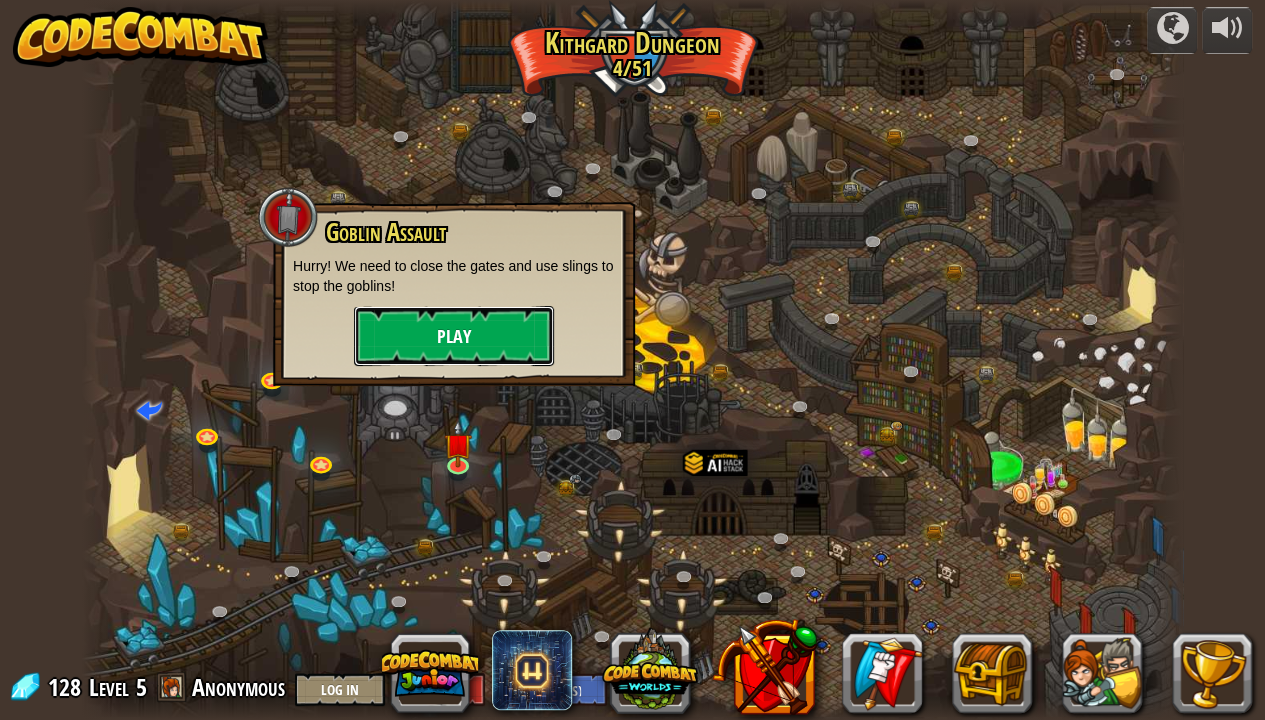click on "Play" at bounding box center (454, 336) 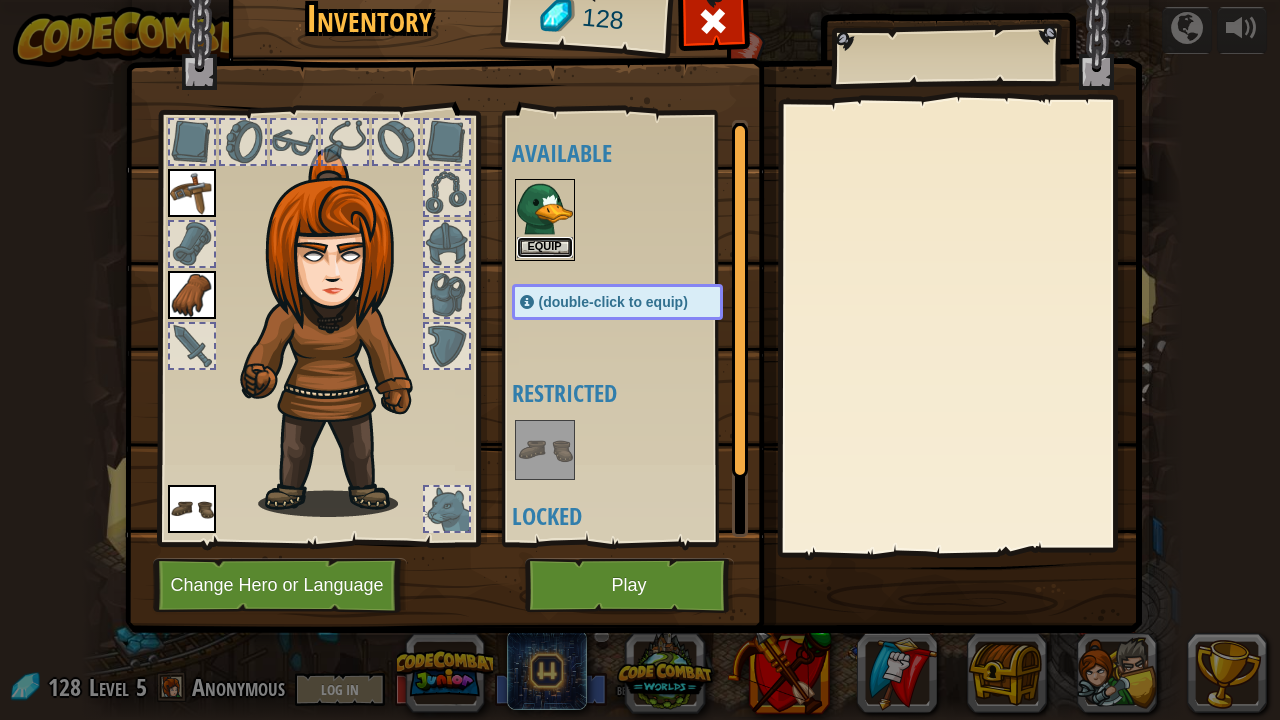 click on "Equip" at bounding box center (545, 247) 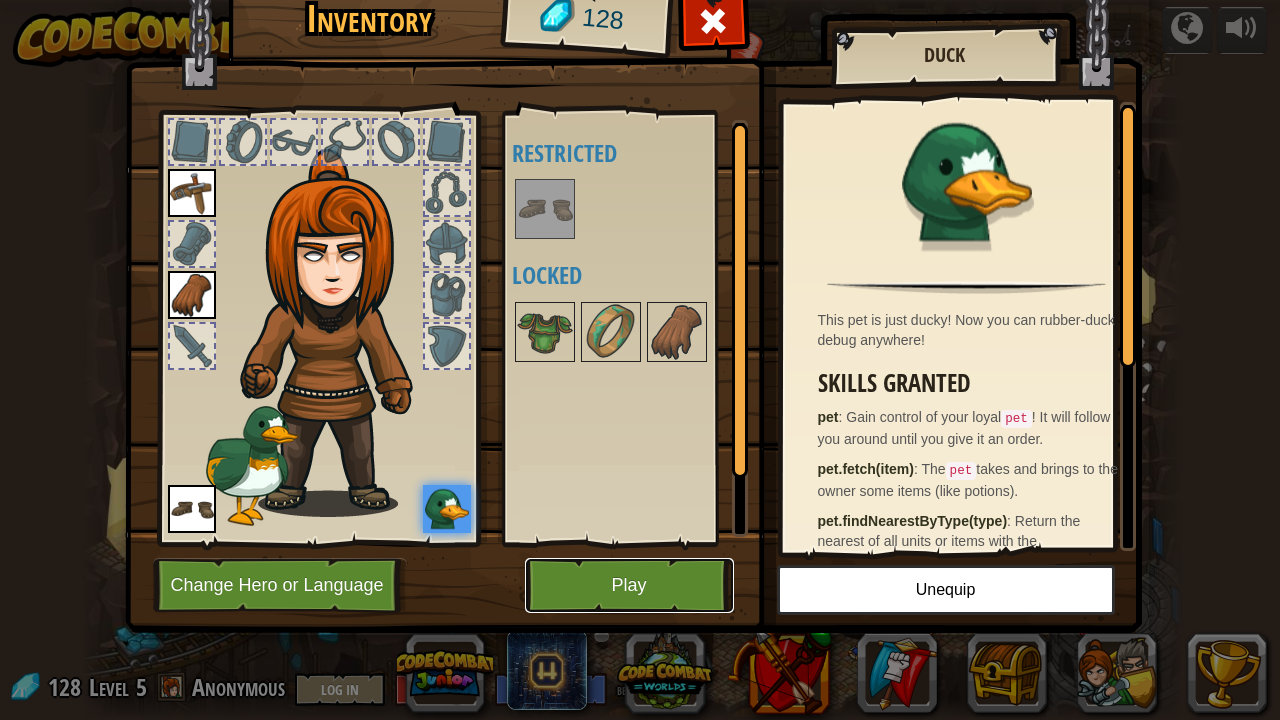 click on "Play" at bounding box center [629, 585] 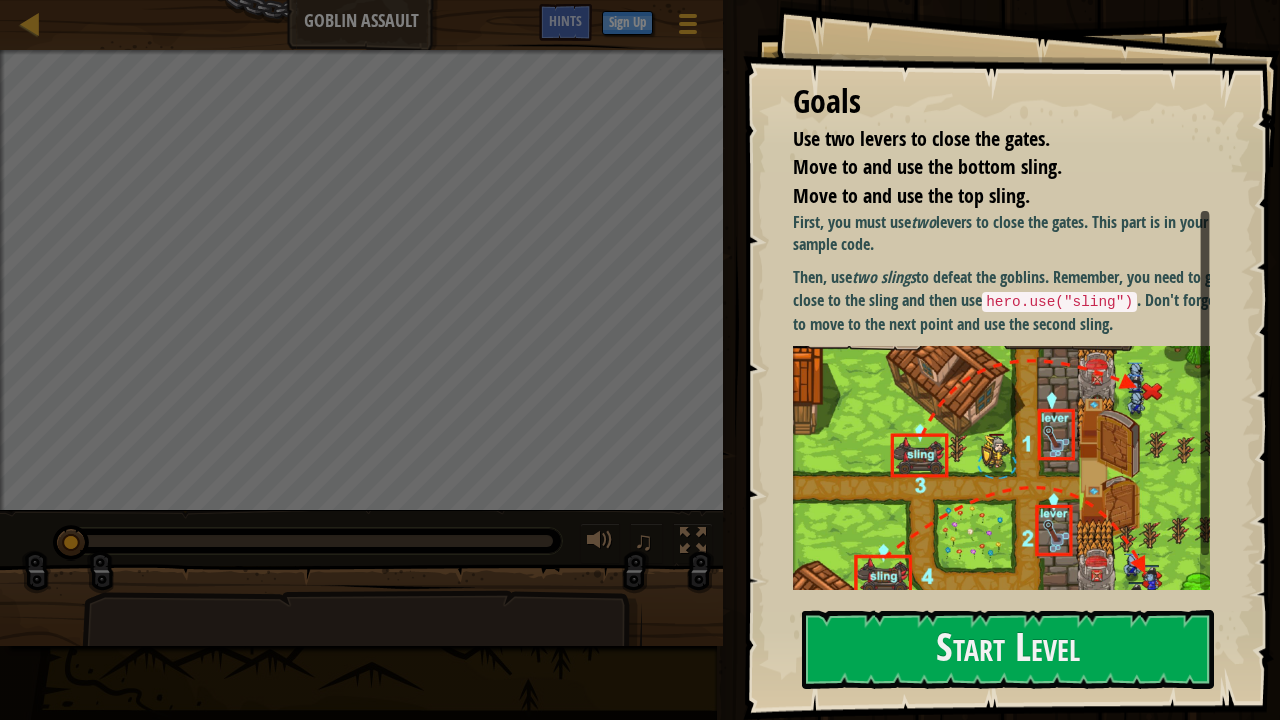scroll, scrollTop: 22, scrollLeft: 0, axis: vertical 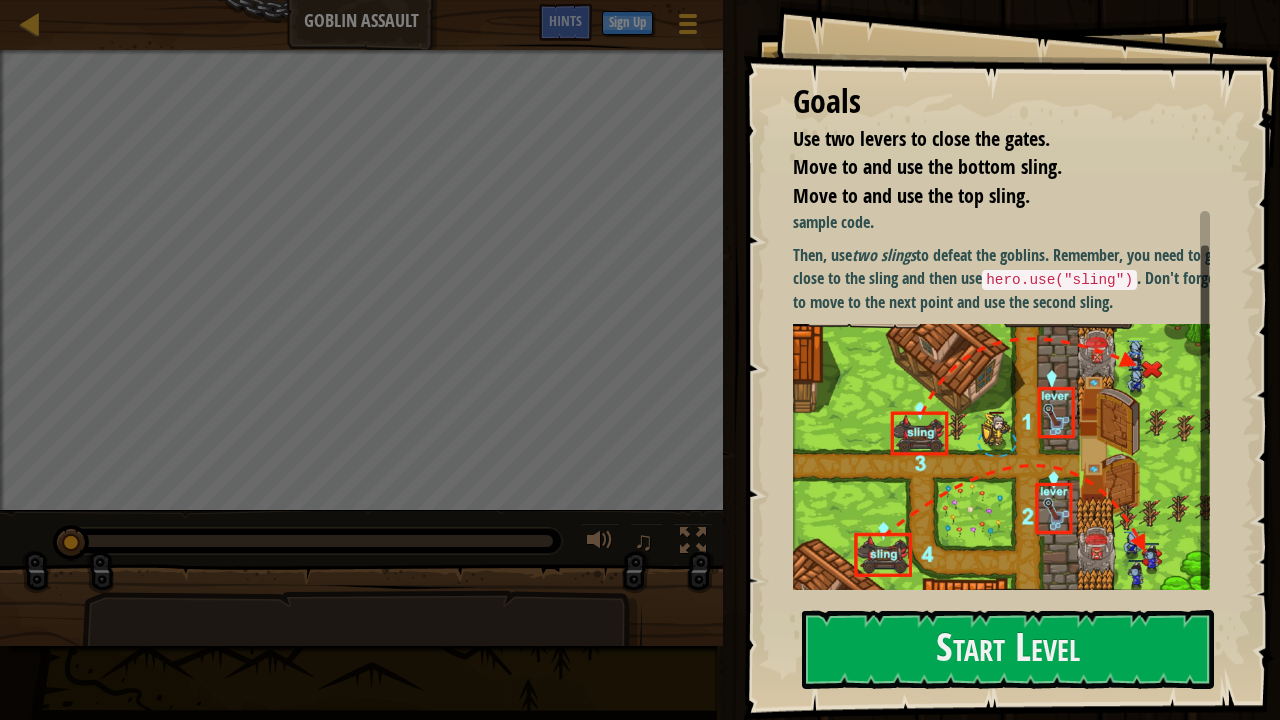 click at bounding box center [1205, 417] 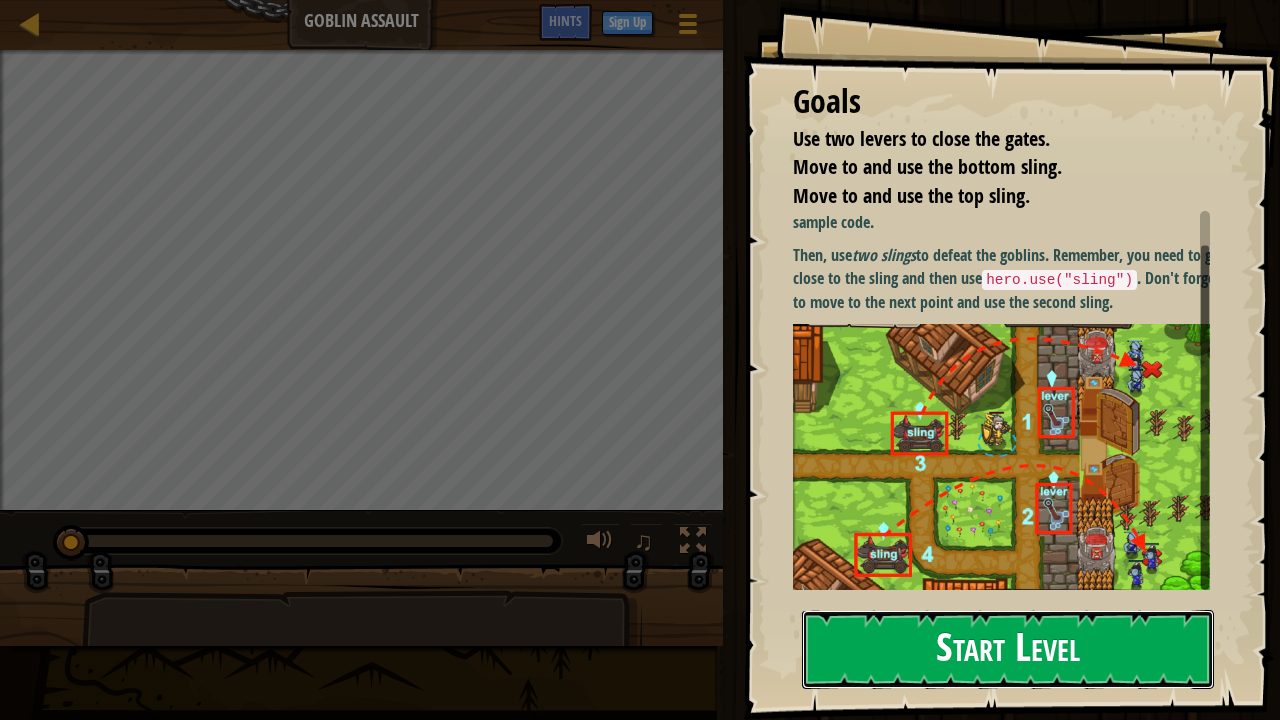 click on "Start Level" at bounding box center (1008, 649) 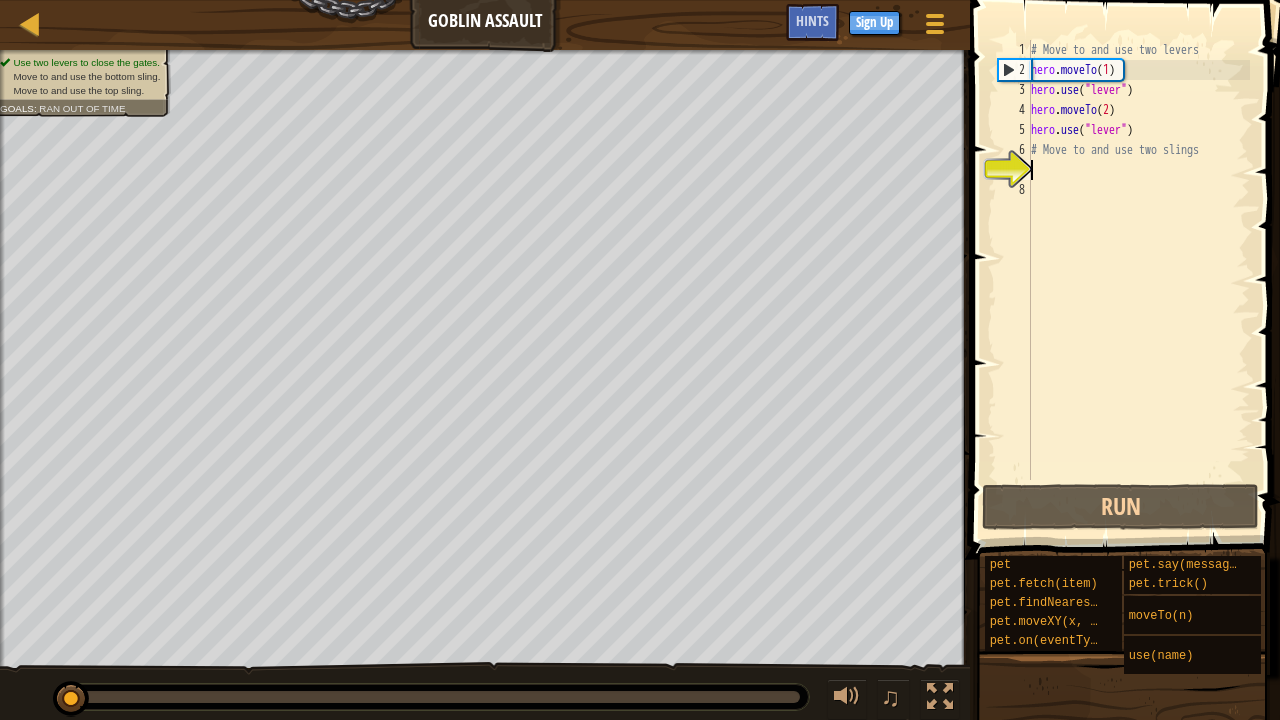 scroll, scrollTop: 9, scrollLeft: 0, axis: vertical 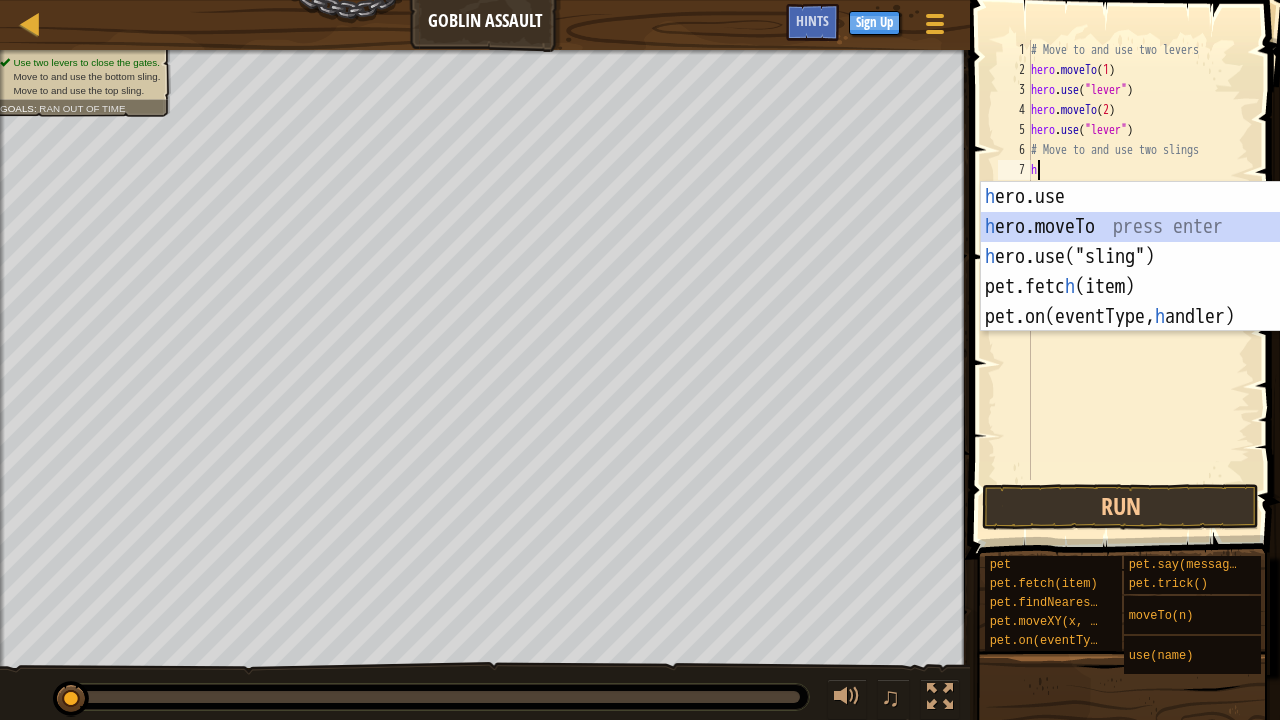 click on "h ero.use press enter h ero.moveTo press enter h ero.use("sling") press enter pet.fetc h (item) press enter pet.on(eventType,  h andler) press enter" at bounding box center (1170, 287) 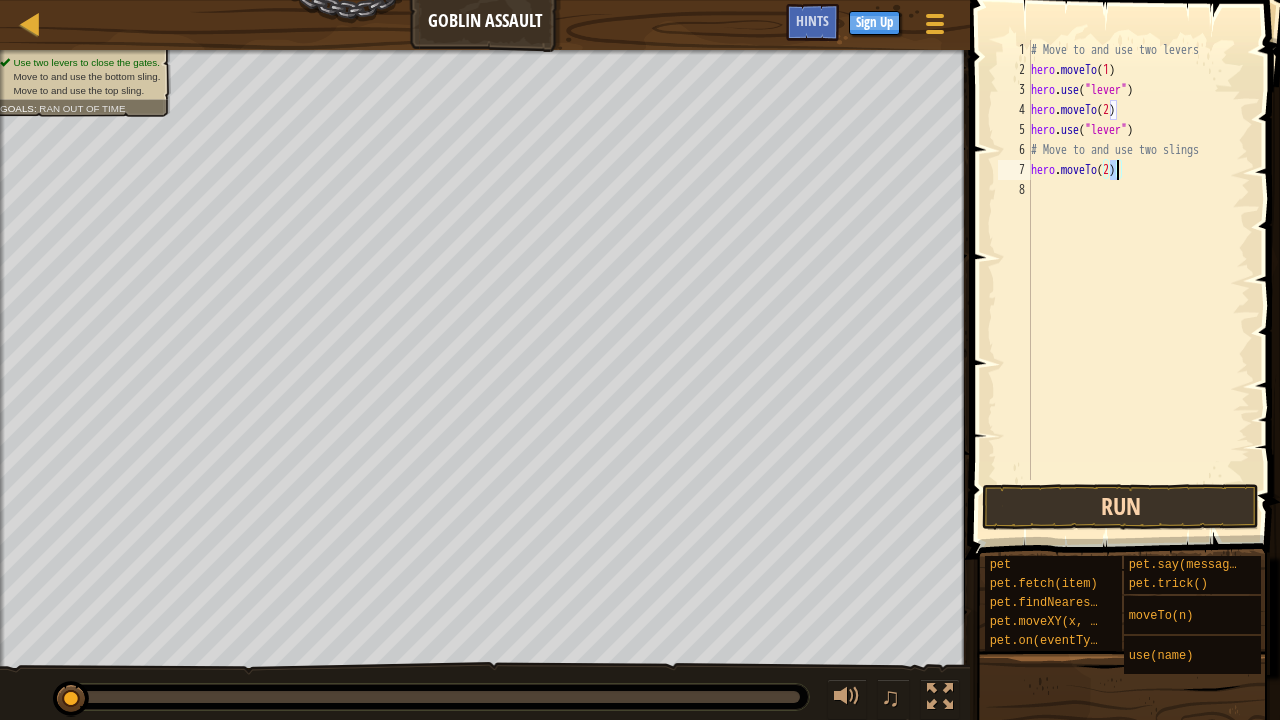 type on "hero.moveTo(2)" 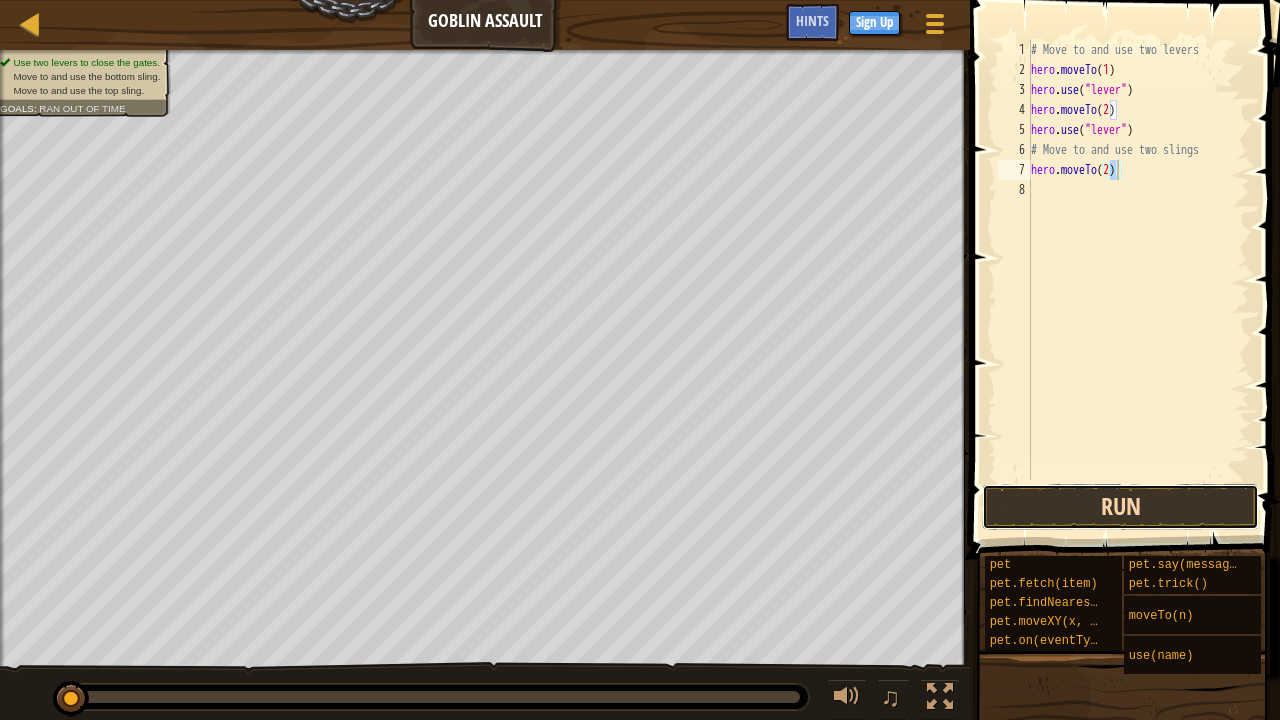 click on "Run" at bounding box center [1120, 507] 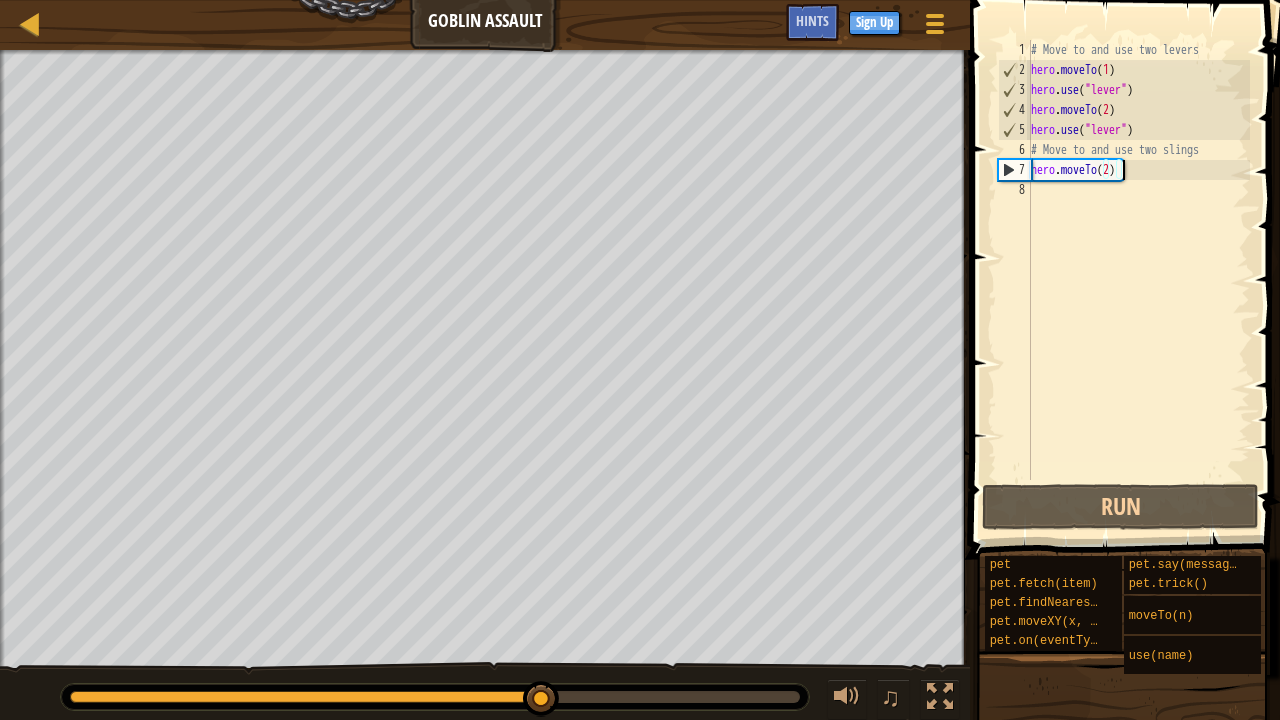 click on "# Move to and use two levers hero . moveTo ( 1 ) hero . use ( "lever" ) hero . moveTo ( 2 ) hero . use ( "lever" ) # Move to and use two slings hero . moveTo ( 2 )" at bounding box center (1138, 280) 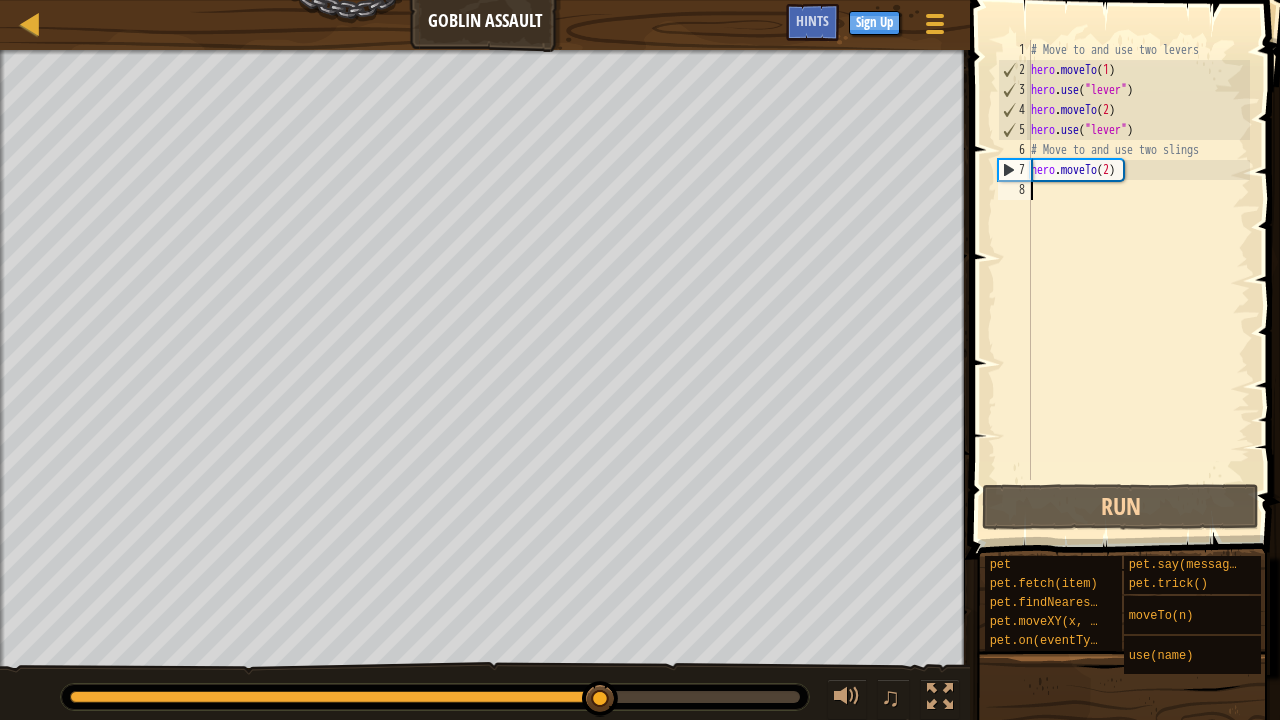 click on "# Move to and use two levers hero . moveTo ( 1 ) hero . use ( "lever" ) hero . moveTo ( 2 ) hero . use ( "lever" ) # Move to and use two slings hero . moveTo ( 2 )" at bounding box center (1138, 280) 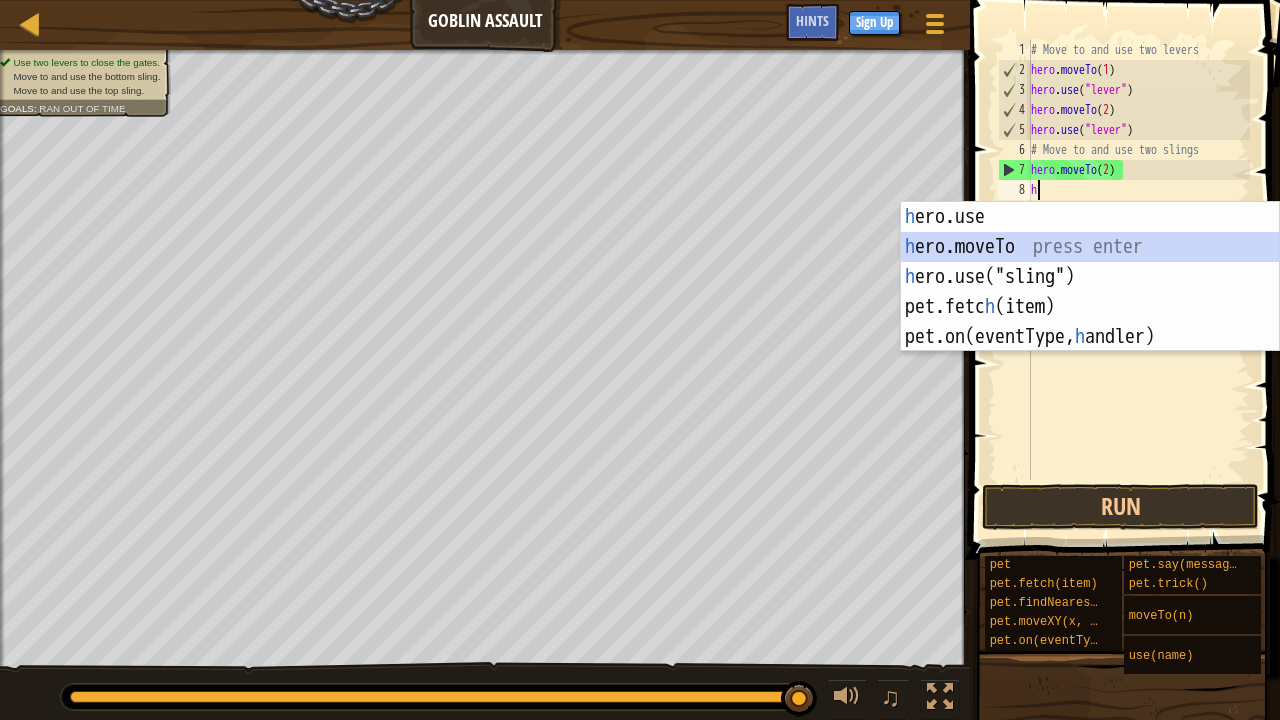 click on "h ero.use press enter h ero.moveTo press enter h ero.use("sling") press enter pet.fetc h (item) press enter pet.on(eventType,  h andler) press enter" at bounding box center [1090, 307] 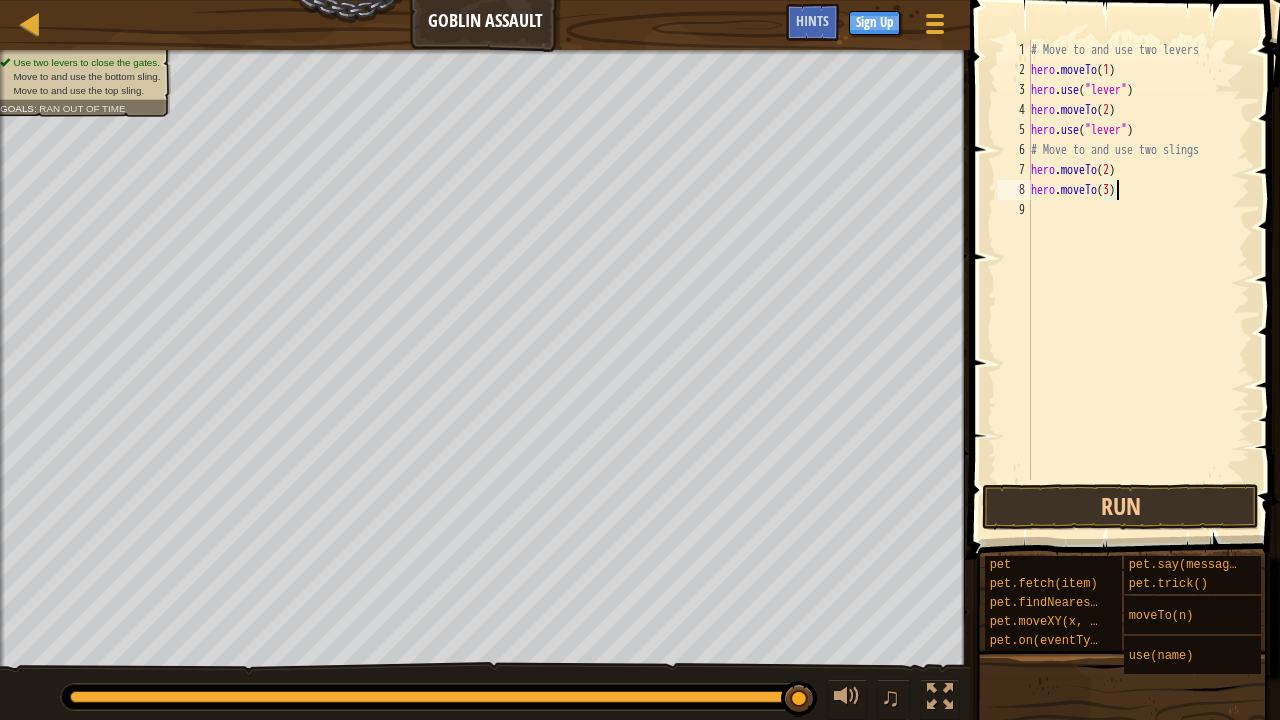 scroll, scrollTop: 9, scrollLeft: 6, axis: both 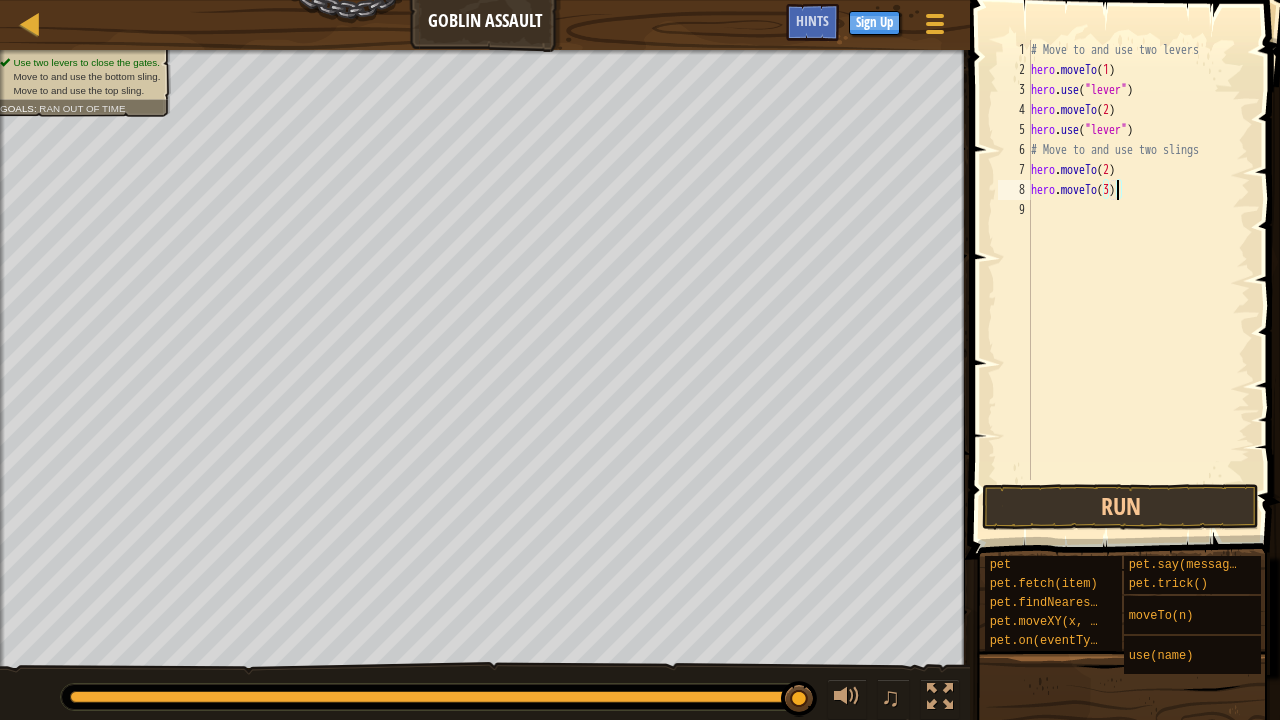 click on "# Move to and use two levers hero . moveTo ( 1 ) hero . use ( "lever" ) hero . moveTo ( 2 ) hero . use ( "lever" ) # Move to and use two slings hero . moveTo ( 2 ) hero . moveTo ( 3 )" at bounding box center (1138, 280) 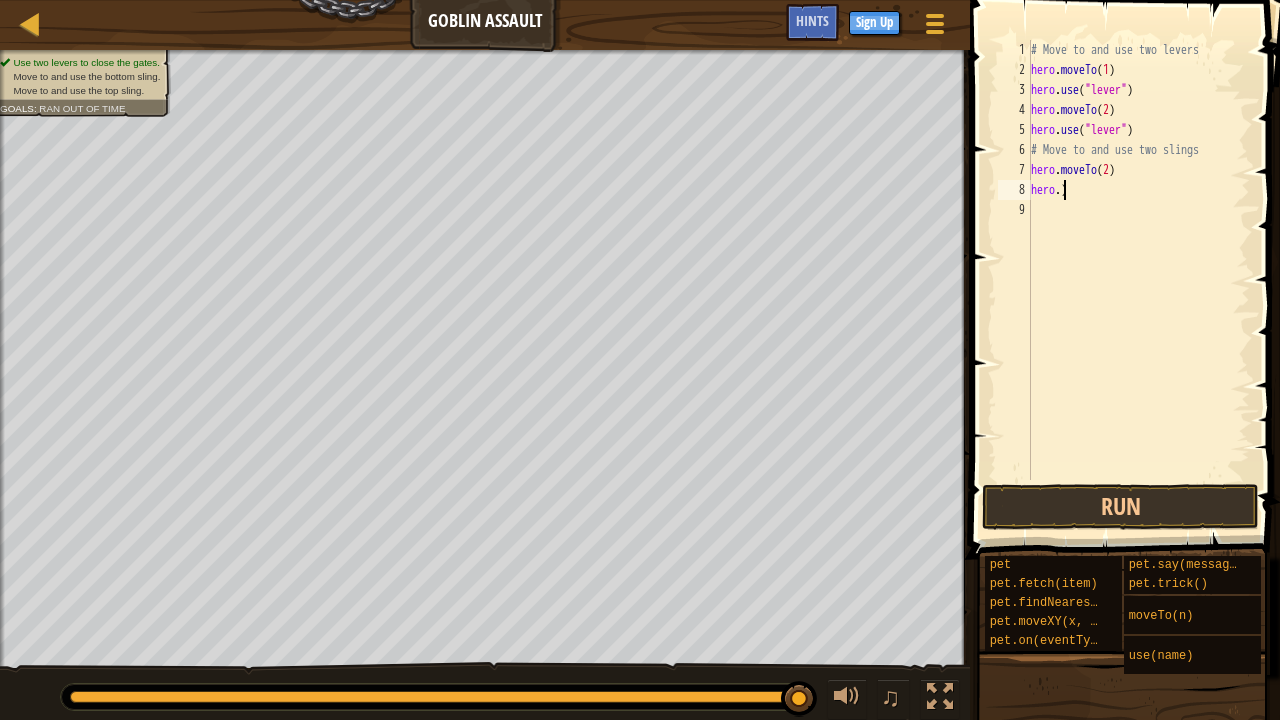 scroll, scrollTop: 9, scrollLeft: 0, axis: vertical 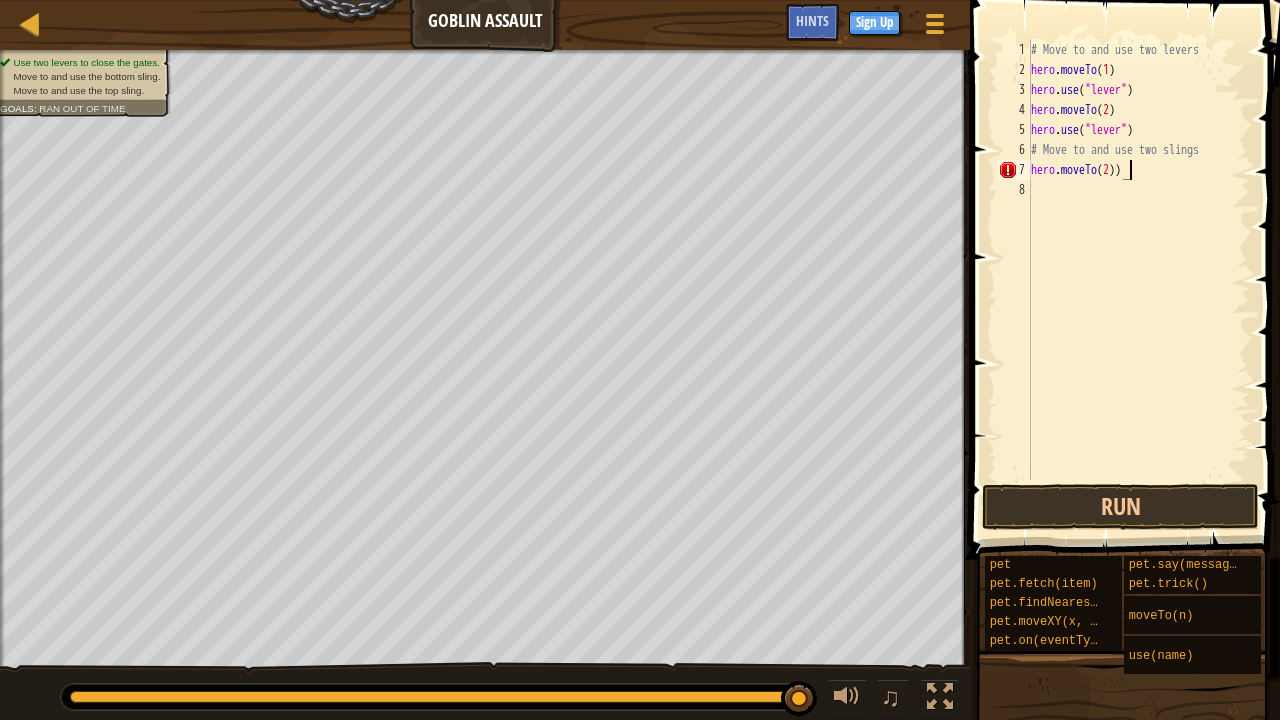 click on "# Move to and use two levers hero . moveTo ( 1 ) hero . use ( "lever" ) hero . moveTo ( 2 ) hero . use ( "lever" ) # Move to and use two slings hero . moveTo ( 2 ))" at bounding box center [1138, 280] 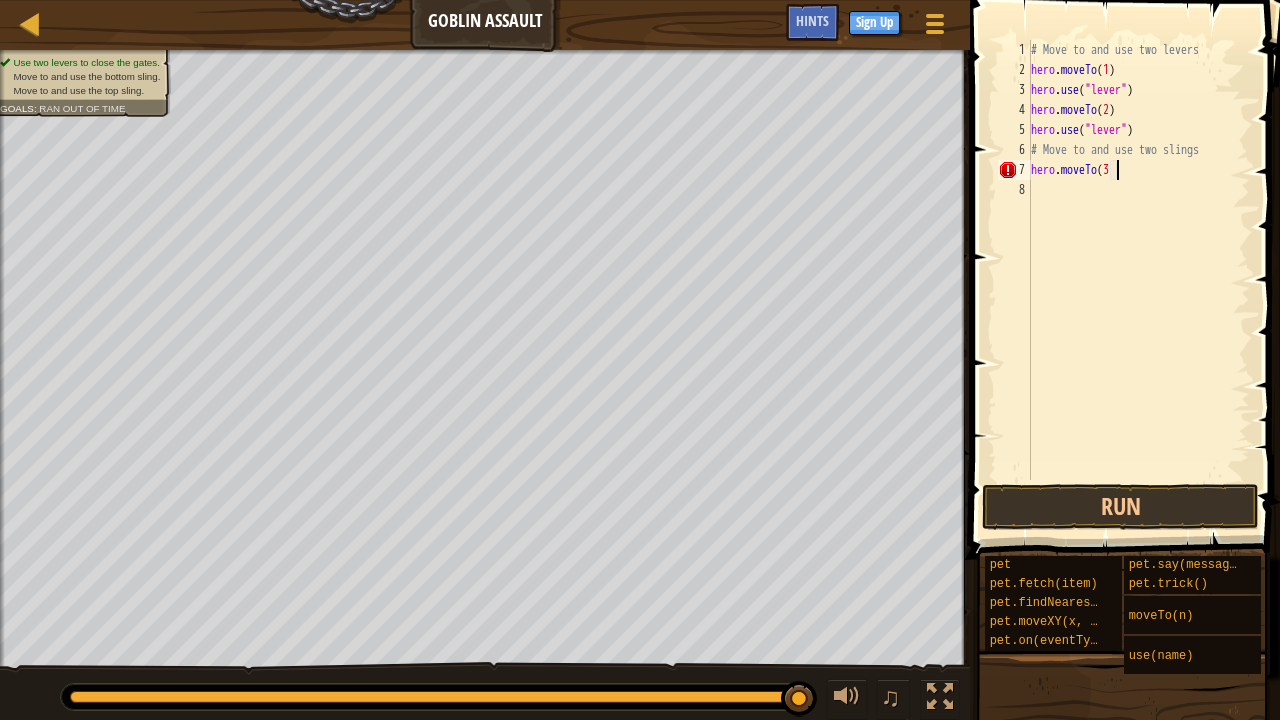 scroll, scrollTop: 9, scrollLeft: 6, axis: both 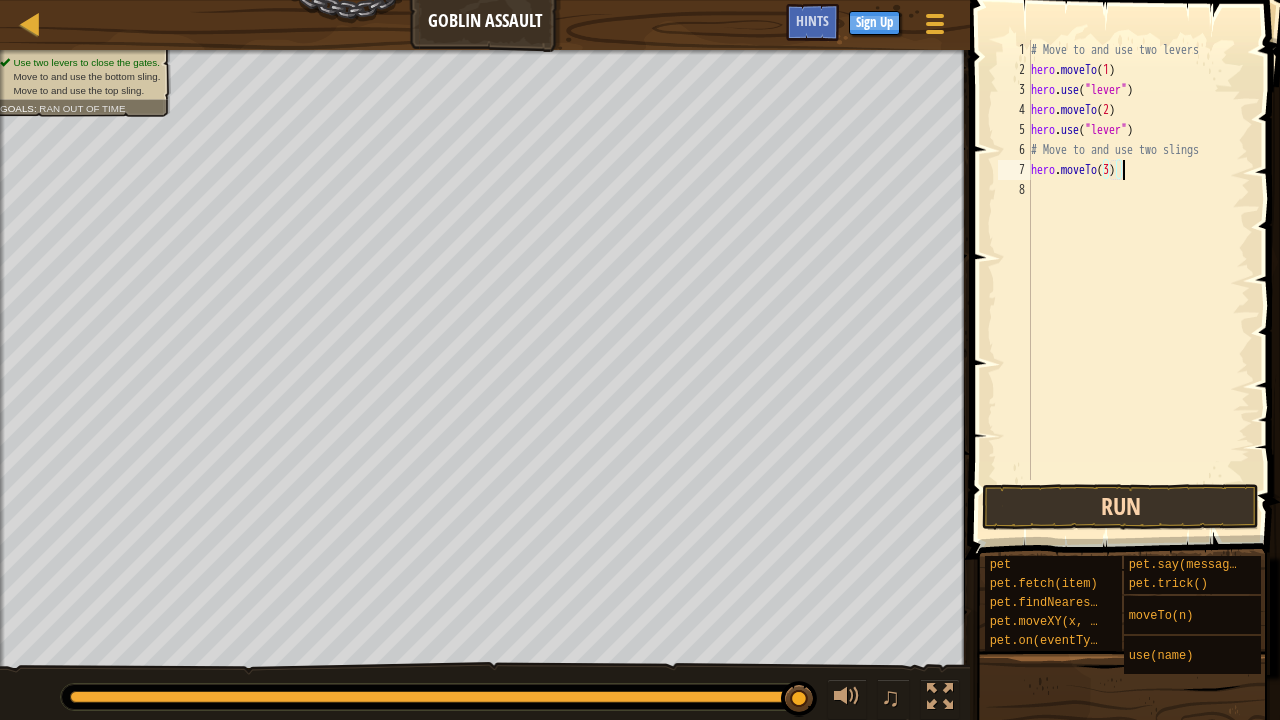 type on "hero.moveTo(3)" 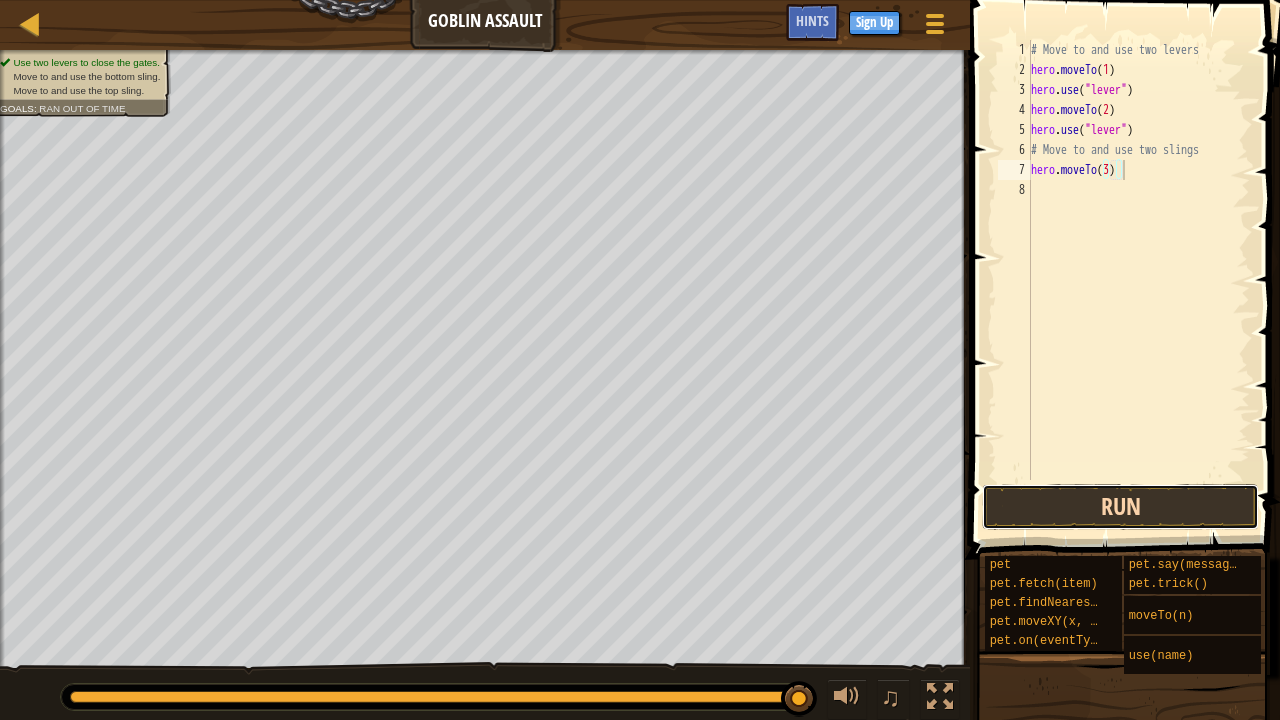 click on "Run" at bounding box center [1120, 507] 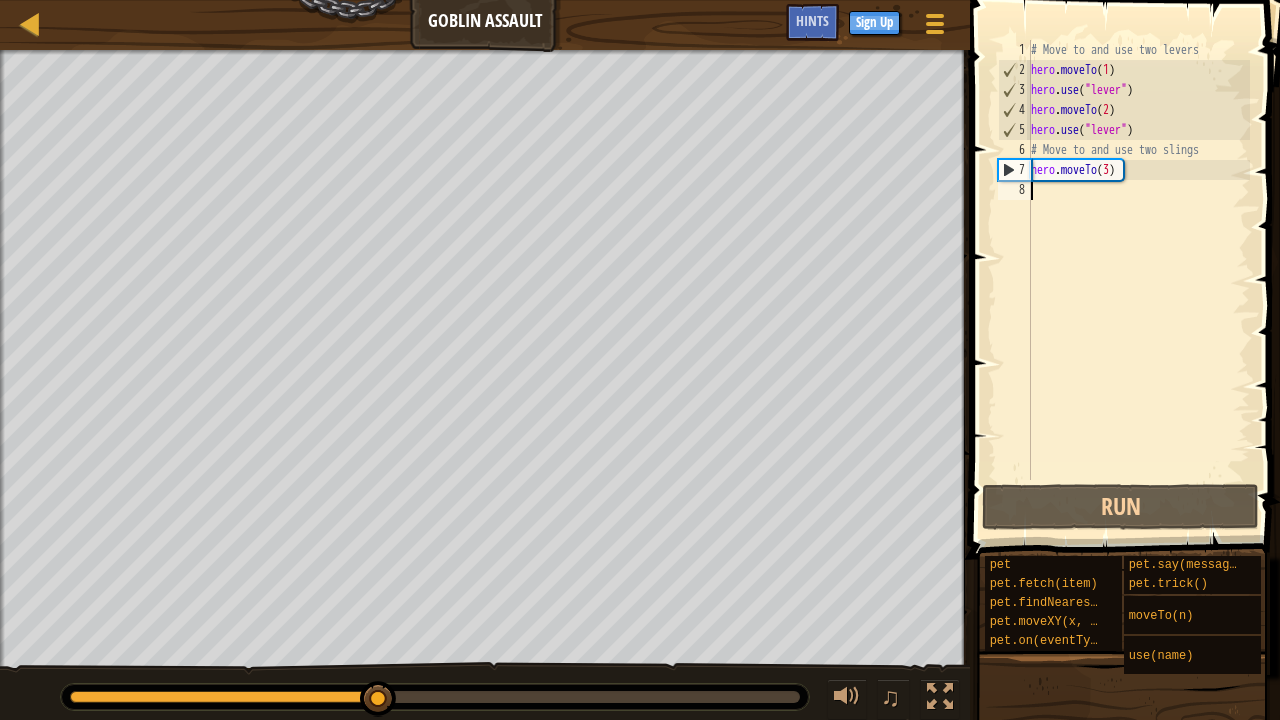 click on "# Move to and use two levers hero . moveTo ( 1 ) hero . use ( "lever" ) hero . moveTo ( 2 ) hero . use ( "lever" ) # Move to and use two slings hero . moveTo ( 3 )" at bounding box center [1138, 280] 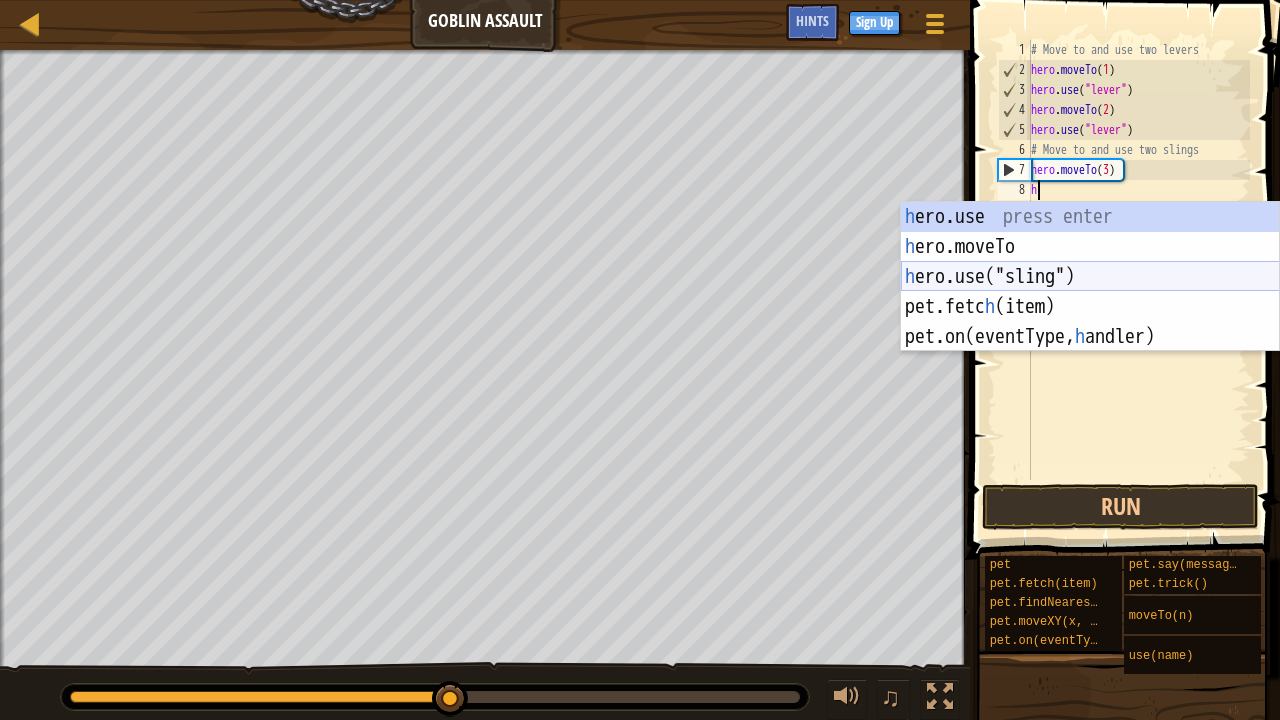 click on "h ero.use press enter h ero.moveTo press enter h ero.use("sling") press enter pet.fetc h (item) press enter pet.on(eventType,  h andler) press enter" at bounding box center (1090, 307) 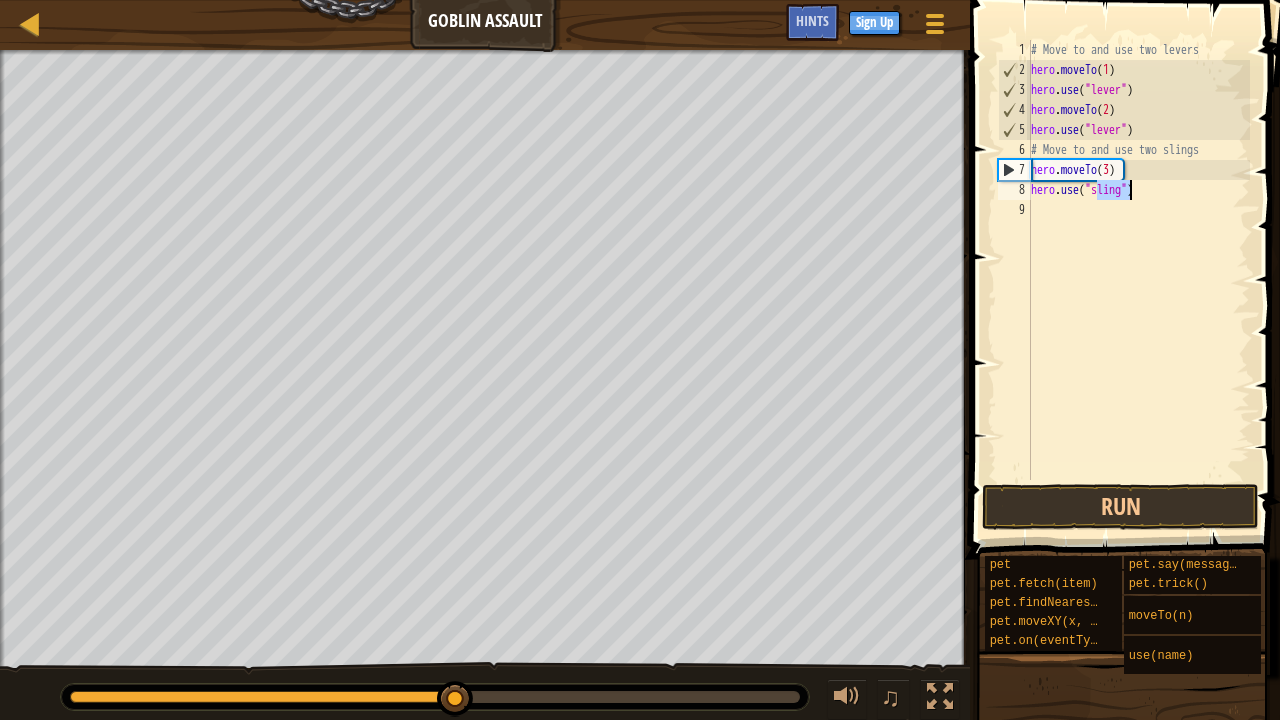 type on "hero.use("sling")" 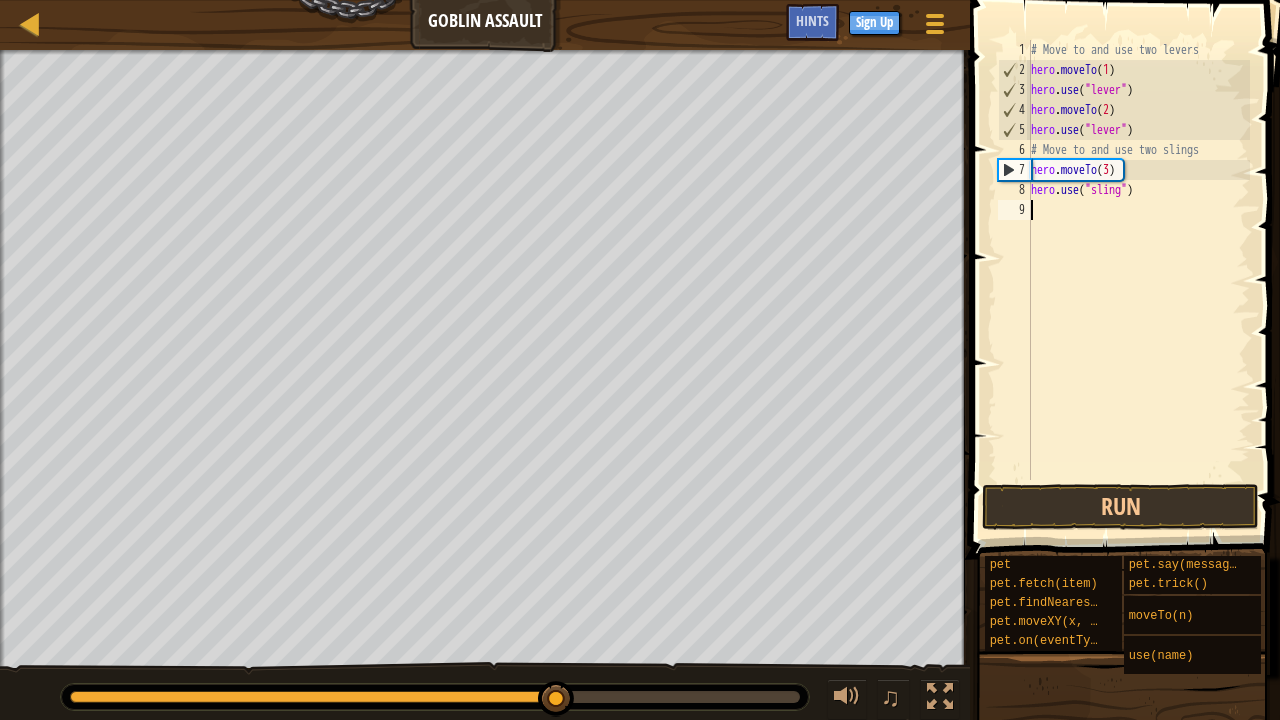 click on "# Move to and use two levers hero . moveTo ( 1 ) hero . use ( "lever" ) hero . moveTo ( 2 ) hero . use ( "lever" ) # Move to and use two slings hero . moveTo ( 3 ) hero . use ( "sling" )" at bounding box center [1138, 280] 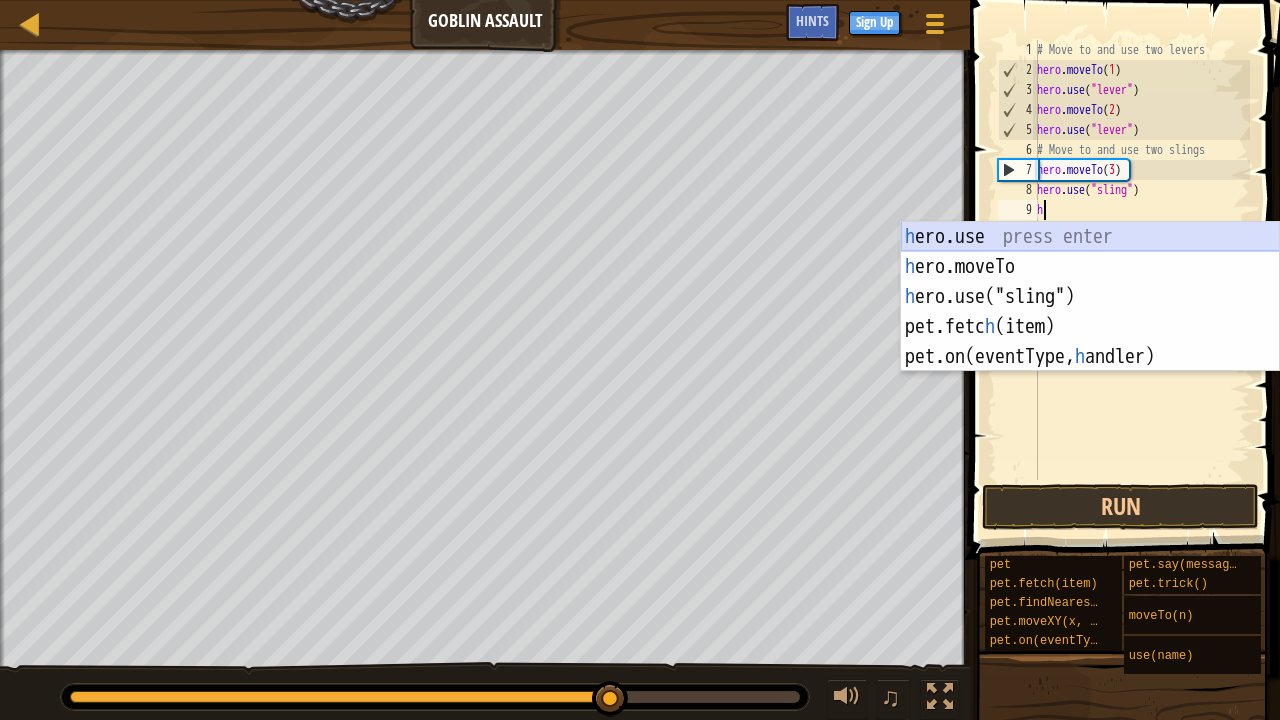click on "h ero.use press enter h ero.moveTo press enter h ero.use("sling") press enter pet.fetc h (item) press enter pet.on(eventType,  h andler) press enter" at bounding box center [1090, 327] 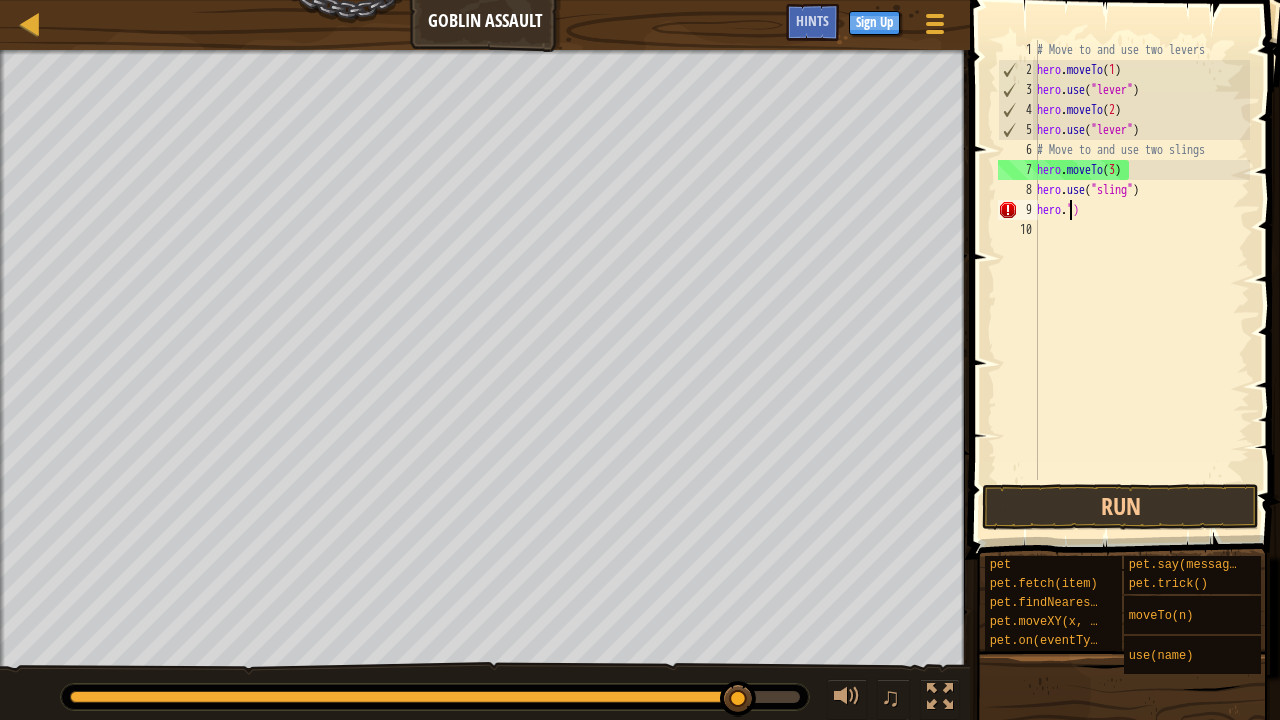 click on "# Move to and use two levers hero . moveTo ( 1 ) hero . use ( "lever" ) hero . moveTo ( 2 ) hero . use ( "lever" ) # Move to and use two slings hero . moveTo ( 3 ) hero . use ( "sling" ) hero . ")" at bounding box center (1141, 280) 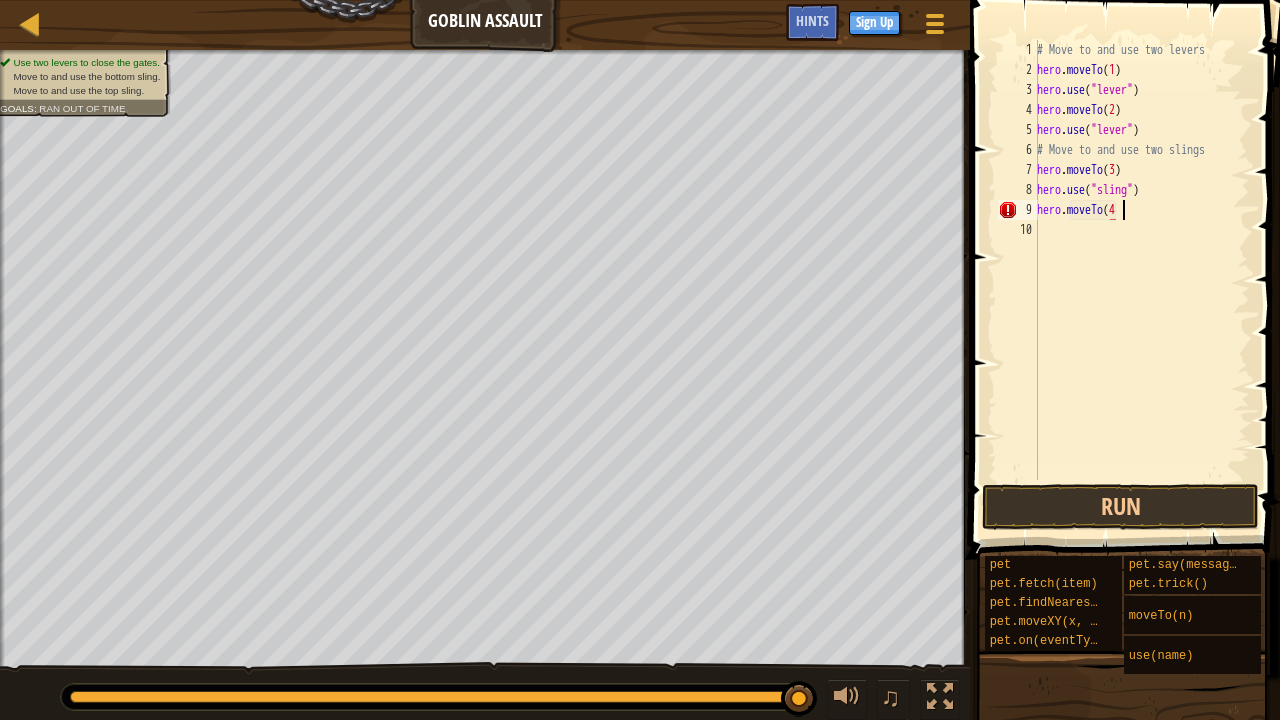 scroll, scrollTop: 9, scrollLeft: 6, axis: both 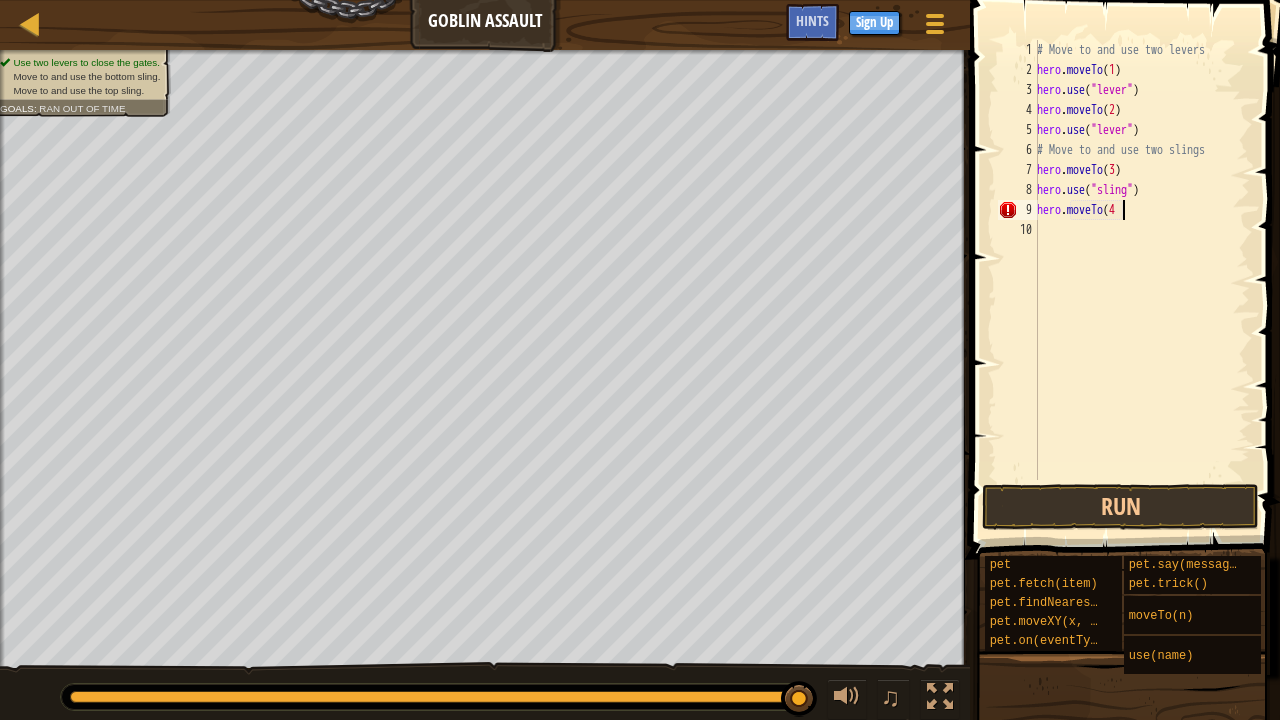 type on "hero.moveTo(4)" 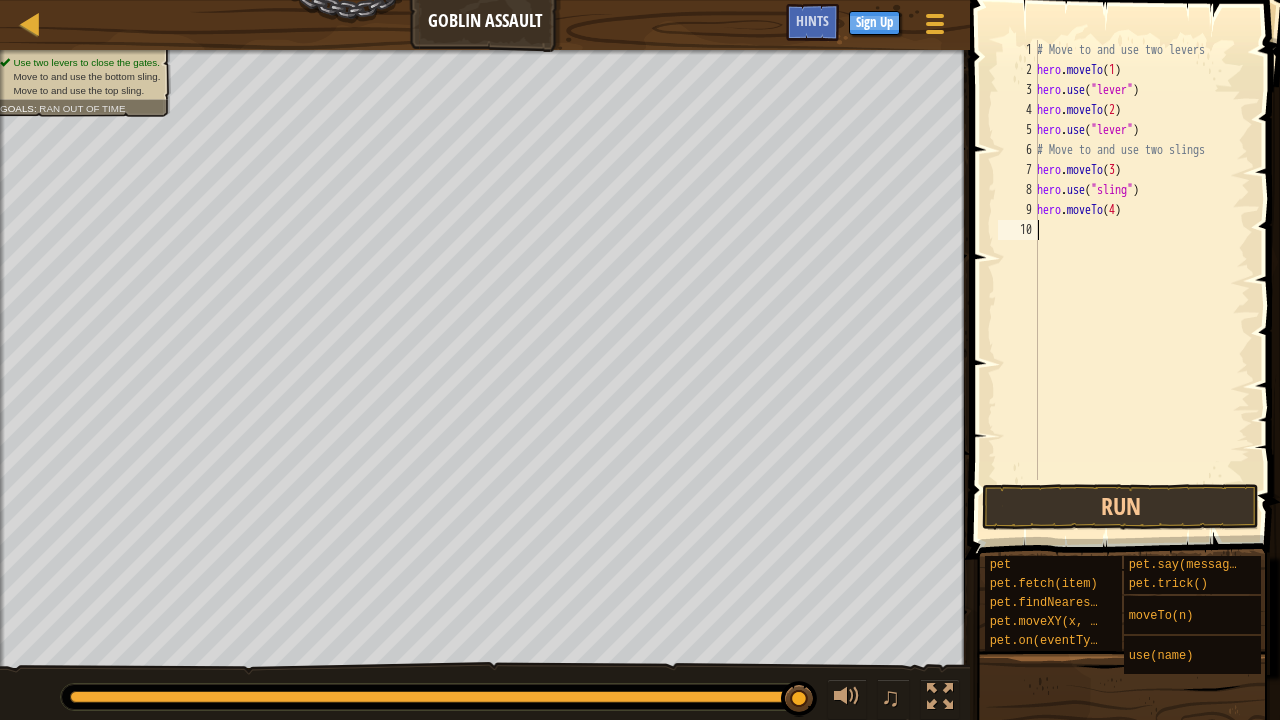 click on "# Move to and use two levers hero . moveTo ( 1 ) hero . use ( "lever" ) hero . moveTo ( 2 ) hero . use ( "lever" ) # Move to and use two slings hero . moveTo ( 3 ) hero . use ( "sling" ) hero . moveTo ( 4 )" at bounding box center [1141, 280] 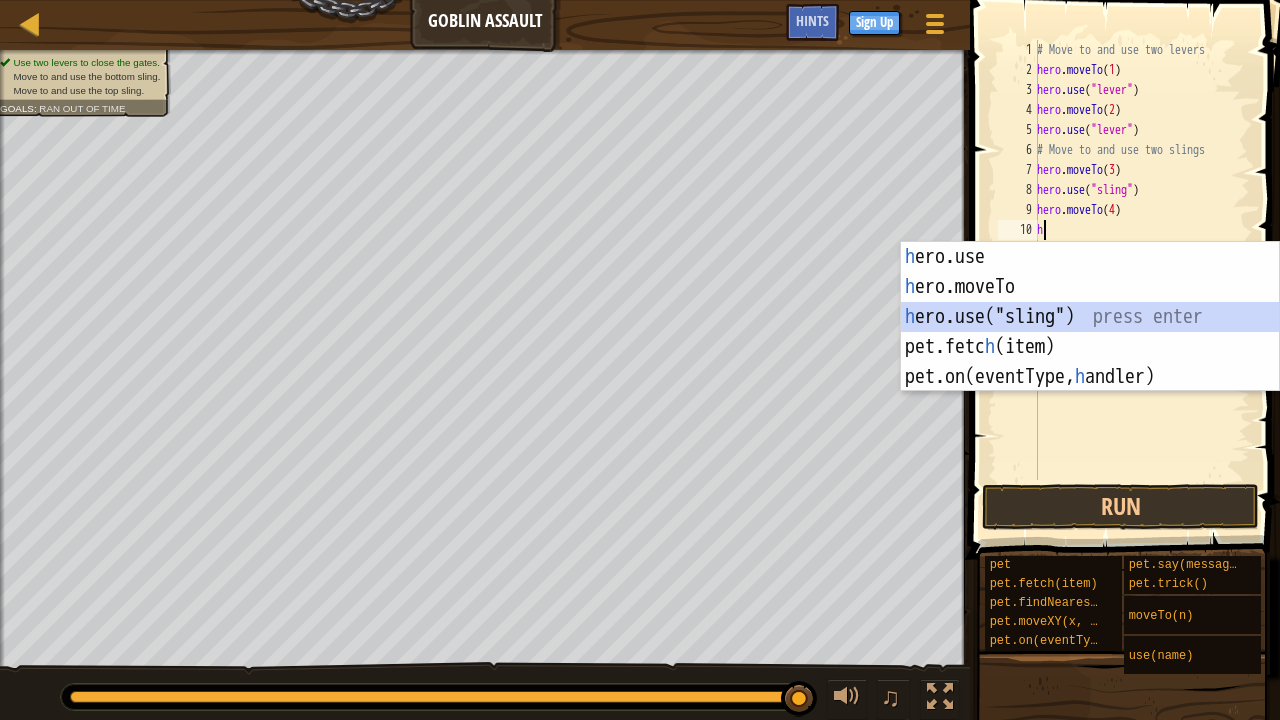 click on "h ero.use press enter h ero.moveTo press enter h ero.use("sling") press enter pet.fetc h (item) press enter pet.on(eventType,  h andler) press enter" at bounding box center (1090, 347) 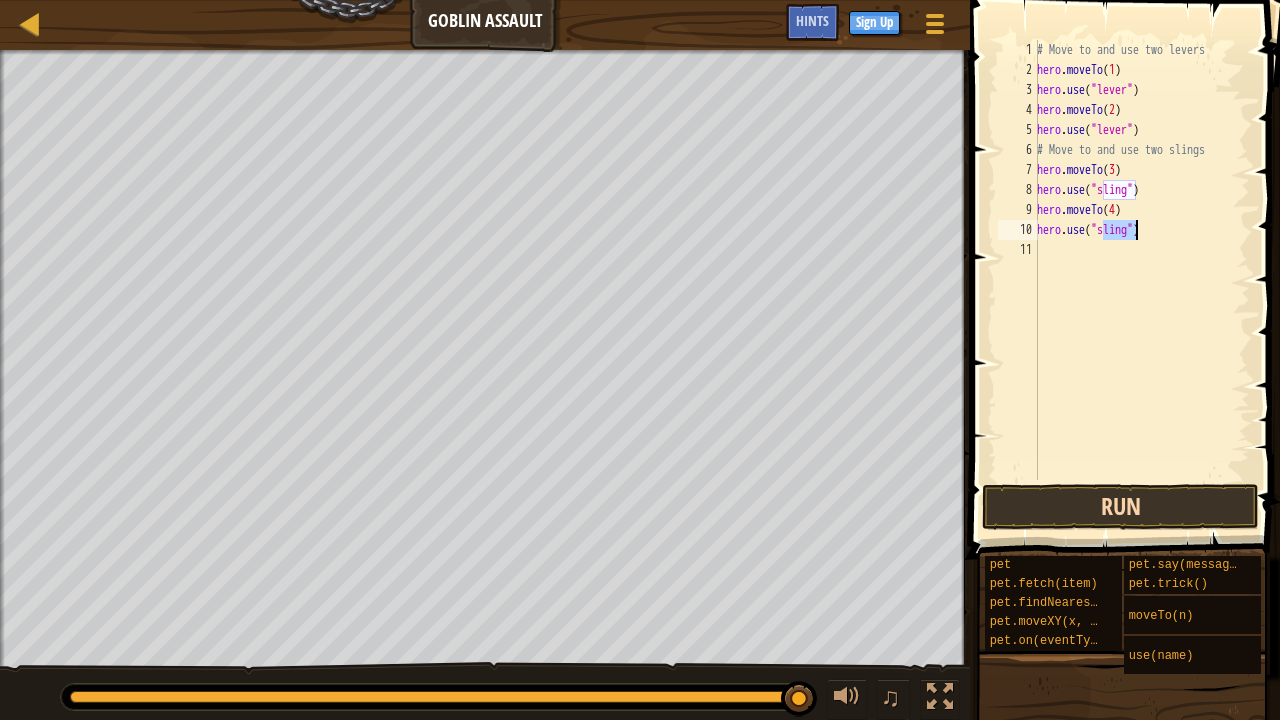 type on "hero.use("sling")" 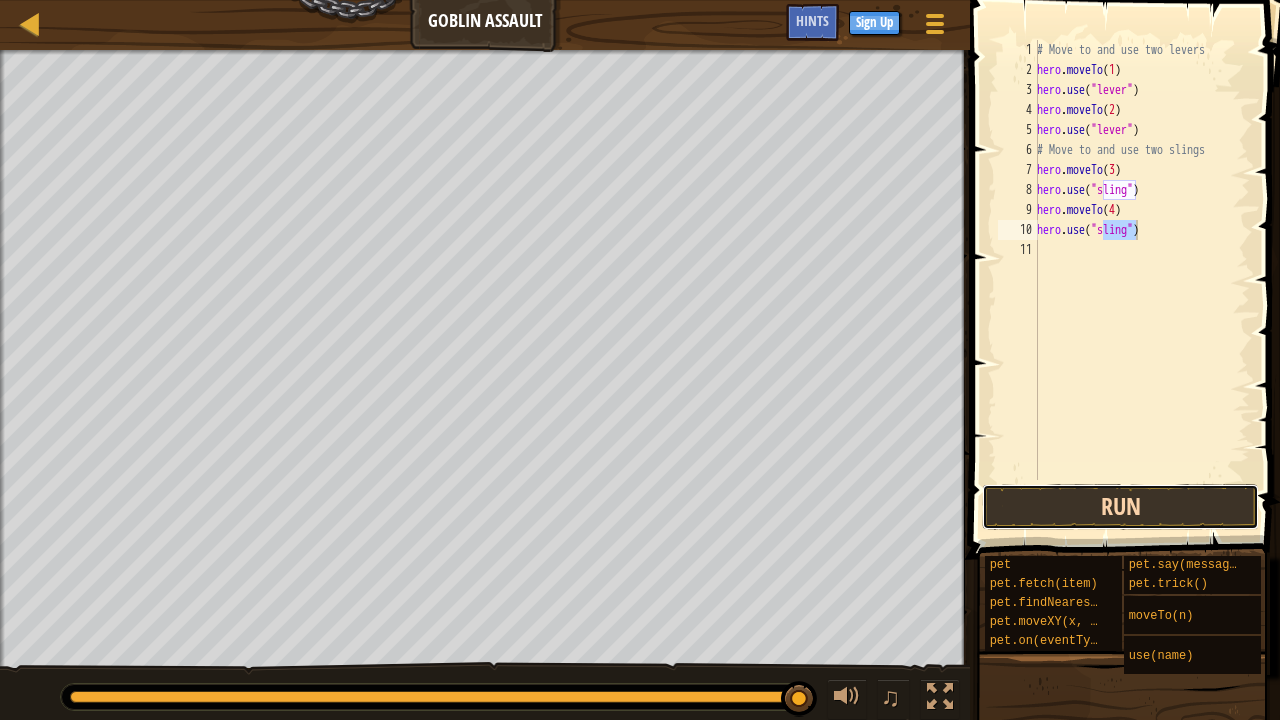 click on "Run" at bounding box center [1120, 507] 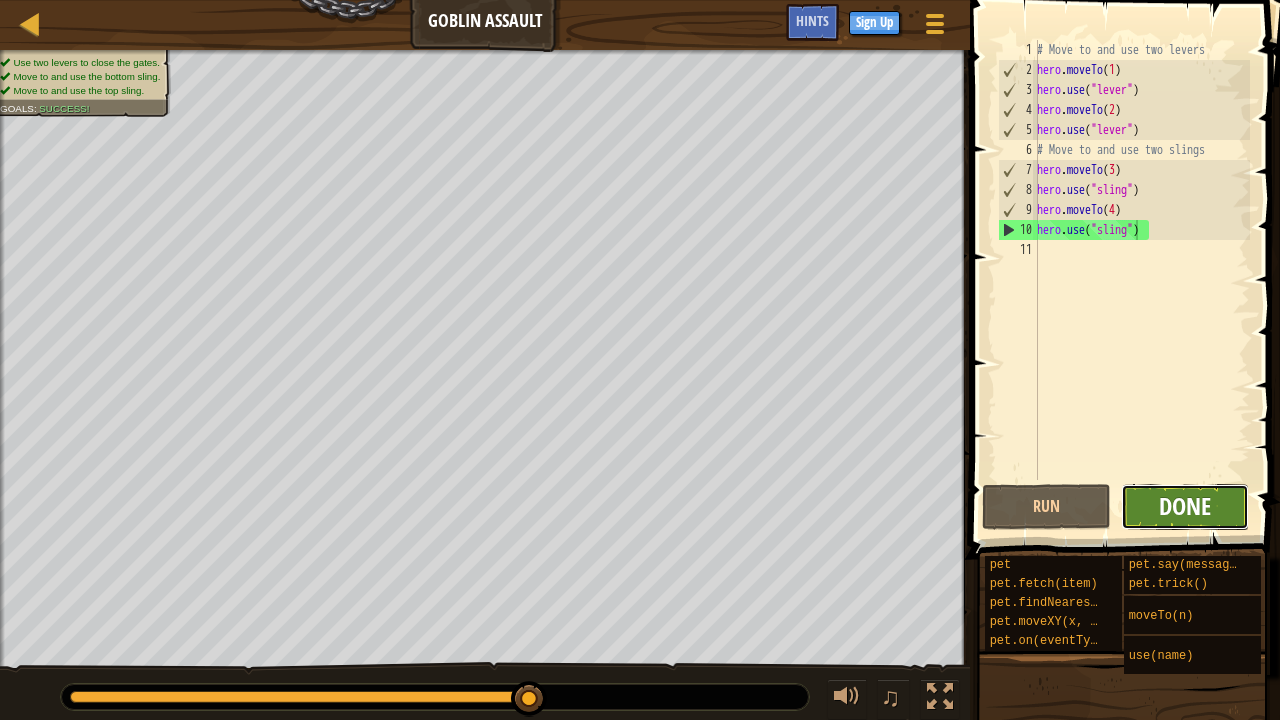 click on "Done" at bounding box center (1185, 506) 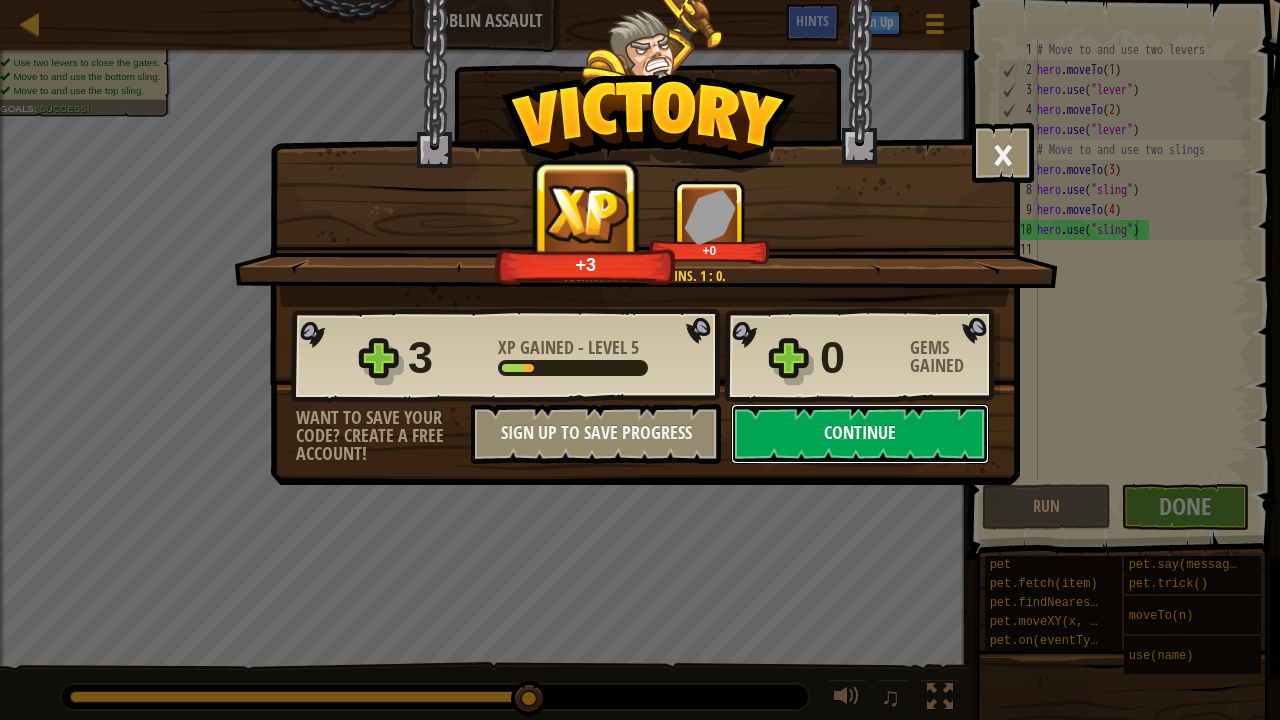 click on "Continue" at bounding box center (860, 434) 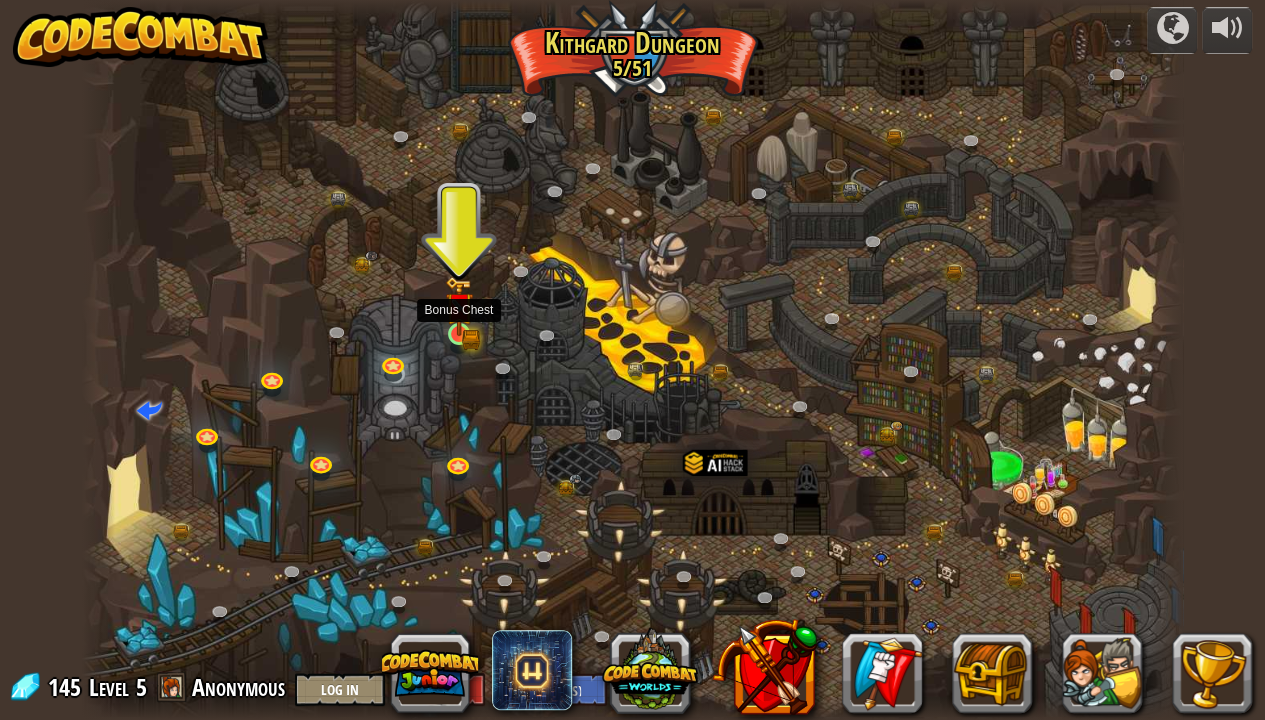 click at bounding box center [458, 306] 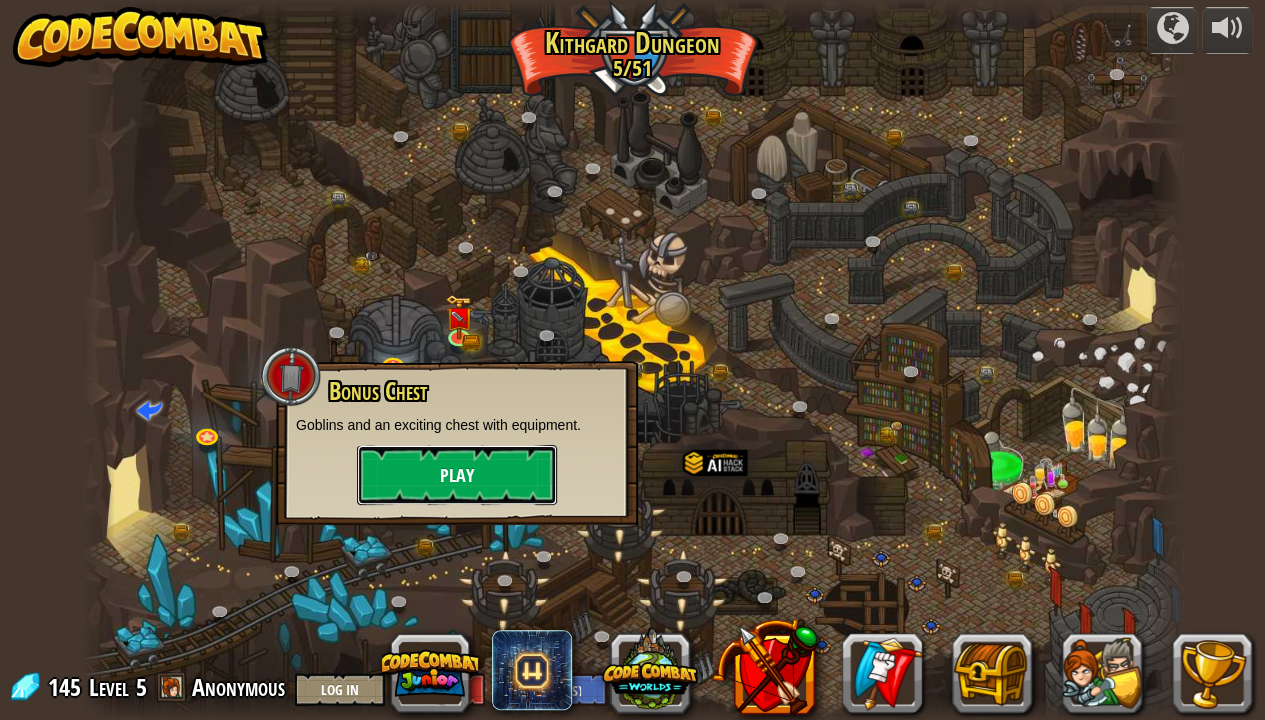 click on "Play" at bounding box center [457, 475] 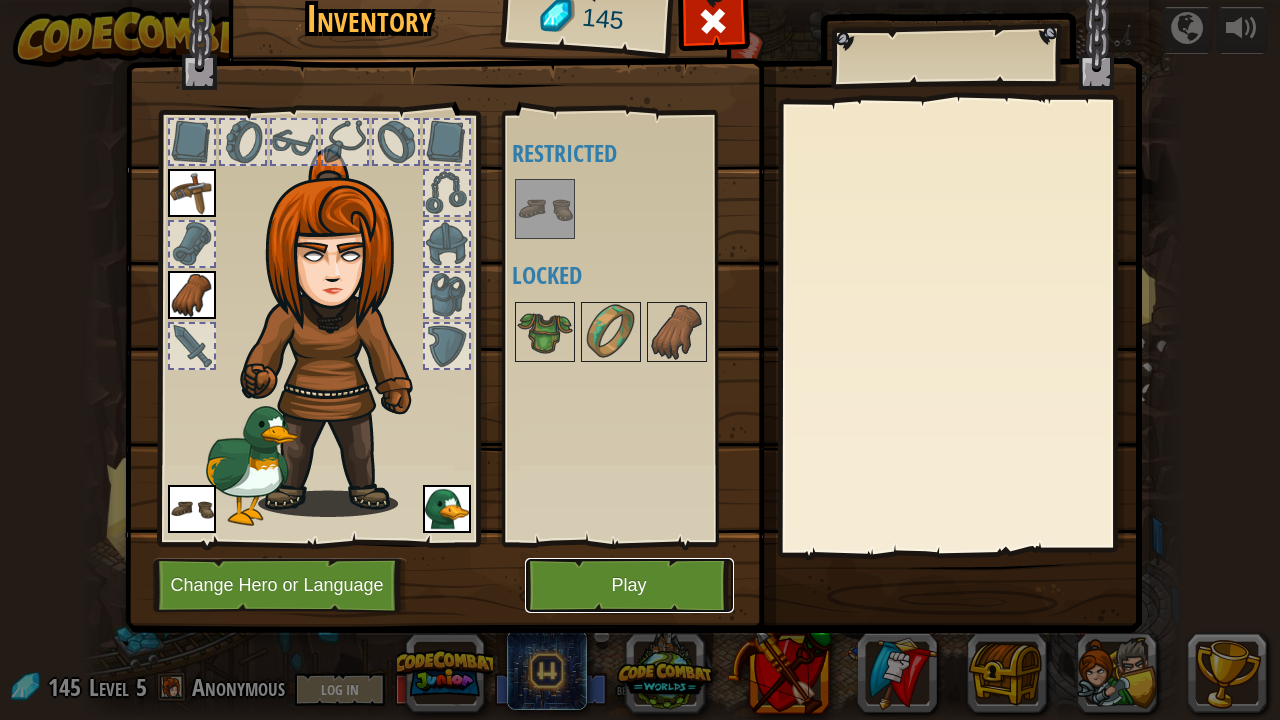 click on "Play" at bounding box center (629, 585) 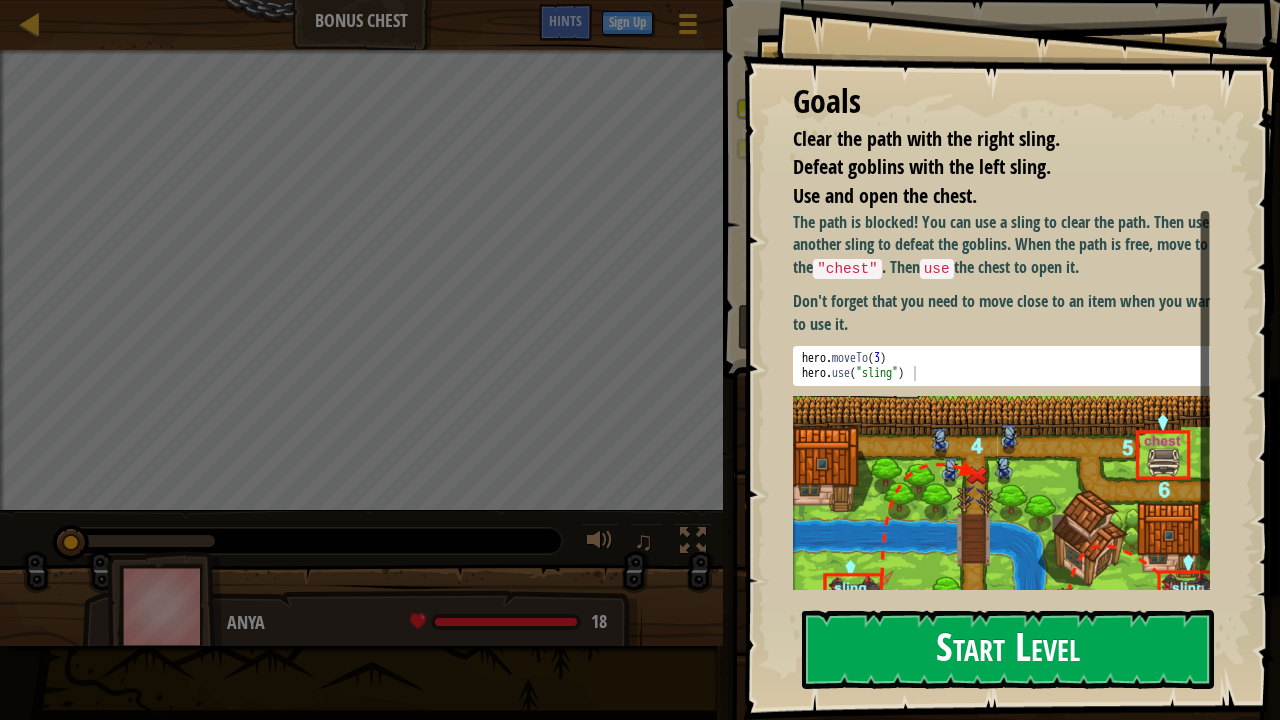 click on "Start Level" at bounding box center (1008, 649) 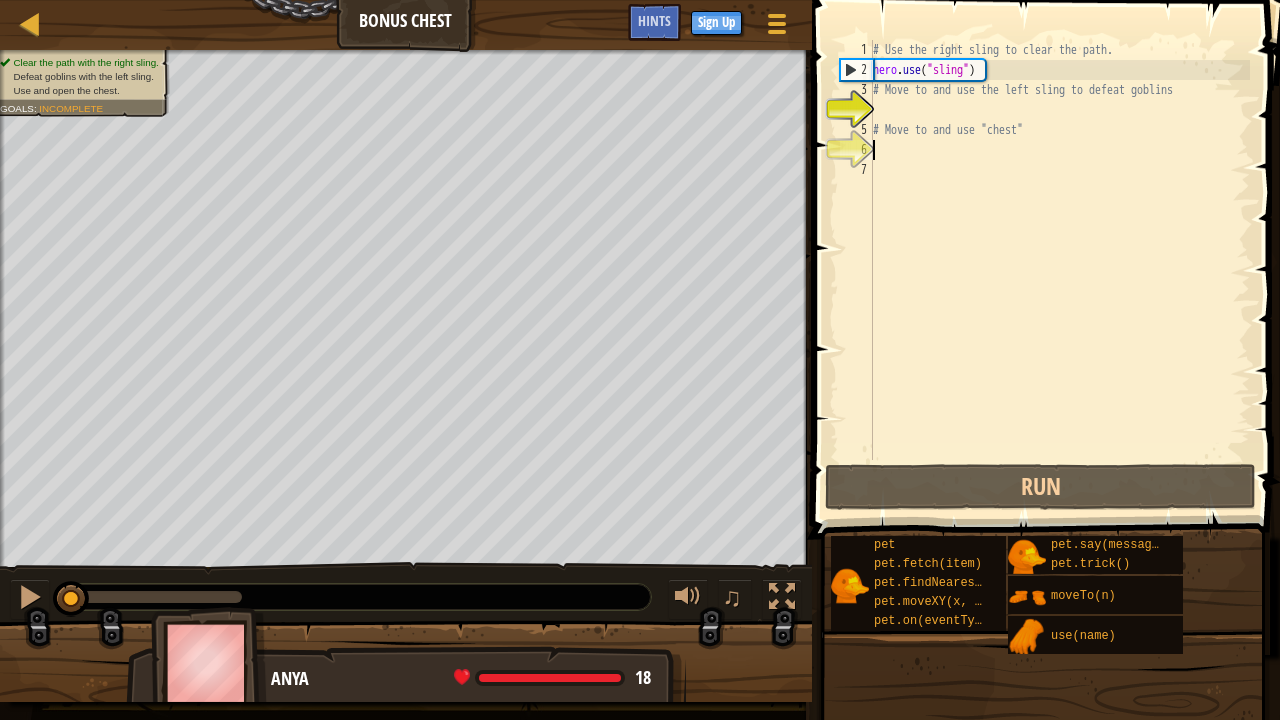 click on "# Use the right sling to clear the path. hero . use ( "sling" ) # Move to and use the left sling to defeat goblins # Move to and use "chest"" at bounding box center [1059, 270] 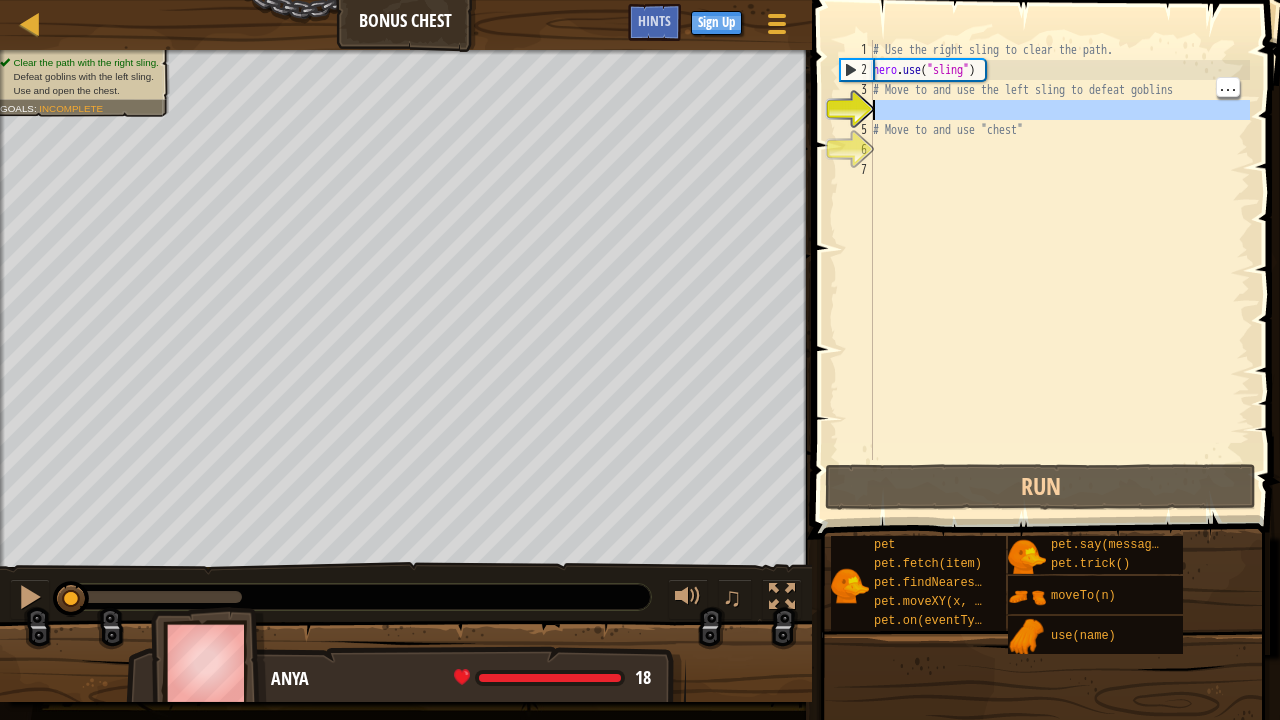 click on "4" at bounding box center [856, 110] 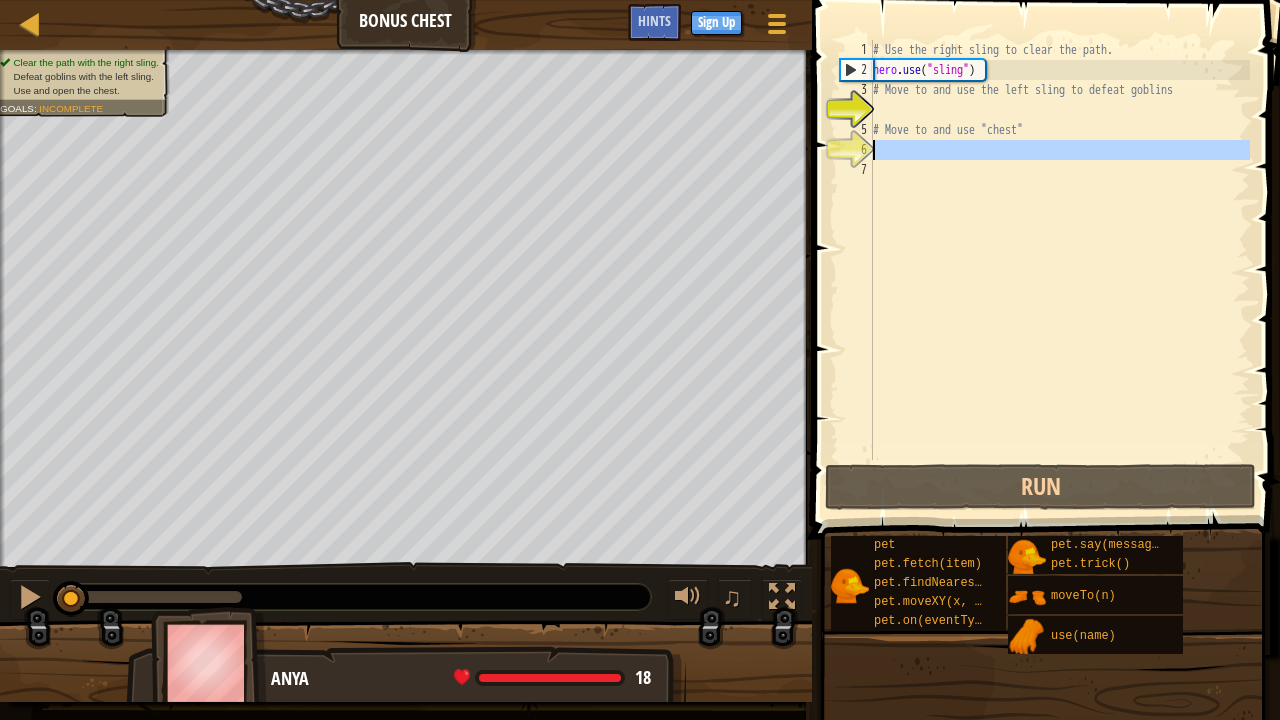 click on "6" at bounding box center [856, 150] 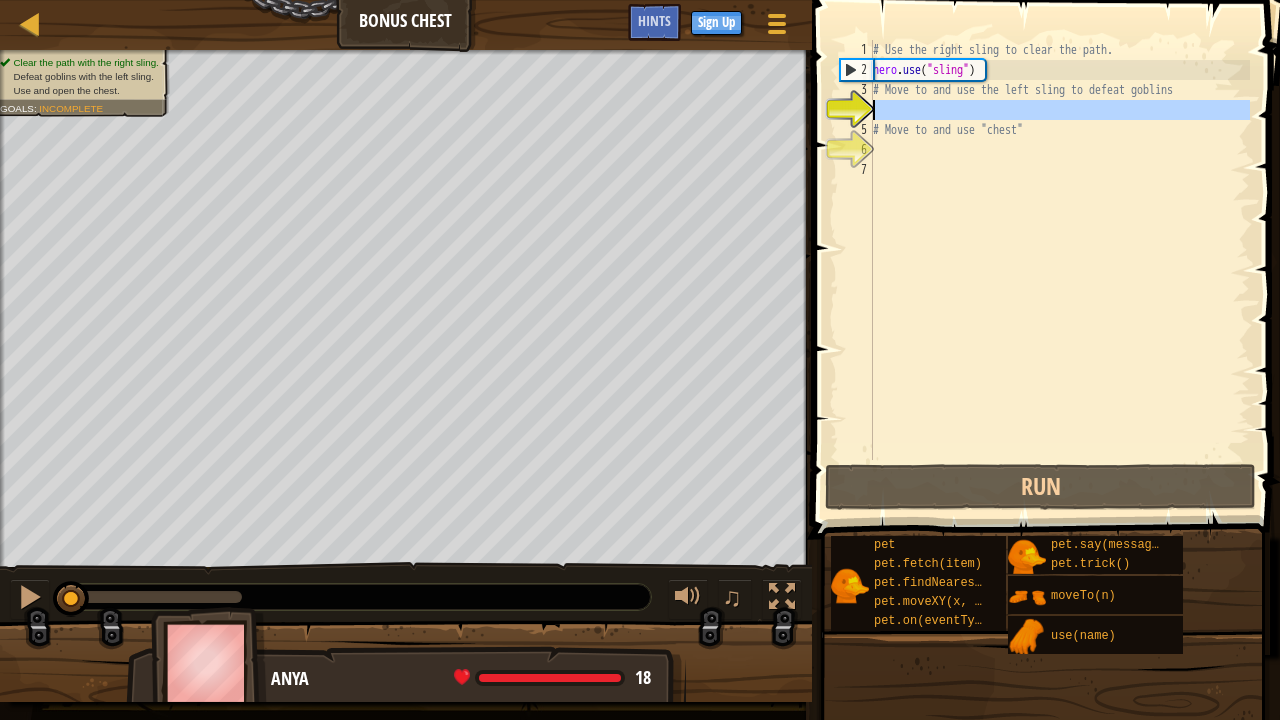 drag, startPoint x: 876, startPoint y: 122, endPoint x: 875, endPoint y: 108, distance: 14.035668 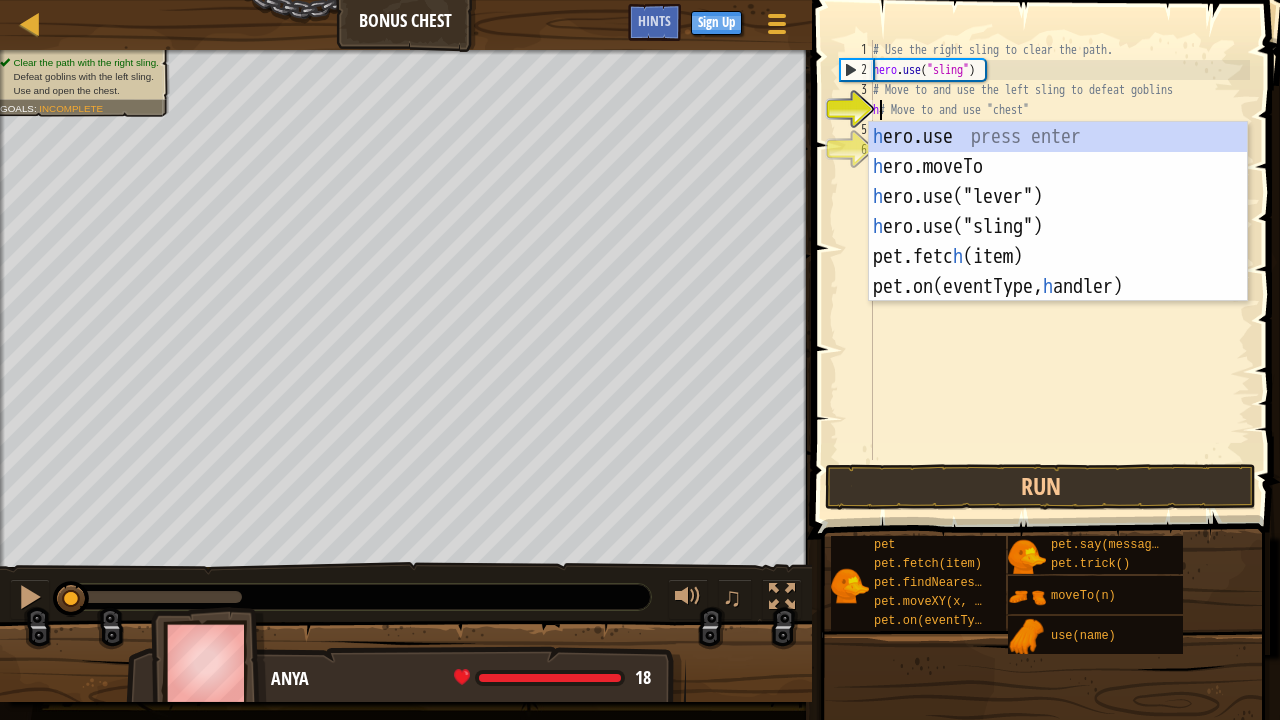 scroll, scrollTop: 9, scrollLeft: 0, axis: vertical 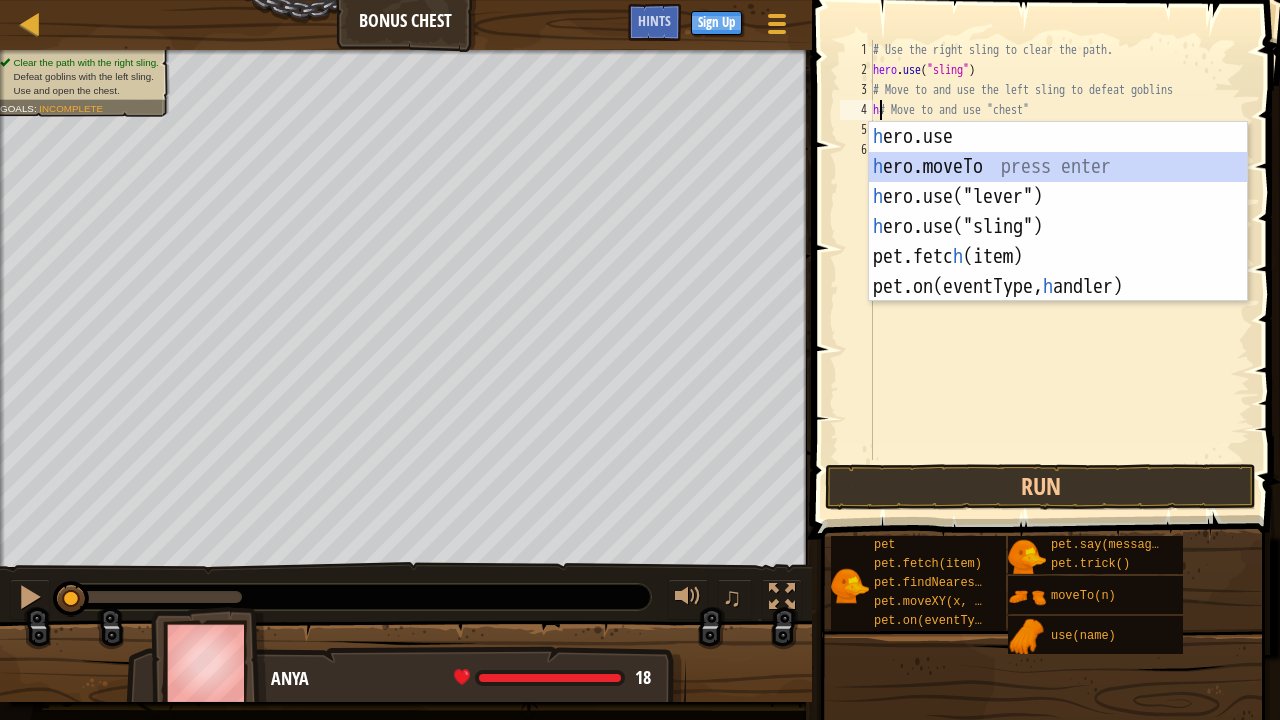 click on "h ero.use press enter h ero.moveTo press enter h ero.use("lever") press enter h ero.use("sling") press enter pet.fetc h (item) press enter pet.on(eventType,  h andler) press enter" at bounding box center [1058, 242] 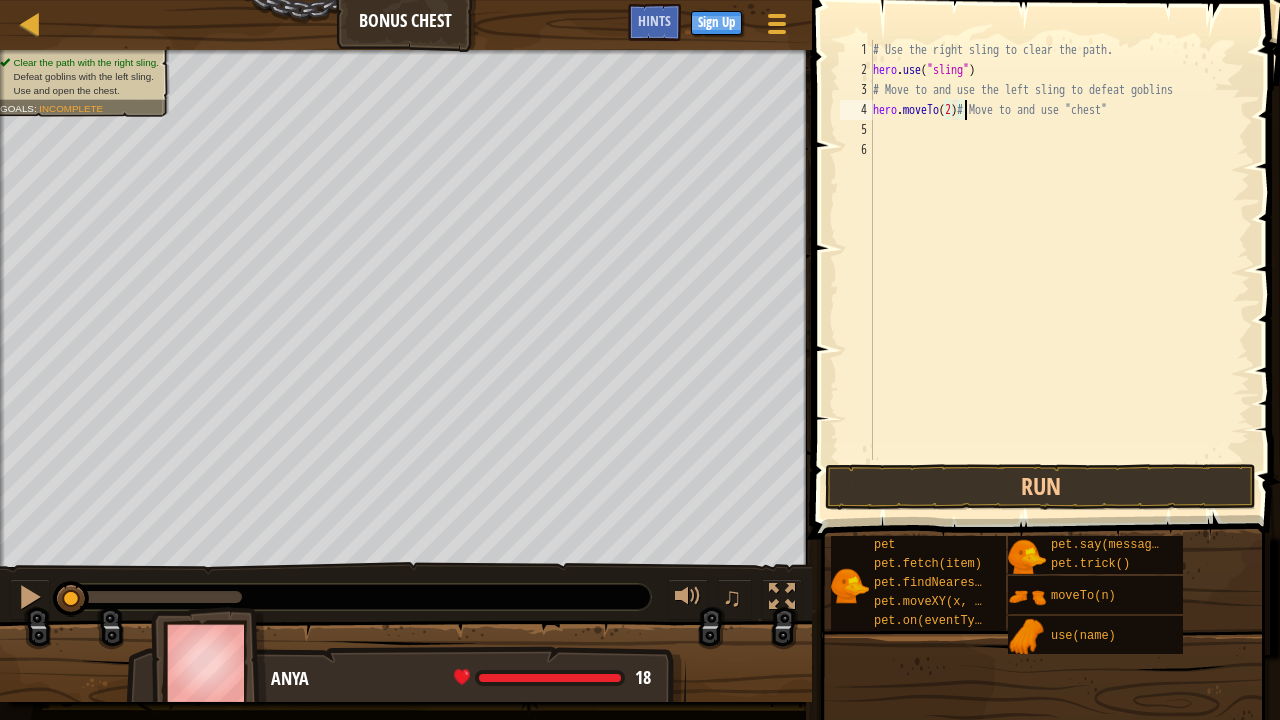 click on "# Use the right sling to clear the path. hero . use ( "sling" ) # Move to and use the left sling to defeat goblins hero . moveTo ( 2 ) # Move to and use "chest"" at bounding box center [1059, 270] 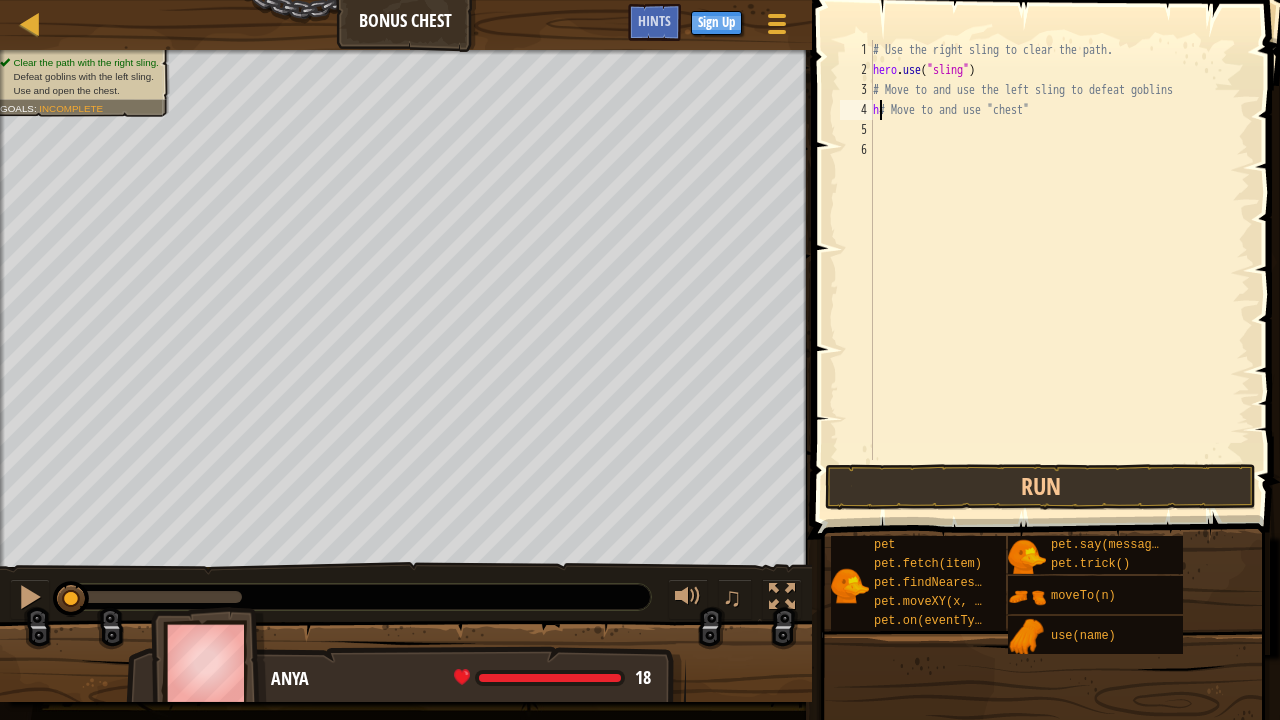 type on "# Move to and use "chest"" 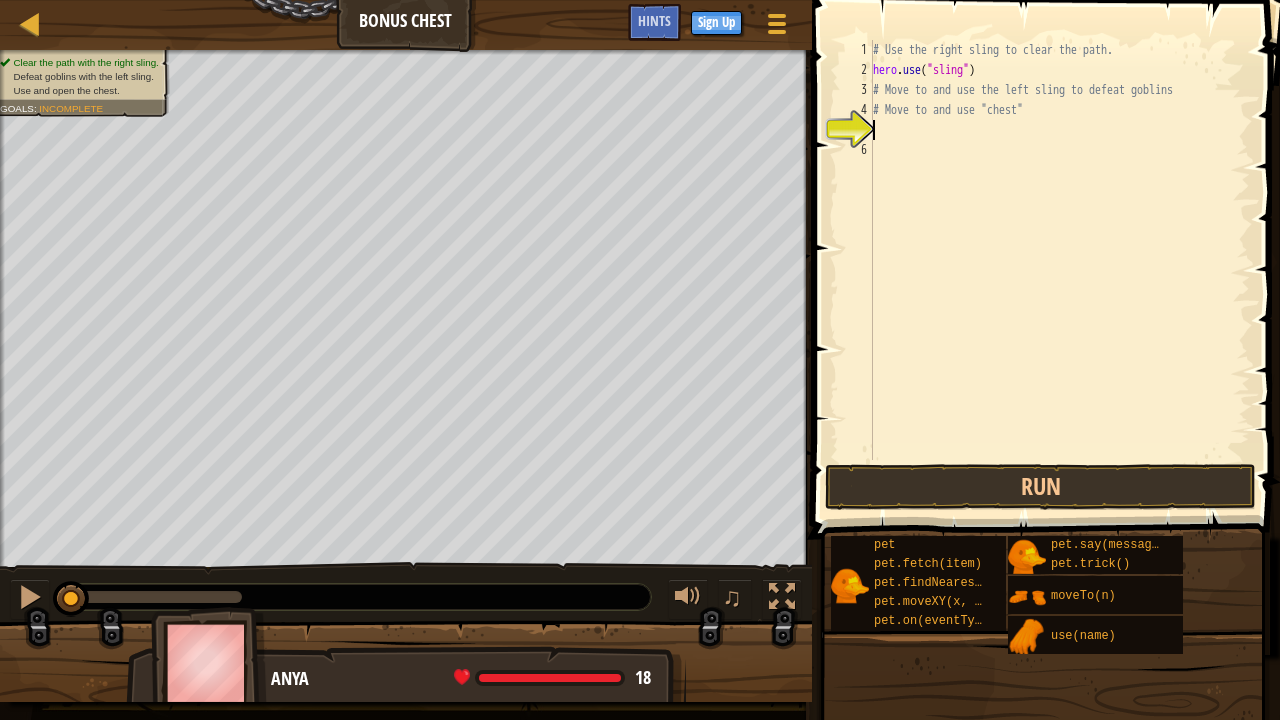 click on "# Use the right sling to clear the path. hero . use ( "sling" ) # Move to and use the left sling to defeat goblins # Move to and use "chest"" at bounding box center (1059, 270) 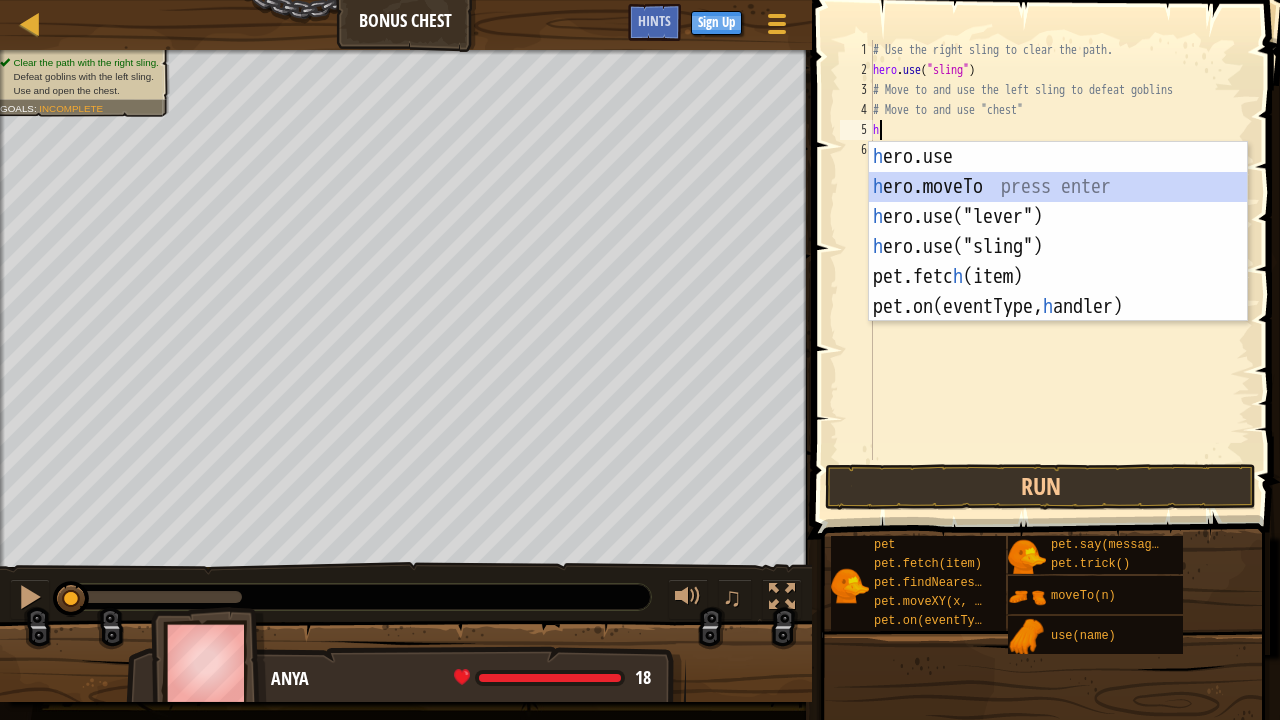 click on "h ero.use press enter h ero.moveTo press enter h ero.use("lever") press enter h ero.use("sling") press enter pet.fetc h (item) press enter pet.on(eventType,  h andler) press enter" at bounding box center (1058, 262) 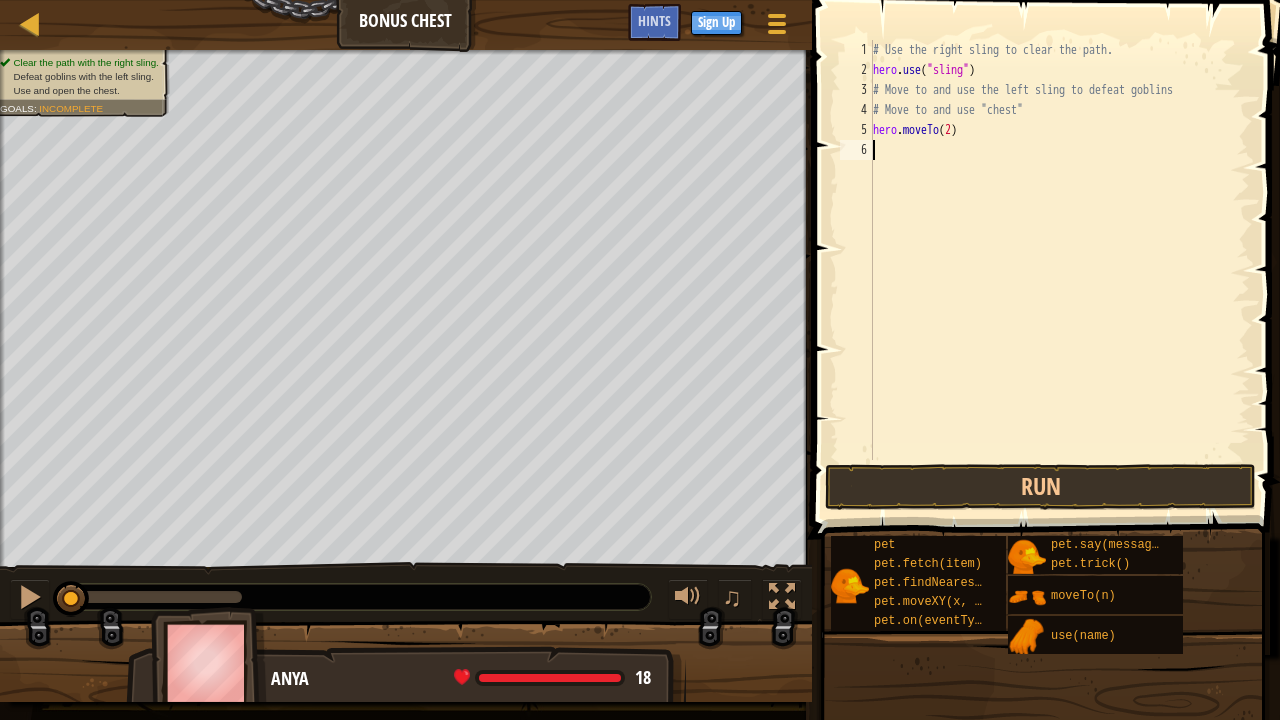 click on "# Use the right sling to clear the path. hero . use ( "sling" ) # Move to and use the left sling to defeat goblins # Move to and use "chest" hero . moveTo ( 2 )" at bounding box center [1059, 270] 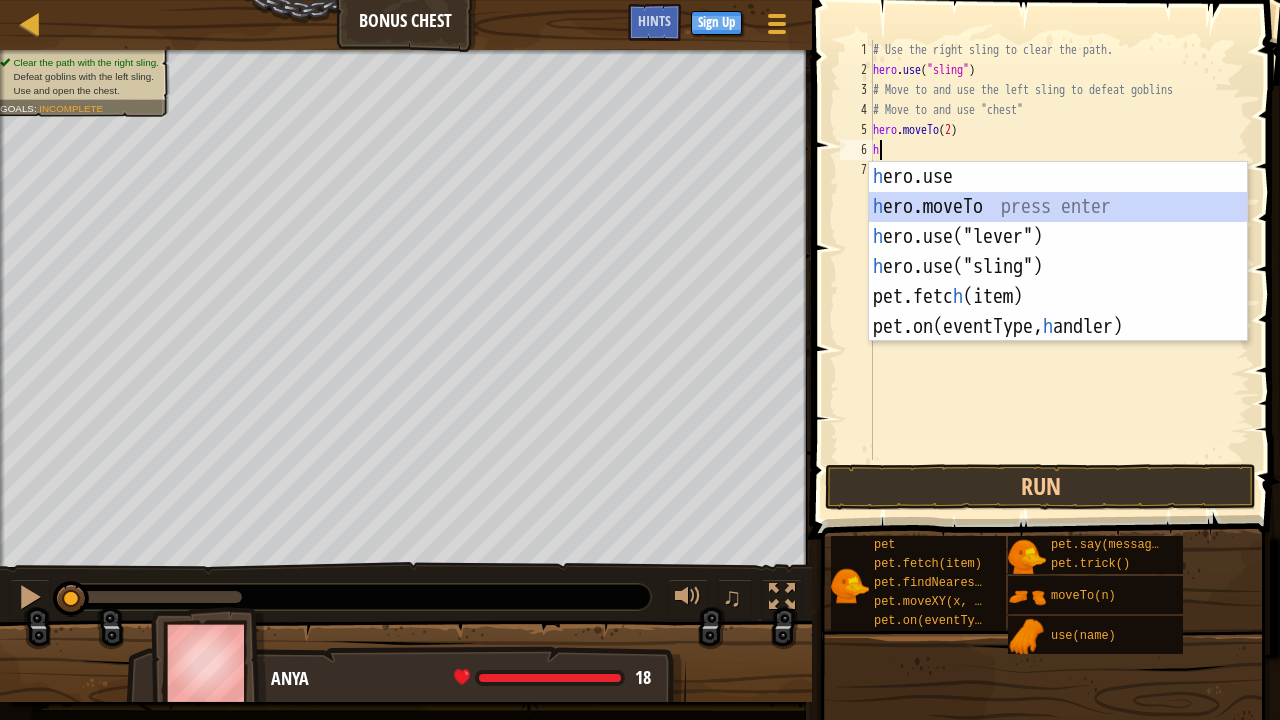 click on "h ero.use press enter h ero.moveTo press enter h ero.use("lever") press enter h ero.use("sling") press enter pet.fetc h (item) press enter pet.on(eventType,  h andler) press enter" at bounding box center [1058, 282] 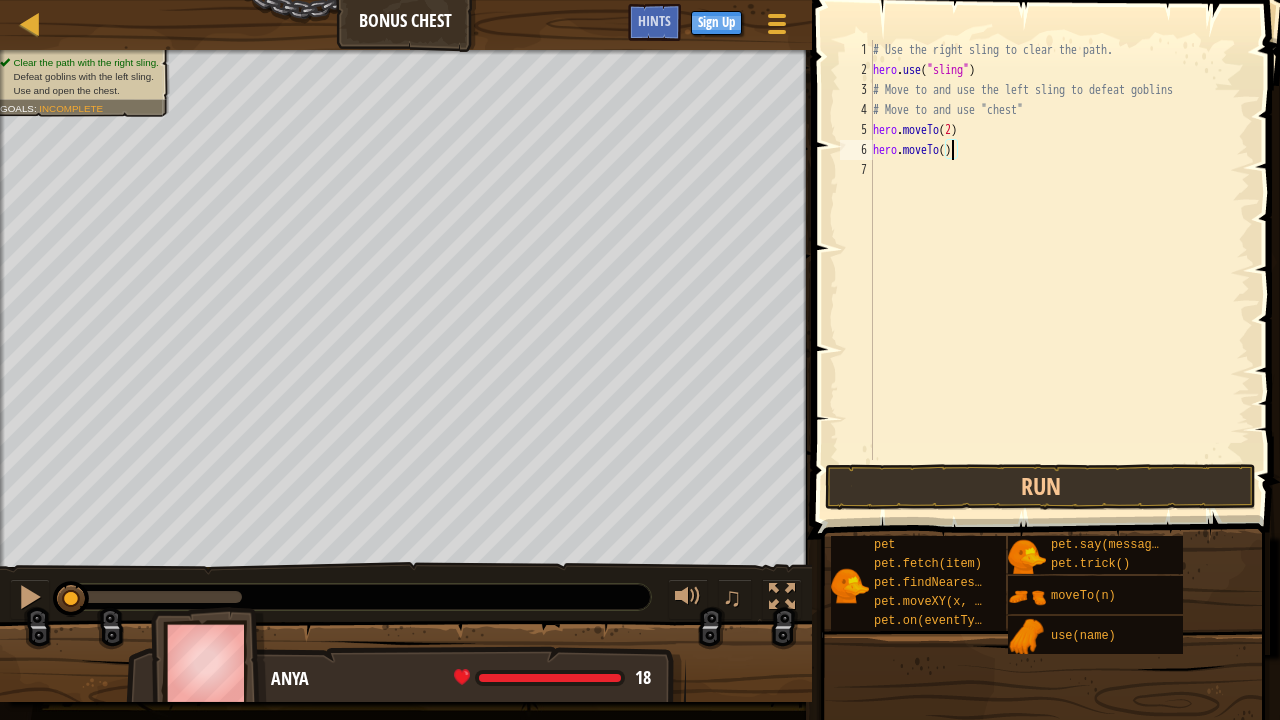 type on "hero.moveTo(3)" 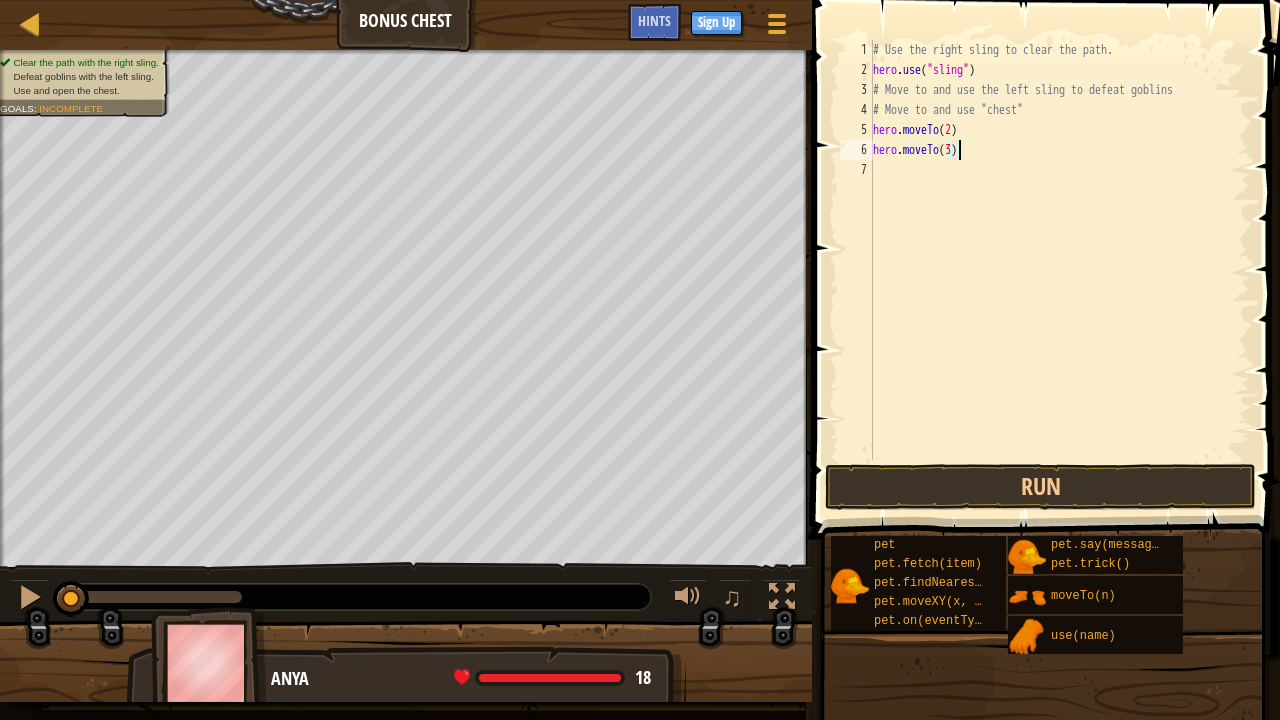scroll, scrollTop: 9, scrollLeft: 6, axis: both 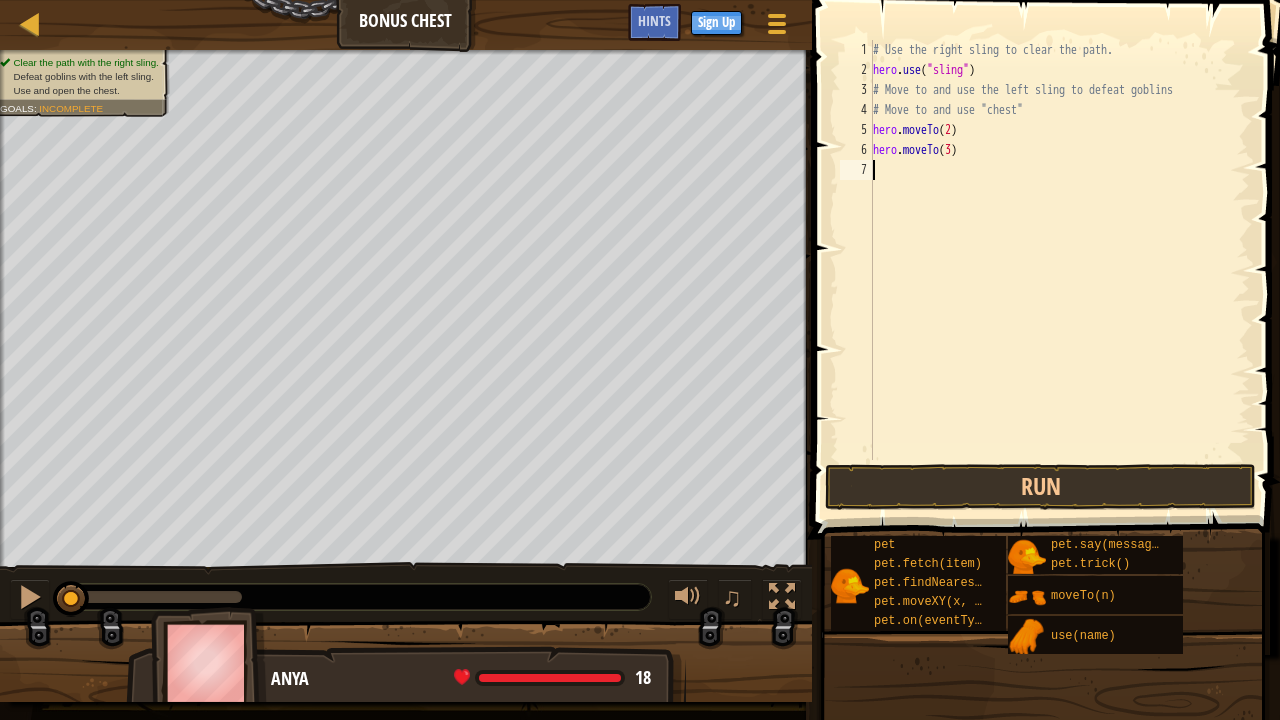 click on "# Use the right sling to clear the path. hero . use ( "sling" ) # Move to and use the left sling to defeat goblins # Move to and use "chest" hero . moveTo ( 2 ) hero . moveTo ( 3 )" at bounding box center [1059, 270] 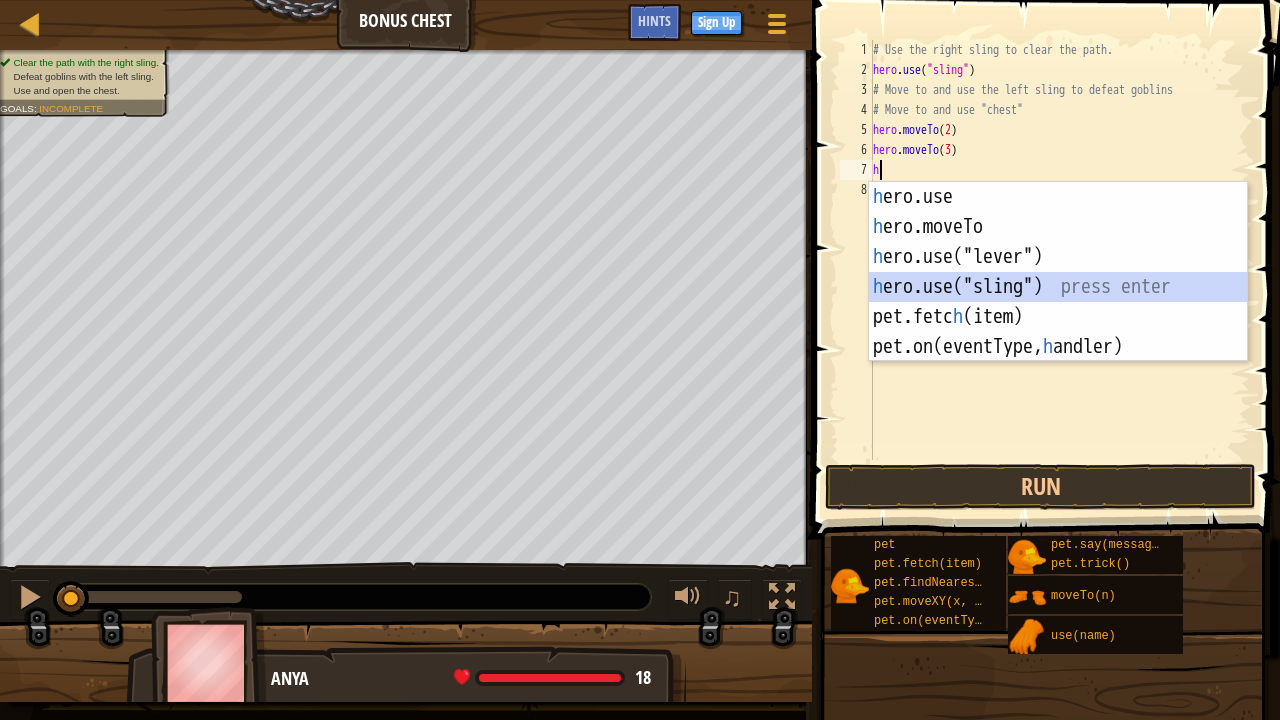click on "h ero.use press enter h ero.moveTo press enter h ero.use("lever") press enter h ero.use("sling") press enter pet.fetc h (item) press enter pet.on(eventType,  h andler) press enter" at bounding box center (1058, 302) 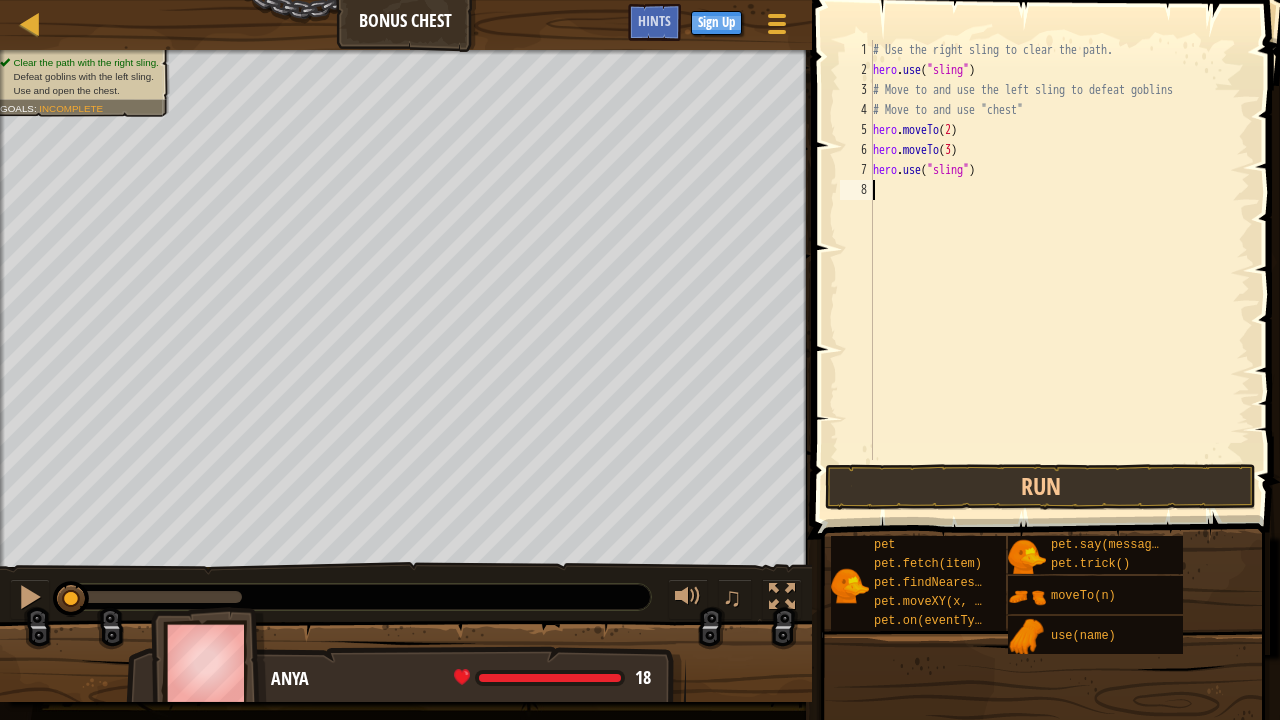 click on "# Use the right sling to clear the path. hero . use ( "sling" ) # Move to and use the left sling to defeat goblins # Move to and use "chest" hero . moveTo ( 2 ) hero . moveTo ( 3 ) hero . use ( "sling" )" at bounding box center (1059, 270) 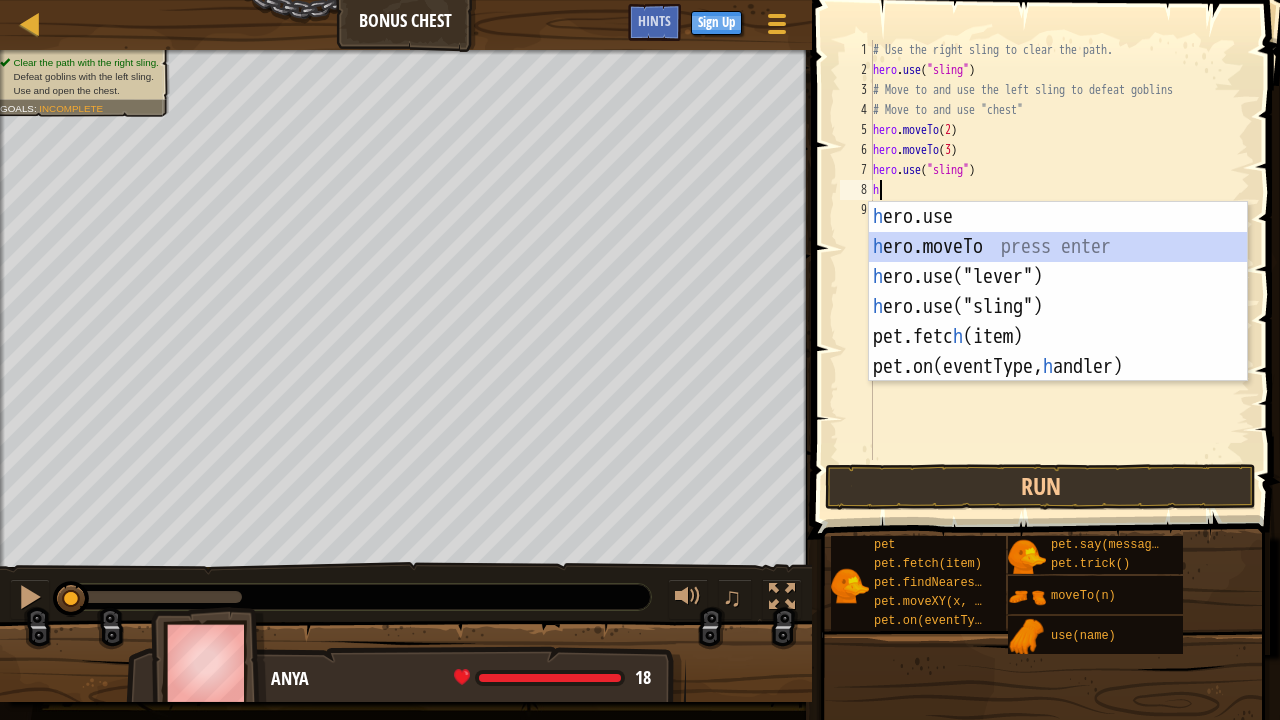 click on "h ero.use press enter h ero.moveTo press enter h ero.use("lever") press enter h ero.use("sling") press enter pet.fetc h (item) press enter pet.on(eventType,  h andler) press enter" at bounding box center (1058, 322) 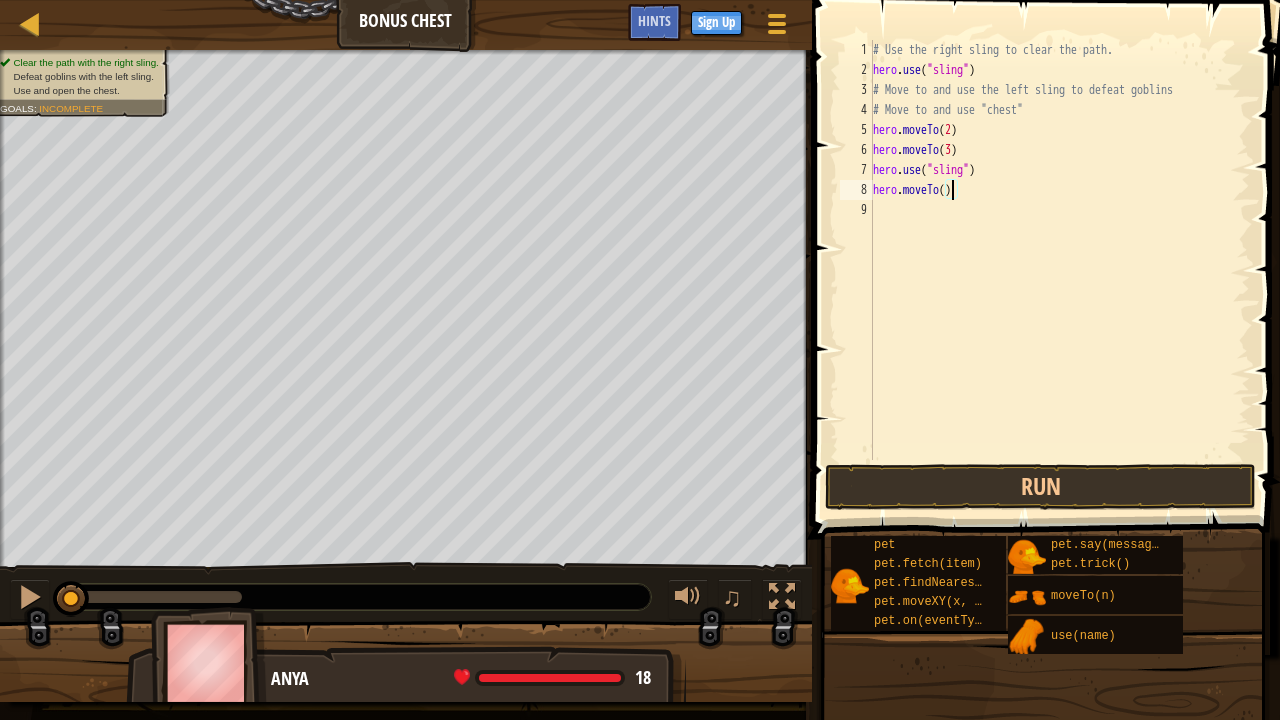 type on "hero.moveTo(2)" 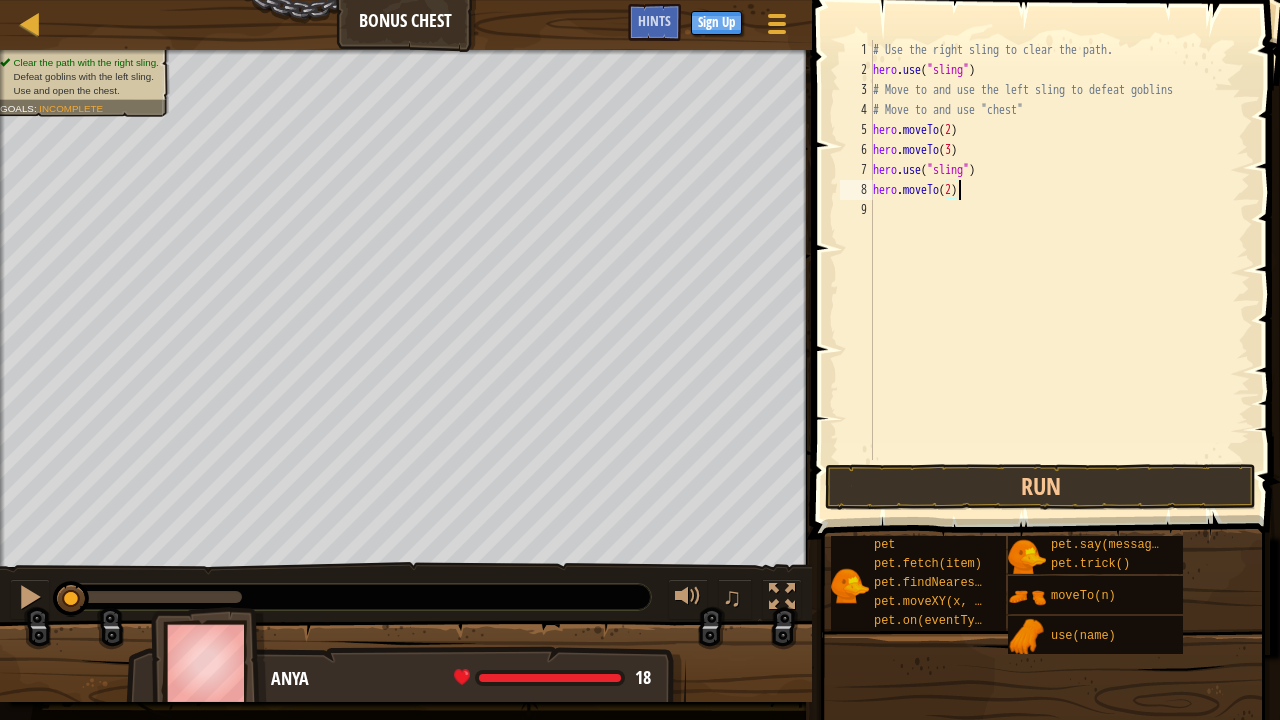 scroll, scrollTop: 9, scrollLeft: 6, axis: both 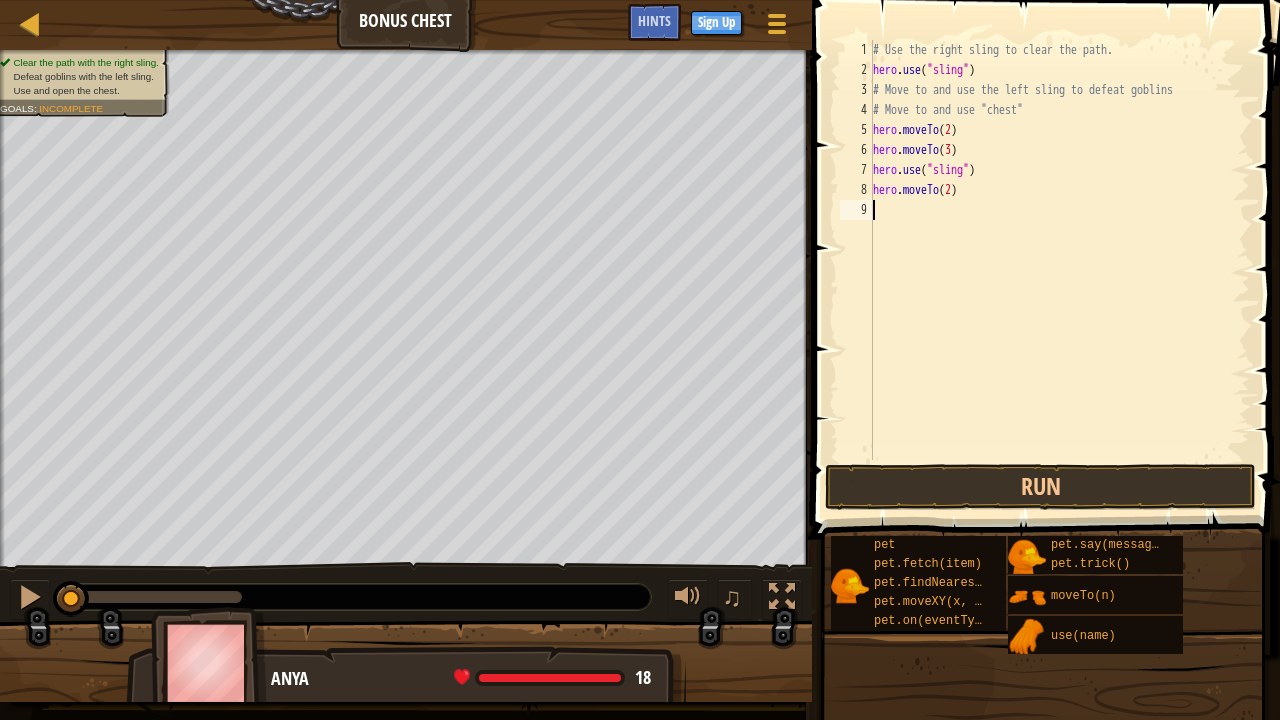 click on "# Use the right sling to clear the path. hero . use ( "sling" ) # Move to and use the left sling to defeat goblins # Move to and use "chest" hero . moveTo ( 2 ) hero . moveTo ( 3 ) hero . use ( "sling" ) hero . moveTo ( 2 )" at bounding box center [1059, 270] 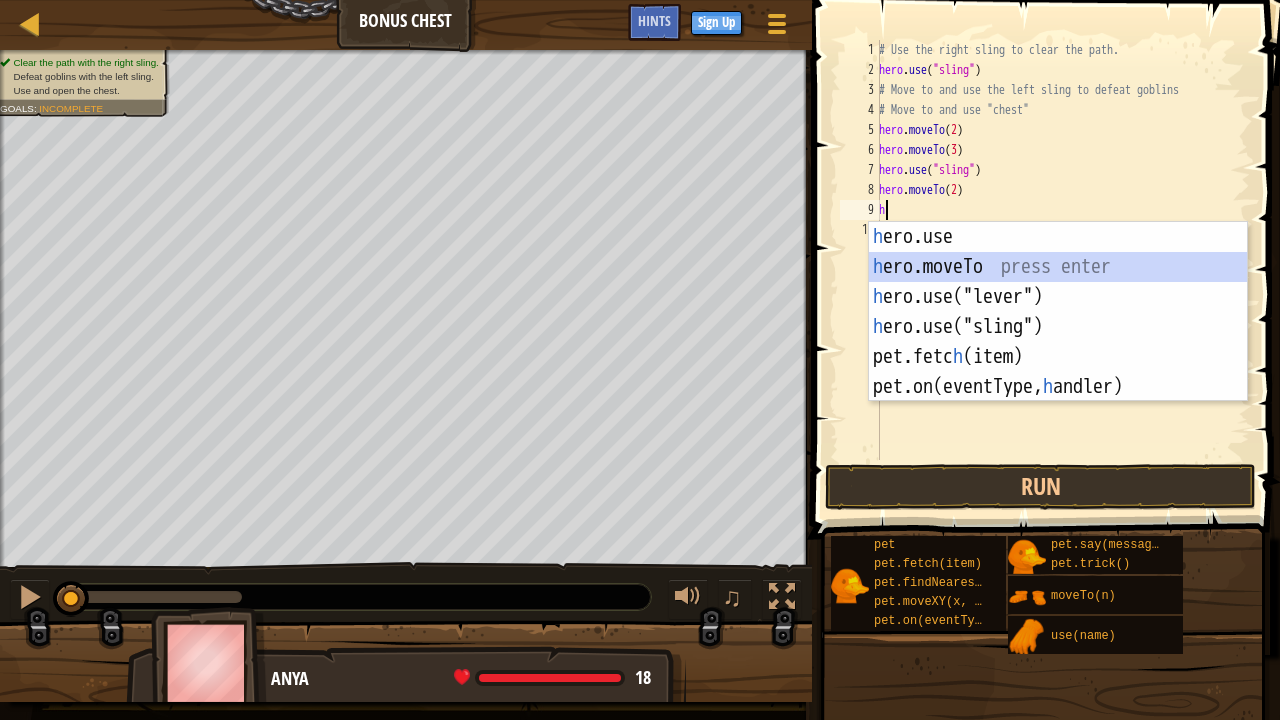 click on "h ero.use press enter h ero.moveTo press enter h ero.use("lever") press enter h ero.use("sling") press enter pet.fetc h (item) press enter pet.on(eventType,  h andler) press enter" at bounding box center (1058, 342) 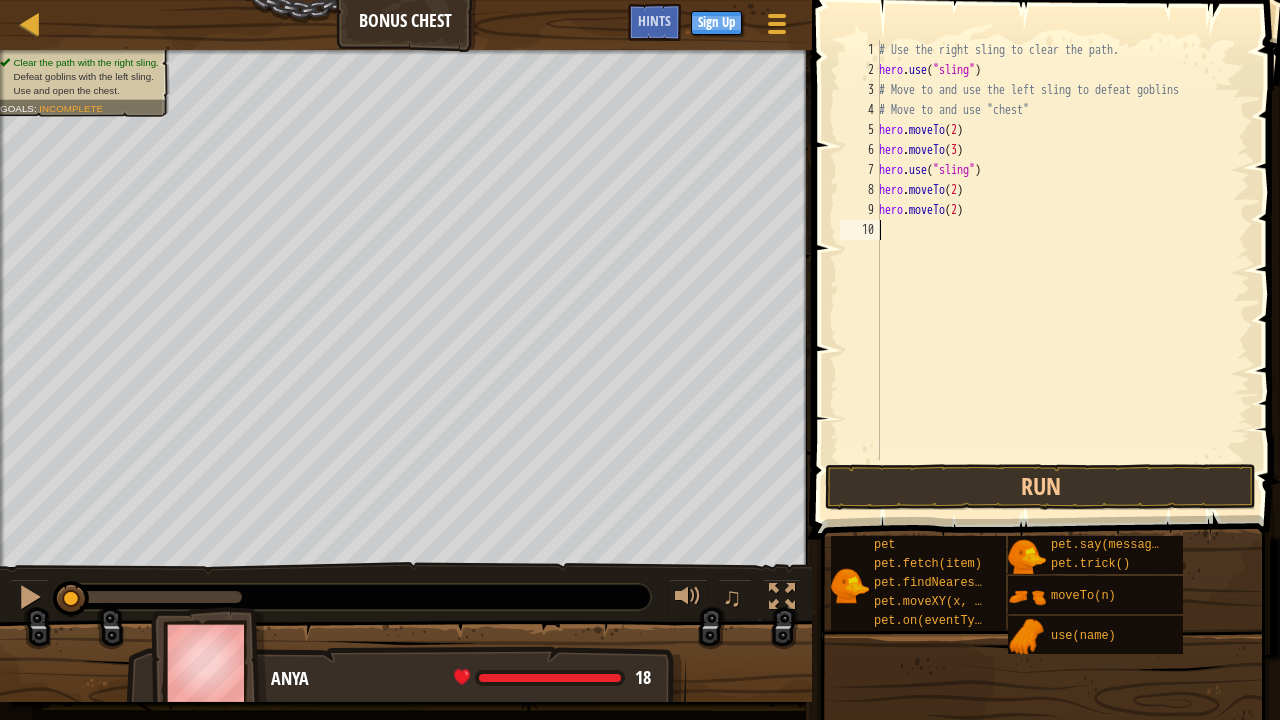 click on "# Use the right sling to clear the path. hero . use ( "sling" ) # Move to and use the left sling to defeat goblins # Move to and use "chest" hero . moveTo ( 2 ) hero . moveTo ( 3 ) hero . use ( "sling" ) hero . moveTo ( 2 ) hero . moveTo ( 2 )" at bounding box center (1062, 270) 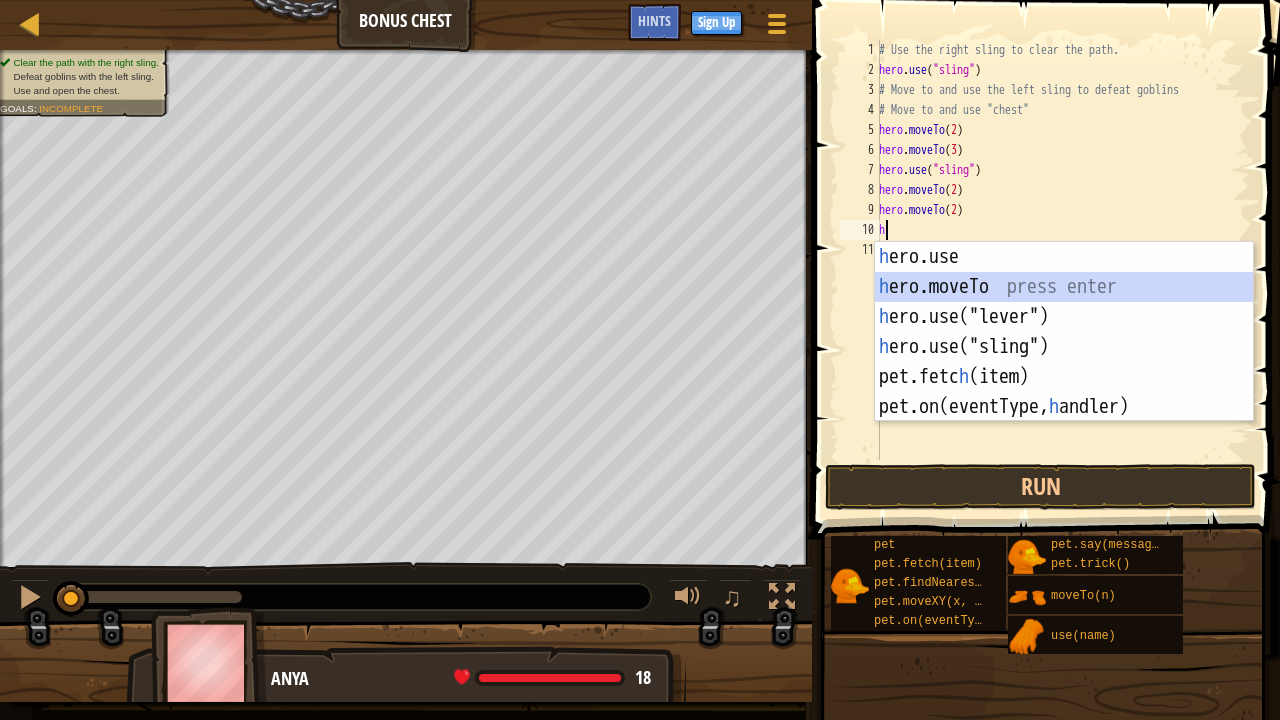 click on "h ero.use press enter h ero.moveTo press enter h ero.use("lever") press enter h ero.use("sling") press enter pet.fetc h (item) press enter pet.on(eventType,  h andler) press enter" at bounding box center [1064, 362] 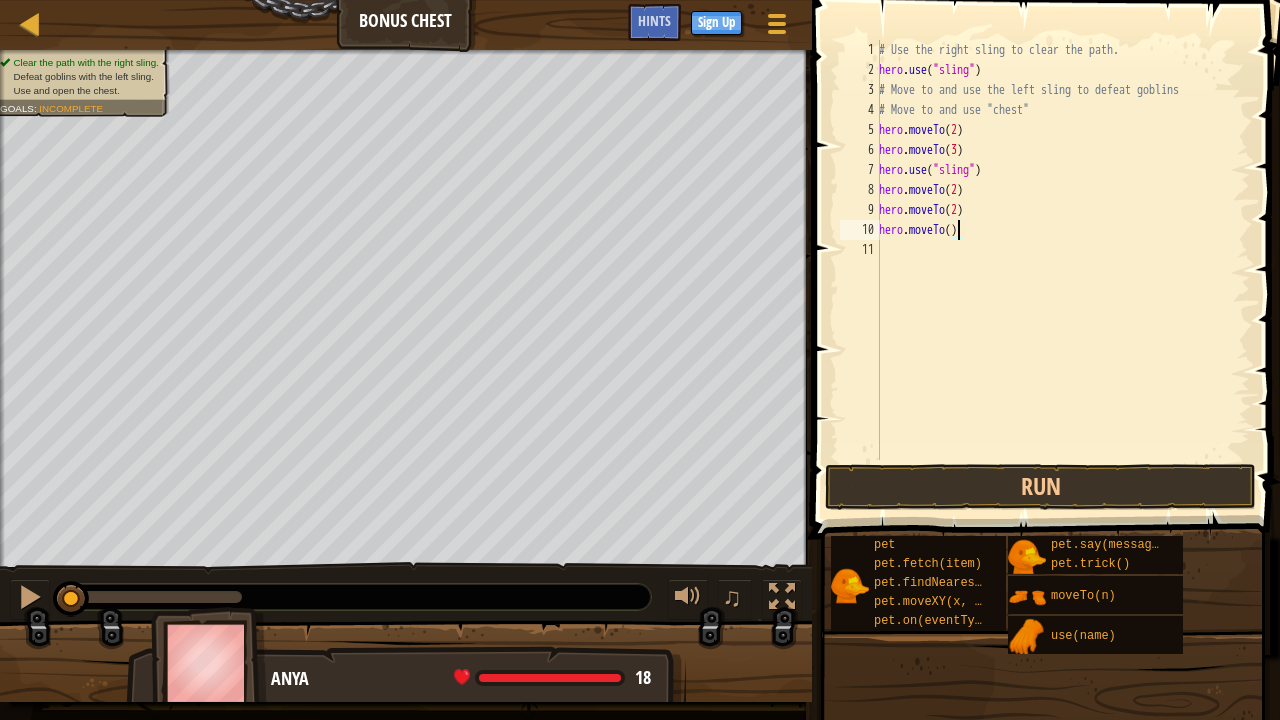 type on "hero.moveTo(4)" 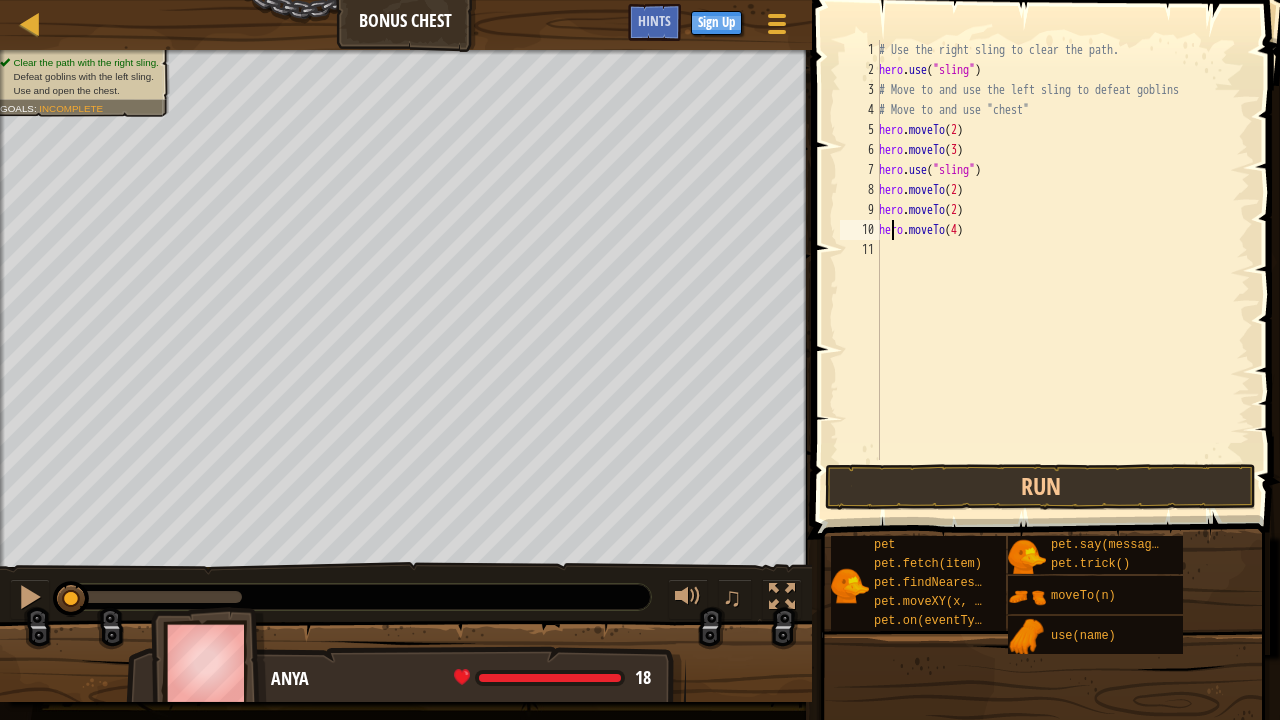 click on "# Use the right sling to clear the path. hero . use ( "sling" ) # Move to and use the left sling to defeat goblins # Move to and use "chest" hero . moveTo ( 2 ) hero . moveTo ( 3 ) hero . use ( "sling" ) hero . moveTo ( 2 ) hero . moveTo ( 2 ) hero . moveTo ( 4 )" at bounding box center (1062, 270) 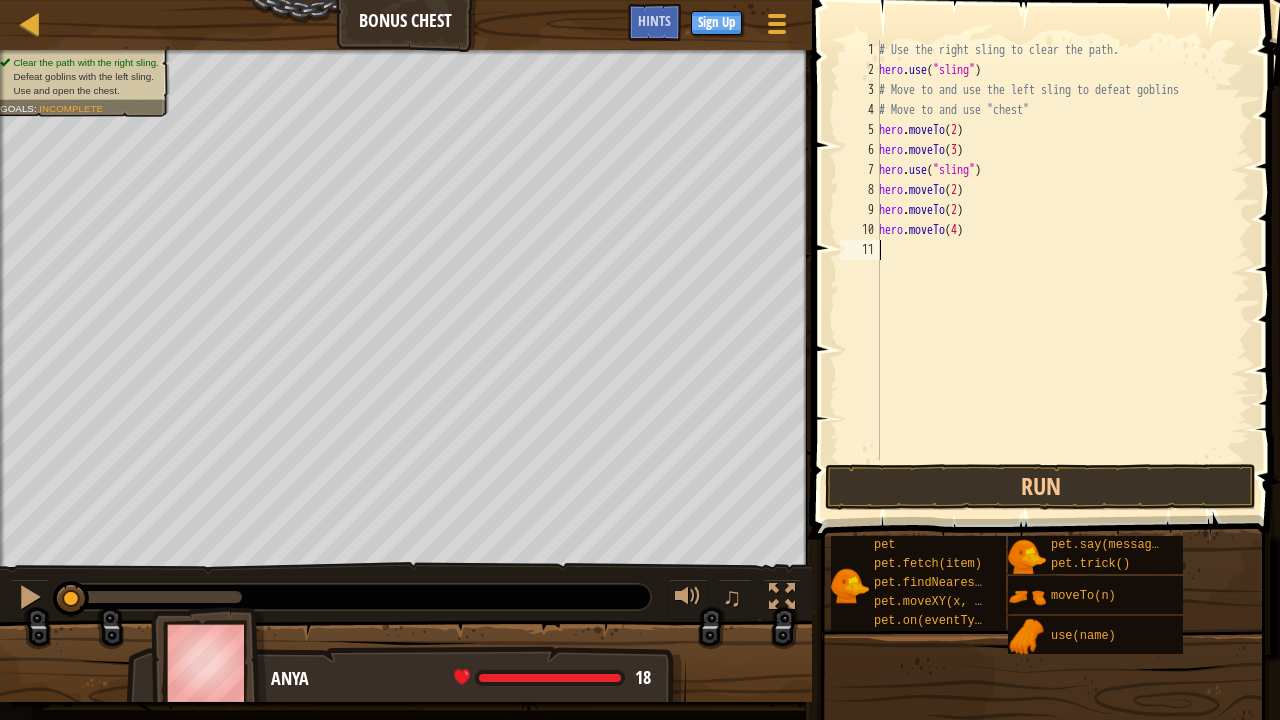 click on "# Use the right sling to clear the path. hero . use ( "sling" ) # Move to and use the left sling to defeat goblins # Move to and use "chest" hero . moveTo ( 2 ) hero . moveTo ( 3 ) hero . use ( "sling" ) hero . moveTo ( 2 ) hero . moveTo ( 2 ) hero . moveTo ( 4 )" at bounding box center [1062, 270] 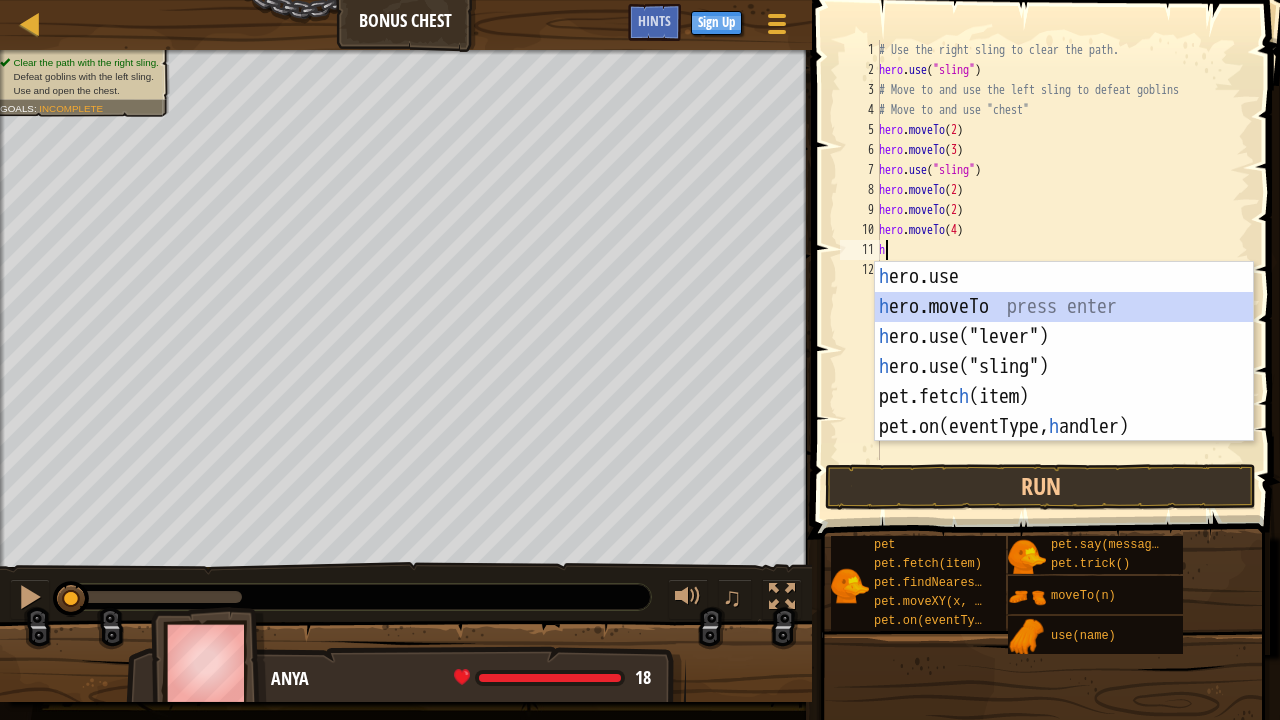 click on "h ero.use press enter h ero.moveTo press enter h ero.use("lever") press enter h ero.use("sling") press enter pet.fetc h (item) press enter pet.on(eventType,  h andler) press enter" at bounding box center (1064, 382) 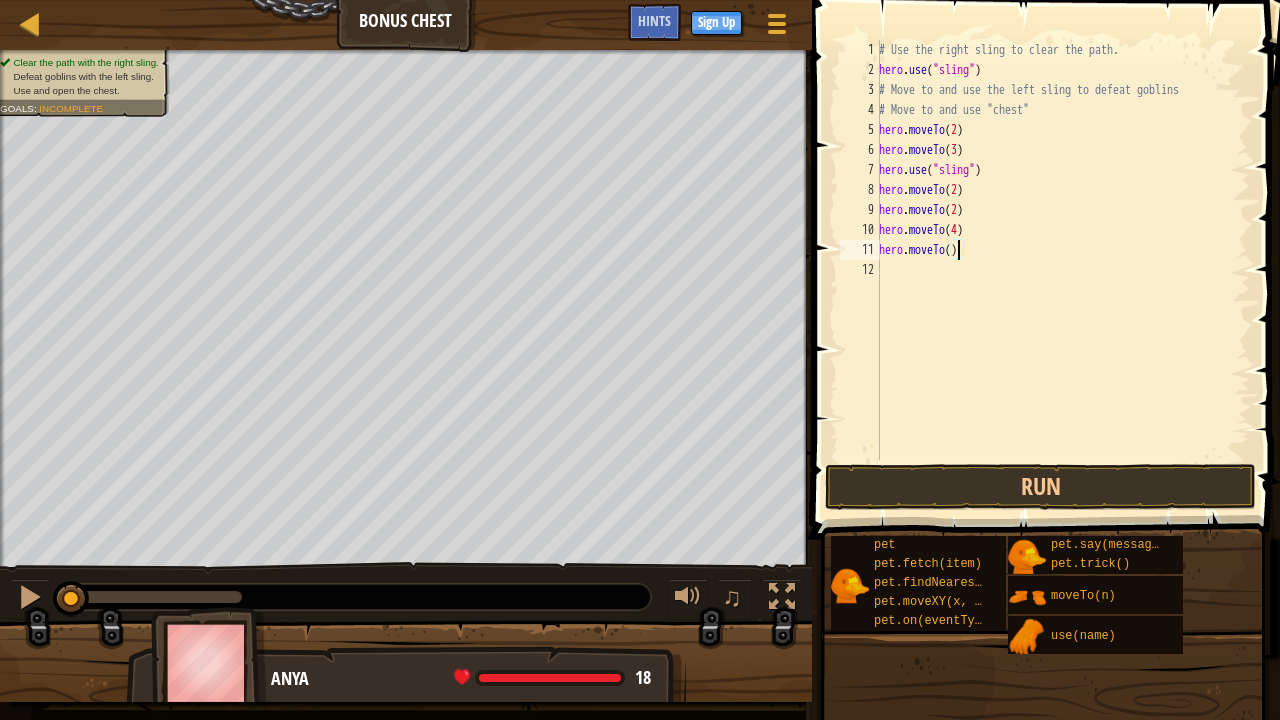 type on "hero.moveTo(5)" 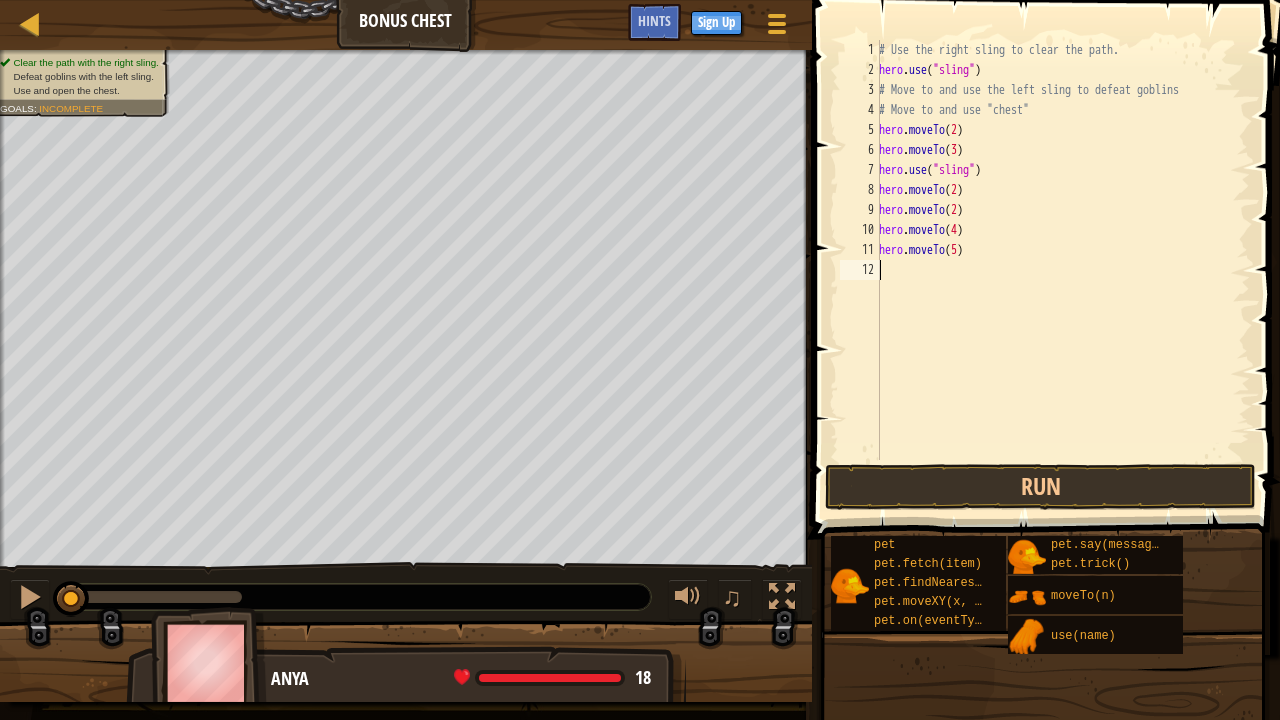 click on "# Use the right sling to clear the path. hero . use ( "sling" ) # Move to and use the left sling to defeat goblins # Move to and use "chest" hero . moveTo ( 2 ) hero . moveTo ( 3 ) hero . use ( "sling" ) hero . moveTo ( 2 ) hero . moveTo ( 2 ) hero . moveTo ( 4 ) hero . moveTo ( 5 )" at bounding box center [1062, 270] 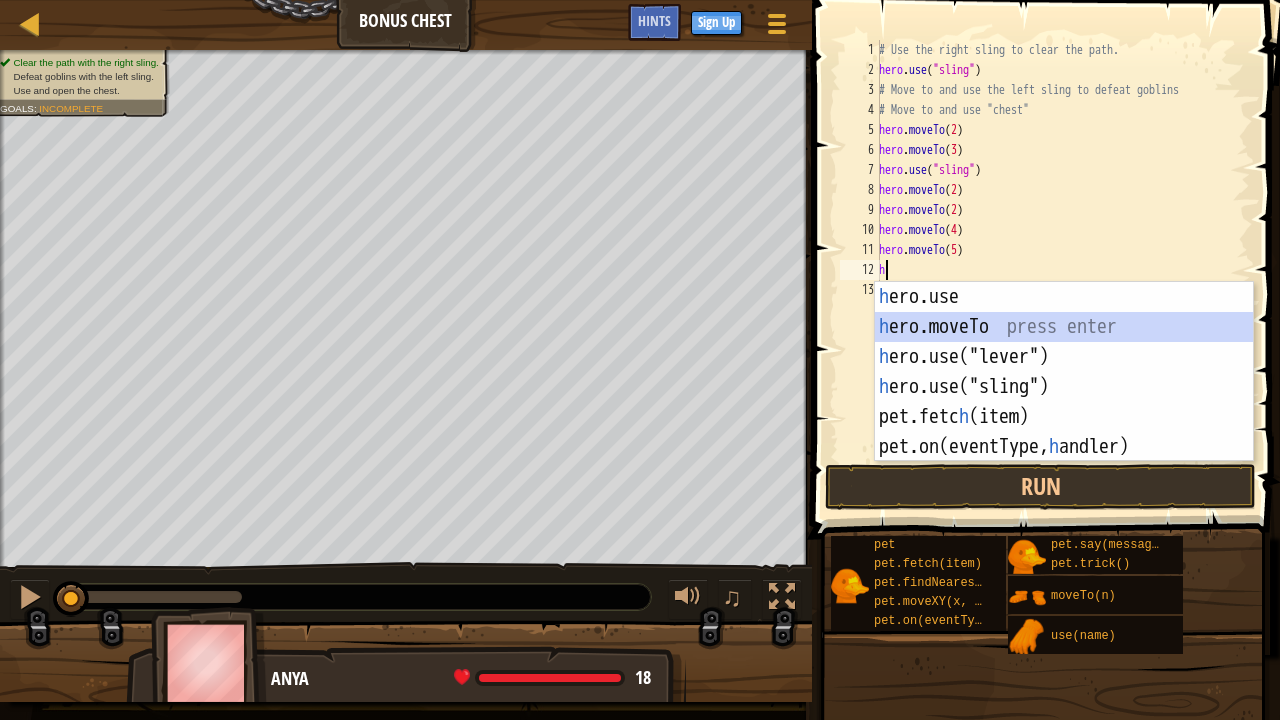 click on "h ero.use press enter h ero.moveTo press enter h ero.use("lever") press enter h ero.use("sling") press enter pet.fetc h (item) press enter pet.on(eventType,  h andler) press enter" at bounding box center [1064, 402] 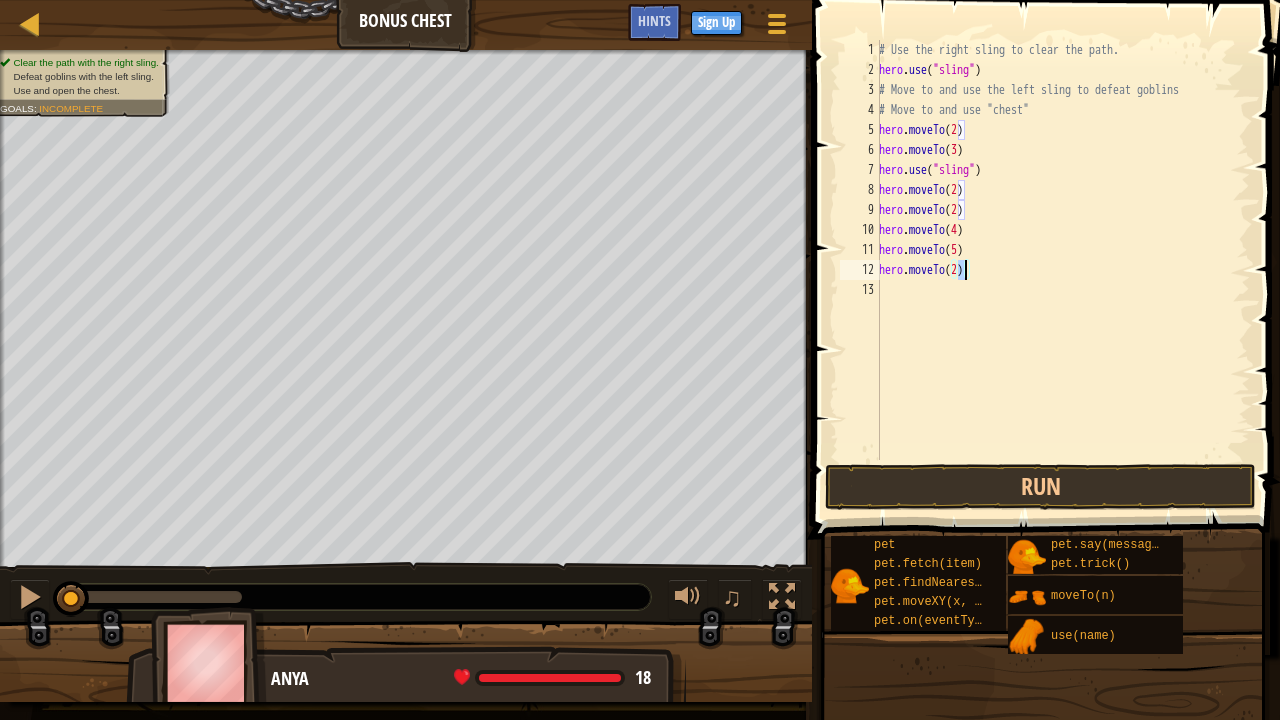 scroll, scrollTop: 9, scrollLeft: 6, axis: both 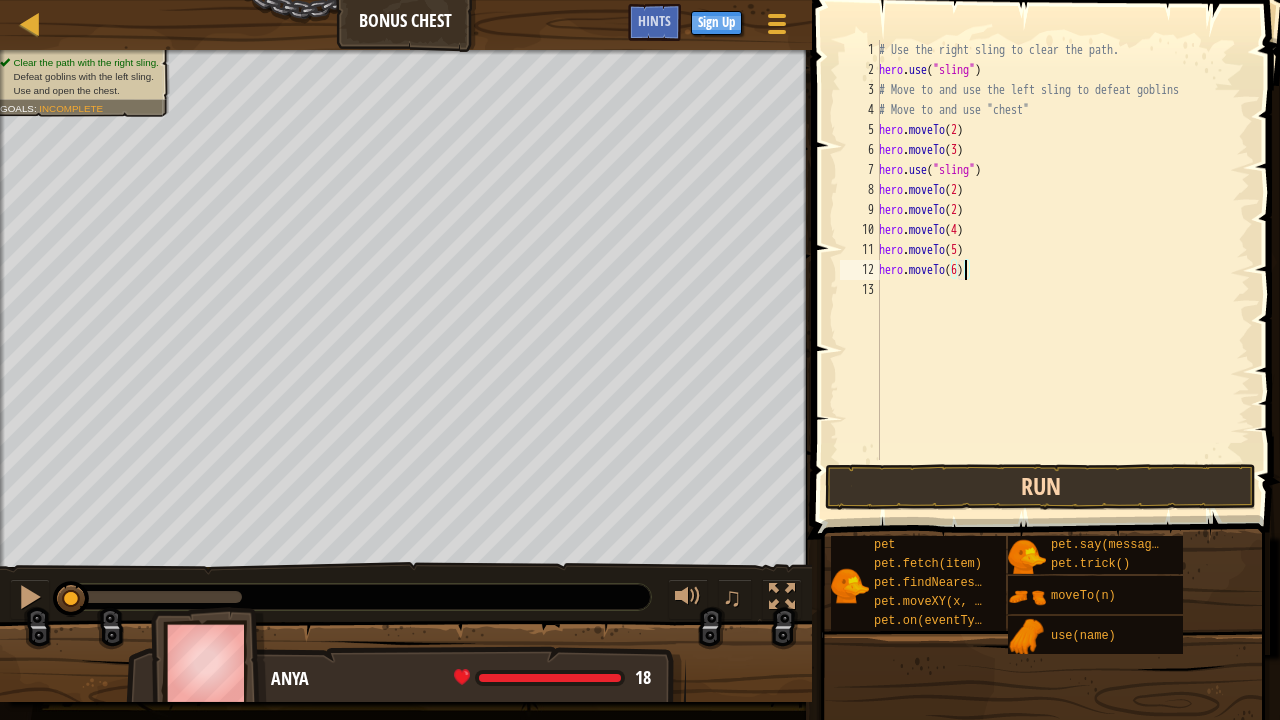 type on "hero.moveTo(6)" 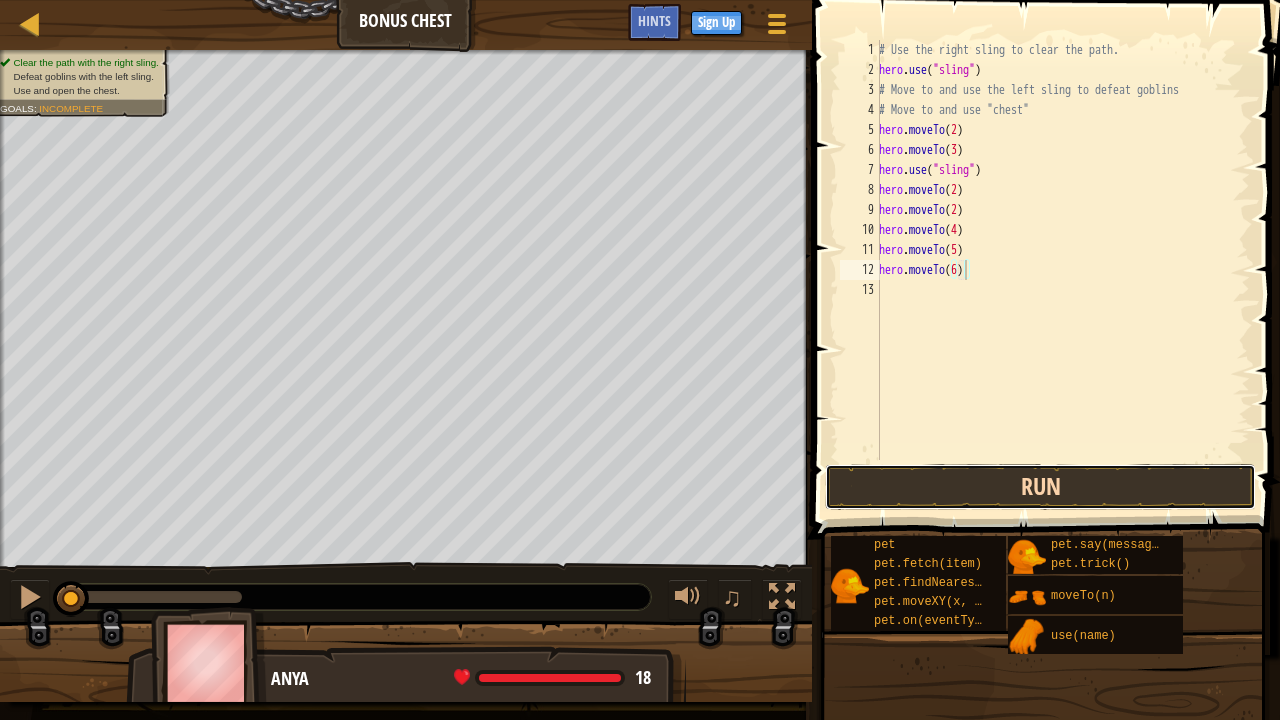 click on "Run" at bounding box center [1040, 487] 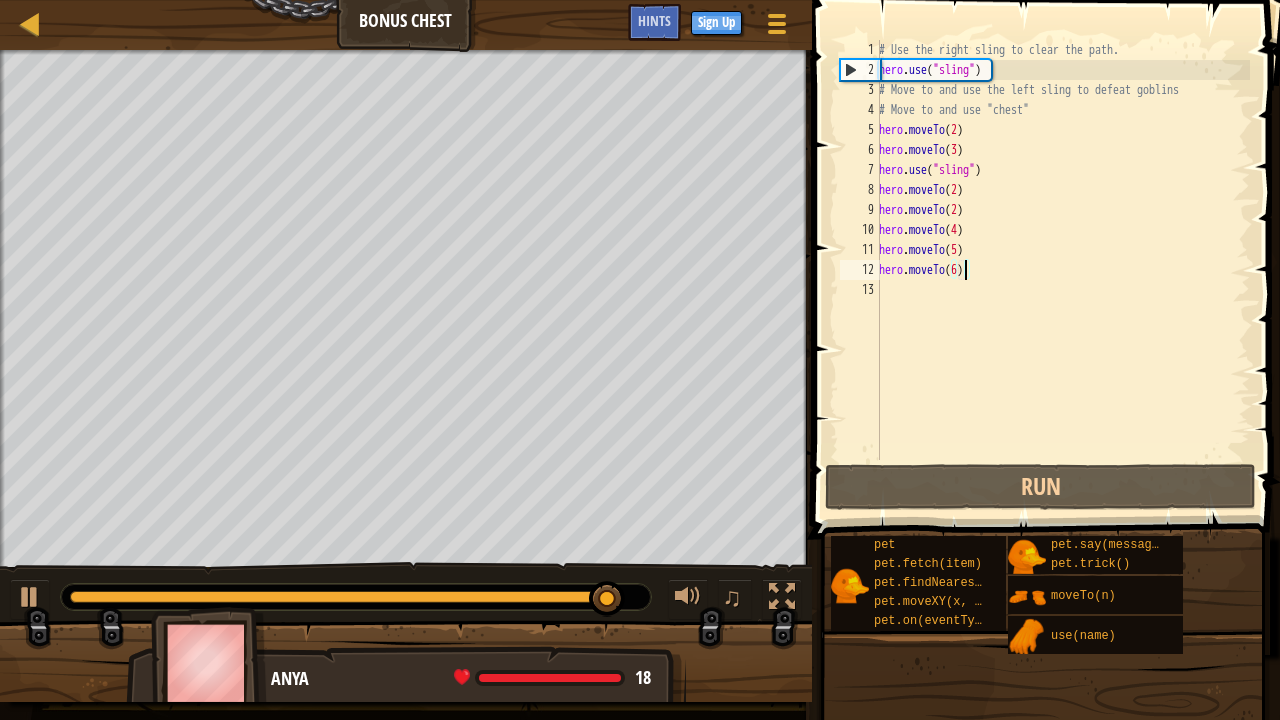 click on "# Use the right sling to clear the path. hero . use ( "sling" ) # Move to and use the left sling to defeat goblins # Move to and use "chest" hero . moveTo ( 2 ) hero . moveTo ( 3 ) hero . use ( "sling" ) hero . moveTo ( 2 ) hero . moveTo ( 2 ) hero . moveTo ( 4 ) hero . moveTo ( 5 ) hero . moveTo ( 6 )" at bounding box center [1062, 270] 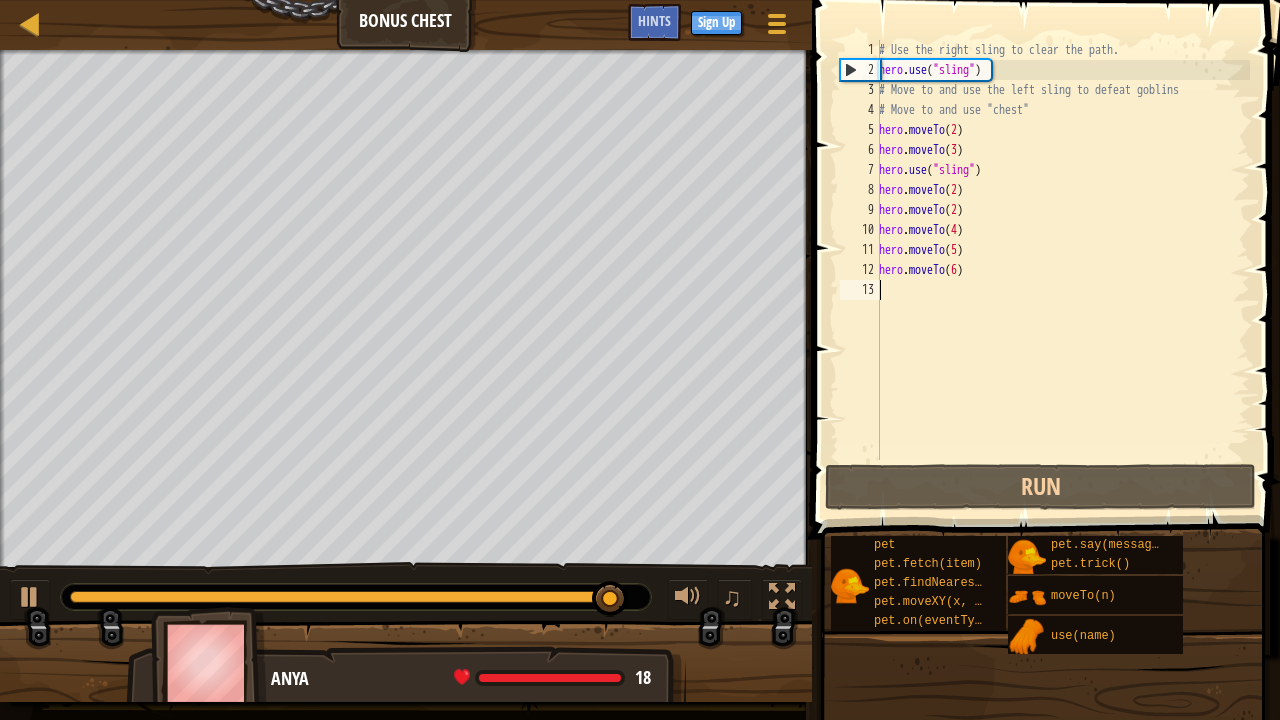 scroll, scrollTop: 9, scrollLeft: 0, axis: vertical 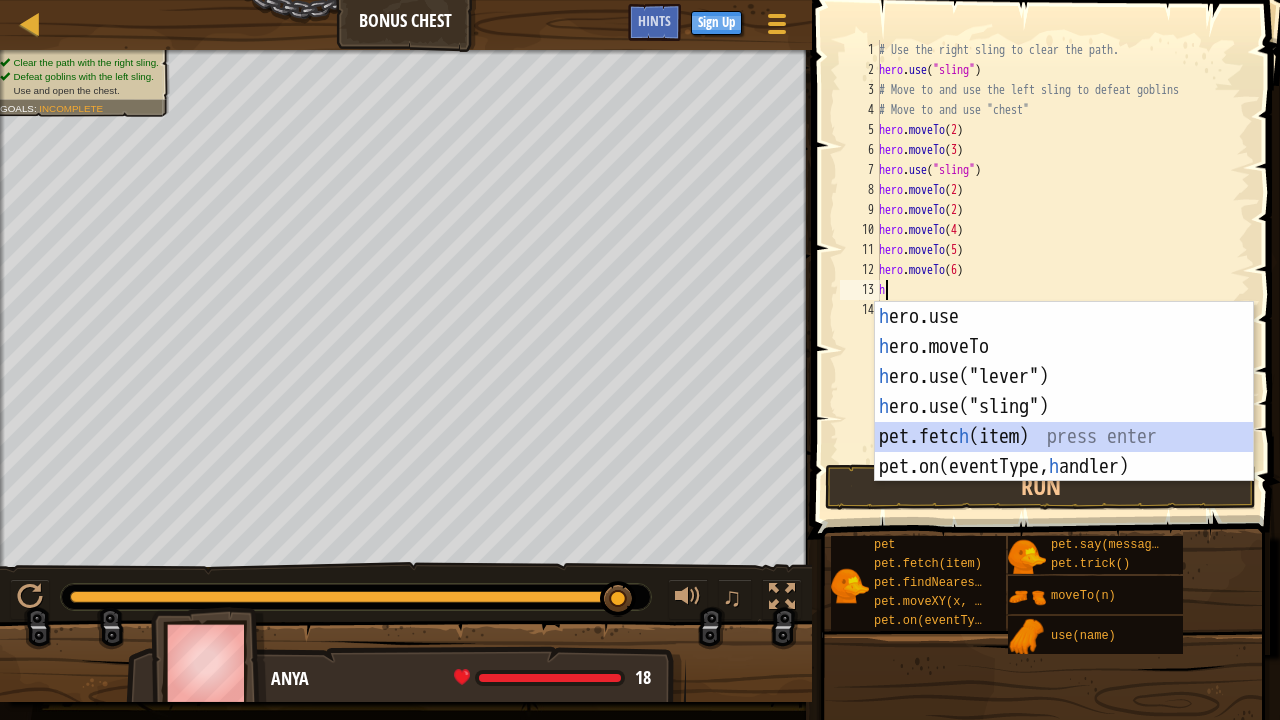 click on "h ero.use press enter h ero.moveTo press enter h ero.use("lever") press enter h ero.use("sling") press enter pet.fetc h (item) press enter pet.on(eventType,  h andler) press enter" at bounding box center (1064, 422) 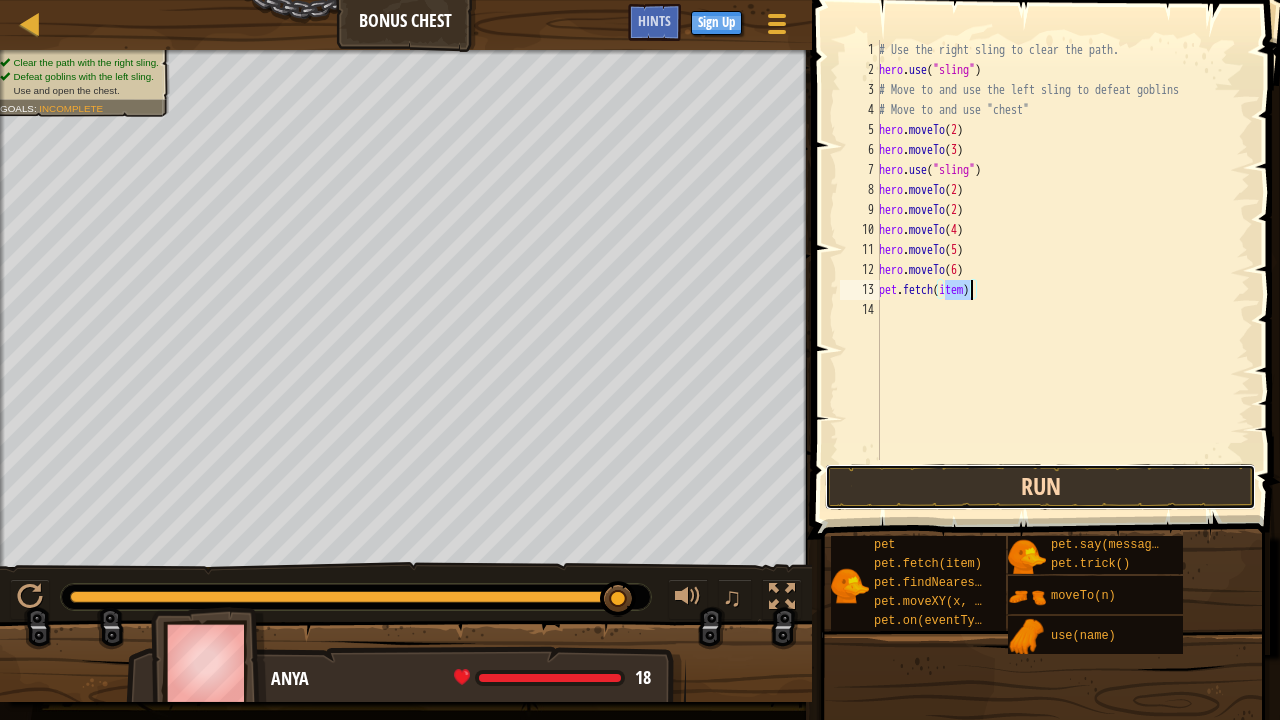 click on "Run" at bounding box center (1040, 487) 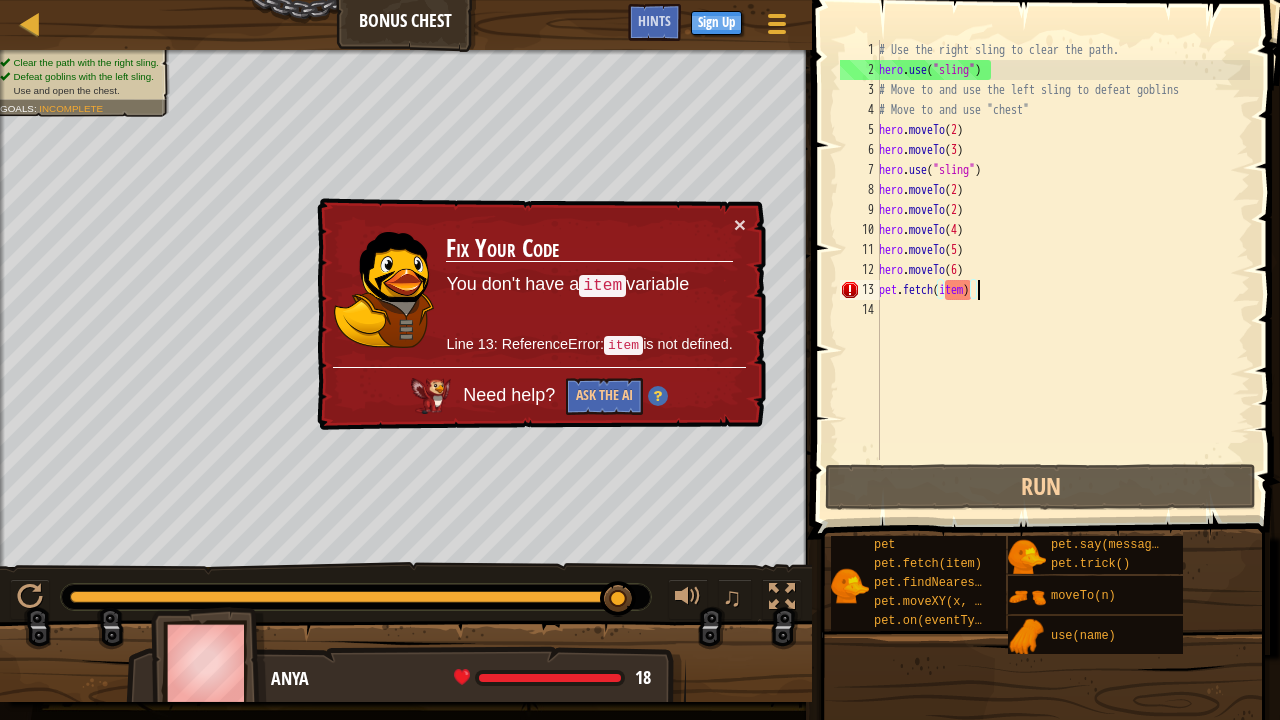 click on "# Use the right sling to clear the path. hero . use ( "sling" ) # Move to and use the left sling to defeat goblins # Move to and use "chest" hero . moveTo ( 2 ) hero . moveTo ( 3 ) hero . use ( "sling" ) hero . moveTo ( 2 ) hero . moveTo ( 2 ) hero . moveTo ( 4 ) hero . moveTo ( 5 ) hero . moveTo ( 6 ) pet . fetch ( item )" at bounding box center [1062, 270] 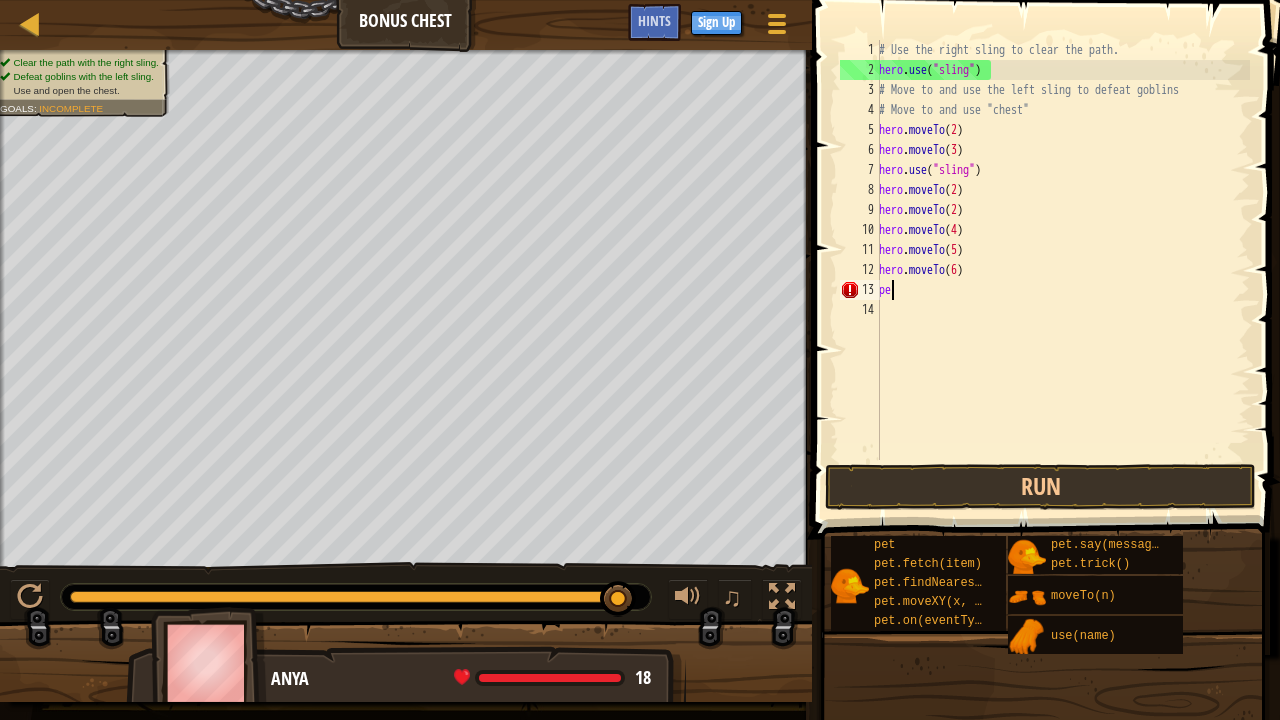 type on "p" 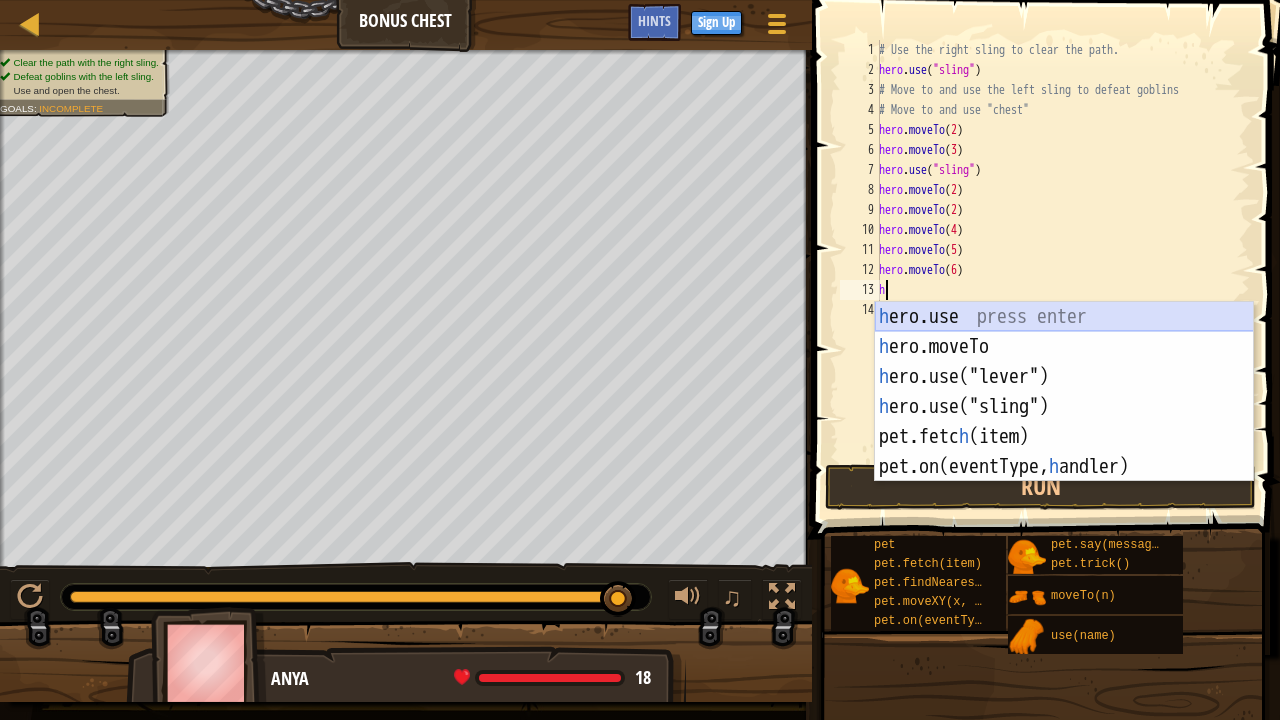click on "h ero.use press enter h ero.moveTo press enter h ero.use("lever") press enter h ero.use("sling") press enter pet.fetc h (item) press enter pet.on(eventType,  h andler) press enter" at bounding box center (1064, 422) 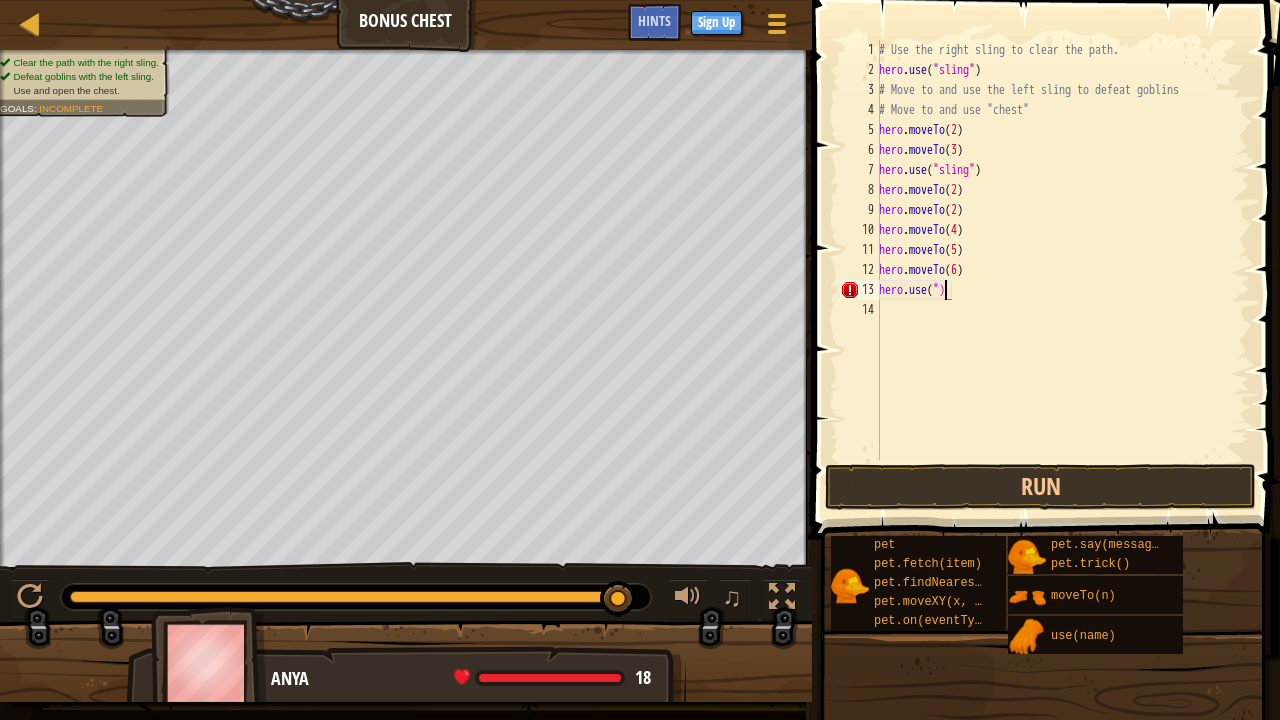 click on "# Use the right sling to clear the path. hero . use ( "sling" ) # Move to and use the left sling to defeat goblins # Move to and use "chest" hero . moveTo ( 2 ) hero . moveTo ( 3 ) hero . use ( "sling" ) hero . moveTo ( 2 ) hero . moveTo ( 2 ) hero . moveTo ( 4 ) hero . moveTo ( 5 ) hero . moveTo ( 6 ) hero . use ( ")" at bounding box center [1062, 270] 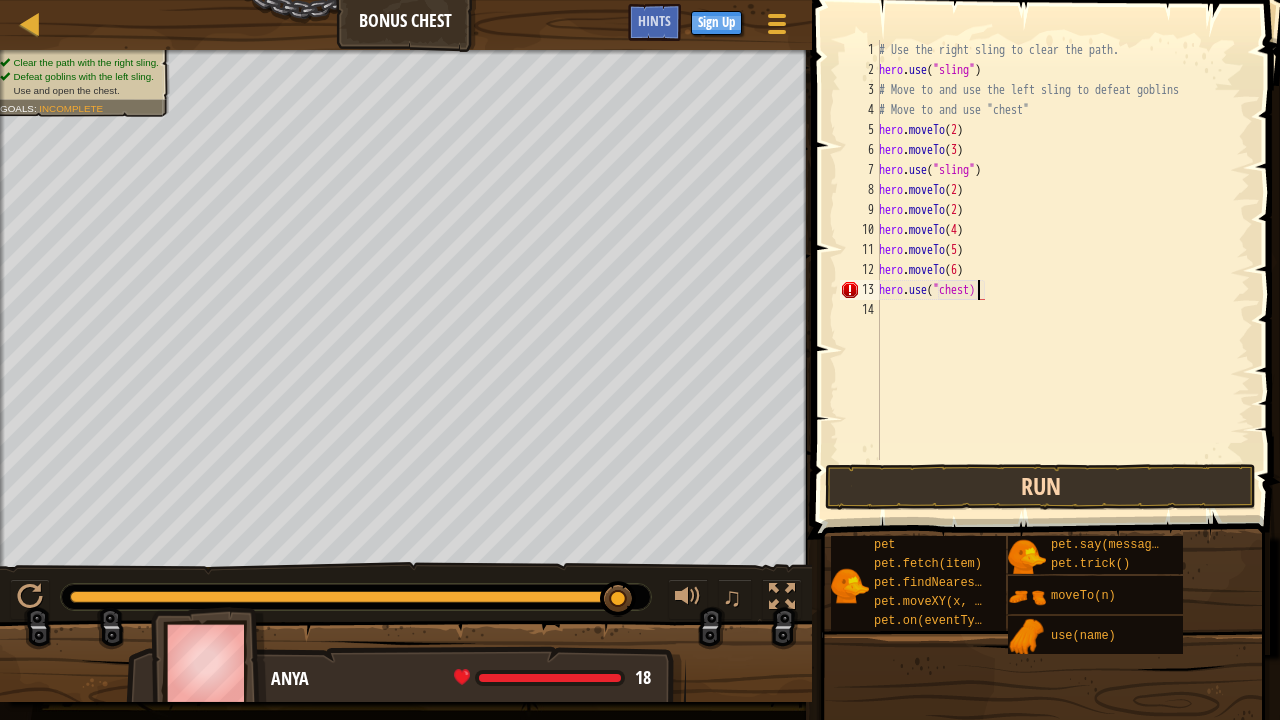scroll, scrollTop: 9, scrollLeft: 8, axis: both 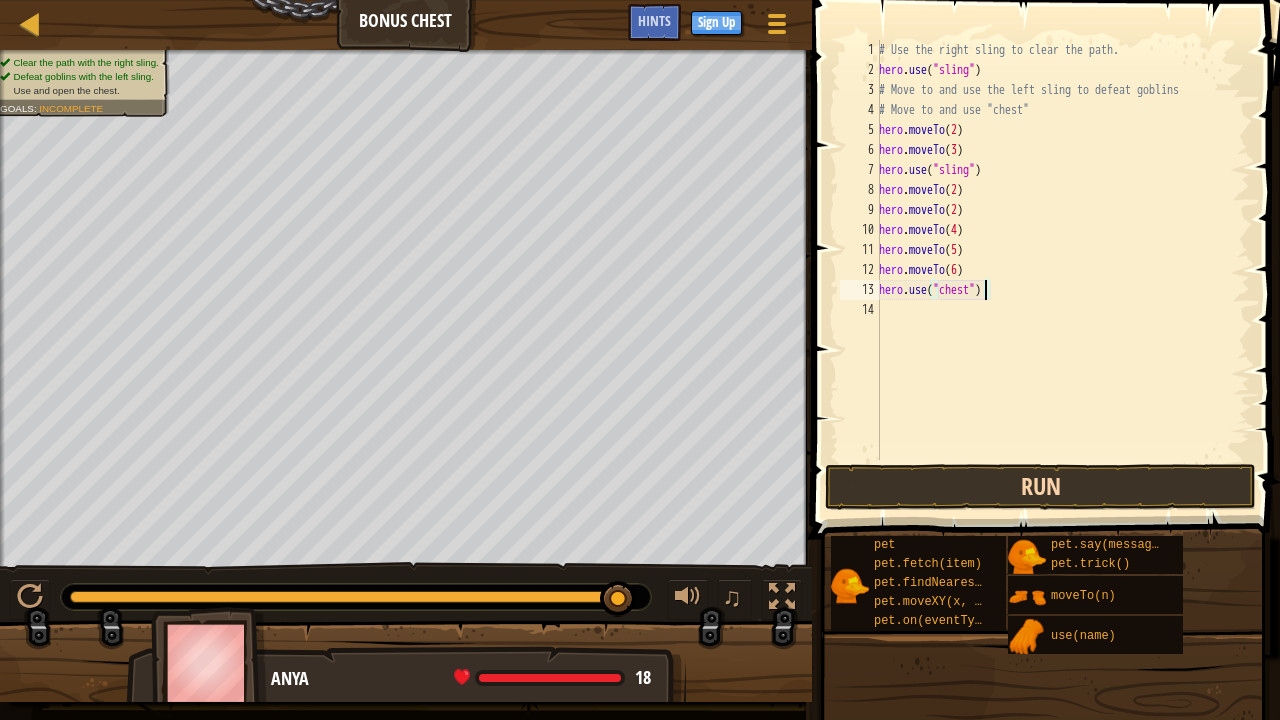 type on "hero.use("chest")" 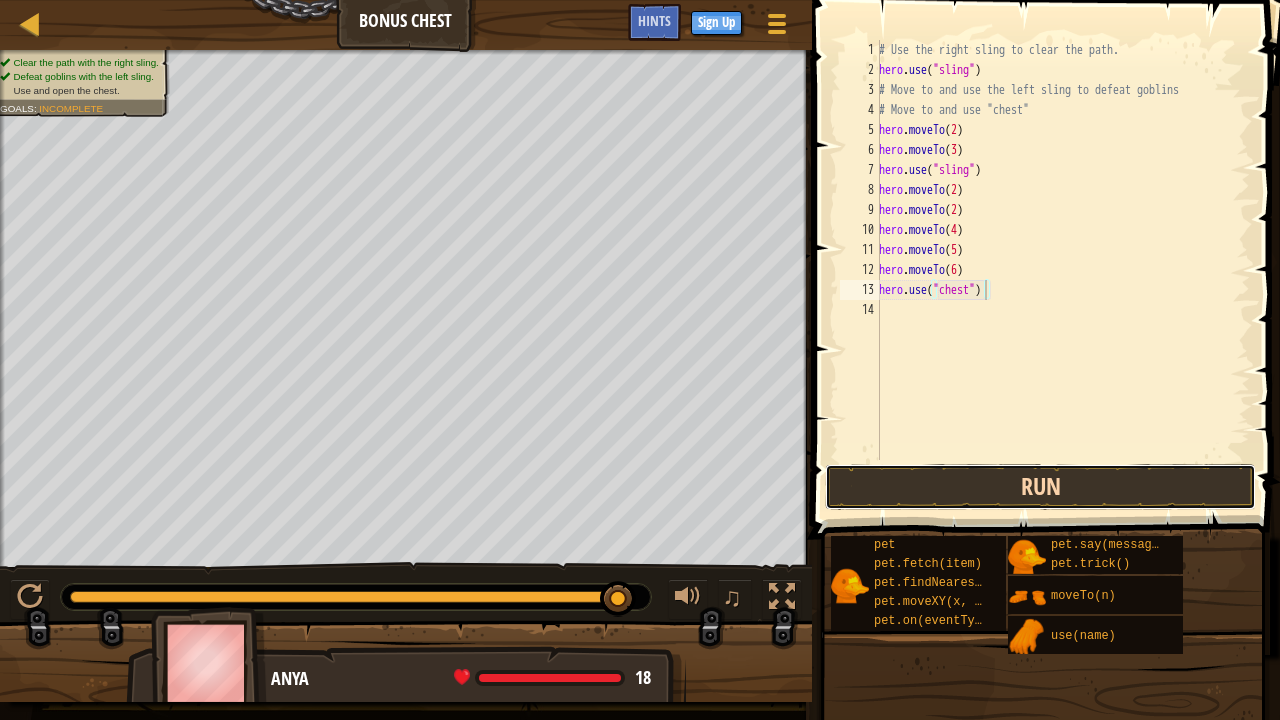 click on "Run" at bounding box center (1040, 487) 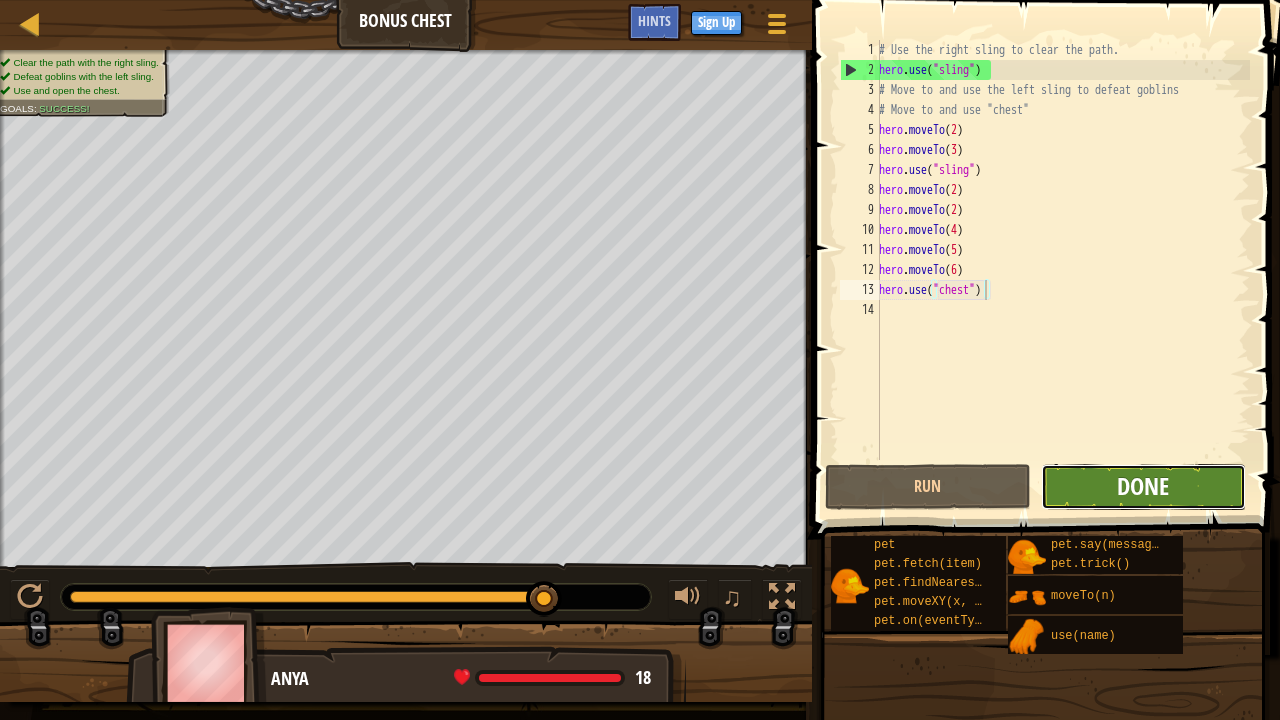click on "Done" at bounding box center [1143, 486] 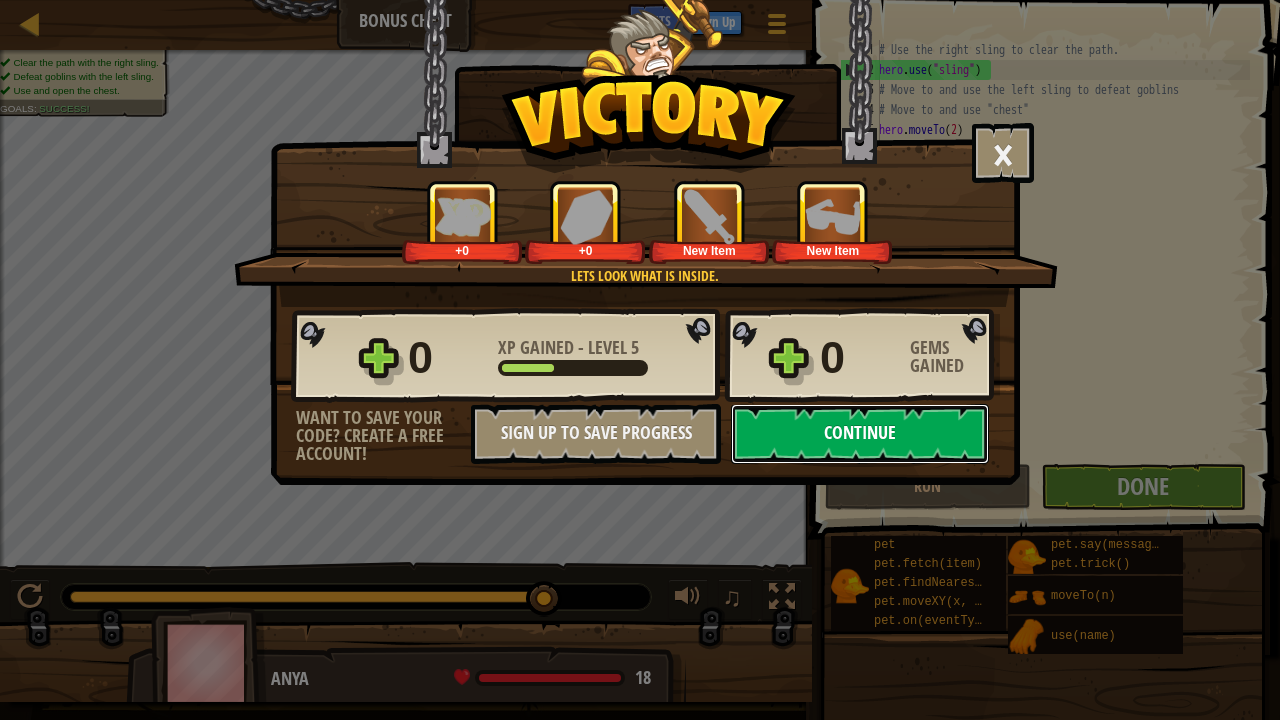 click on "Continue" at bounding box center [860, 434] 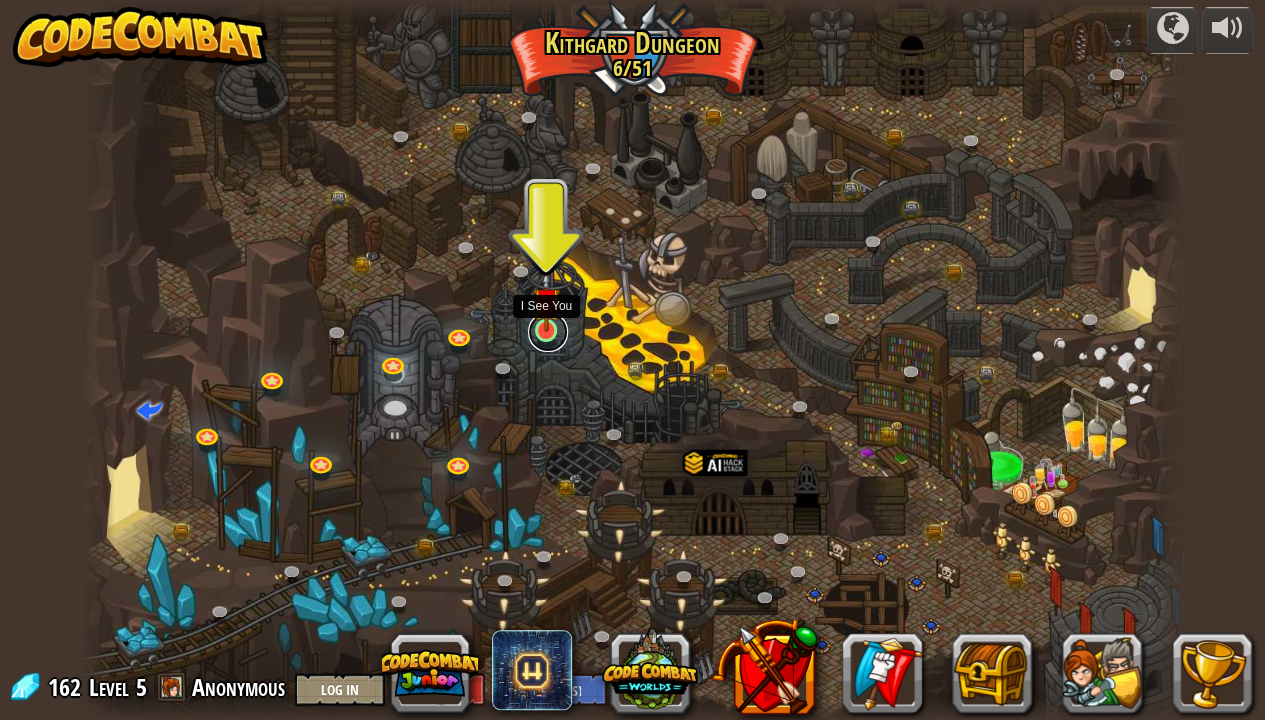 click at bounding box center (548, 332) 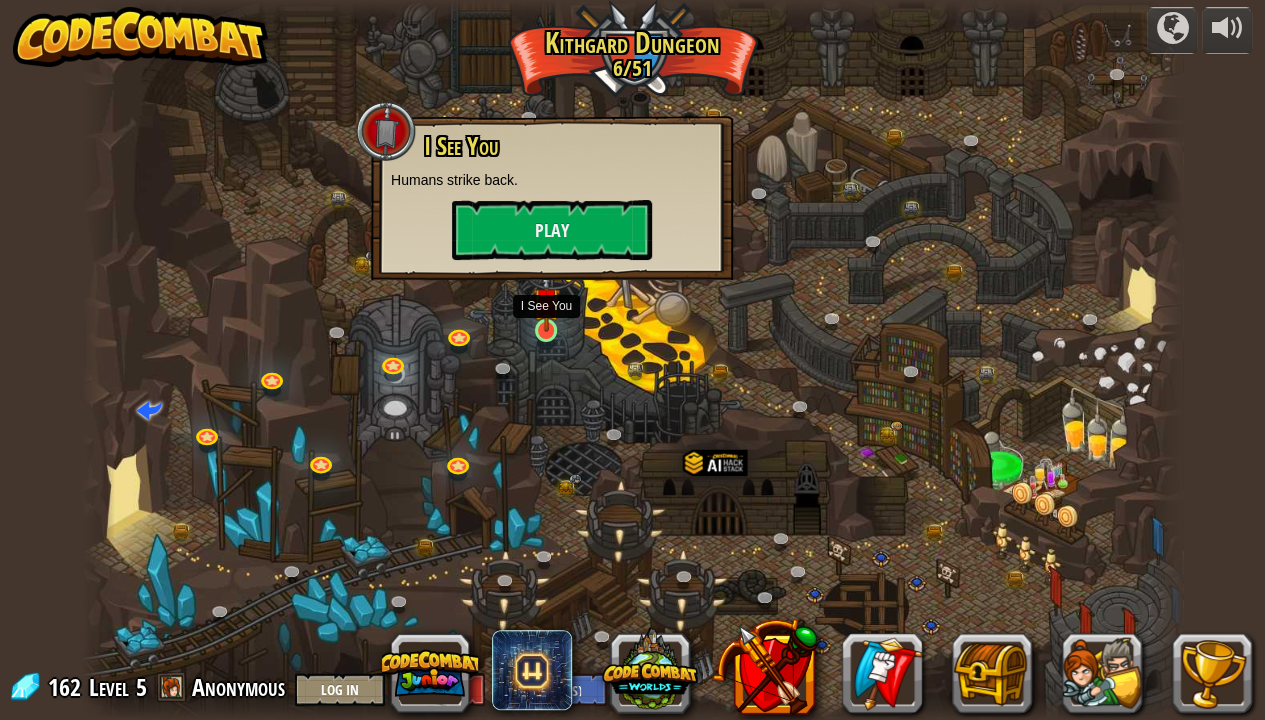 click at bounding box center [546, 301] 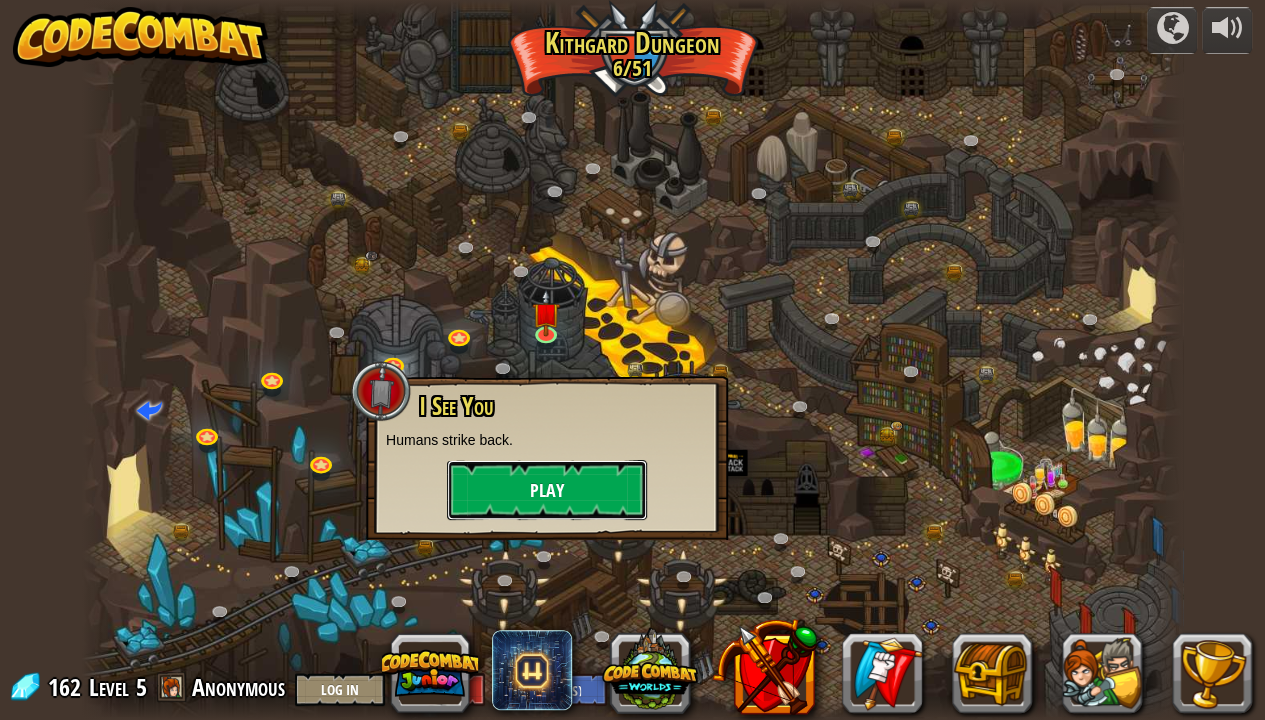 click on "Play" at bounding box center (547, 490) 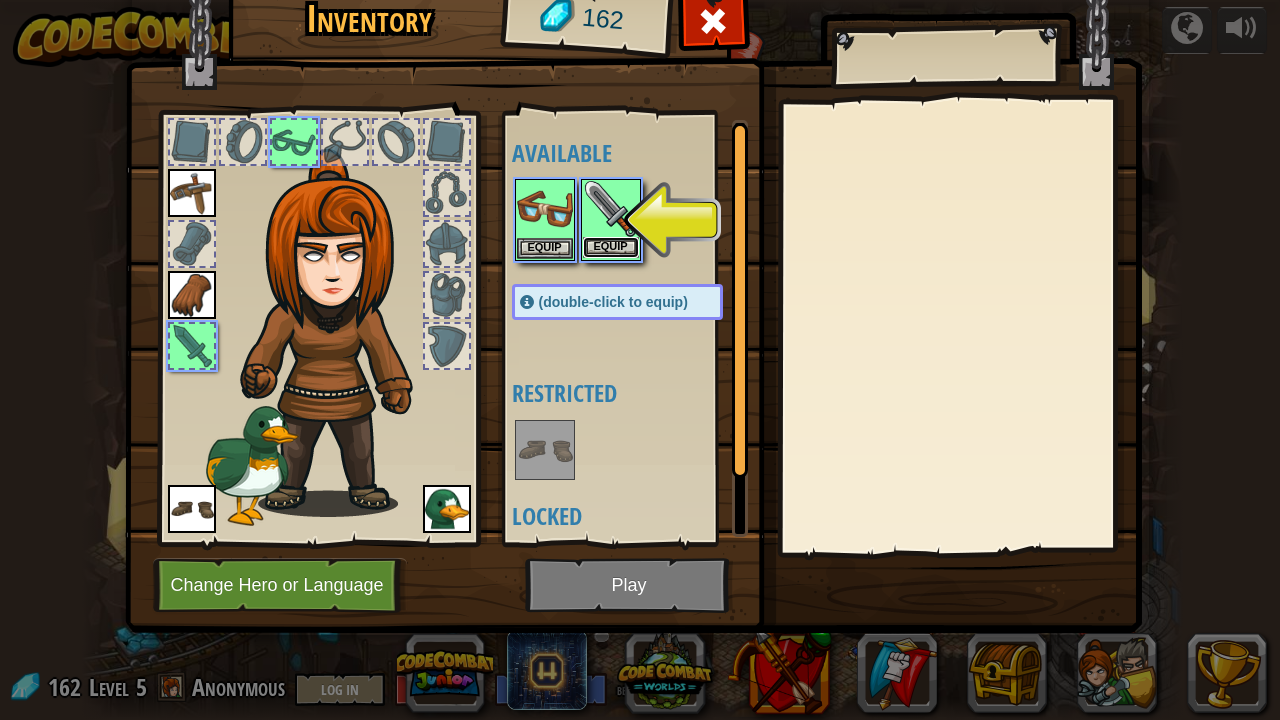 click on "Equip" at bounding box center [611, 247] 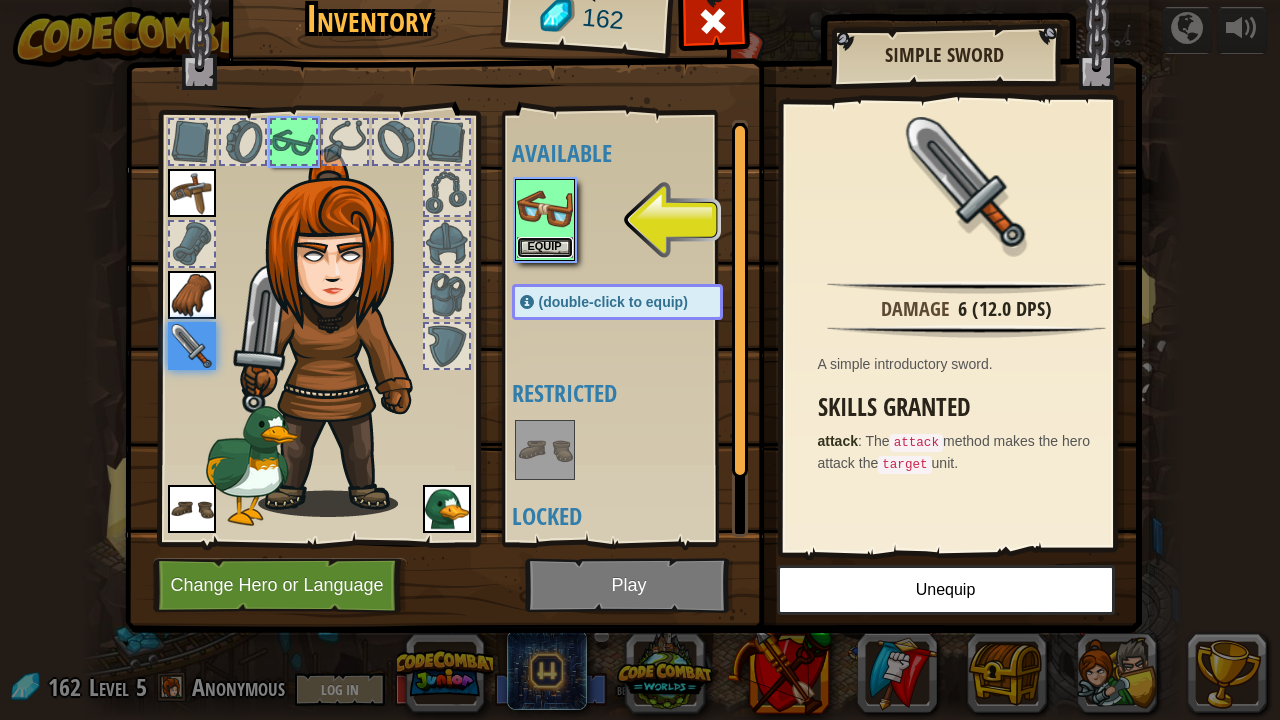 click on "Equip" at bounding box center [545, 247] 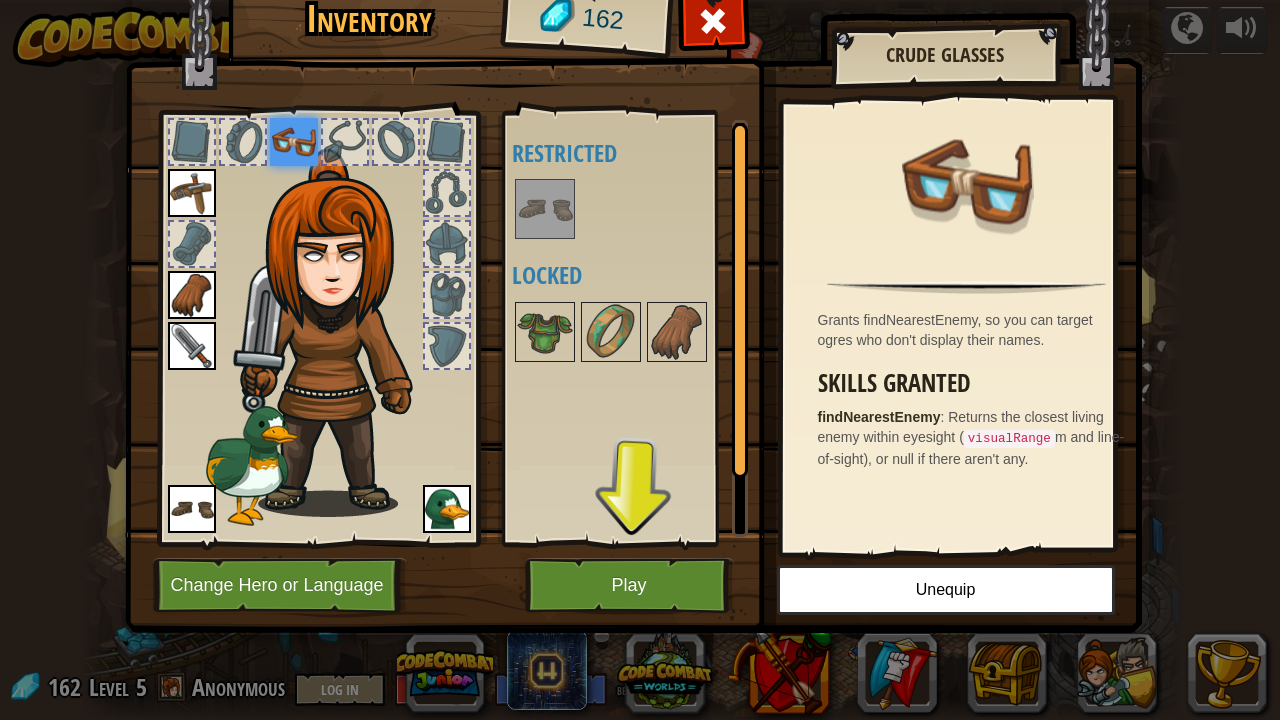 click at bounding box center (294, 142) 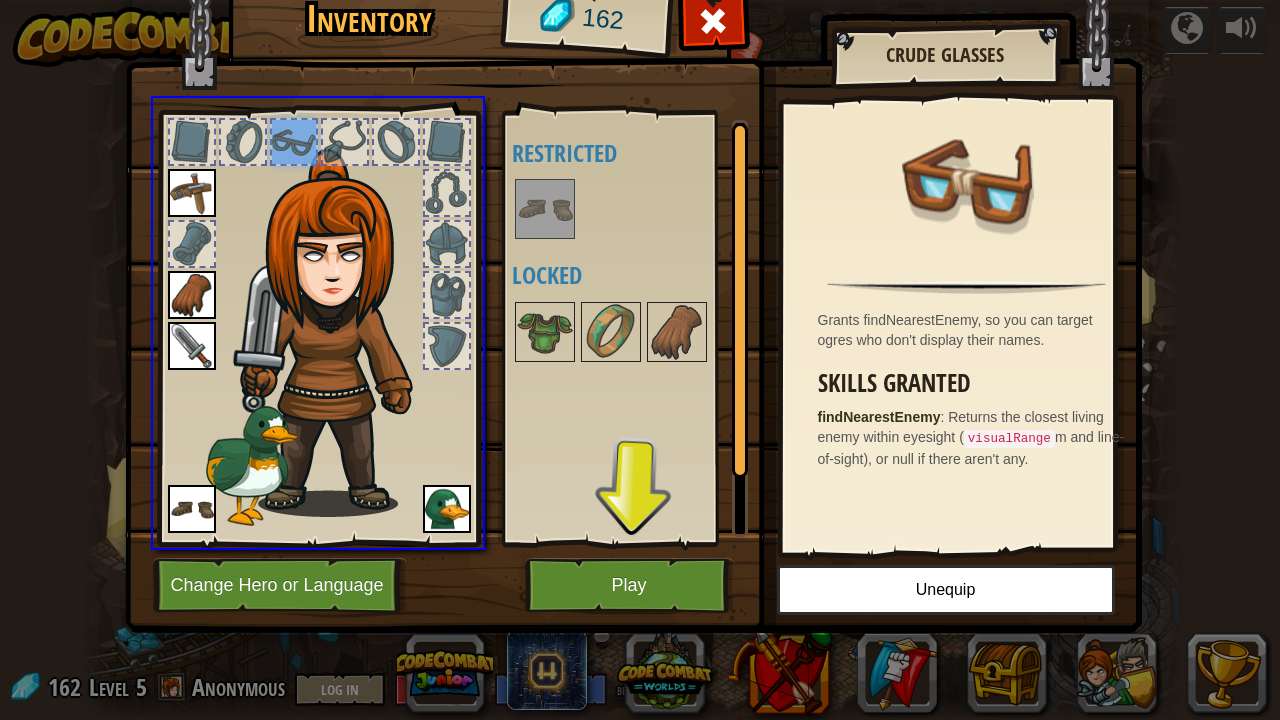 drag, startPoint x: 285, startPoint y: 126, endPoint x: 626, endPoint y: 396, distance: 434.94943 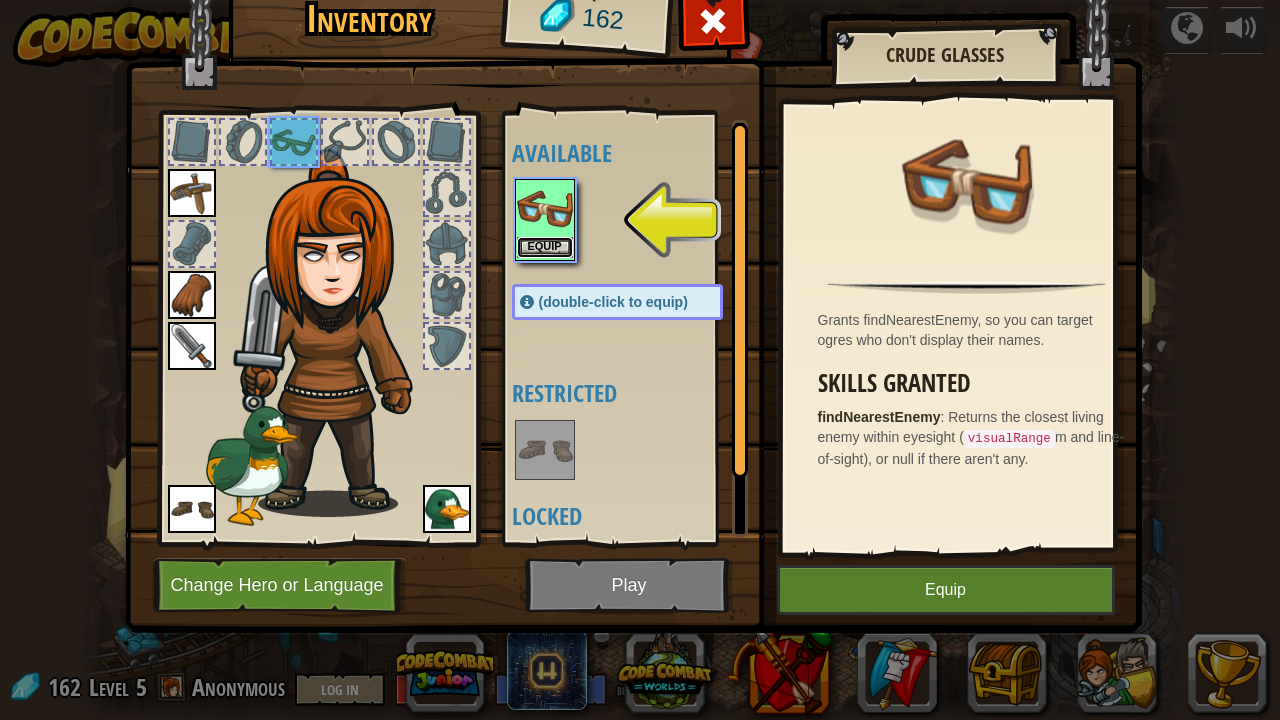 click on "Equip" at bounding box center [545, 247] 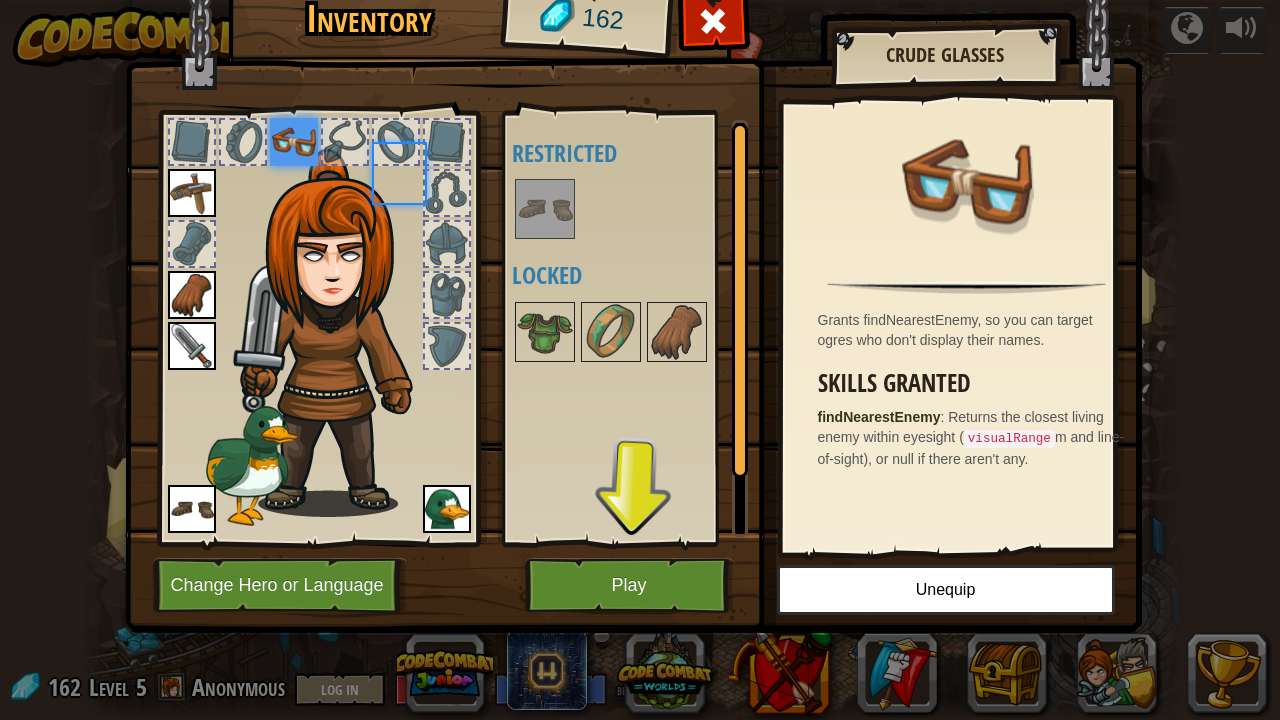 click on "powered by Twisted Canyon (Locked) Challenge: collect the most gold using all the programming skills you've learned so far!
Basic Syntax While Loops Strings Variables Reading the Docs Known Enemy (Locked) Using your first variable to achieve victory.
Arguments Basic Syntax Strings Variables Hack and Dash (Locked) Escape the Dungeon Sprite with the help of a speed potion.
Arguments Basic Syntax Strings While Loops Dread Door (Locked) Behind a dread door lies a chest full of riches.
Arguments Basic Syntax Strings While Loops Master of Names (Locked) Use your new coding powers to target nameless enemies.
Arguments Basic Syntax Variables Pong Pong (Locked) Challenge: write the shortest solution using all the programming skills you've learned so far!
Basic Syntax Reading the Docs Ingredient Identification (Locked) Variables are like labeled bottles that hold data.
Basic Syntax Variables Cupboards of Kithgard (Locked) Who knows what horrors lurk in the Cupboards of Kithgard?
Arguments Basic Syntax" at bounding box center (640, 1) 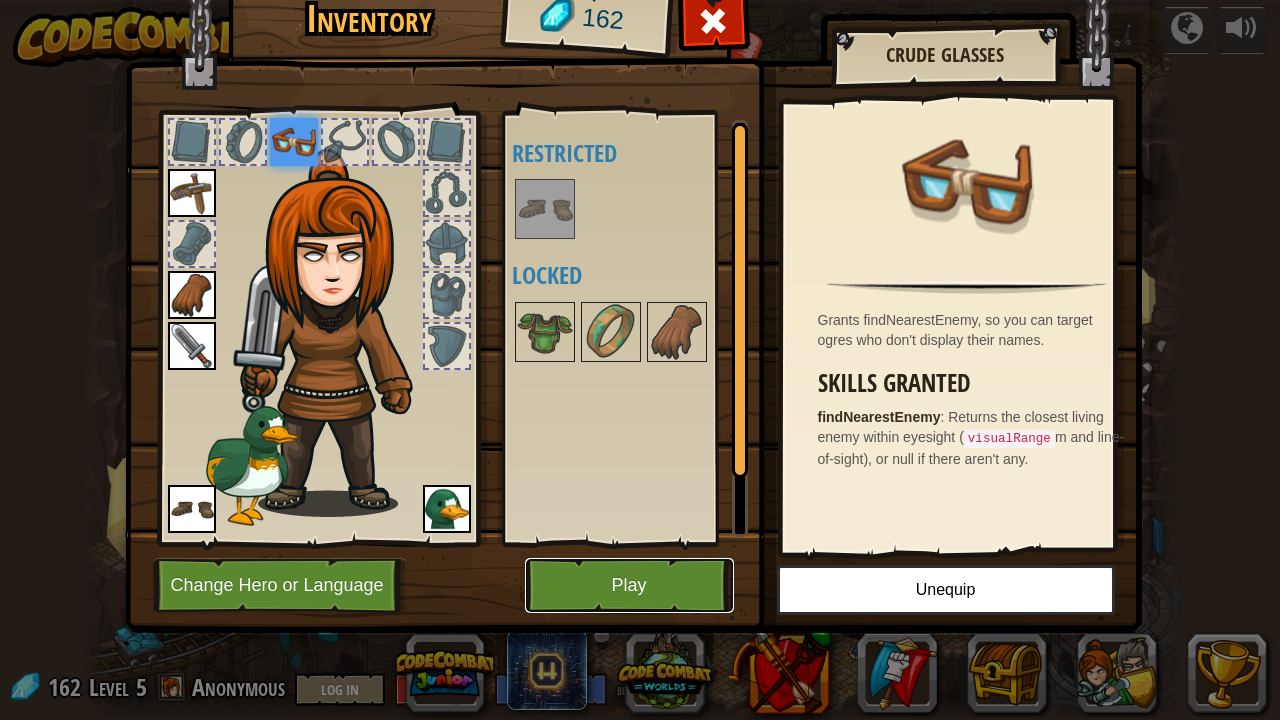 click on "Play" at bounding box center [629, 585] 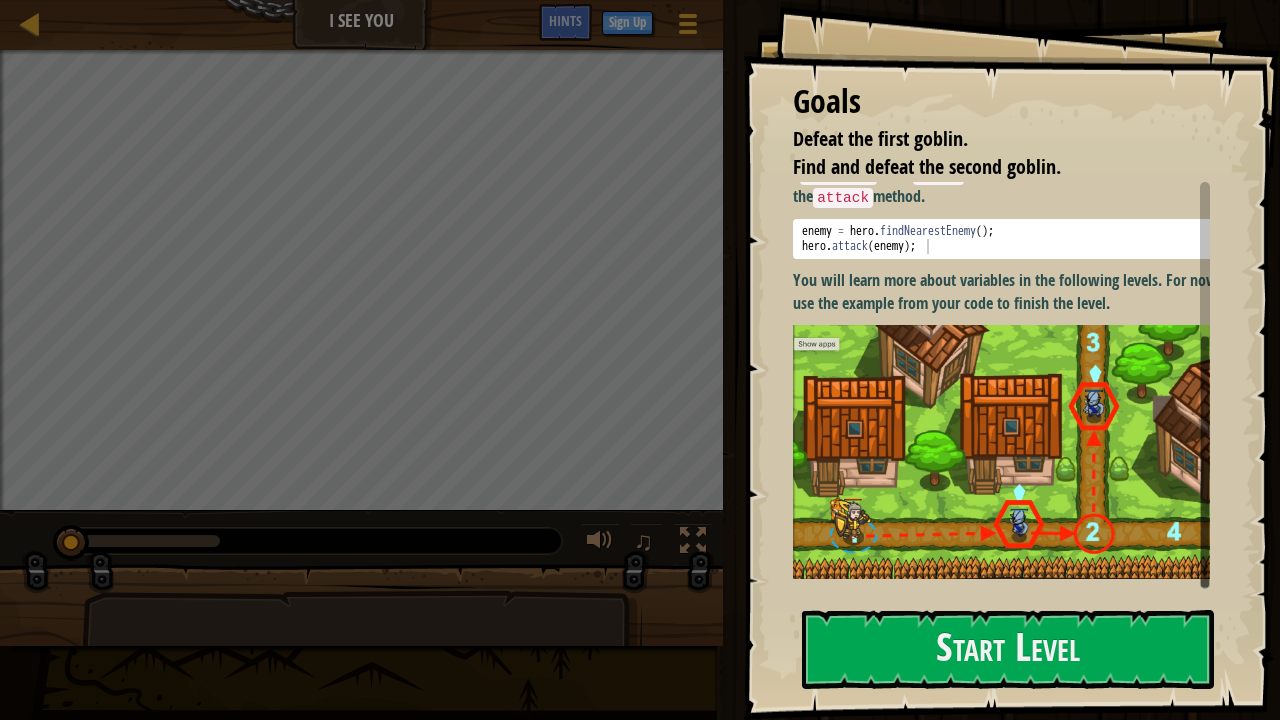 scroll, scrollTop: 233, scrollLeft: 0, axis: vertical 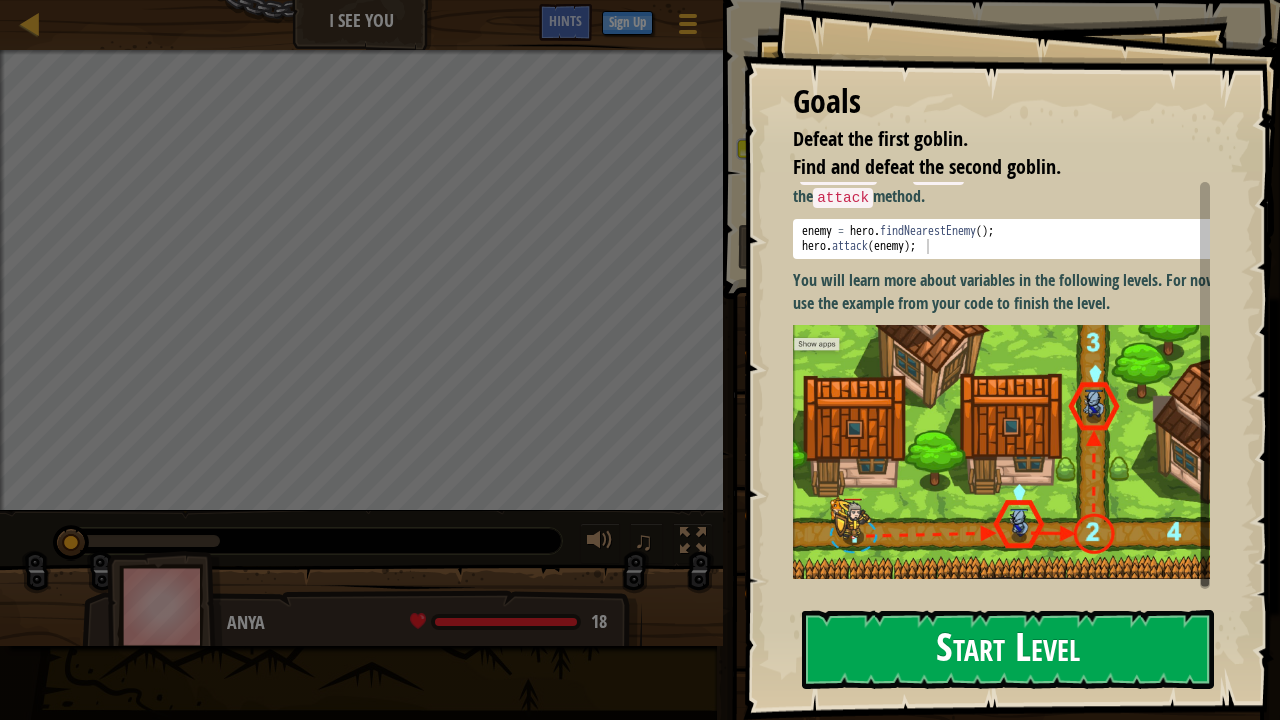 click on "Start Level" at bounding box center [1008, 649] 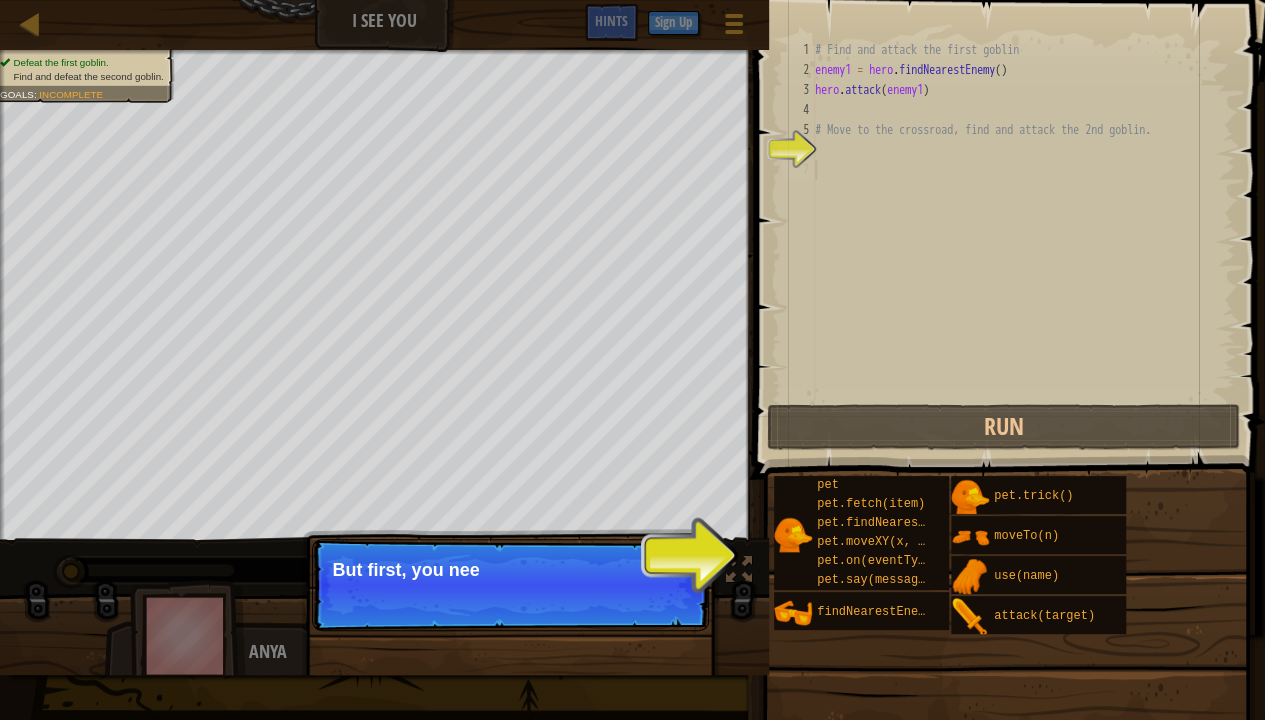 click on "# Find and attack the first goblin enemy1   =   hero . findNearestEnemy ( ) hero . attack ( enemy1 ) # Move to the crossroad, find and attack the 2nd goblin." at bounding box center [1023, 240] 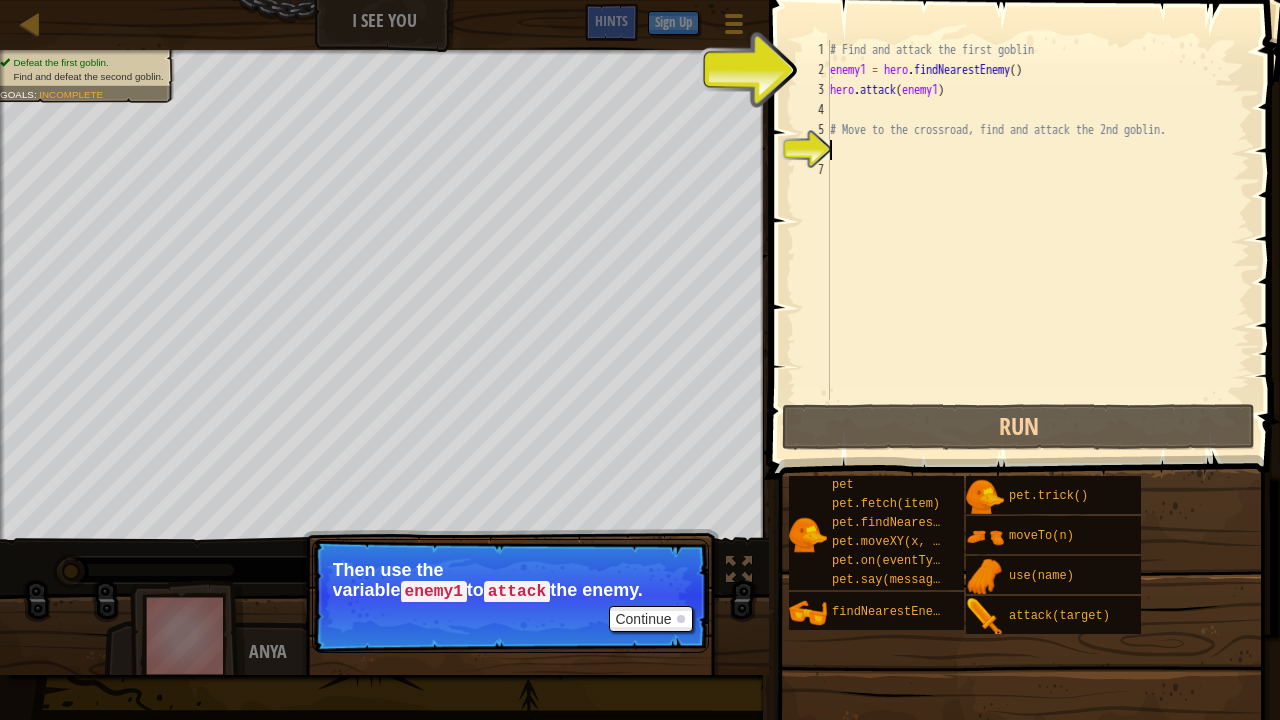 click on "# Find and attack the first goblin enemy1   =   hero . findNearestEnemy ( ) hero . attack ( enemy1 ) # Move to the crossroad, find and attack the 2nd goblin." at bounding box center [1038, 240] 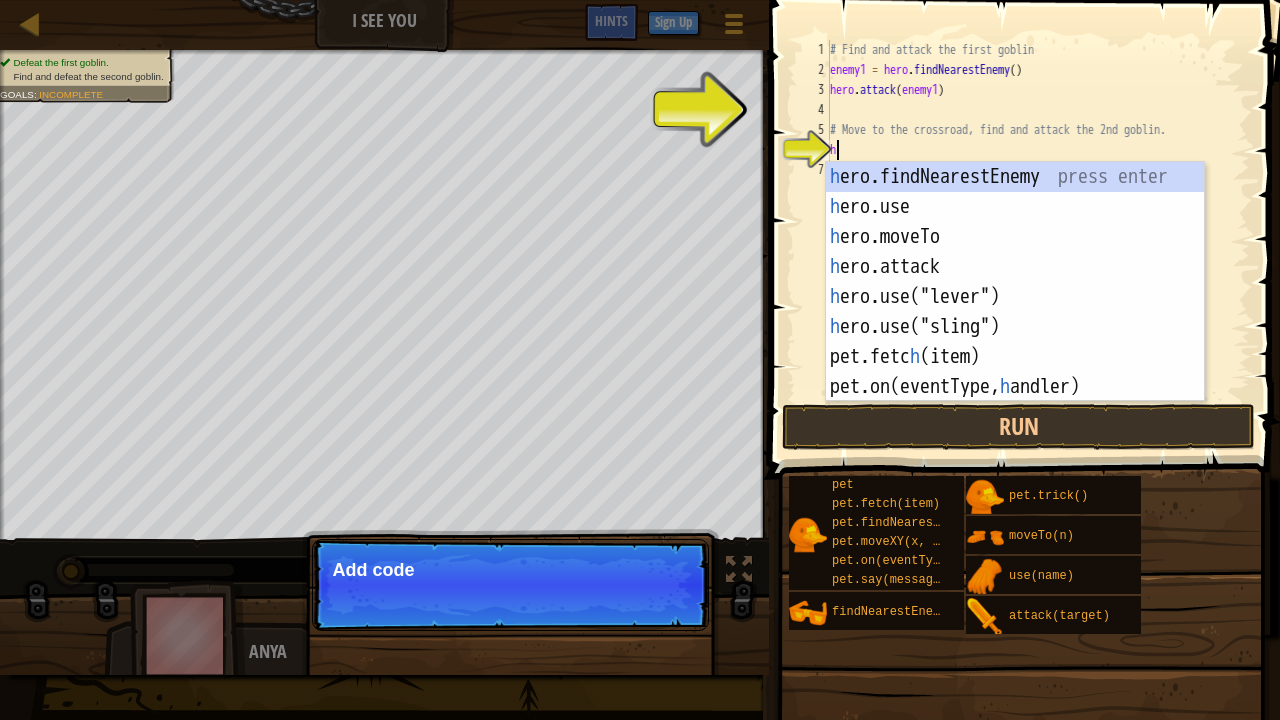 scroll, scrollTop: 9, scrollLeft: 0, axis: vertical 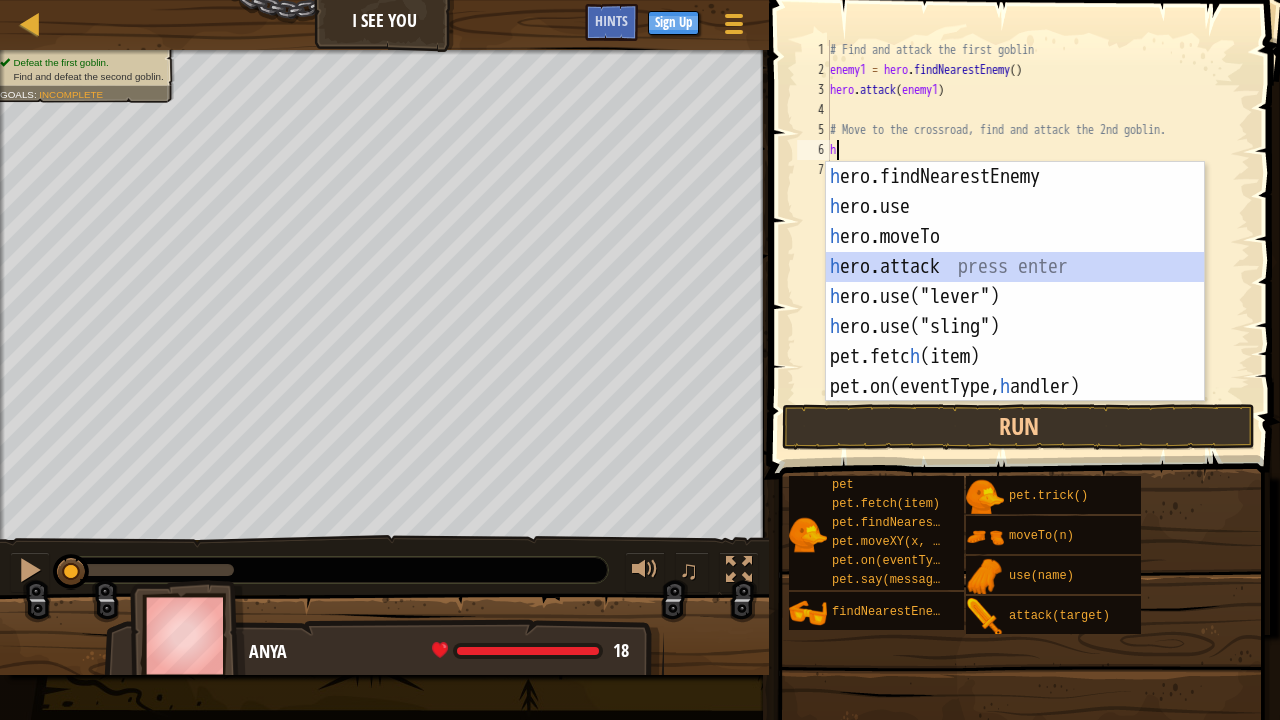 click on "h ero.findNearestEnemy press enter h ero.use press enter h ero.moveTo press enter h ero.attack press enter h ero.use("lever") press enter h ero.use("sling") press enter pet.fetc h (item) press enter pet.on(eventType,  h andler) press enter" at bounding box center (1015, 312) 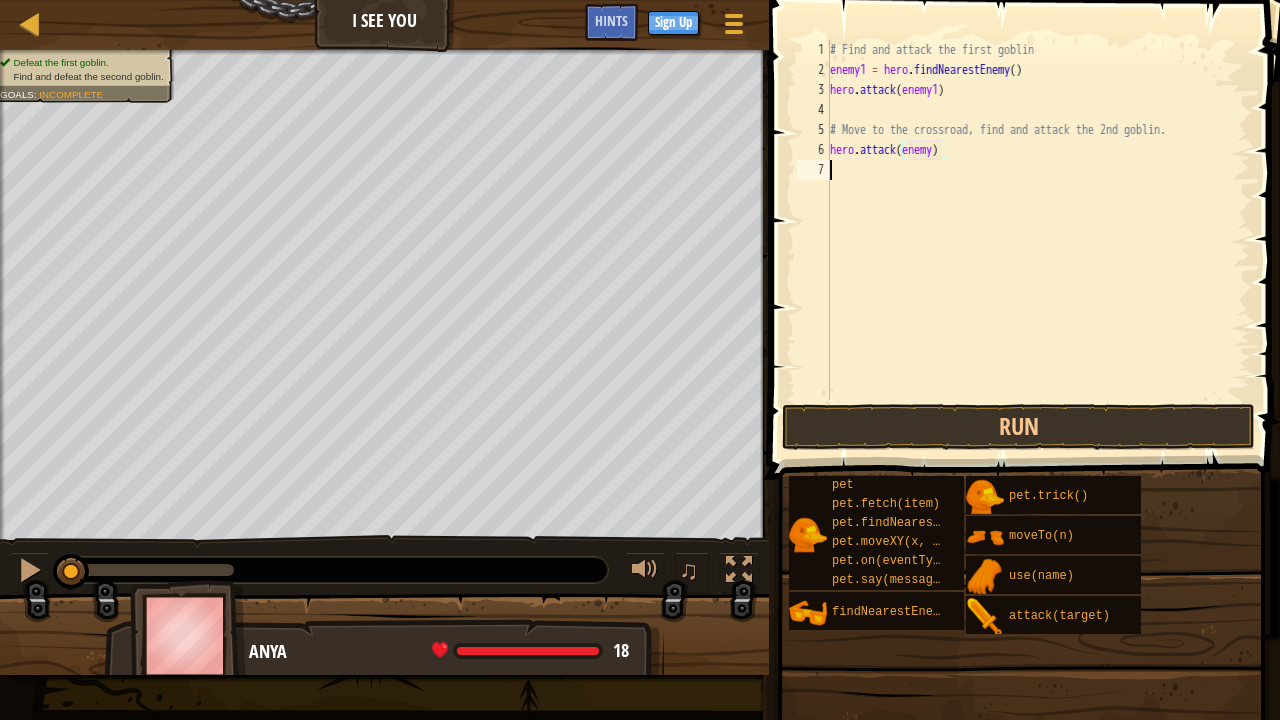 click on "# Find and attack the first goblin enemy1   =   hero . findNearestEnemy ( ) hero . attack ( enemy1 ) # Move to the crossroad, find and attack the 2nd goblin. hero . attack ( enemy )" at bounding box center [1038, 240] 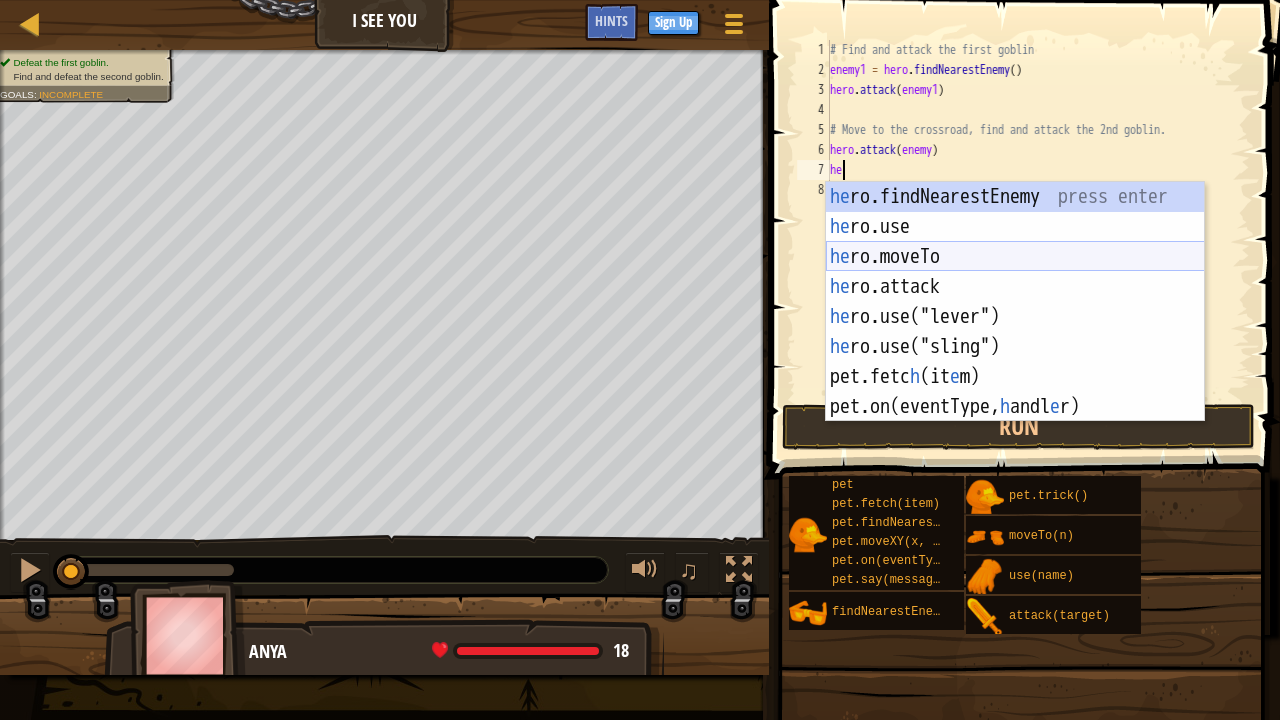 click on "he ro.findNearestEnemy press enter he ro.use press enter he ro.moveTo press enter he ro.attack press enter he ro.use("lever") press enter he ro.use("sling") press enter pet.fetc h (it e m) press enter pet.on(eventType,  h andl e r) press enter" at bounding box center [1015, 332] 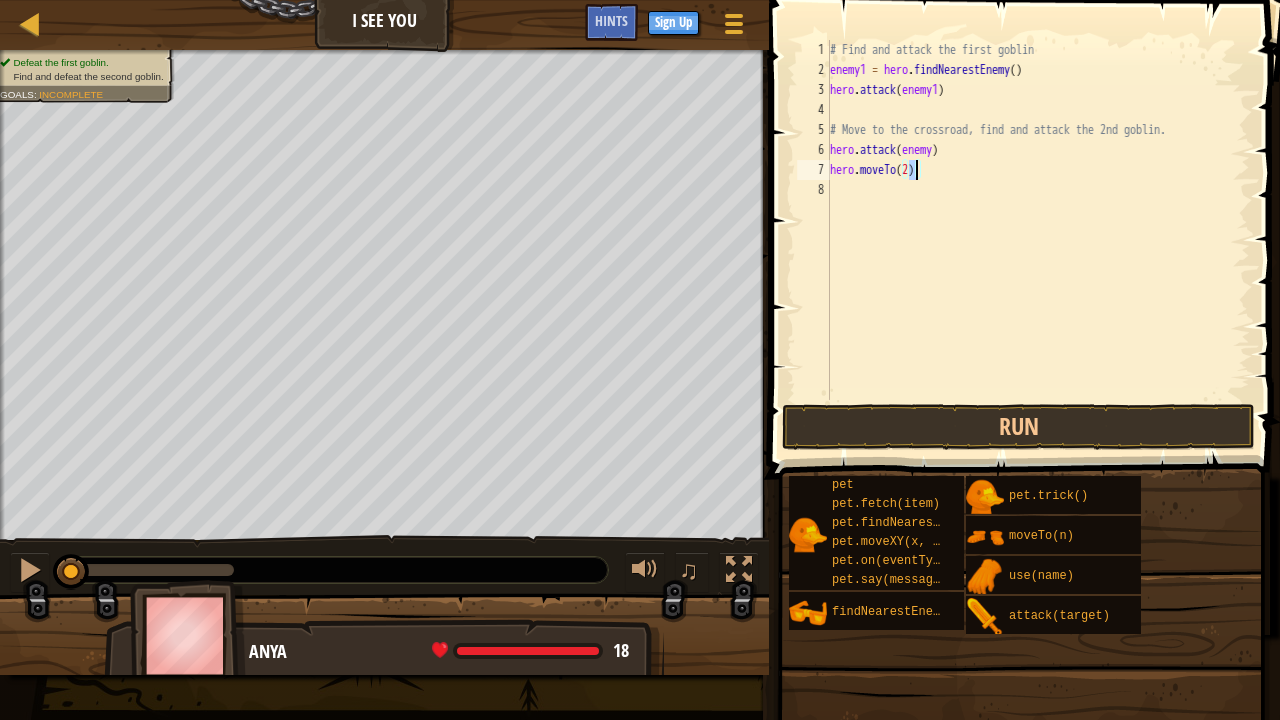 click on "# Find and attack the first goblin enemy1   =   hero . findNearestEnemy ( ) hero . attack ( enemy1 ) # Move to the crossroad, find and attack the 2nd goblin. hero . attack ( enemy ) hero . moveTo ( 2 )" at bounding box center (1038, 240) 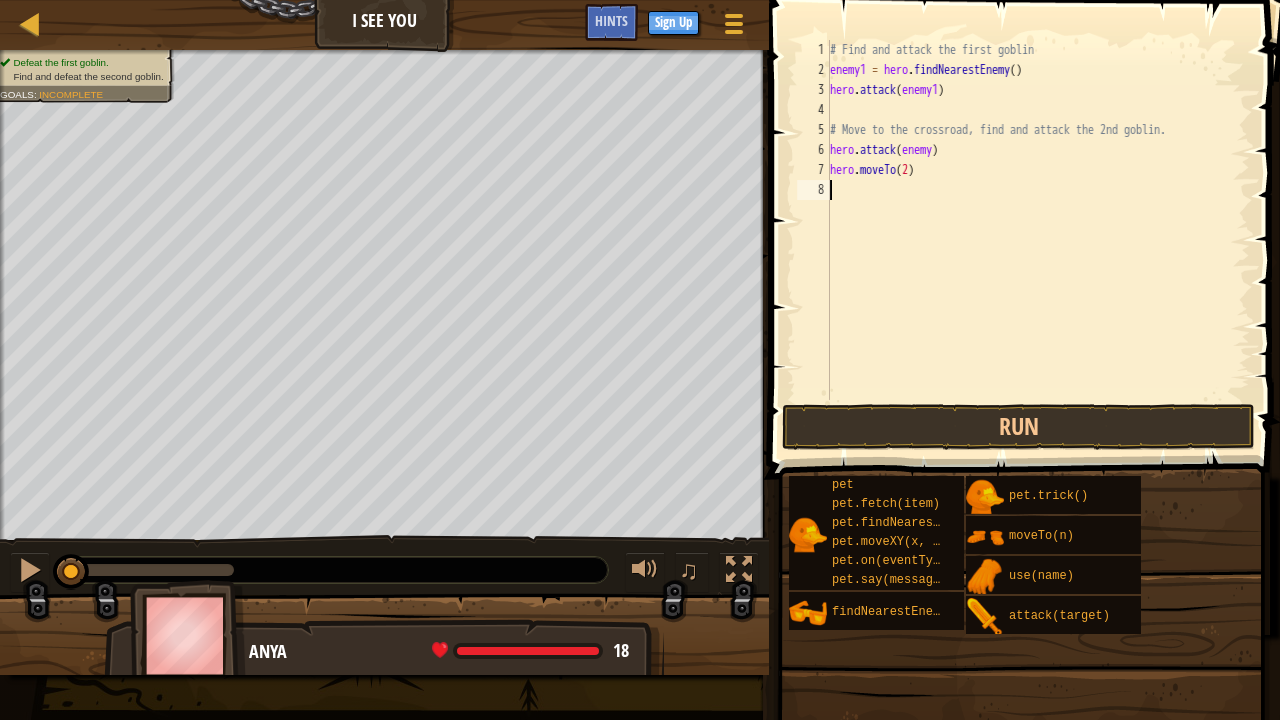 click on "# Find and attack the first goblin enemy1   =   hero . findNearestEnemy ( ) hero . attack ( enemy1 ) # Move to the crossroad, find and attack the 2nd goblin. hero . attack ( enemy ) hero . moveTo ( 2 )" at bounding box center (1038, 240) 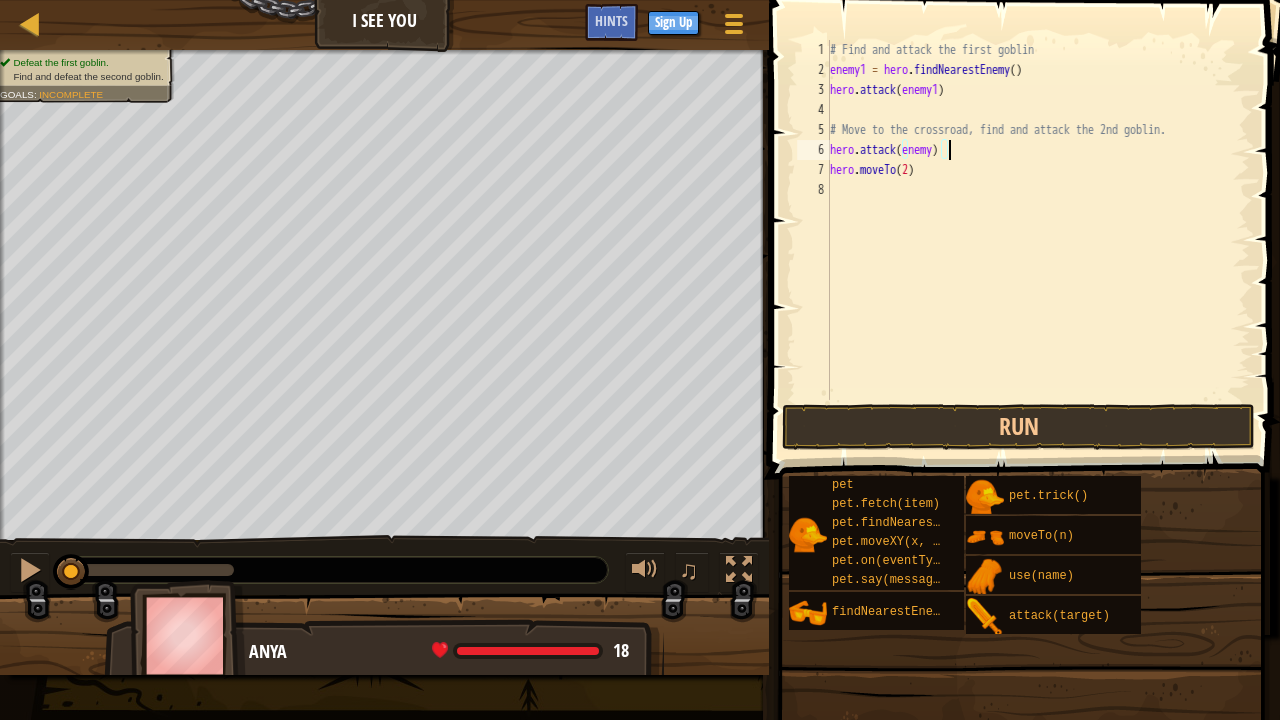 click on "# Find and attack the first goblin enemy1   =   hero . findNearestEnemy ( ) hero . attack ( enemy1 ) # Move to the crossroad, find and attack the 2nd goblin. hero . attack ( enemy ) hero . moveTo ( 2 )" at bounding box center [1038, 240] 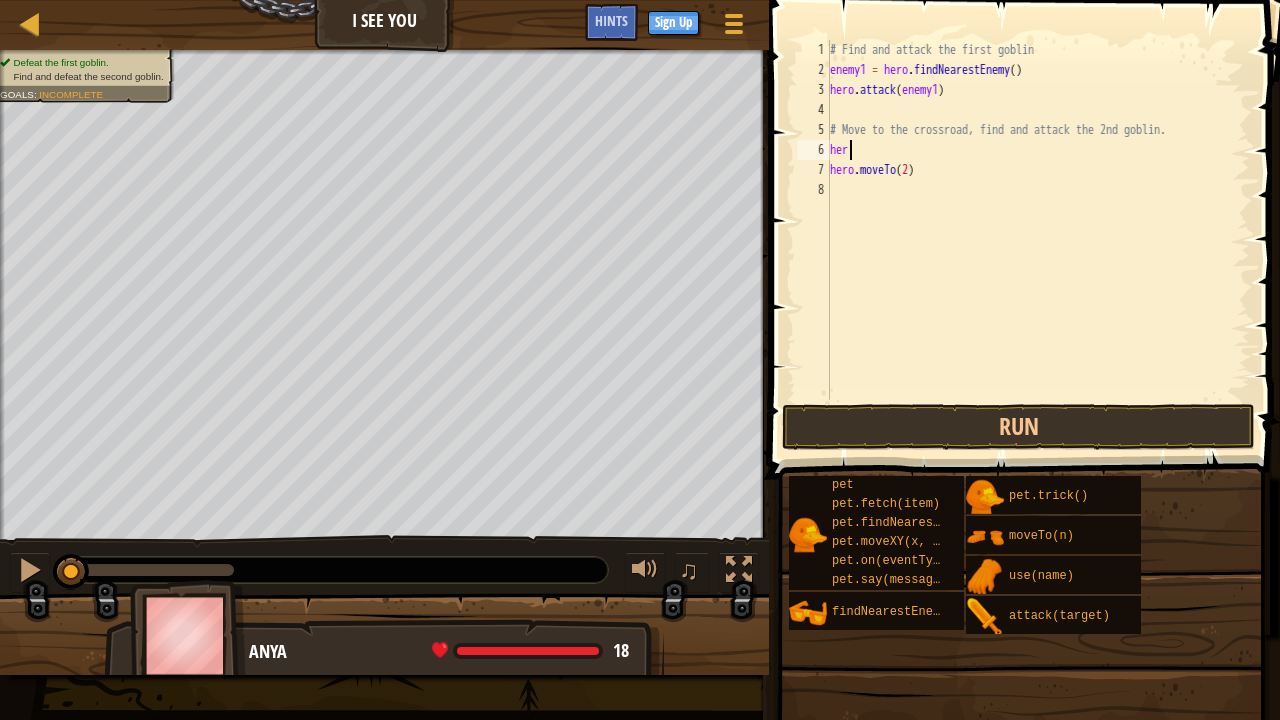 type on "h" 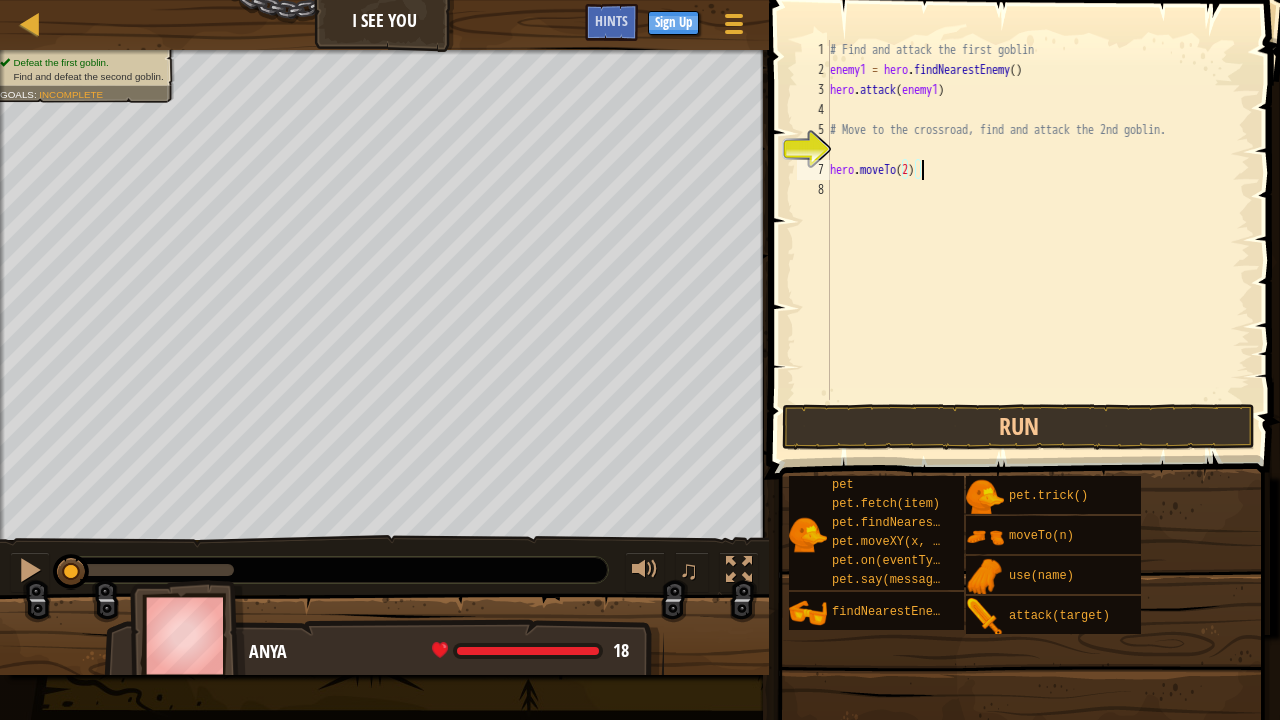 click on "# Find and attack the first goblin enemy1   =   hero . findNearestEnemy ( ) hero . attack ( enemy1 ) # Move to the crossroad, find and attack the 2nd goblin. hero . moveTo ( 2 )" at bounding box center (1038, 240) 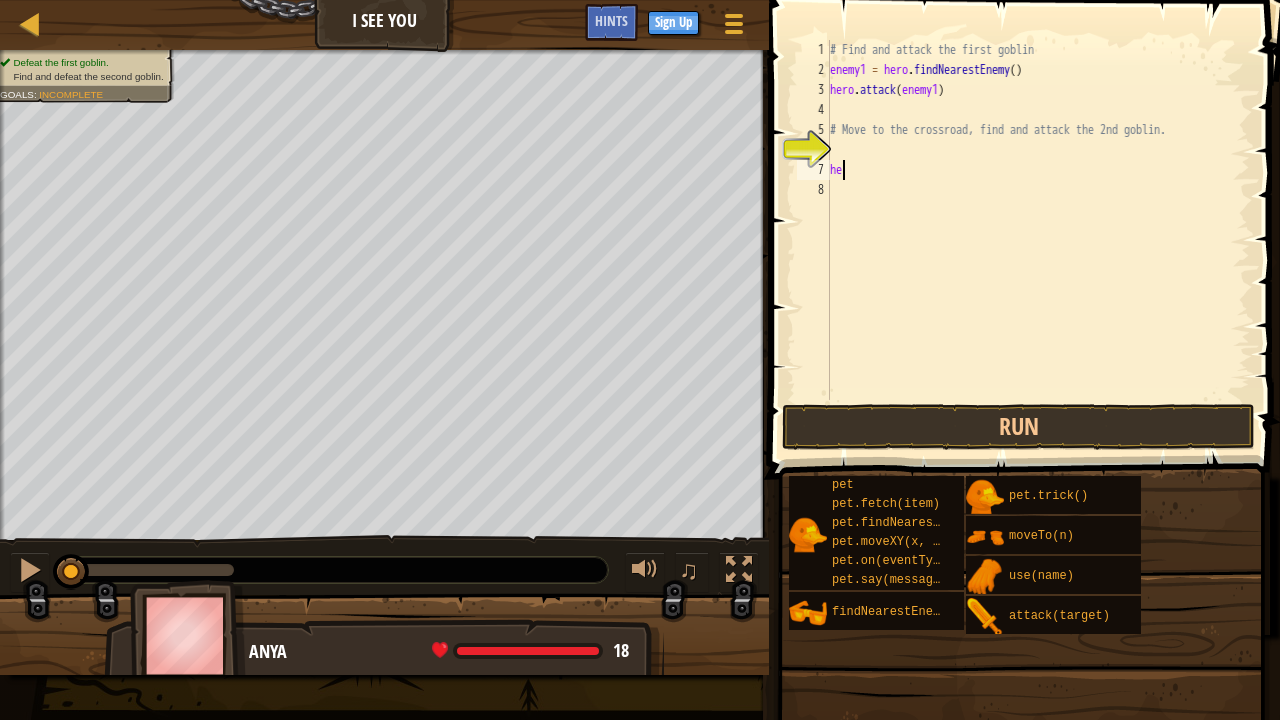 type on "h" 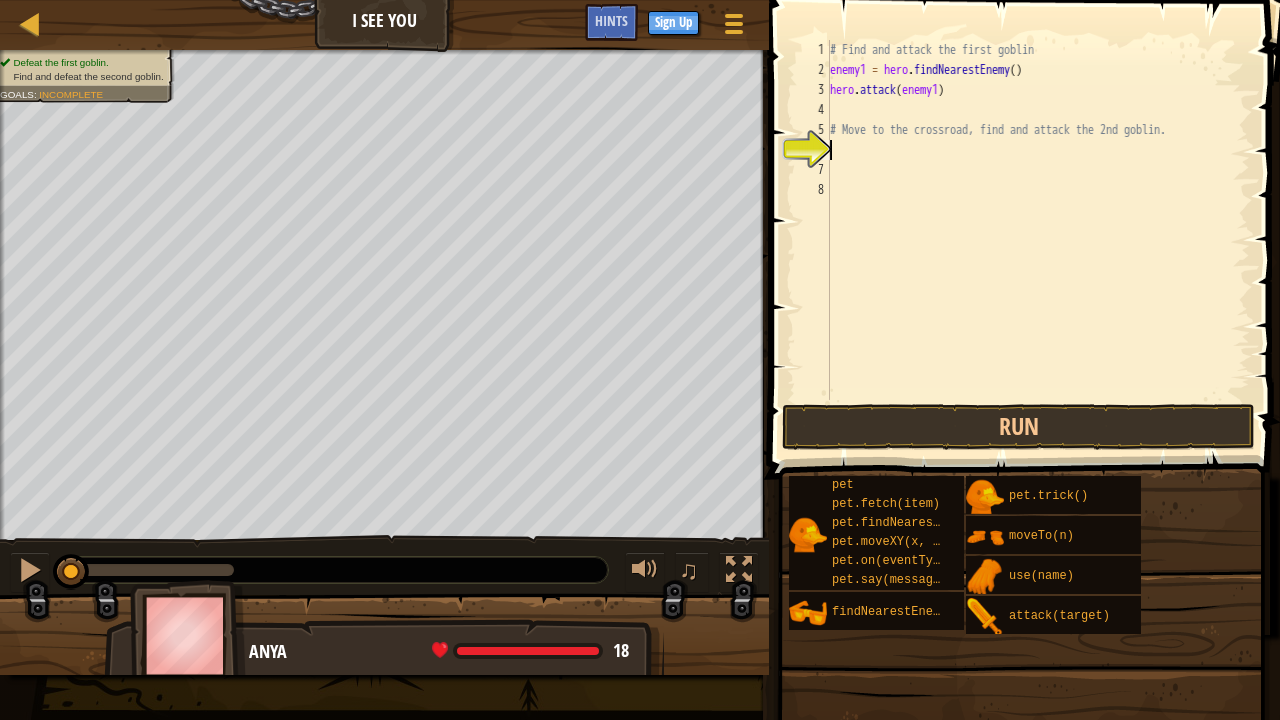 click on "# Find and attack the first goblin enemy1   =   hero . findNearestEnemy ( ) hero . attack ( enemy1 ) # Move to the crossroad, find and attack the 2nd goblin." at bounding box center [1038, 240] 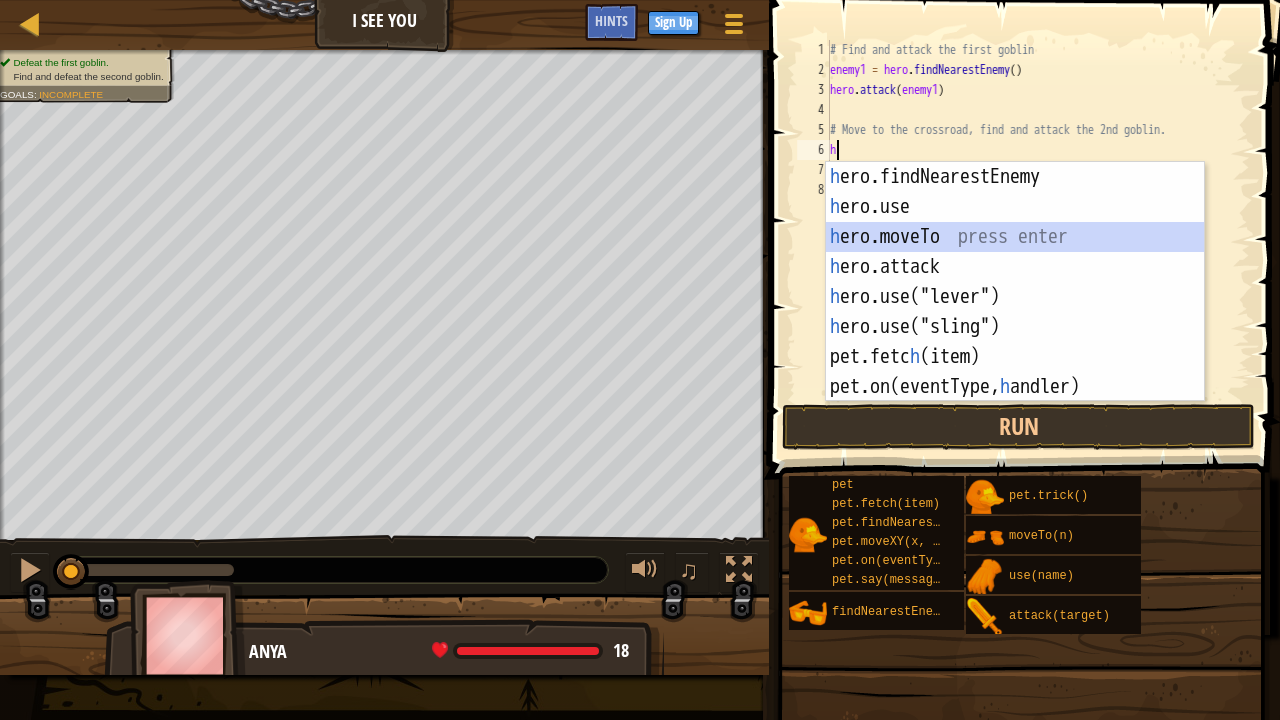 click on "h ero.findNearestEnemy press enter h ero.use press enter h ero.moveTo press enter h ero.attack press enter h ero.use("lever") press enter h ero.use("sling") press enter pet.fetc h (item) press enter pet.on(eventType,  h andler) press enter" at bounding box center (1015, 312) 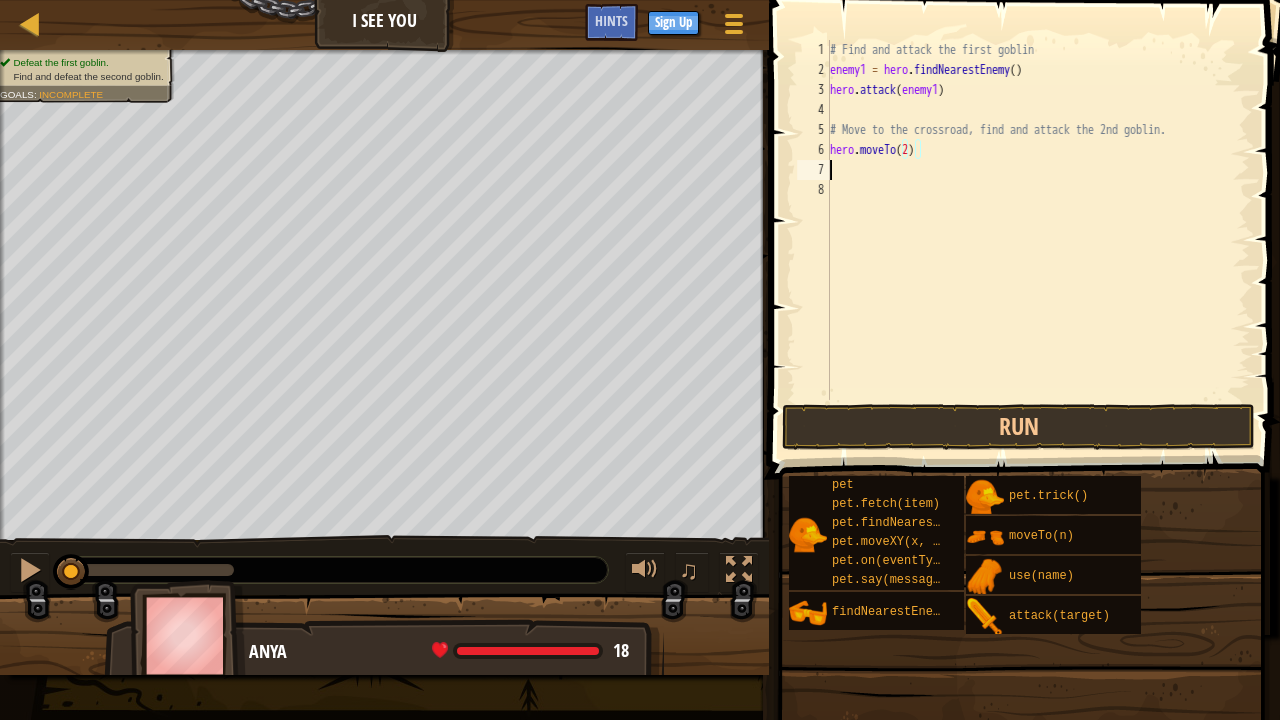 click on "# Find and attack the first goblin enemy1   =   hero . findNearestEnemy ( ) hero . attack ( enemy1 ) # Move to the crossroad, find and attack the 2nd goblin. hero . moveTo ( 2 )" at bounding box center [1038, 240] 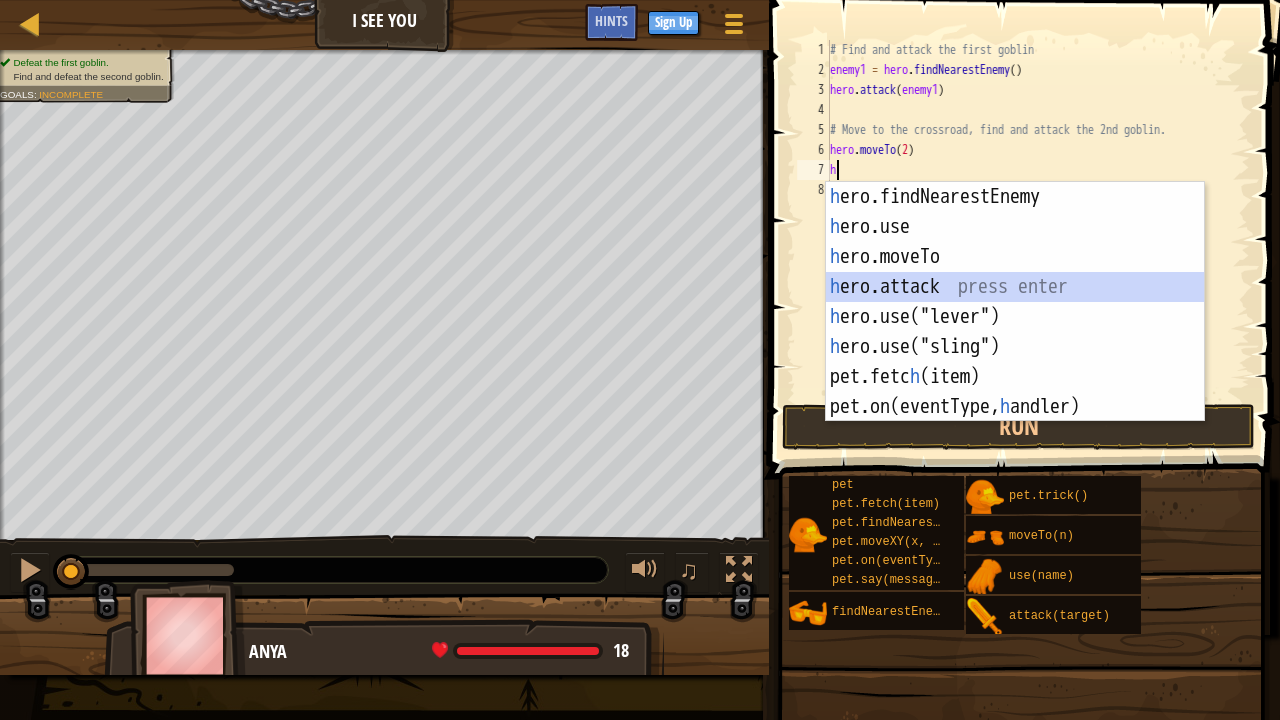 click on "h ero.findNearestEnemy press enter h ero.use press enter h ero.moveTo press enter h ero.attack press enter h ero.use("lever") press enter h ero.use("sling") press enter pet.fetc h (item) press enter pet.on(eventType,  h andler) press enter" at bounding box center [1015, 332] 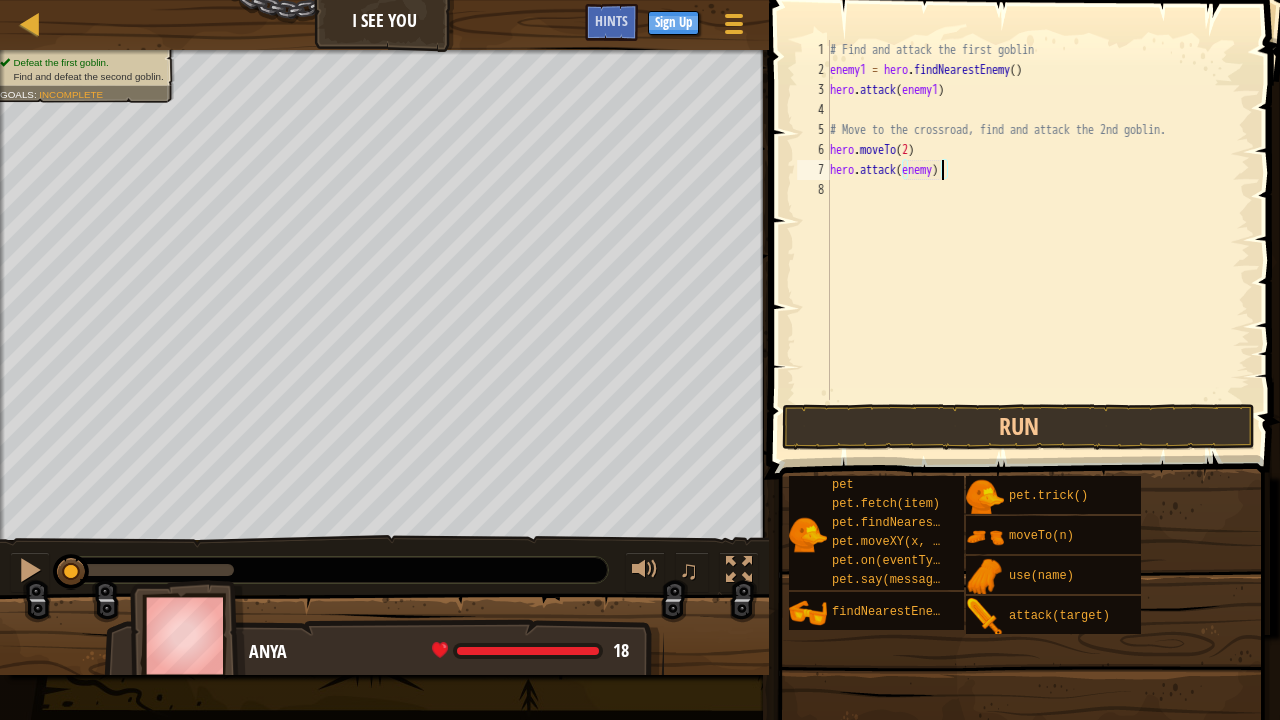 scroll, scrollTop: 9, scrollLeft: 9, axis: both 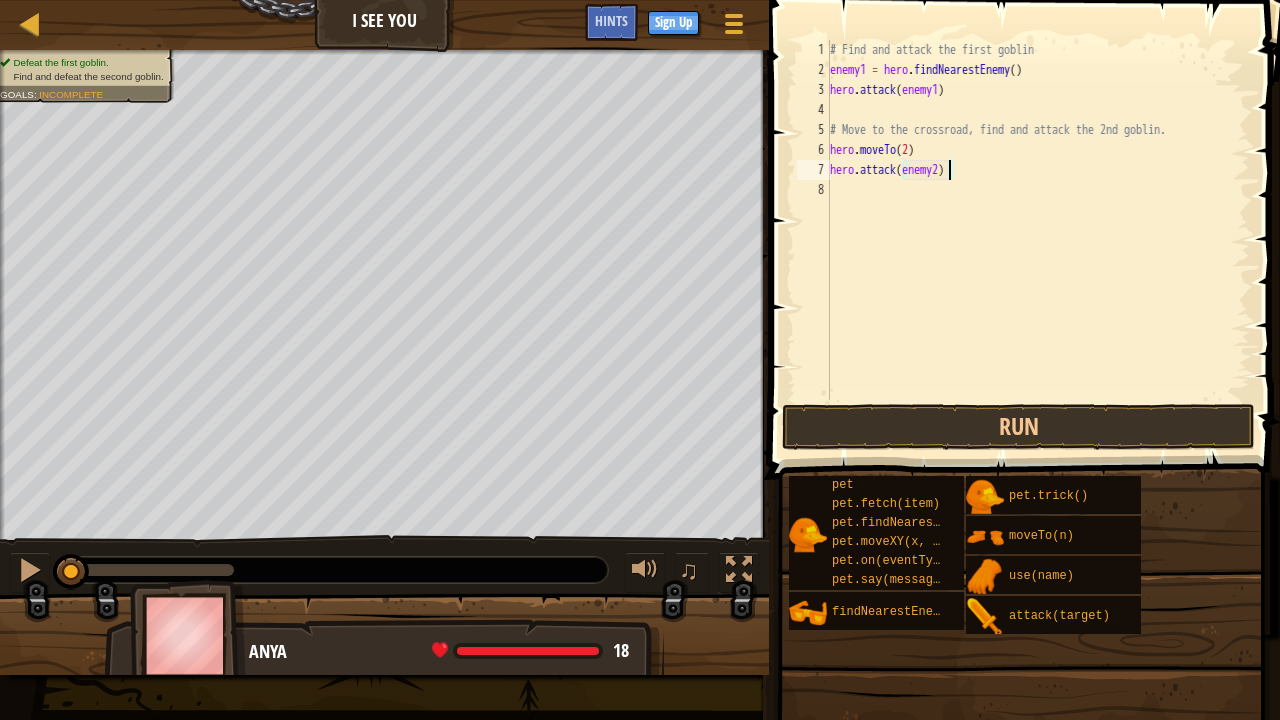 click on "# Find and attack the first goblin enemy1   =   hero . findNearestEnemy ( ) hero . attack ( enemy1 ) # Move to the crossroad, find and attack the 2nd goblin. hero . moveTo ( 2 ) hero . attack ( enemy2 )" at bounding box center [1038, 240] 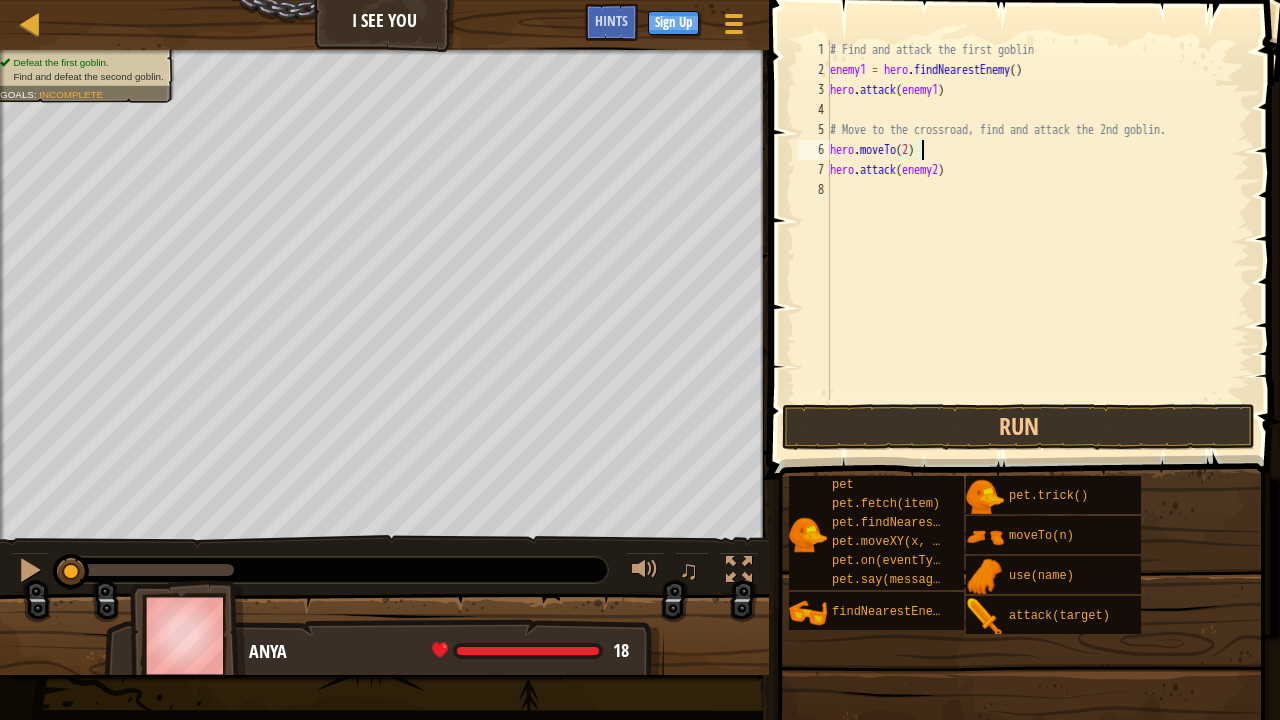 click on "# Find and attack the first goblin enemy1   =   hero . findNearestEnemy ( ) hero . attack ( enemy1 ) # Move to the crossroad, find and attack the 2nd goblin. hero . moveTo ( 2 ) hero . attack ( enemy2 )" at bounding box center (1038, 240) 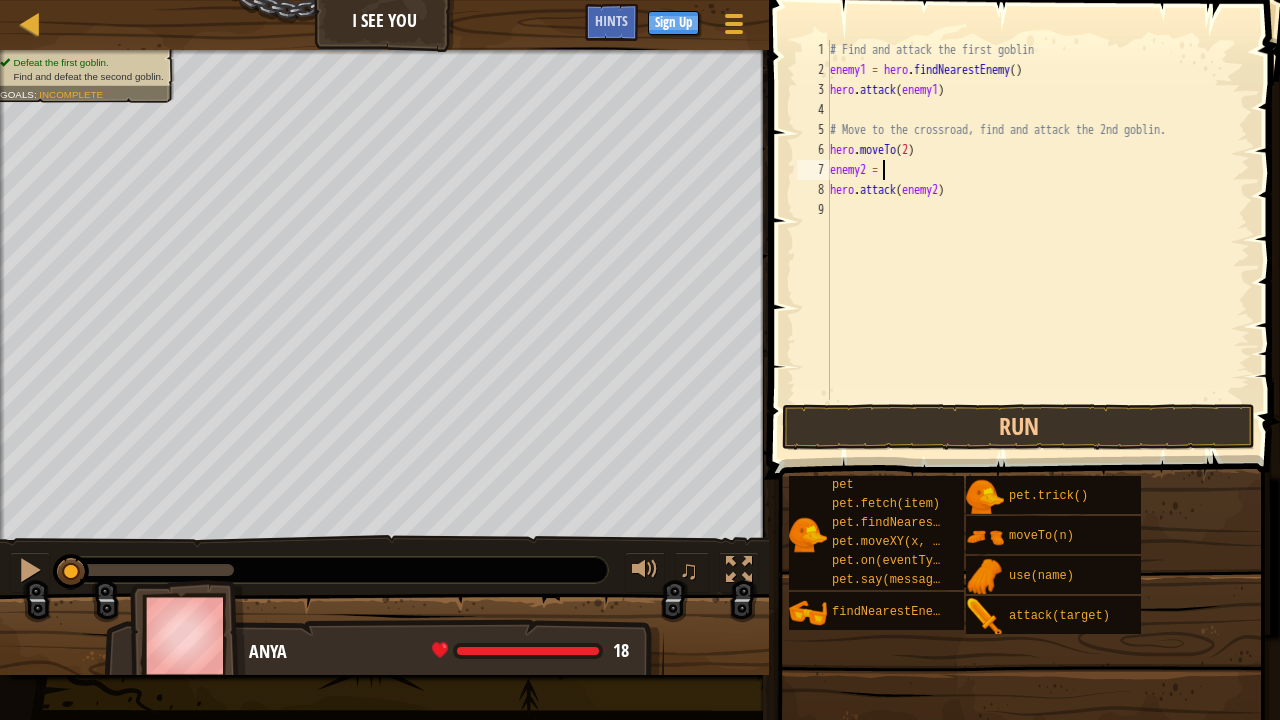 scroll, scrollTop: 9, scrollLeft: 3, axis: both 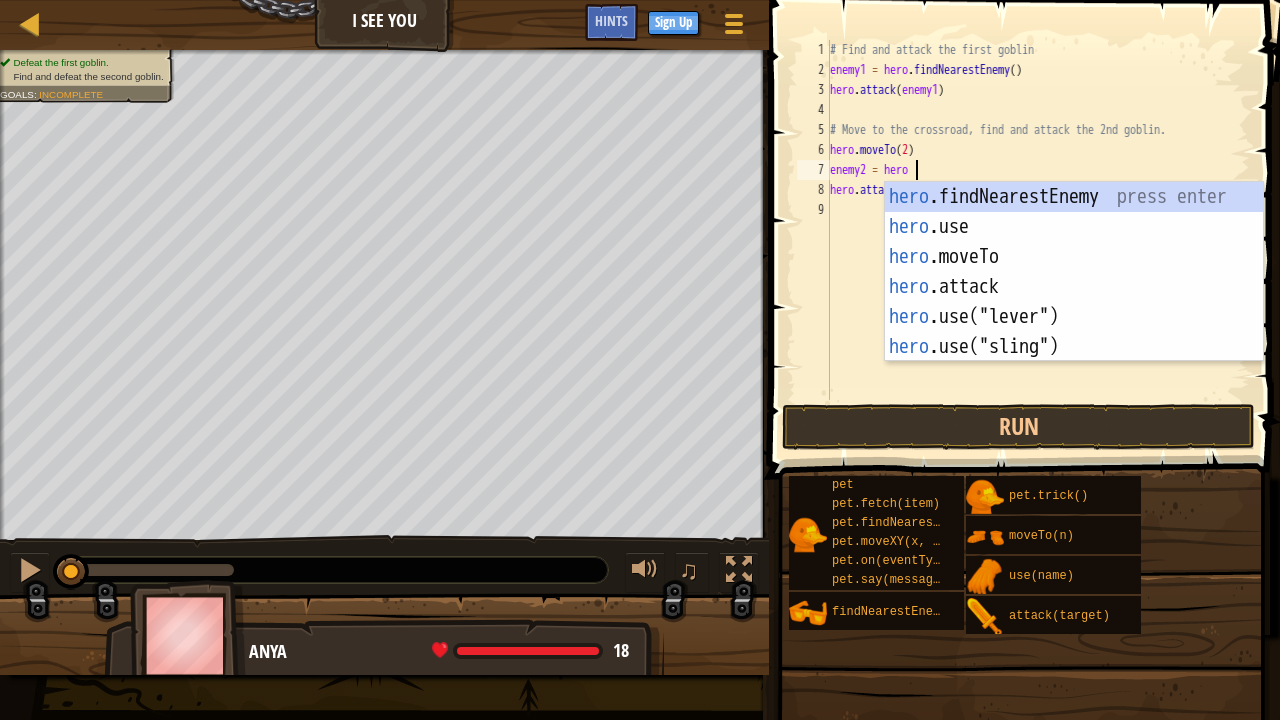 type on "enemy2 = hero." 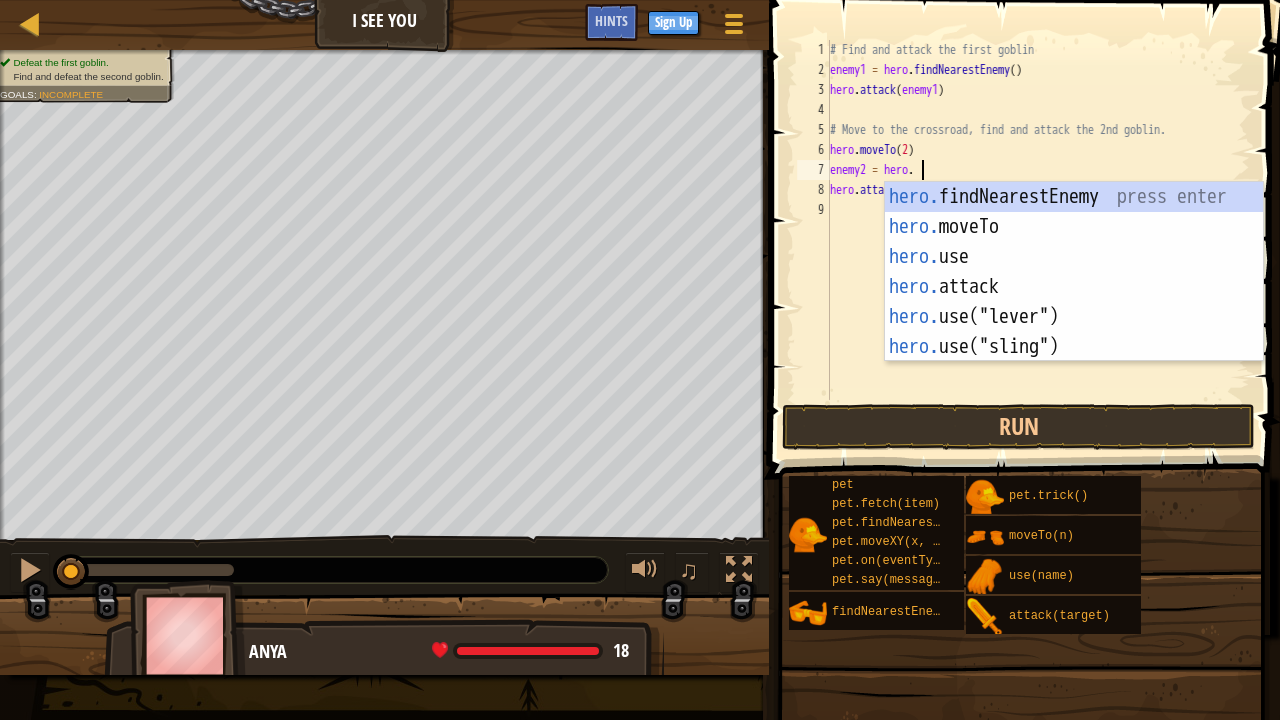 scroll, scrollTop: 9, scrollLeft: 6, axis: both 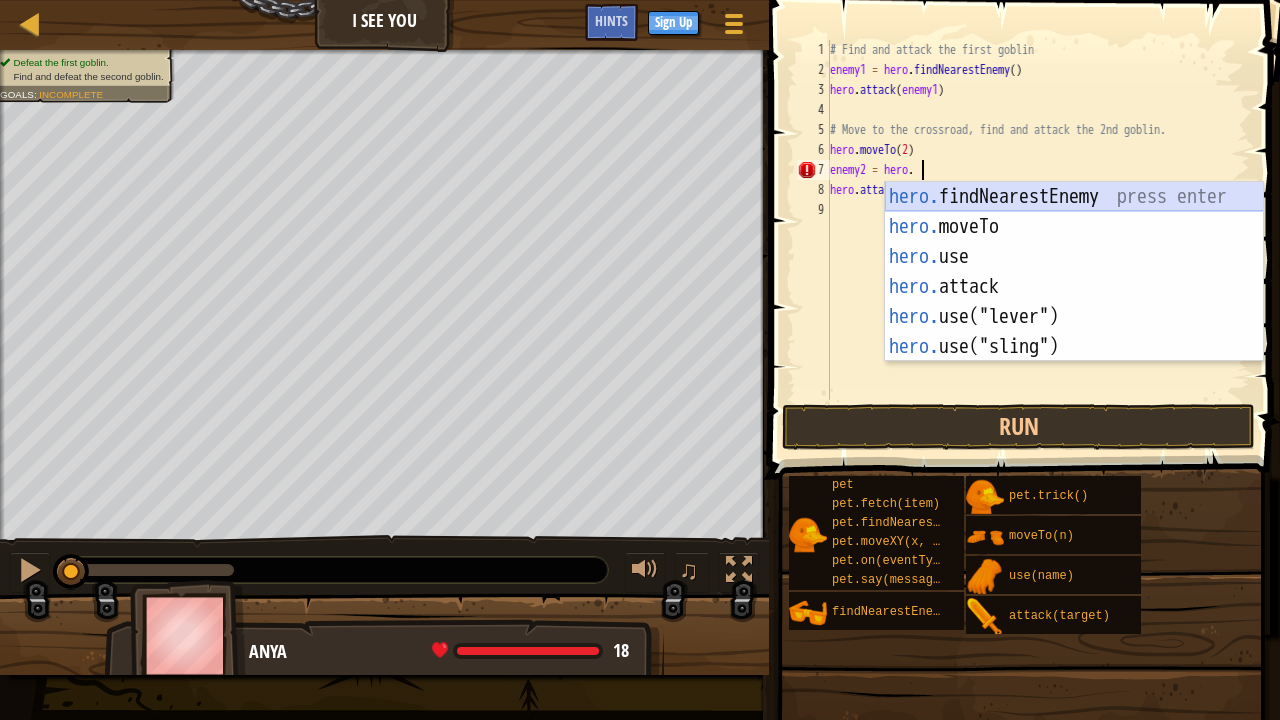 click on "hero. findNearestEnemy press enter hero. moveTo press enter hero. use press enter hero. attack press enter hero. use("lever") press enter hero. use("sling") press enter" at bounding box center (1074, 302) 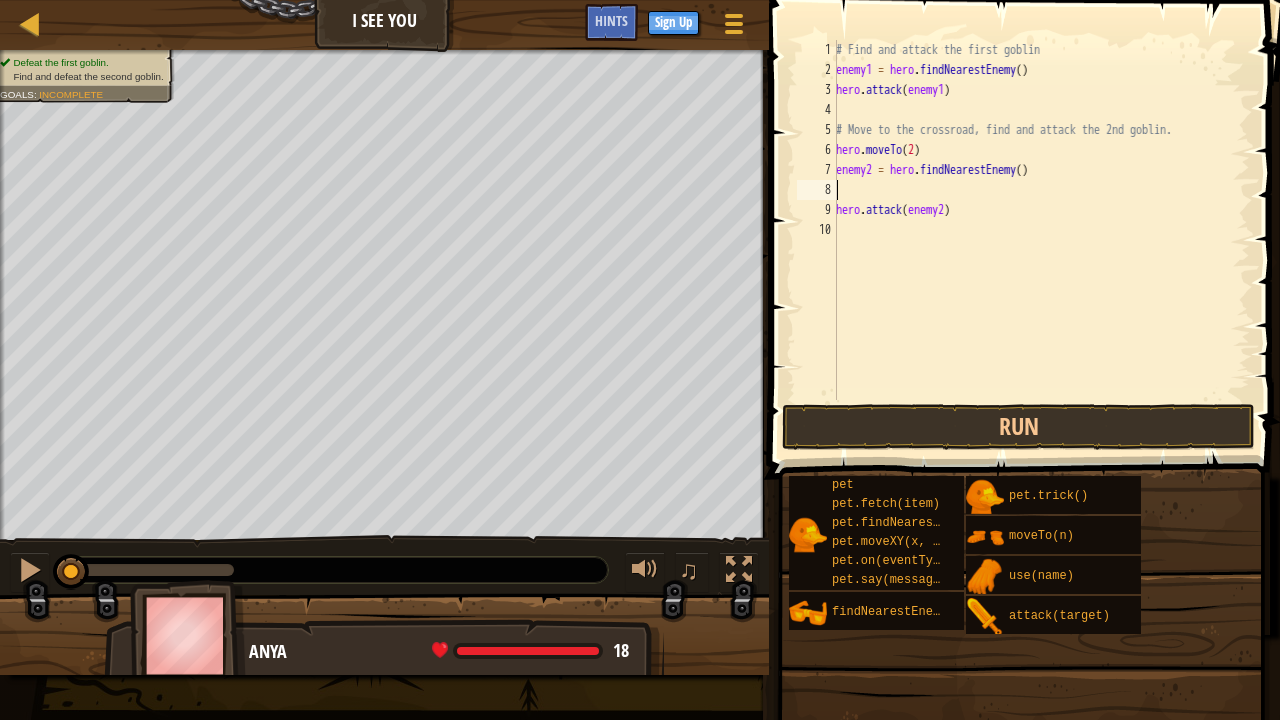 scroll, scrollTop: 9, scrollLeft: 0, axis: vertical 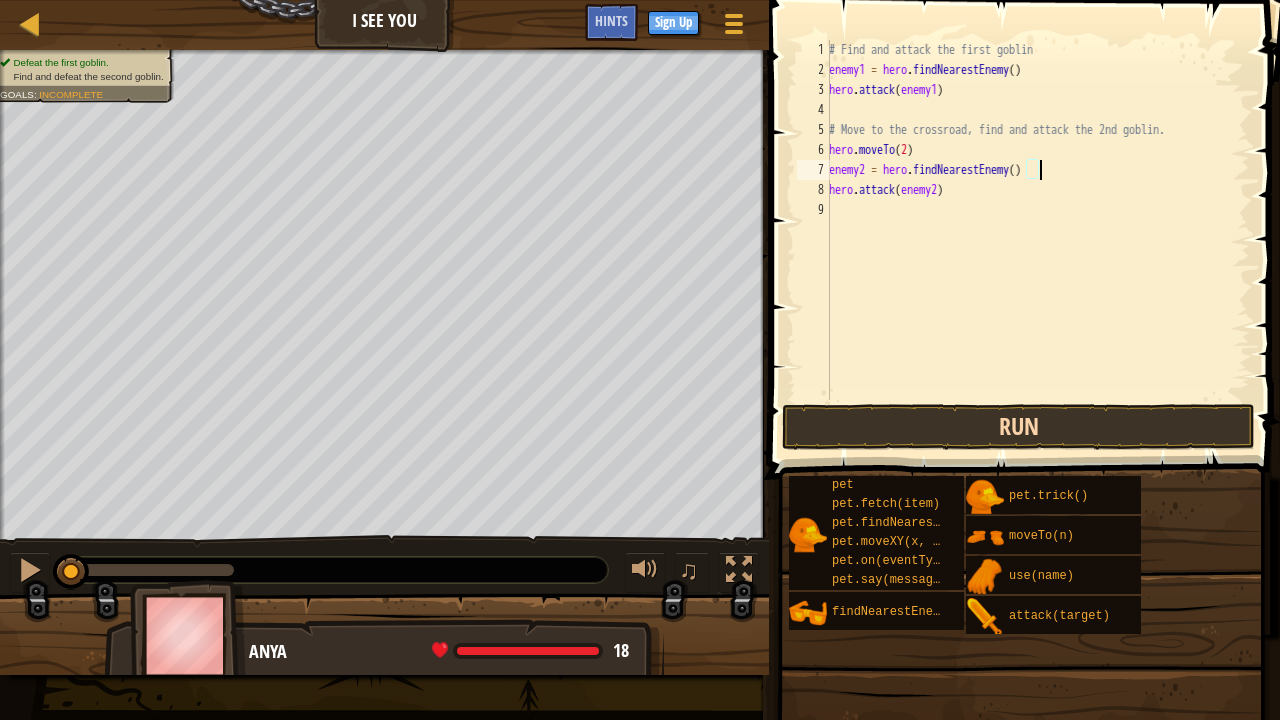 type on "enemy2 = hero.findNearestEnemy()" 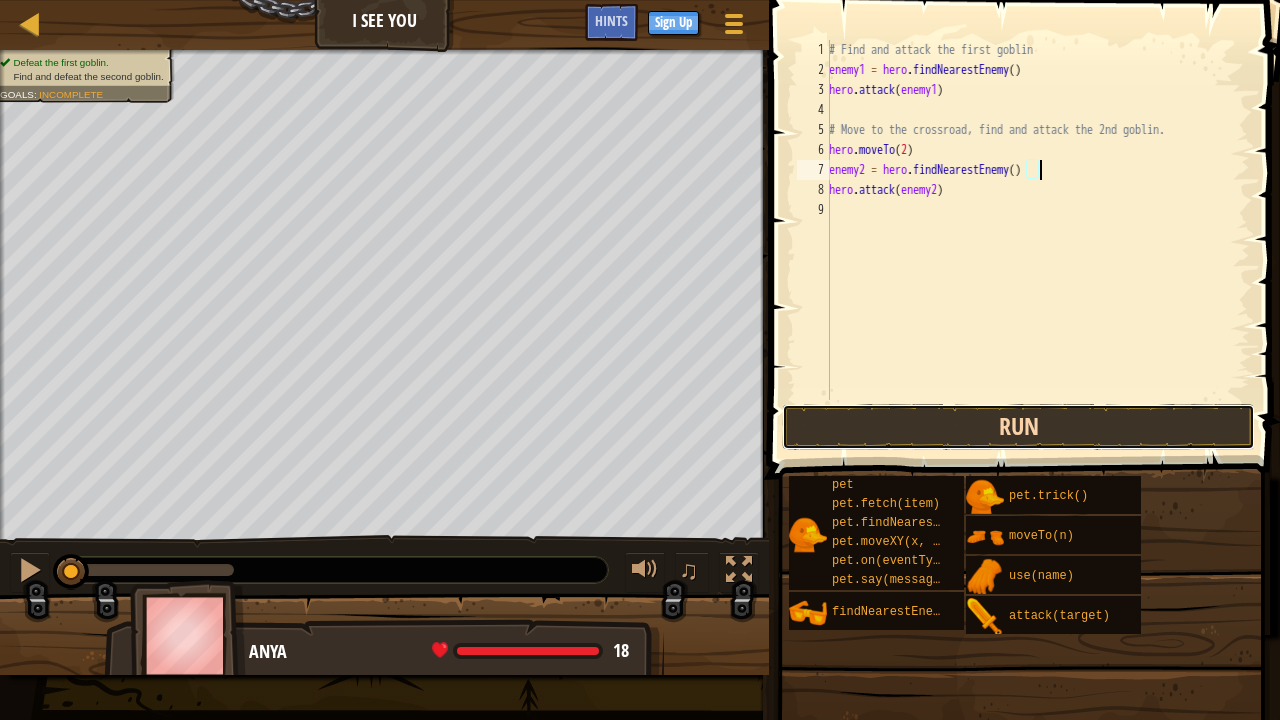 click on "Run" at bounding box center [1018, 427] 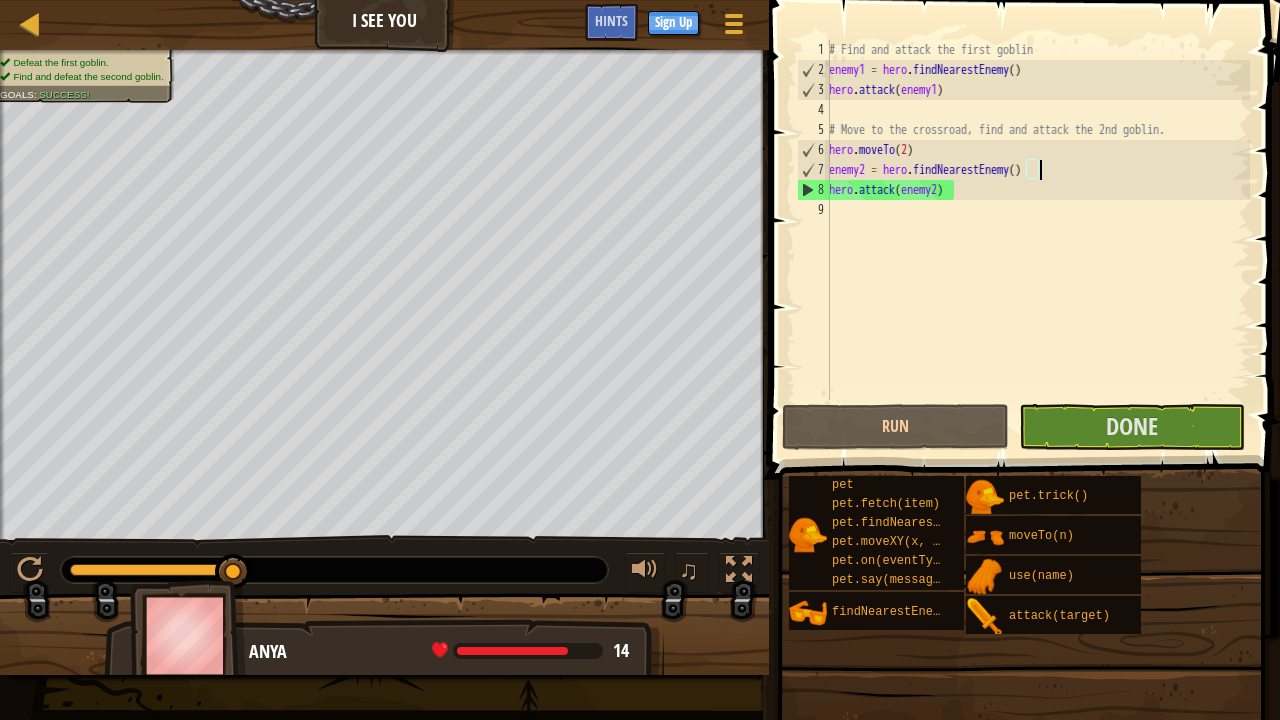 click on "# Find and attack the first goblin enemy1   =   hero . findNearestEnemy ( ) hero . attack ( enemy1 ) # Move to the crossroad, find and attack the 2nd goblin. hero . moveTo ( 2 ) enemy2   =   hero . findNearestEnemy ( ) hero . attack ( enemy2 )" at bounding box center [1037, 240] 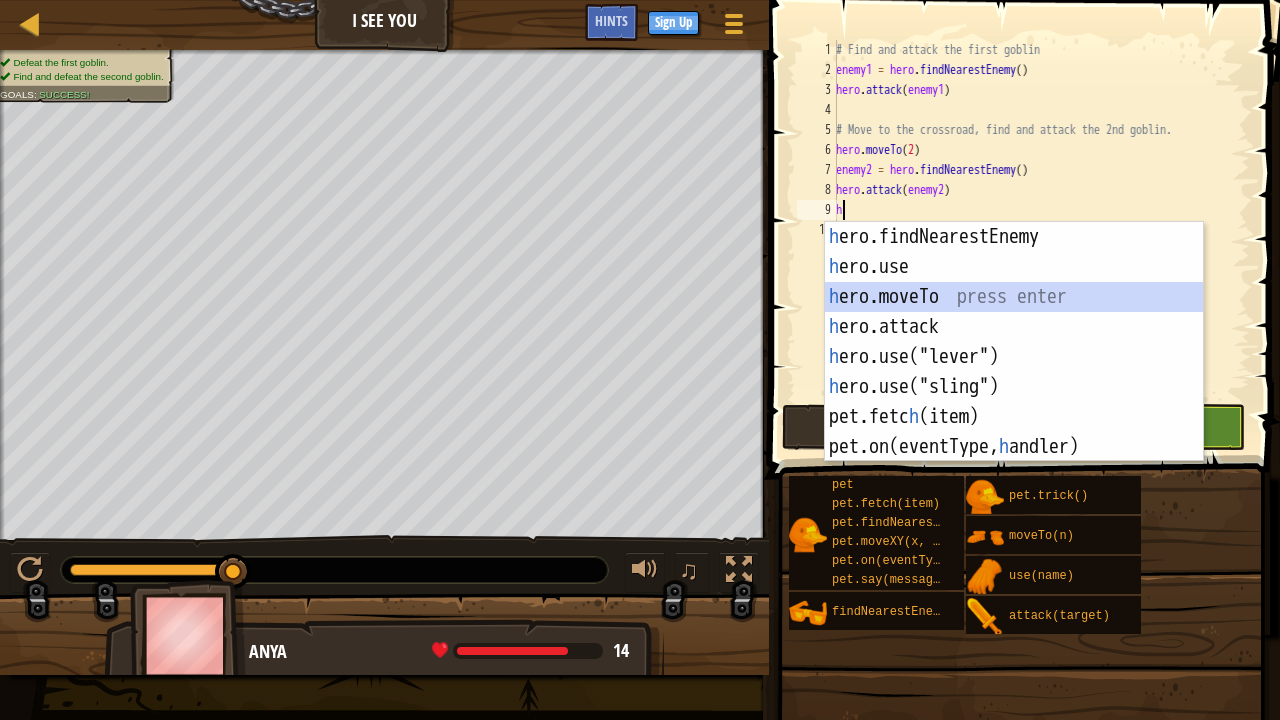 click on "h ero.findNearestEnemy press enter h ero.use press enter h ero.moveTo press enter h ero.attack press enter h ero.use("lever") press enter h ero.use("sling") press enter pet.fetc h (item) press enter pet.on(eventType,  h andler) press enter" at bounding box center (1014, 372) 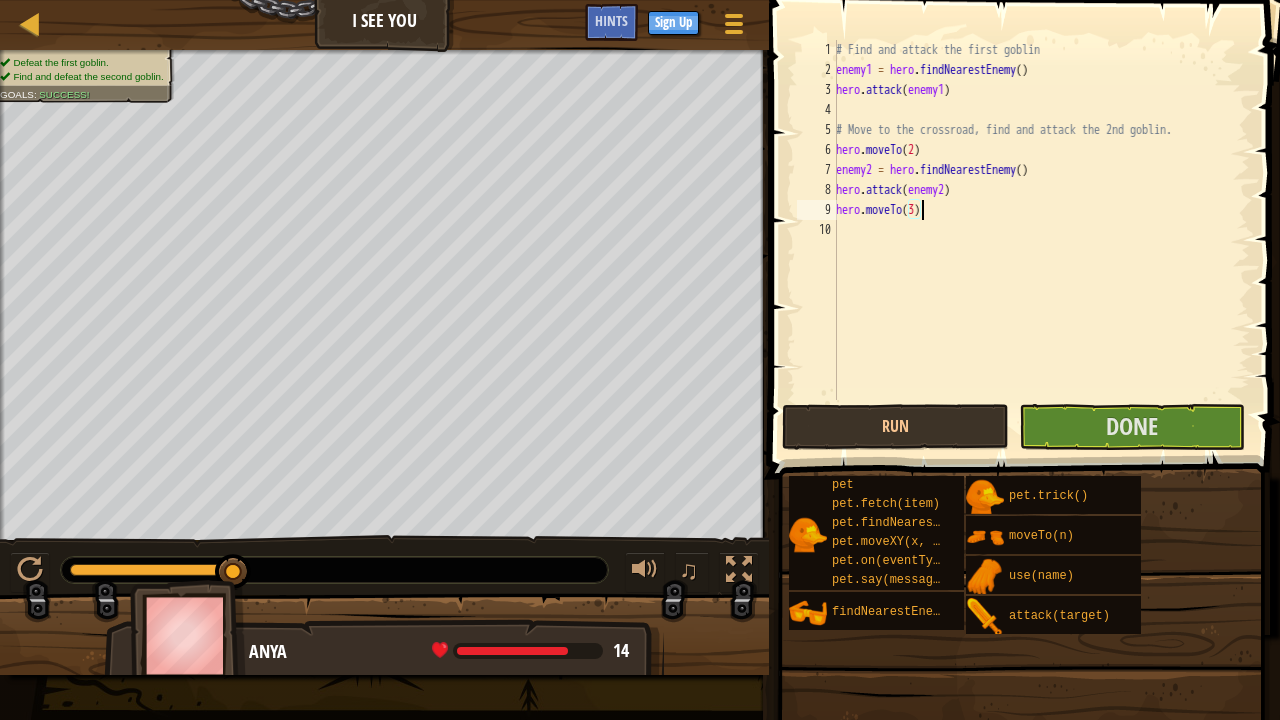 scroll, scrollTop: 9, scrollLeft: 6, axis: both 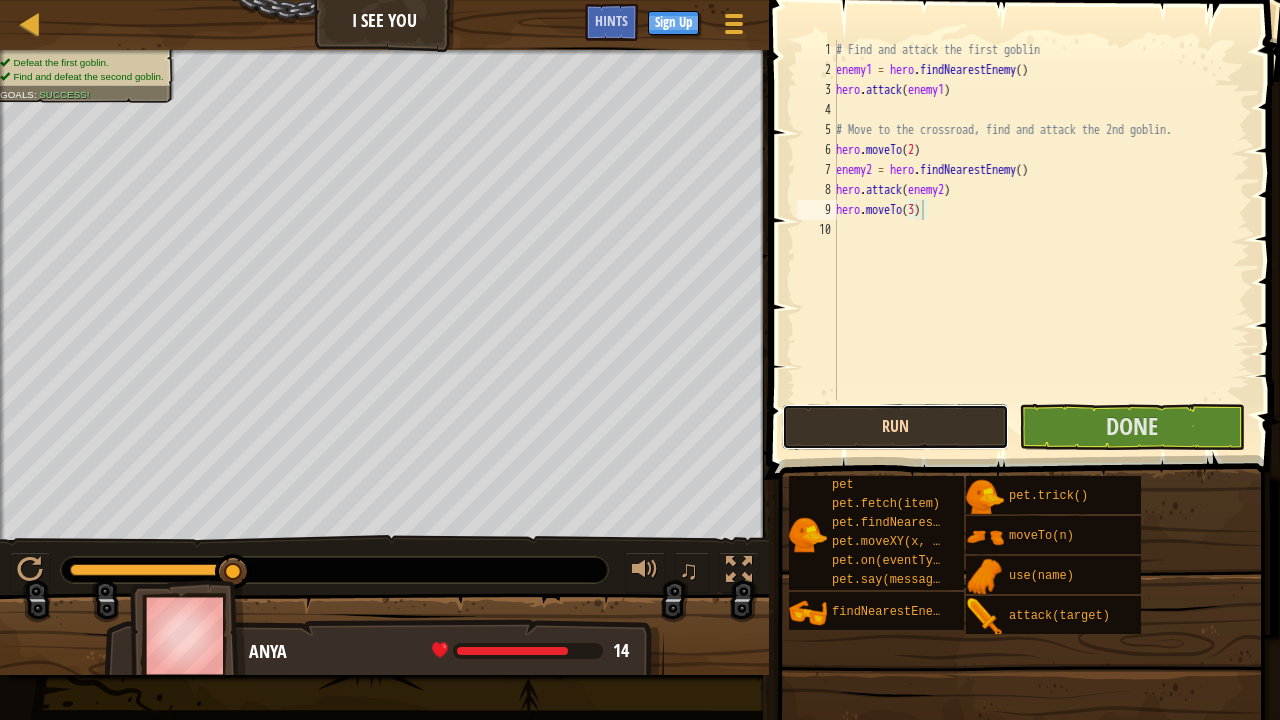 click on "Run" at bounding box center (895, 427) 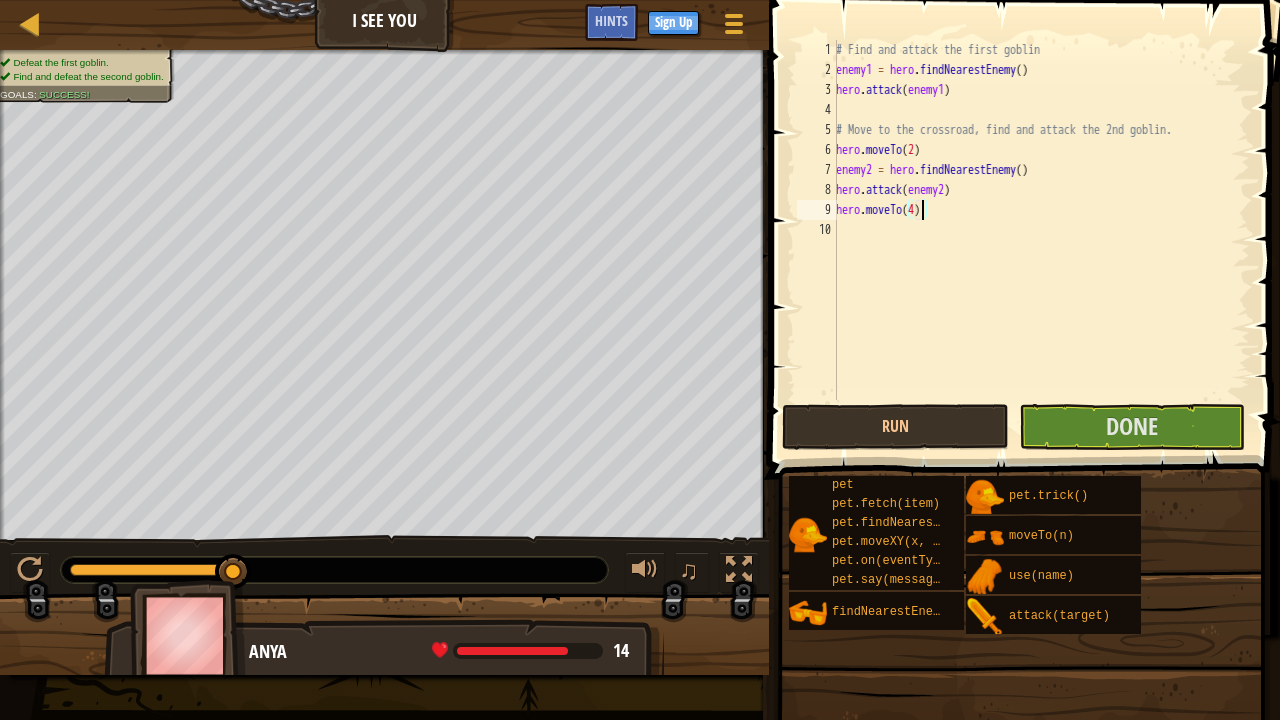 scroll, scrollTop: 9, scrollLeft: 6, axis: both 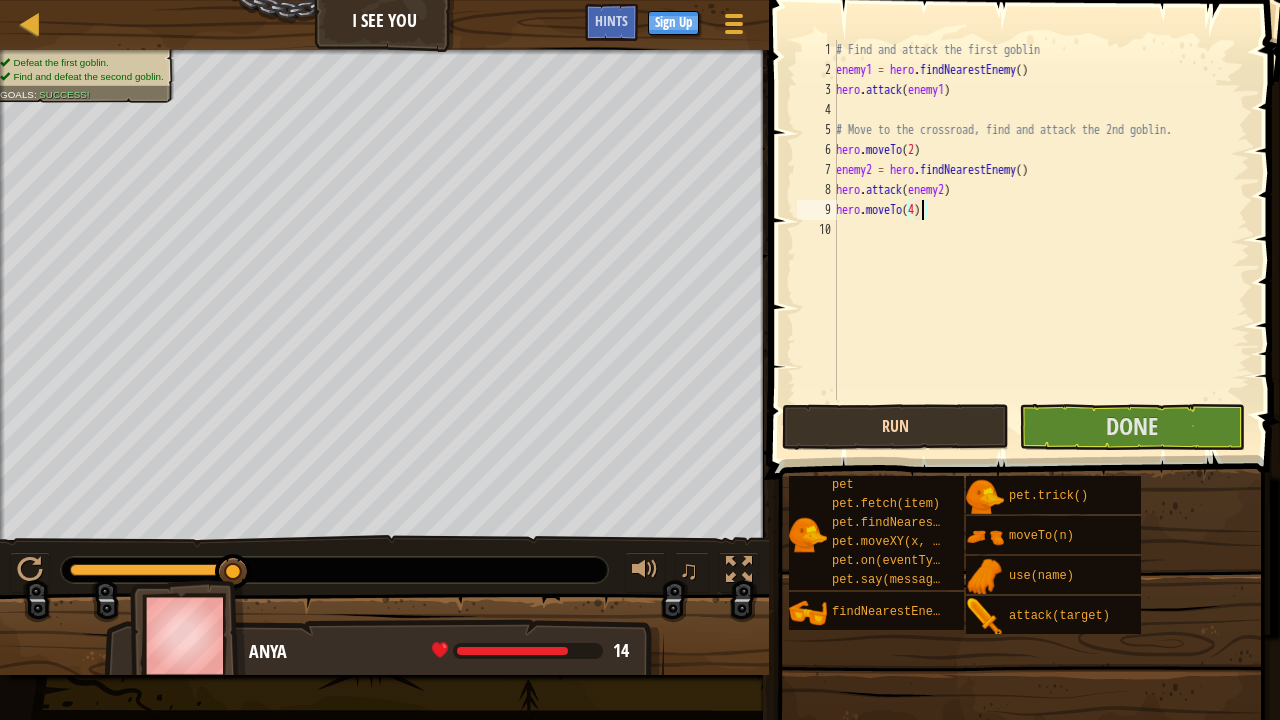 type on "hero.moveTo(4)" 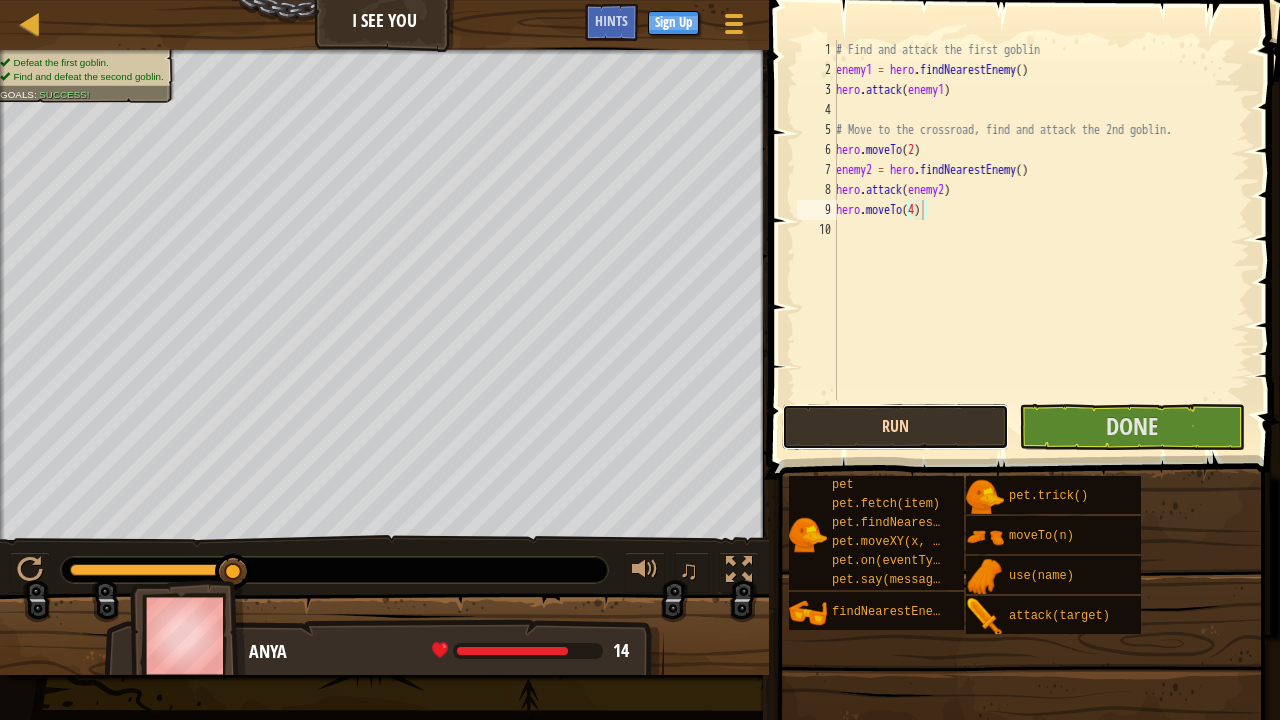 click on "Run" at bounding box center [895, 427] 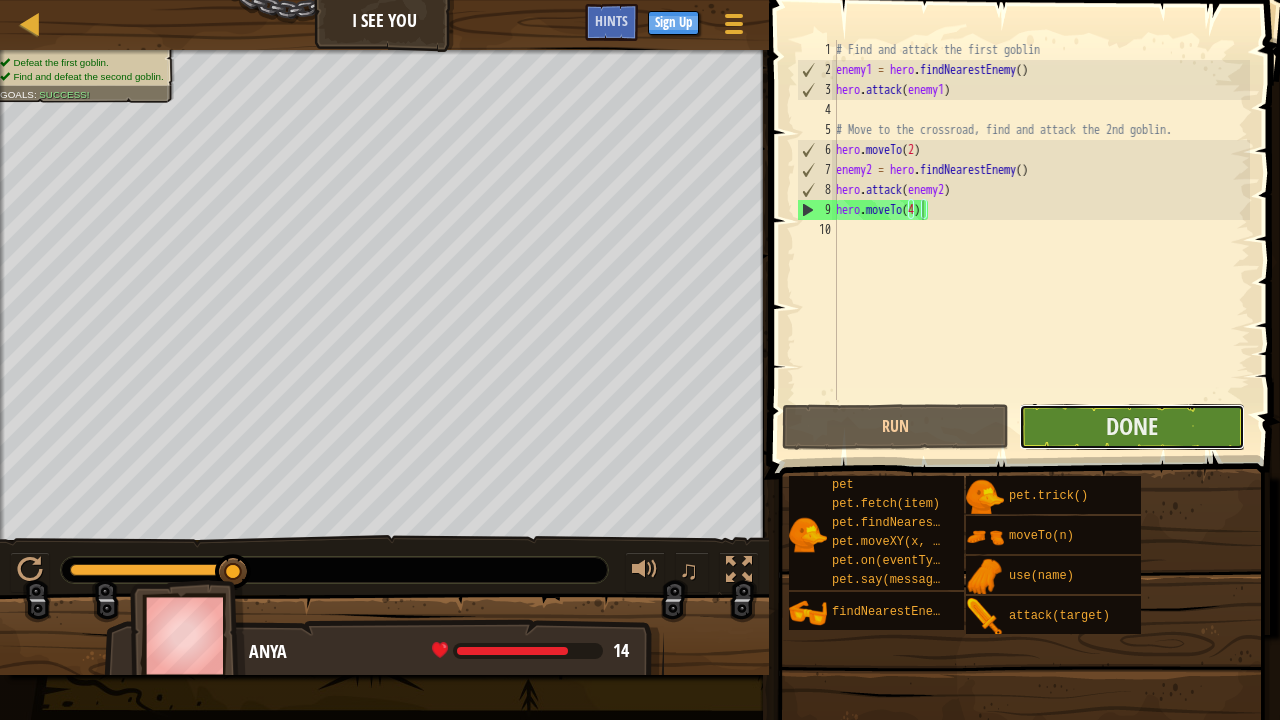 click on "Done" at bounding box center (1132, 427) 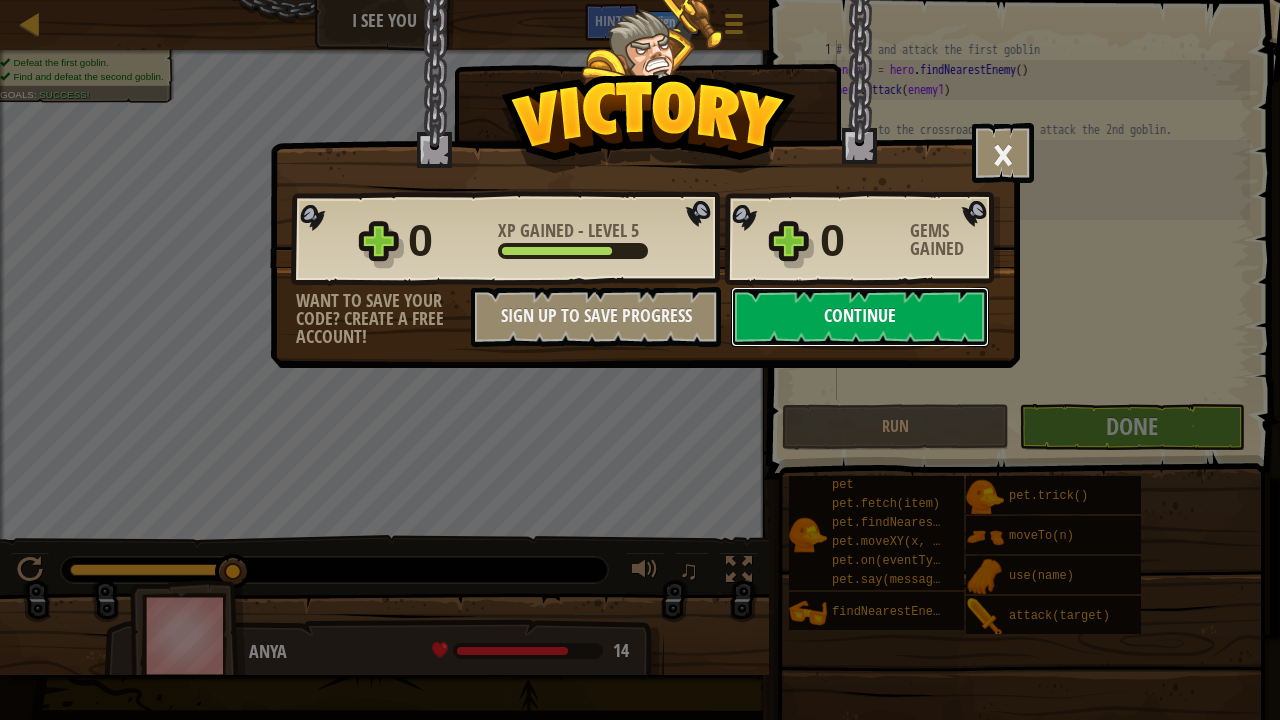 click on "Continue" at bounding box center (860, 317) 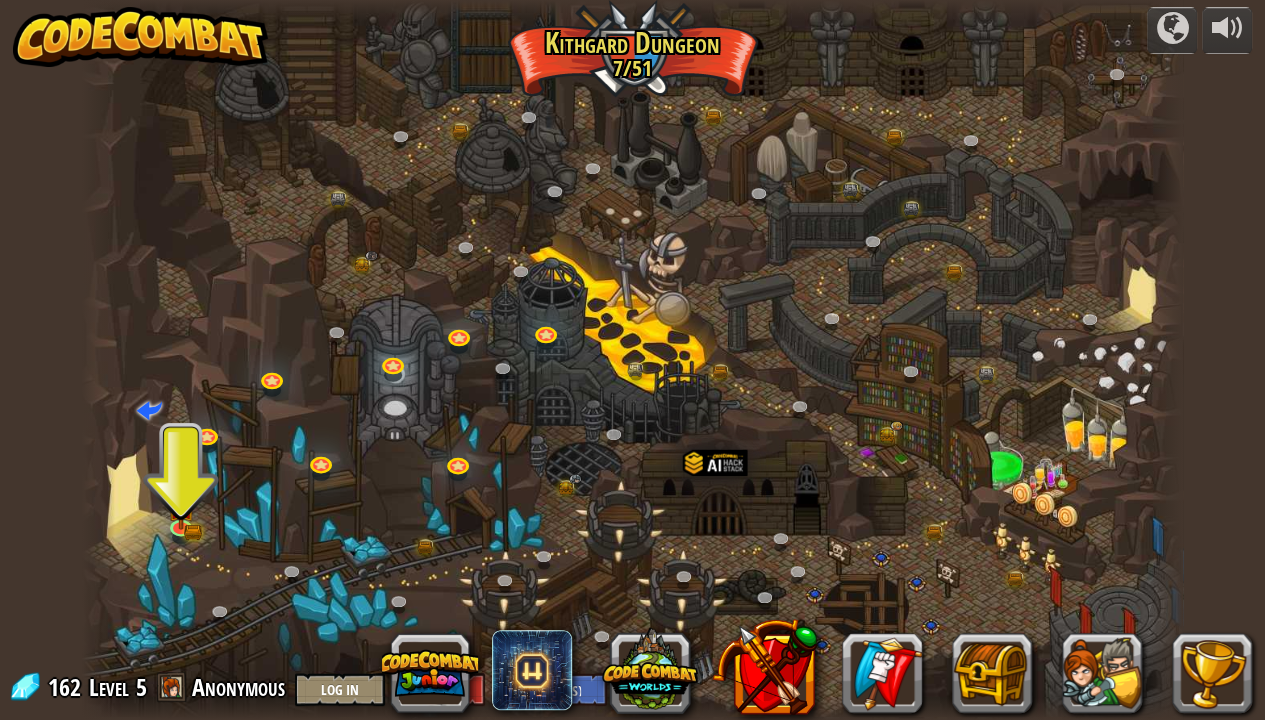 click at bounding box center (633, 360) 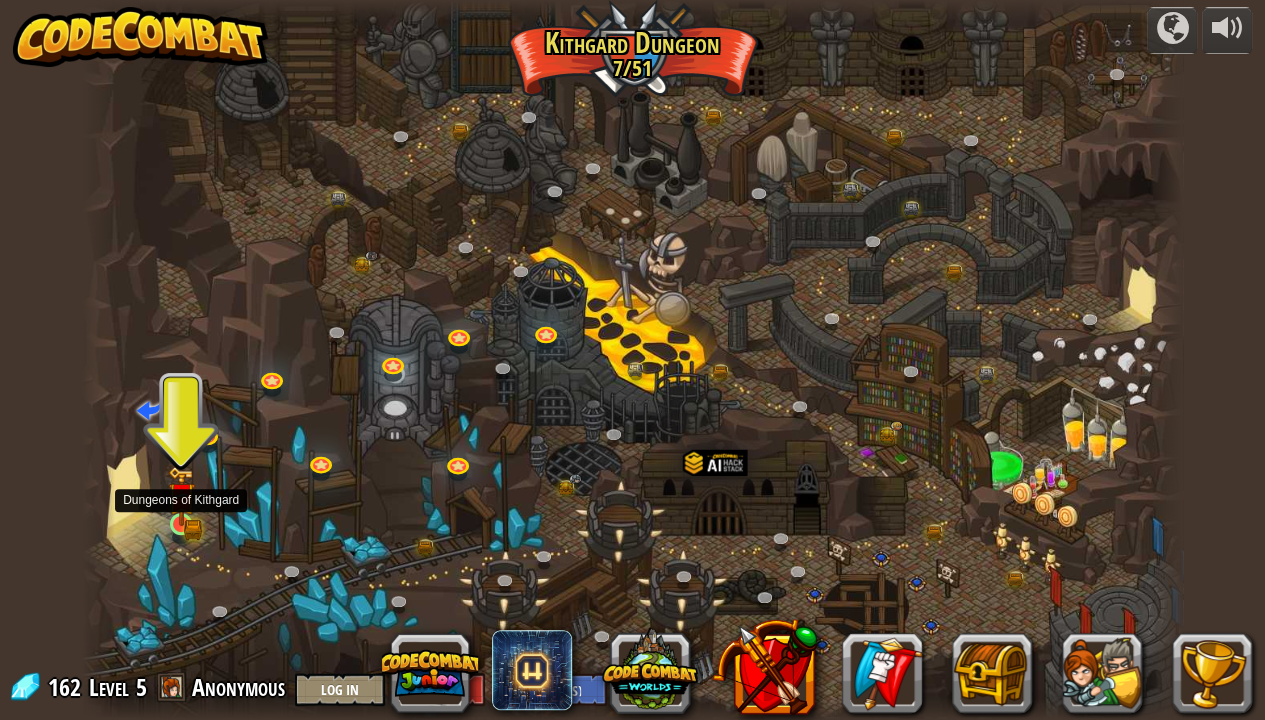 click at bounding box center (181, 496) 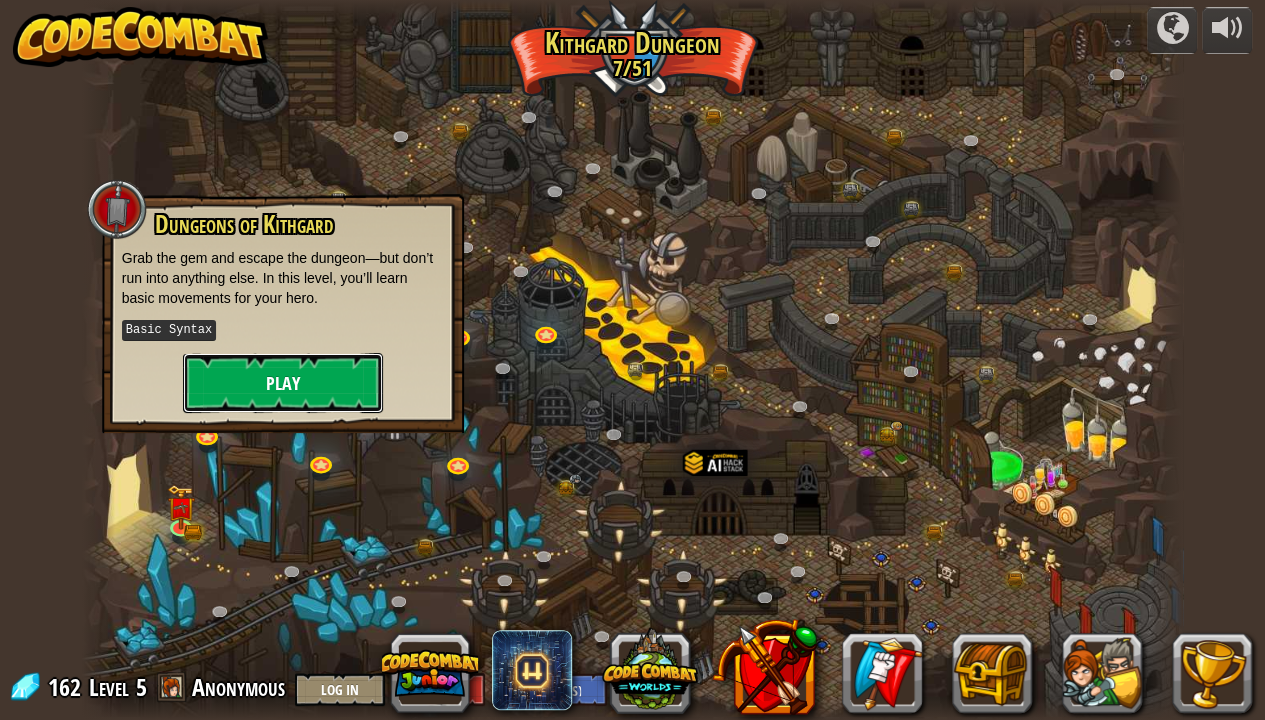 click on "Play" at bounding box center [283, 383] 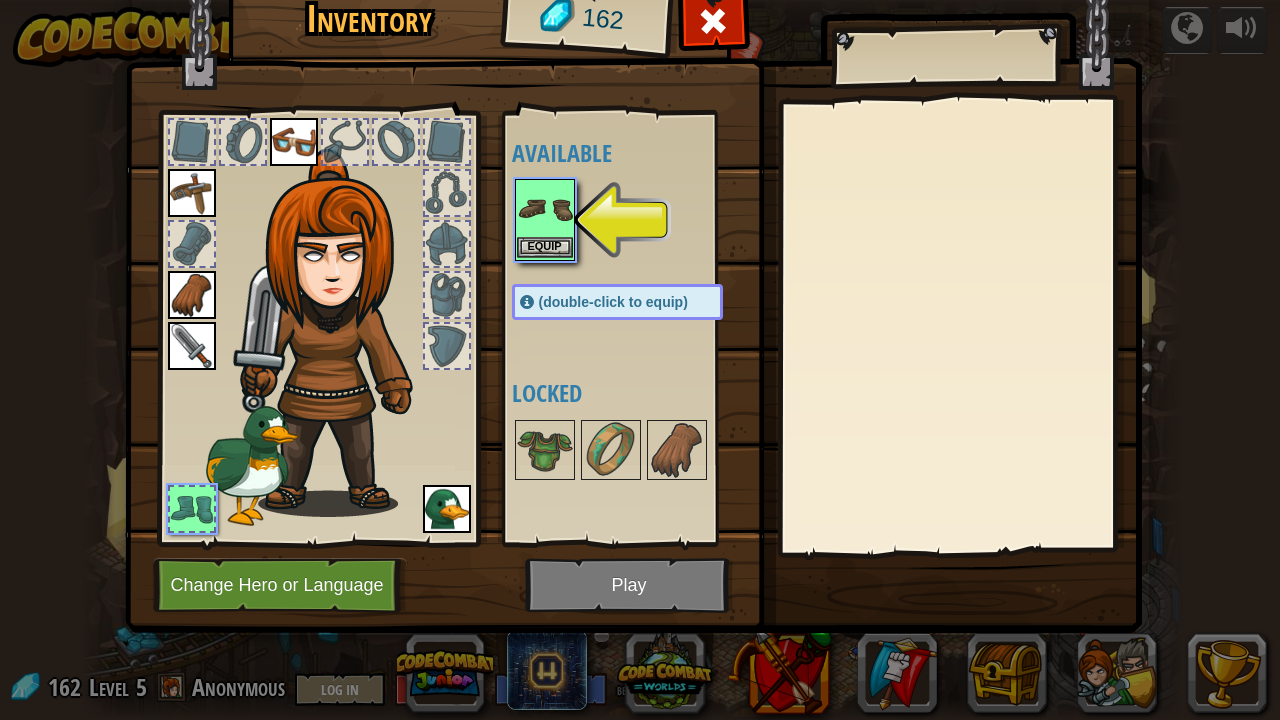 click at bounding box center [545, 209] 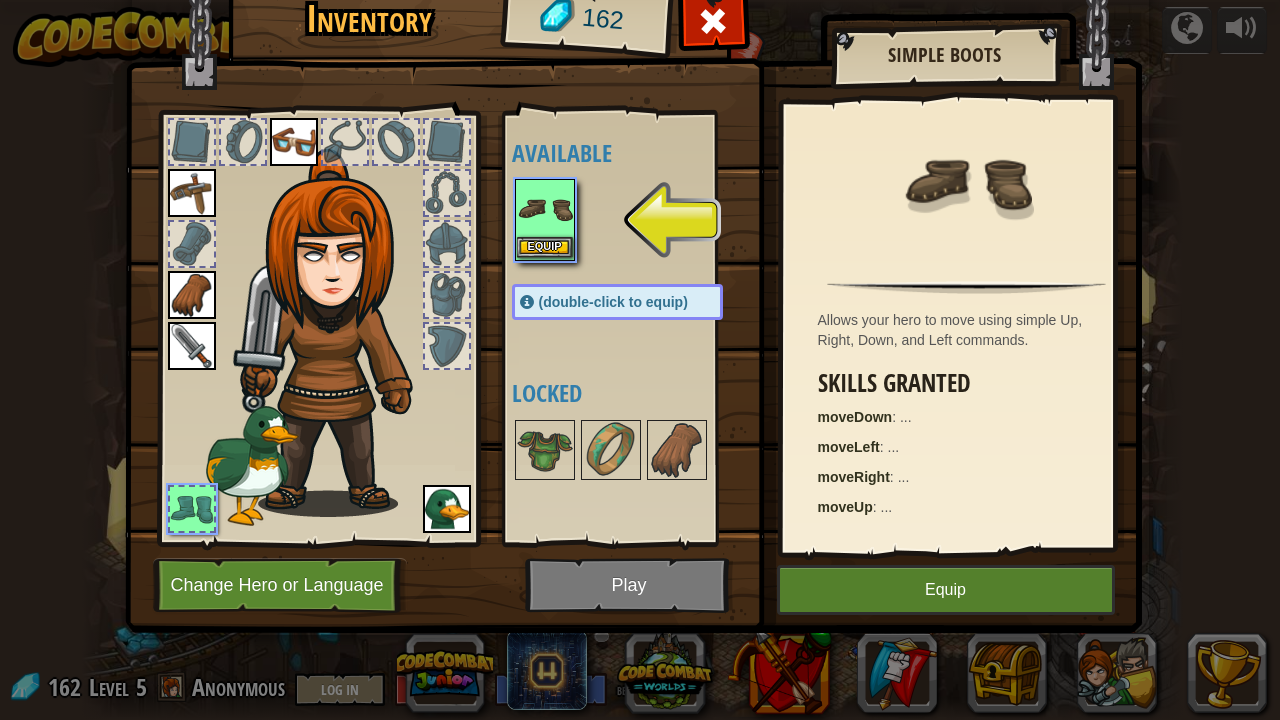 click at bounding box center [545, 209] 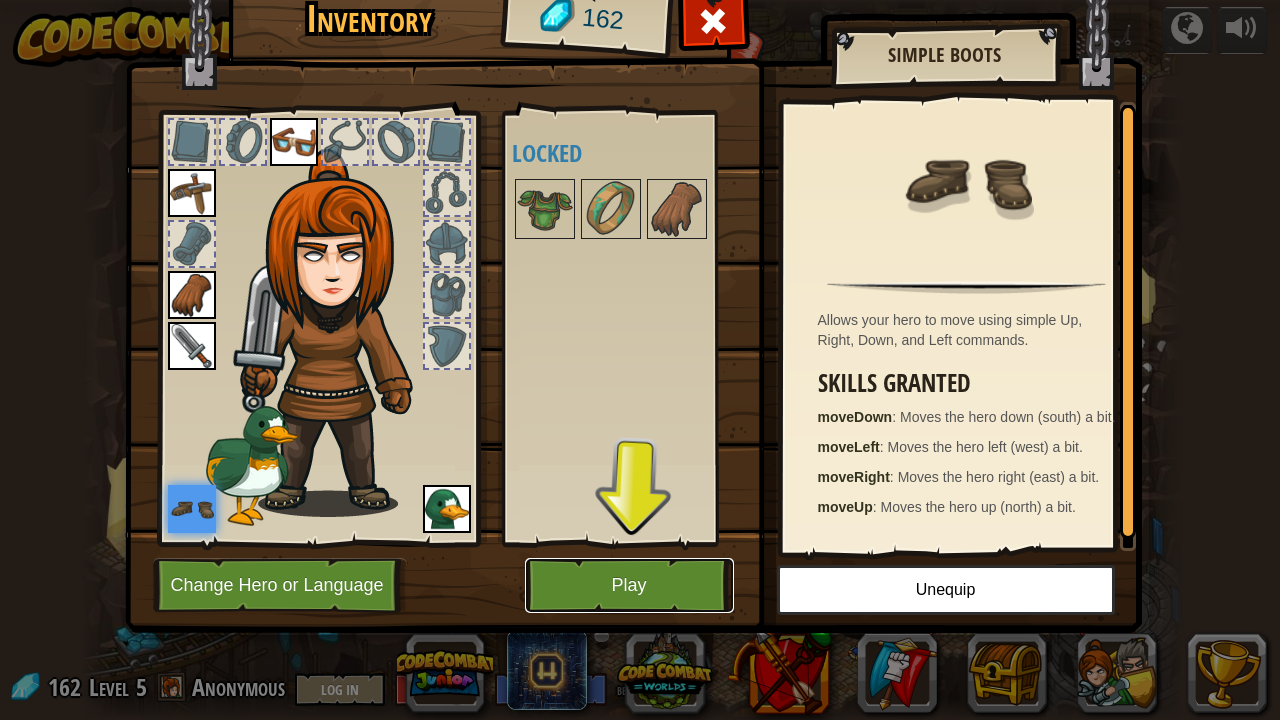 click on "Play" at bounding box center (629, 585) 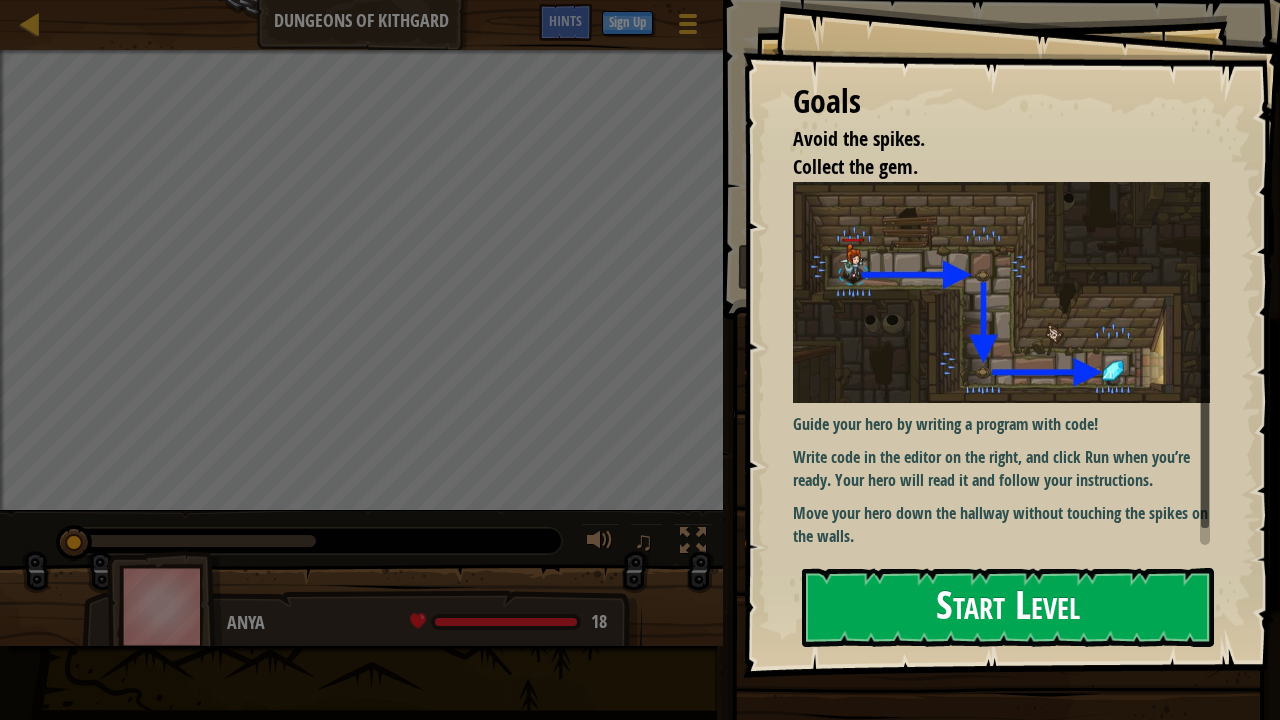 click on "Start Level" at bounding box center (1008, 607) 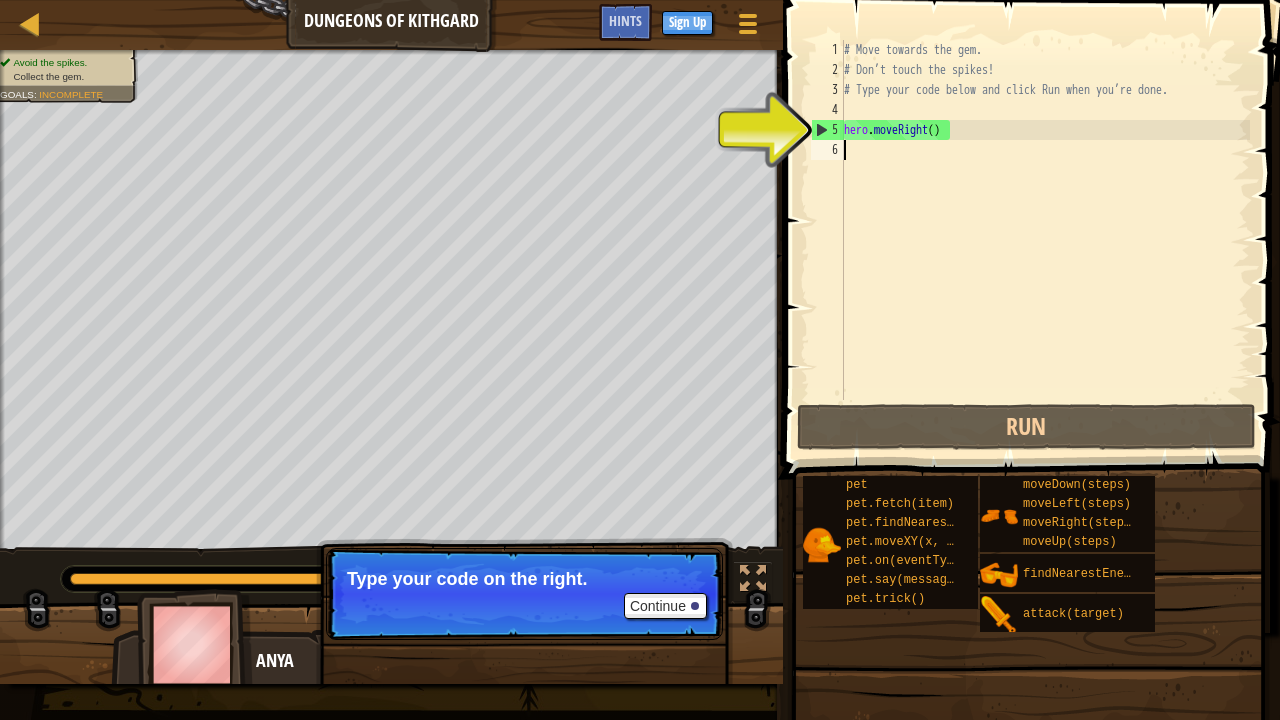 type on "h" 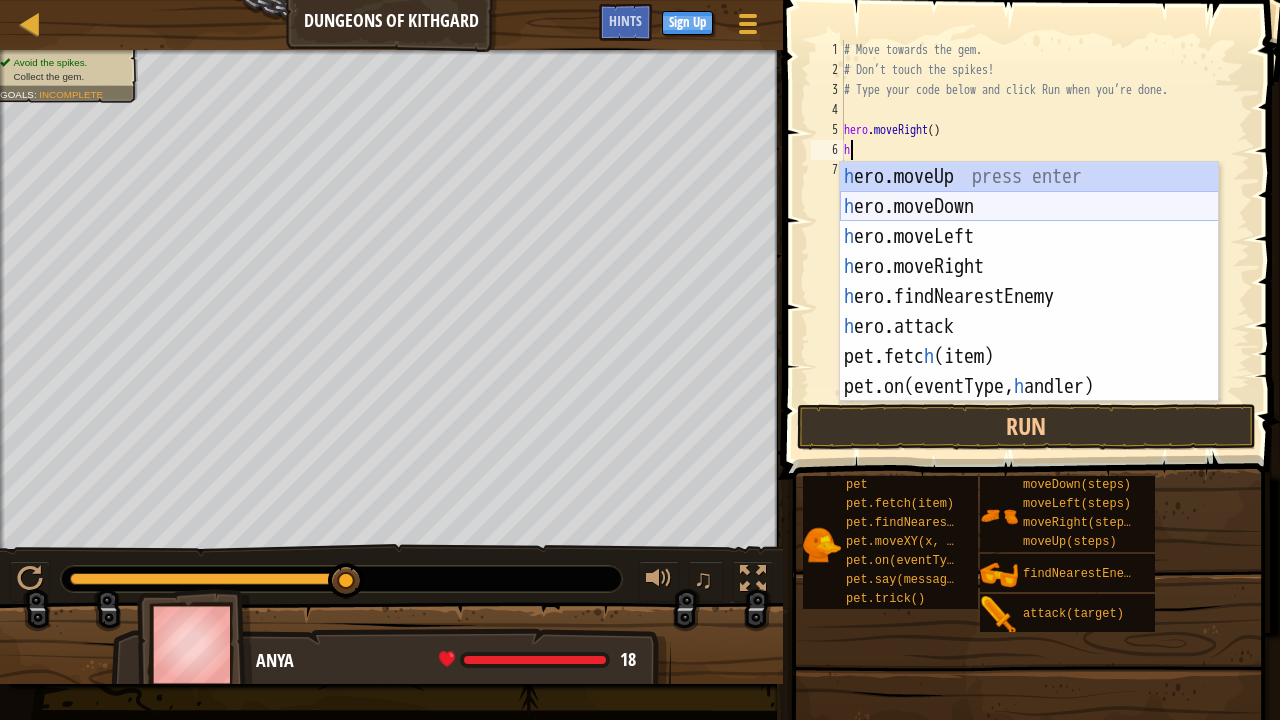 click on "h ero.moveUp press enter h ero.moveDown press enter h ero.moveLeft press enter h ero.moveRight press enter h ero.findNearestEnemy press enter h ero.attack press enter pet.fetc h (item) press enter pet.on(eventType,  h andler) press enter" at bounding box center (1029, 312) 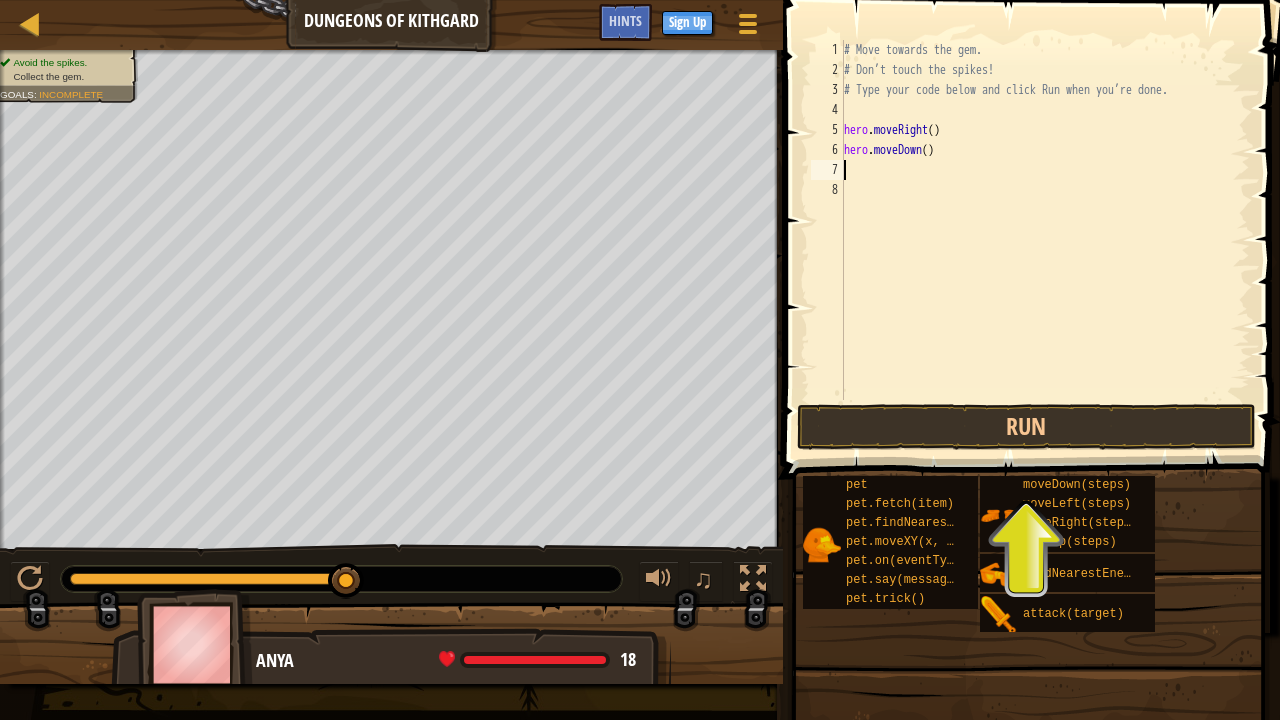 type on "h" 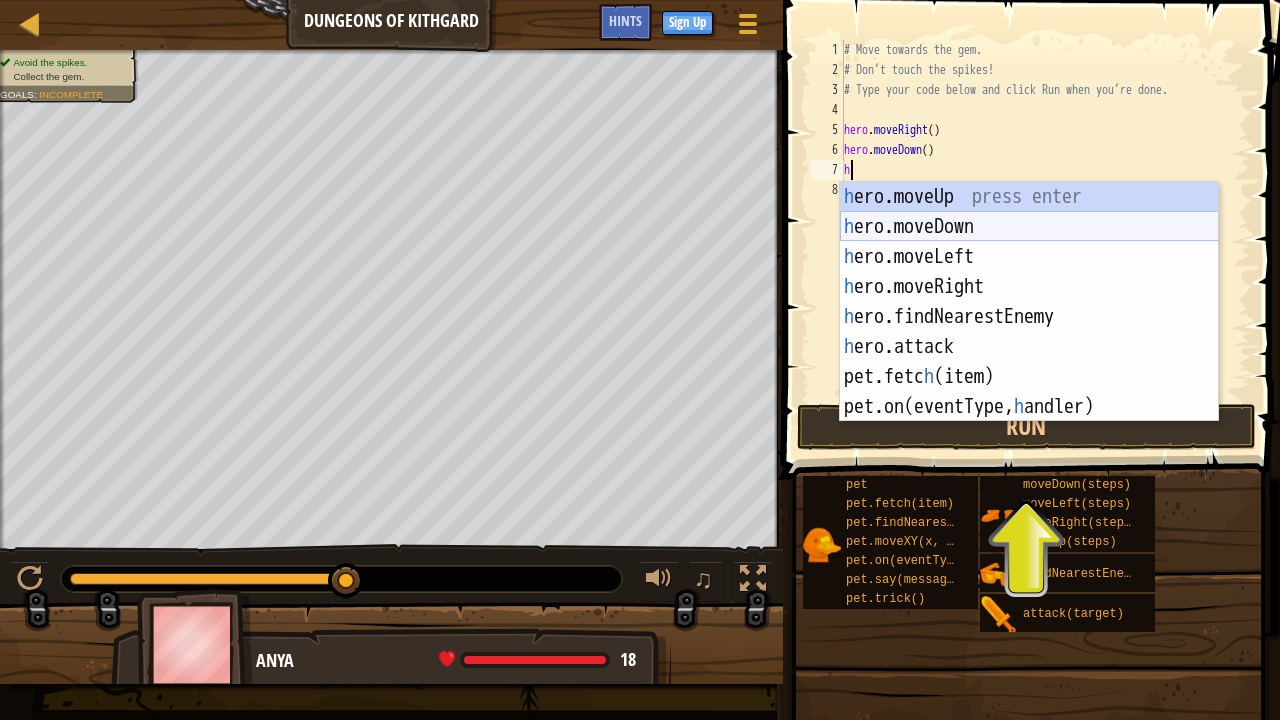 click on "h ero.moveUp press enter h ero.moveDown press enter h ero.moveLeft press enter h ero.moveRight press enter h ero.findNearestEnemy press enter h ero.attack press enter pet.fetc h (item) press enter pet.on(eventType,  h andler) press enter" at bounding box center (1029, 332) 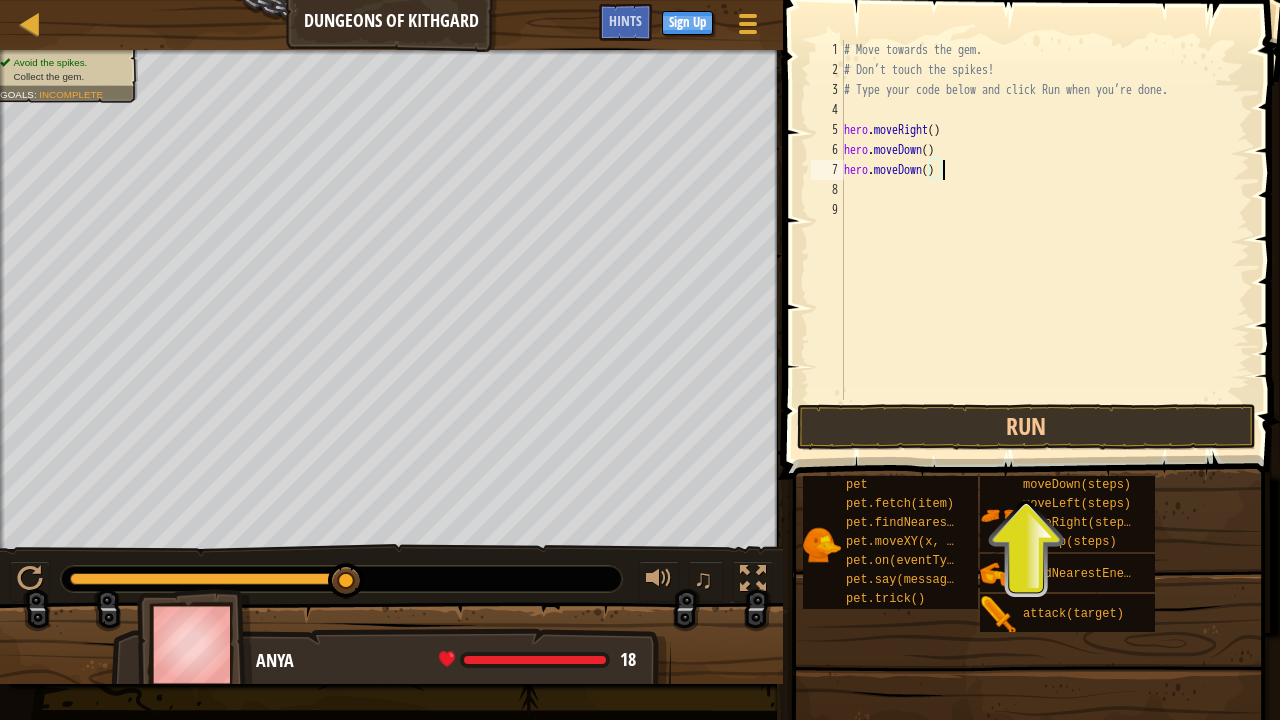 click on "# Move towards the gem. # Don’t touch the spikes! # Type your code below and click Run when you’re done. hero . moveRight ( ) hero . moveDown ( ) hero . moveDown ( )" at bounding box center [1045, 240] 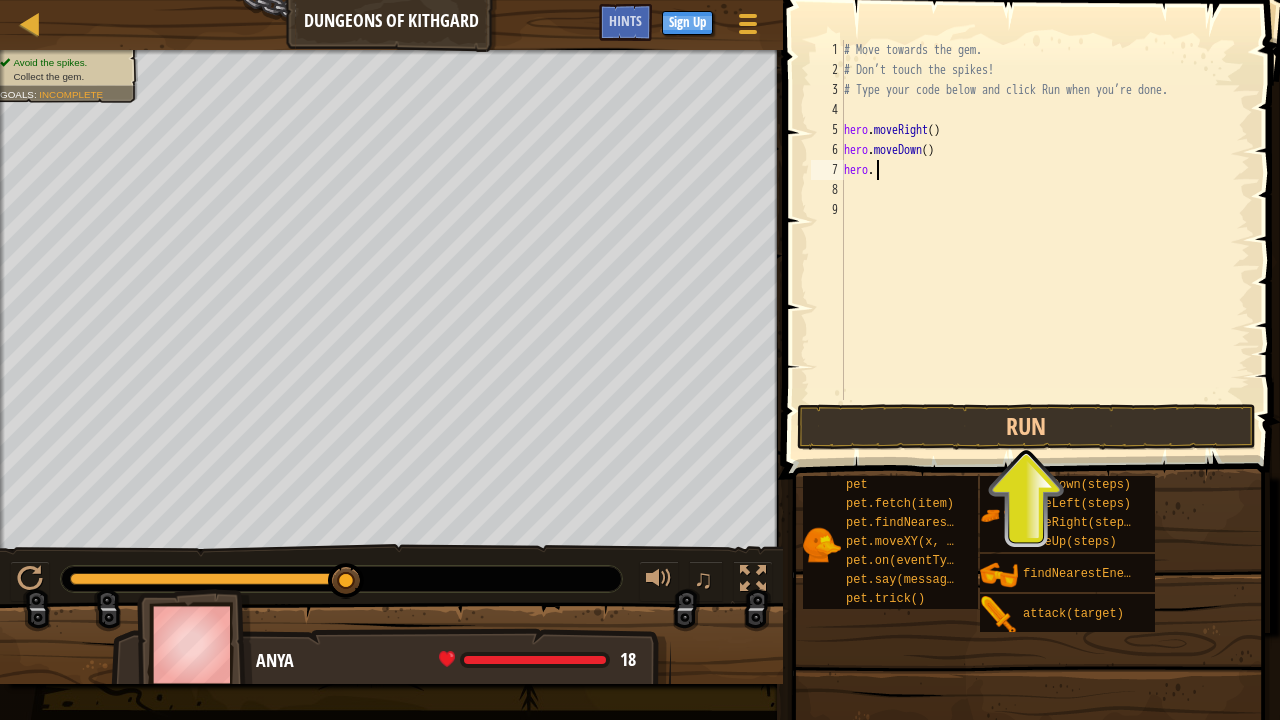 type on "hero" 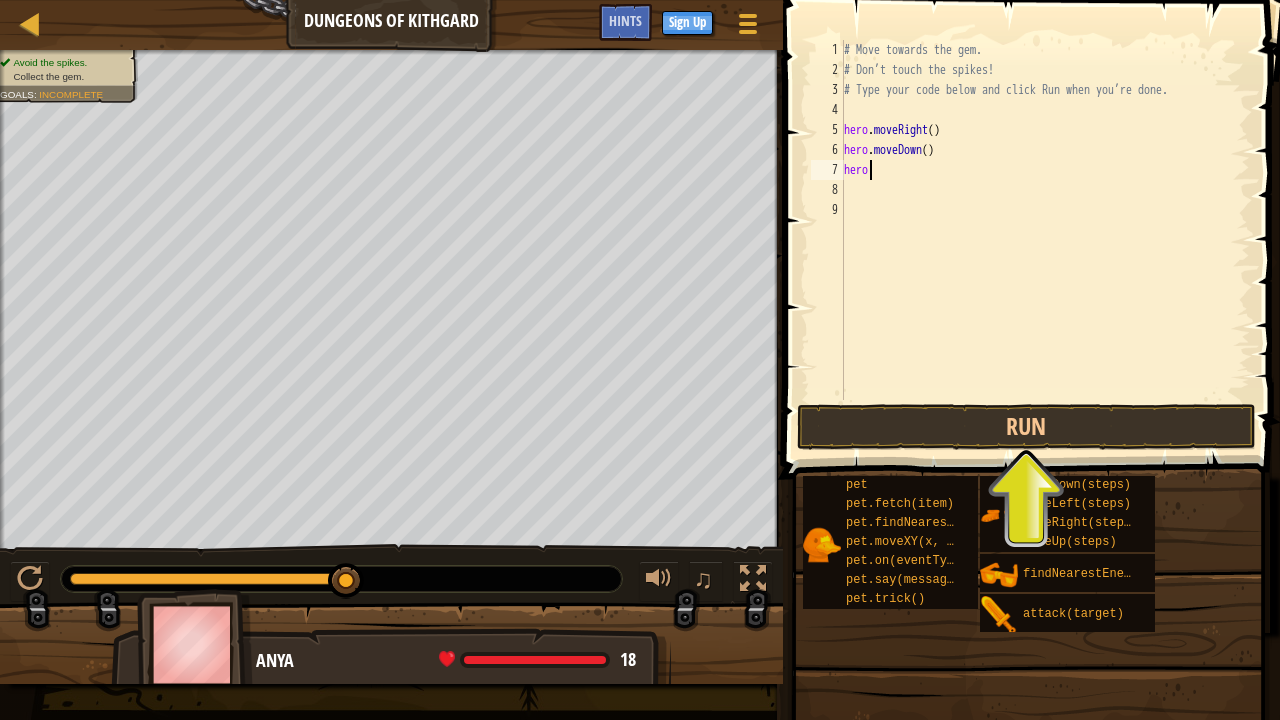scroll, scrollTop: 0, scrollLeft: 0, axis: both 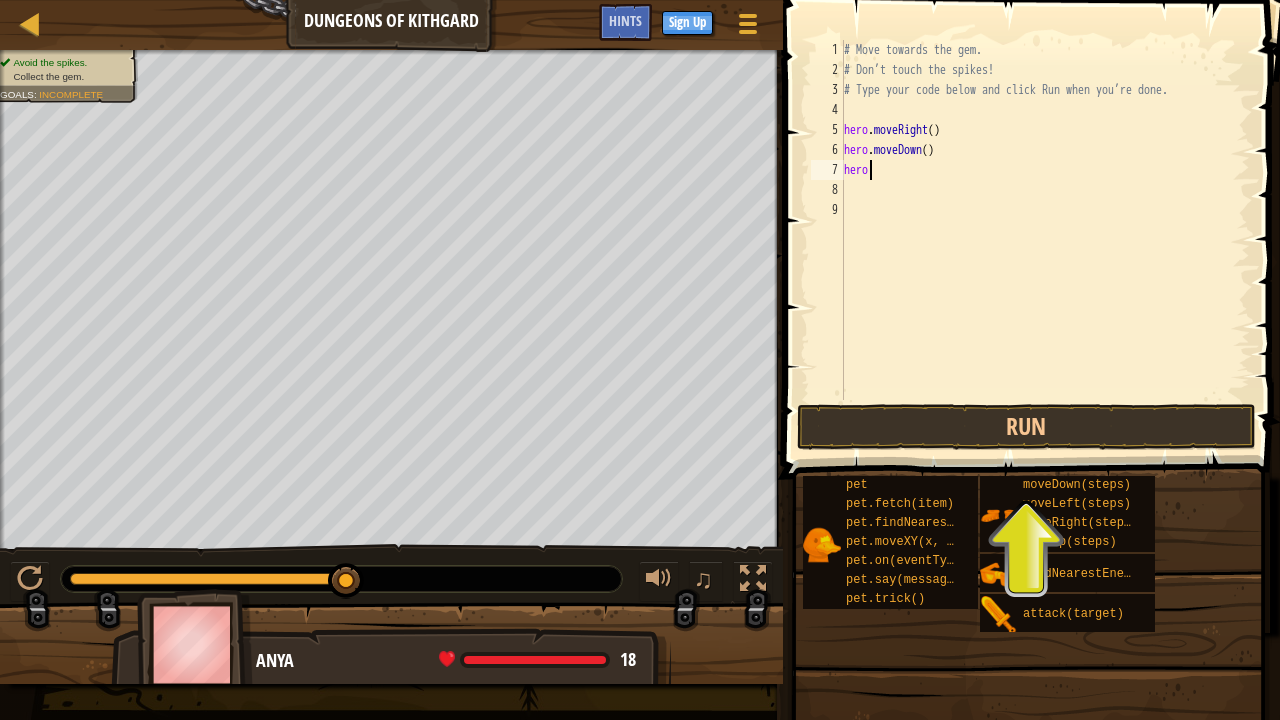 type on "hero." 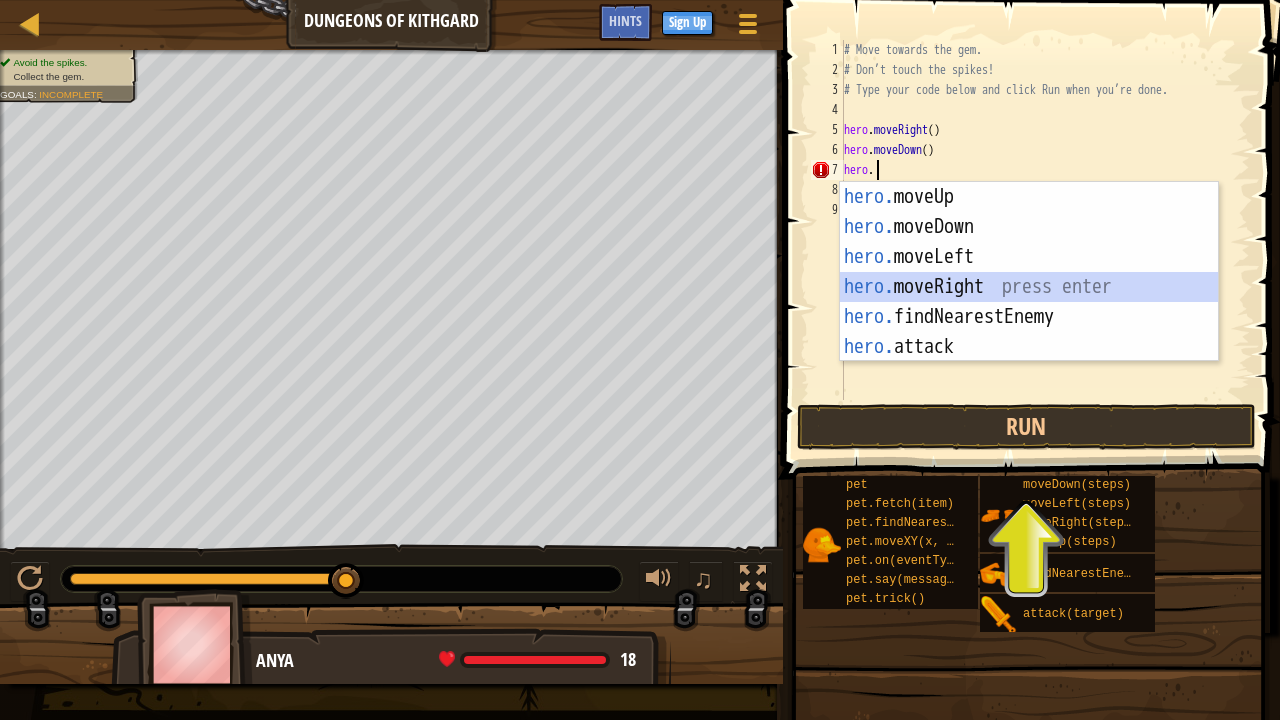click on "hero. moveUp press enter hero. moveDown press enter hero. moveLeft press enter hero. moveRight press enter hero. findNearestEnemy press enter hero. attack press enter" at bounding box center [1029, 302] 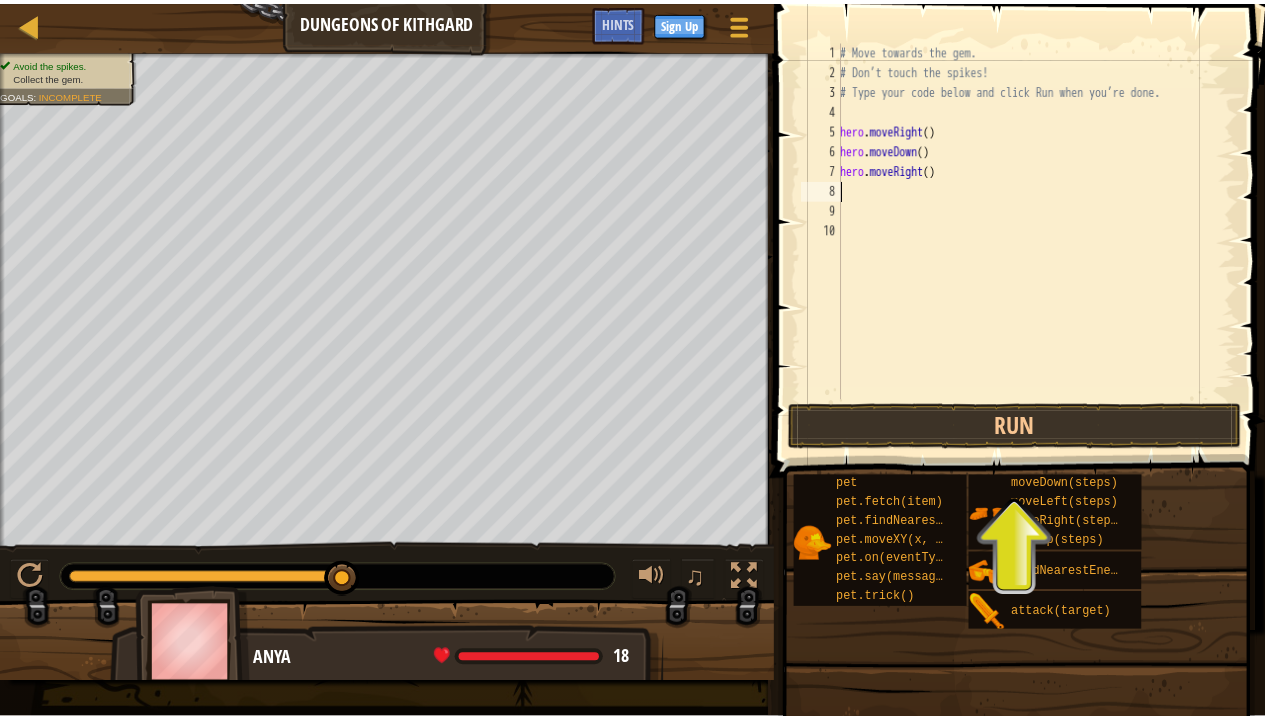 scroll, scrollTop: 9, scrollLeft: 0, axis: vertical 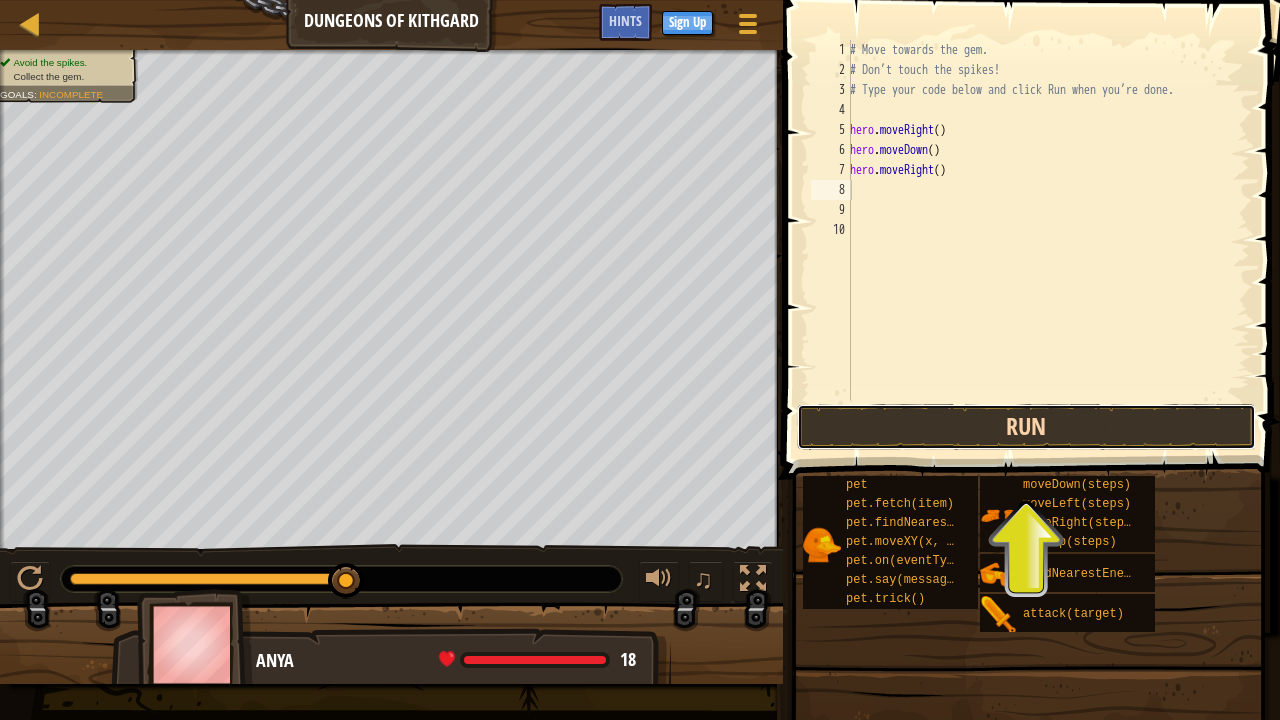 click on "Run" at bounding box center [1026, 427] 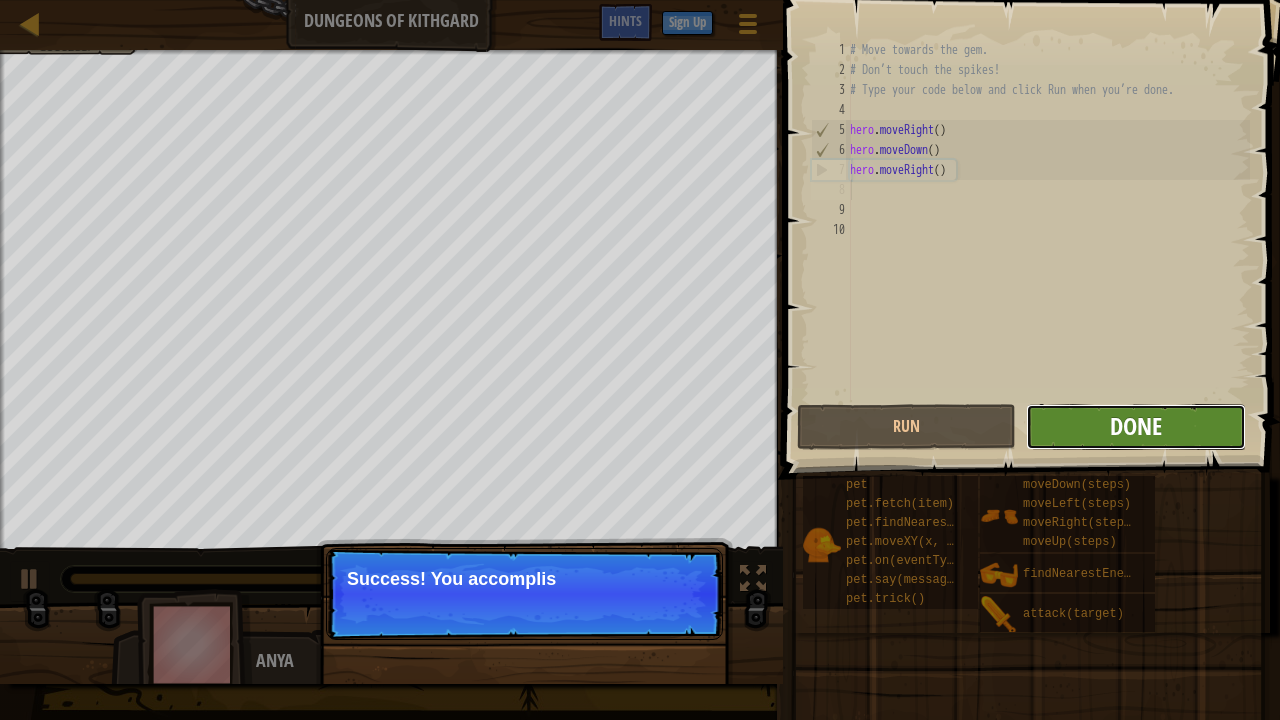 click on "Done" at bounding box center (1136, 426) 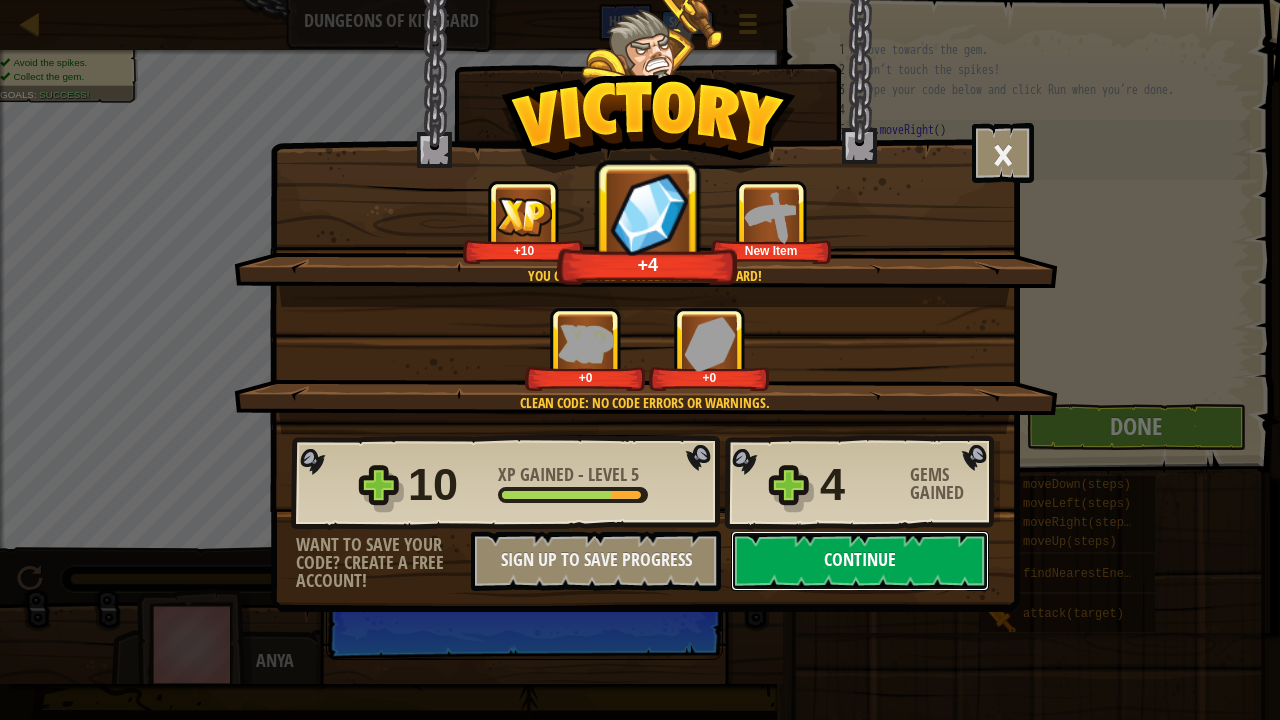 click on "Continue" at bounding box center (860, 561) 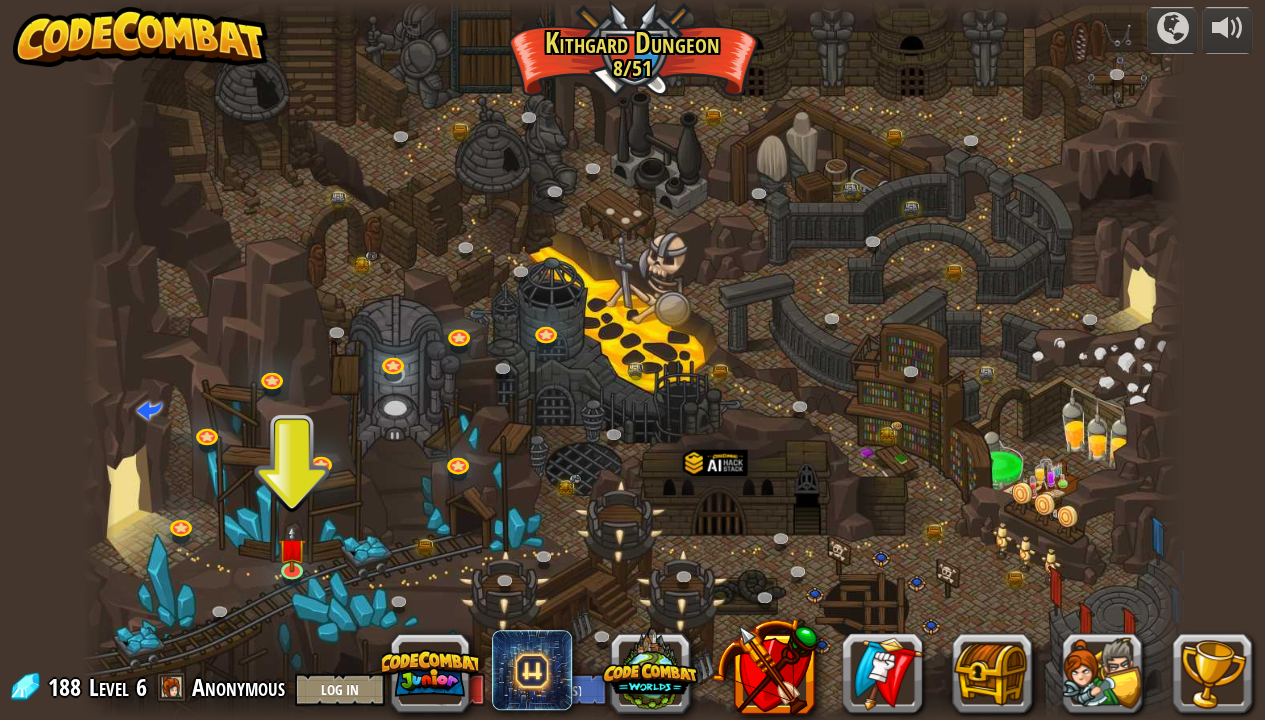 click at bounding box center [633, 360] 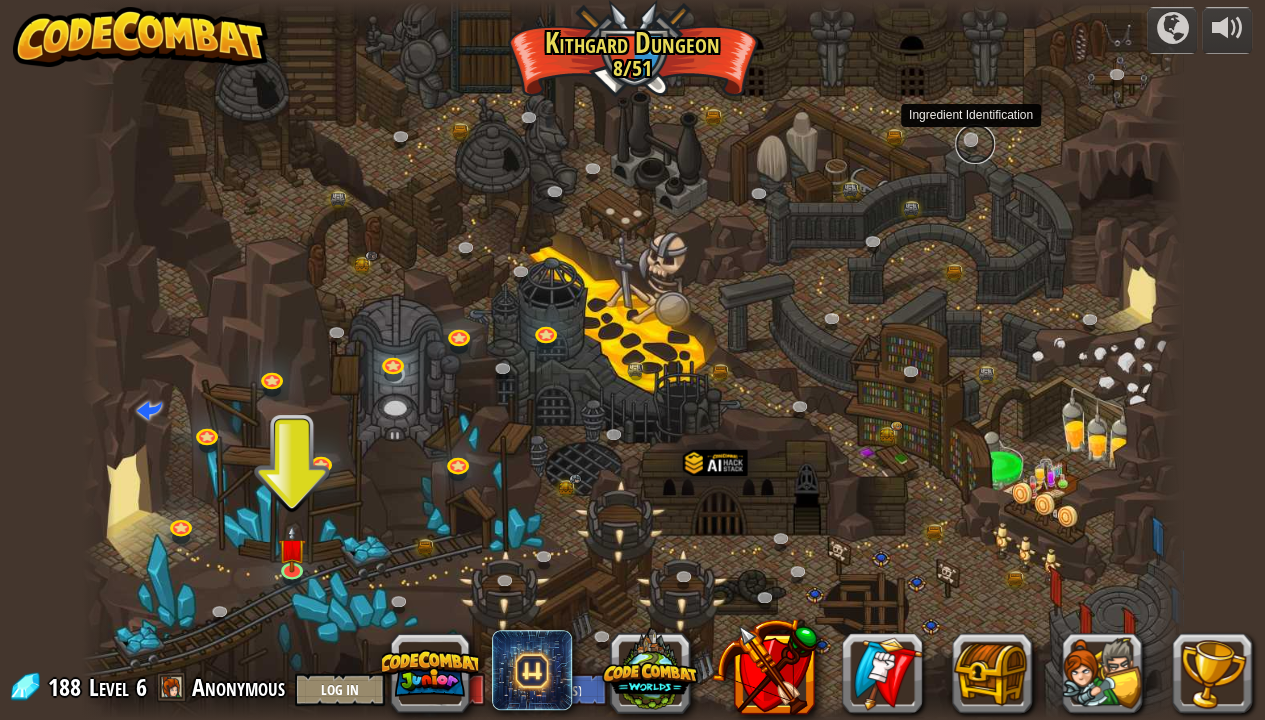 click at bounding box center [975, 144] 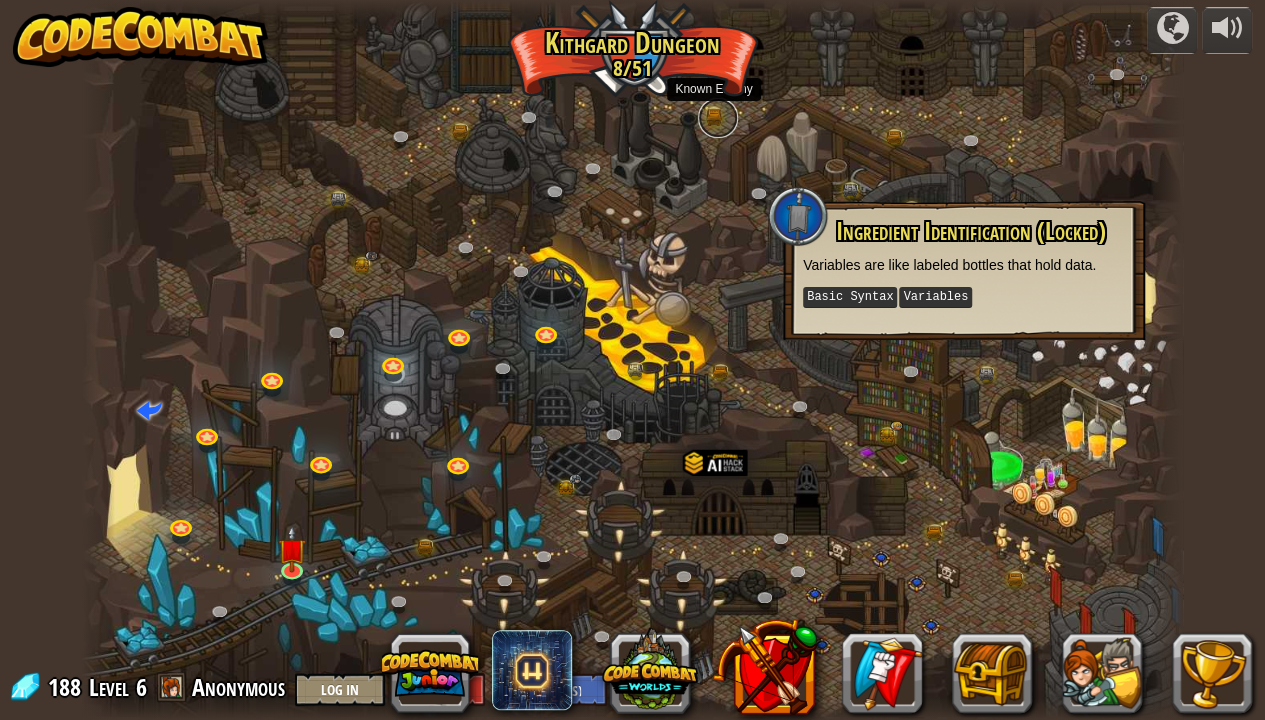 click at bounding box center [718, 118] 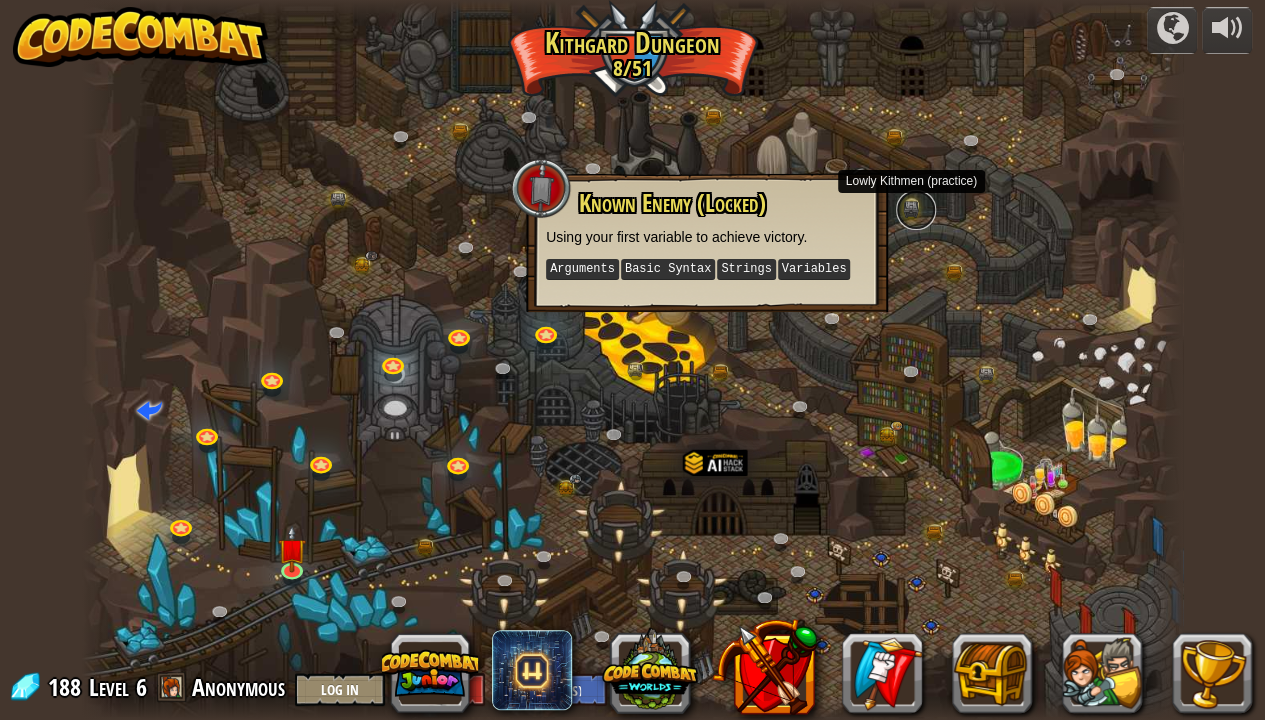click at bounding box center (916, 210) 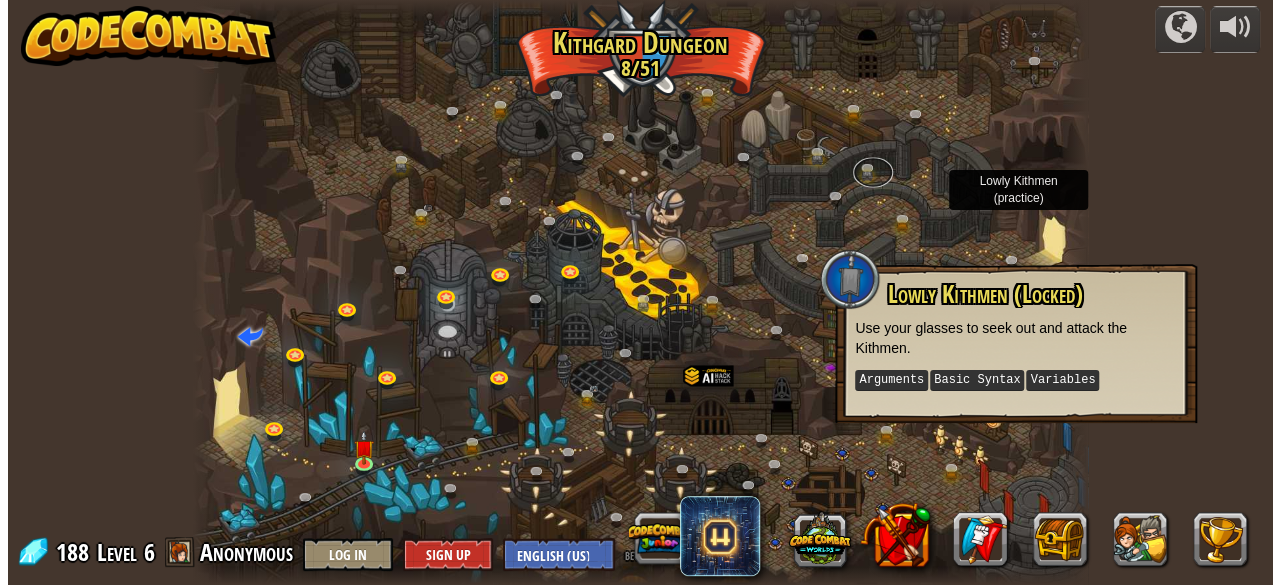 scroll, scrollTop: 0, scrollLeft: 0, axis: both 